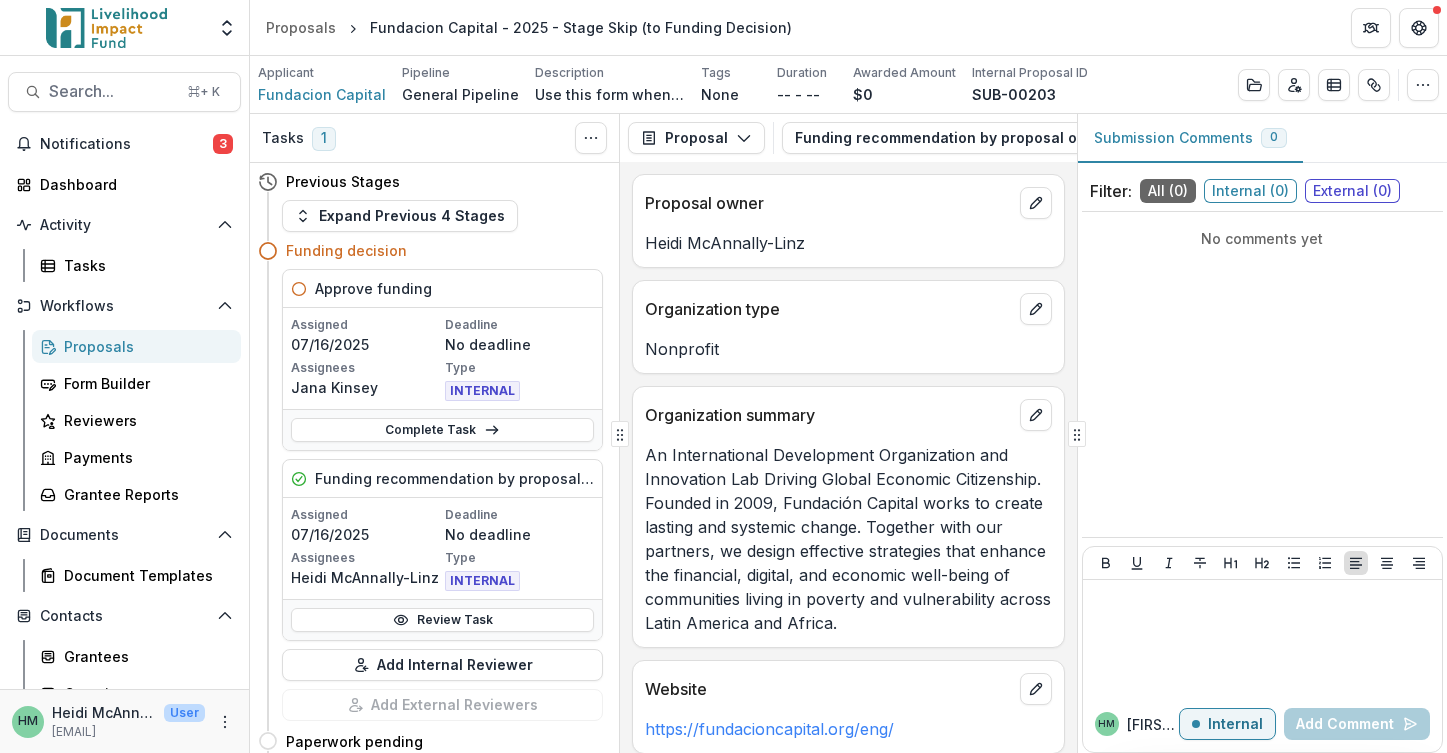 scroll, scrollTop: 0, scrollLeft: 0, axis: both 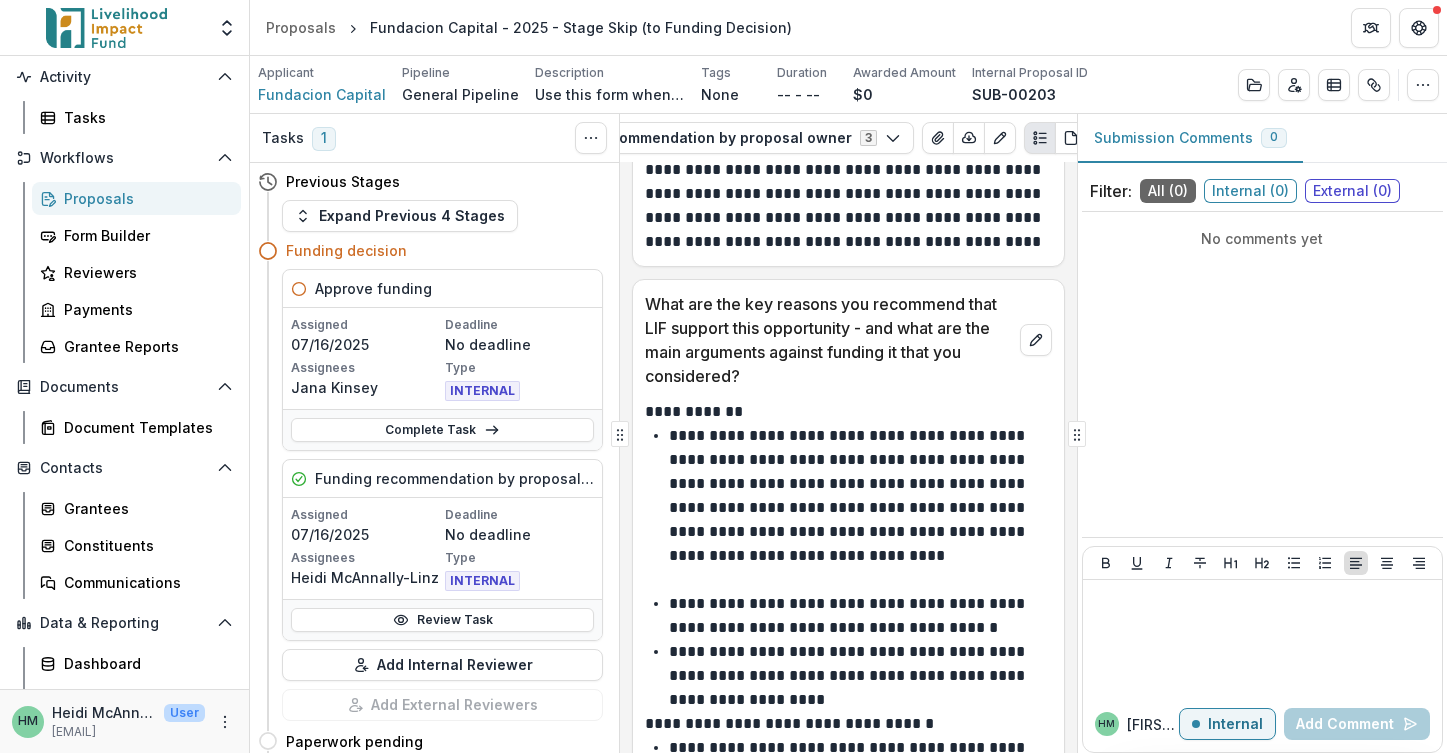 click on "Proposals" at bounding box center [144, 198] 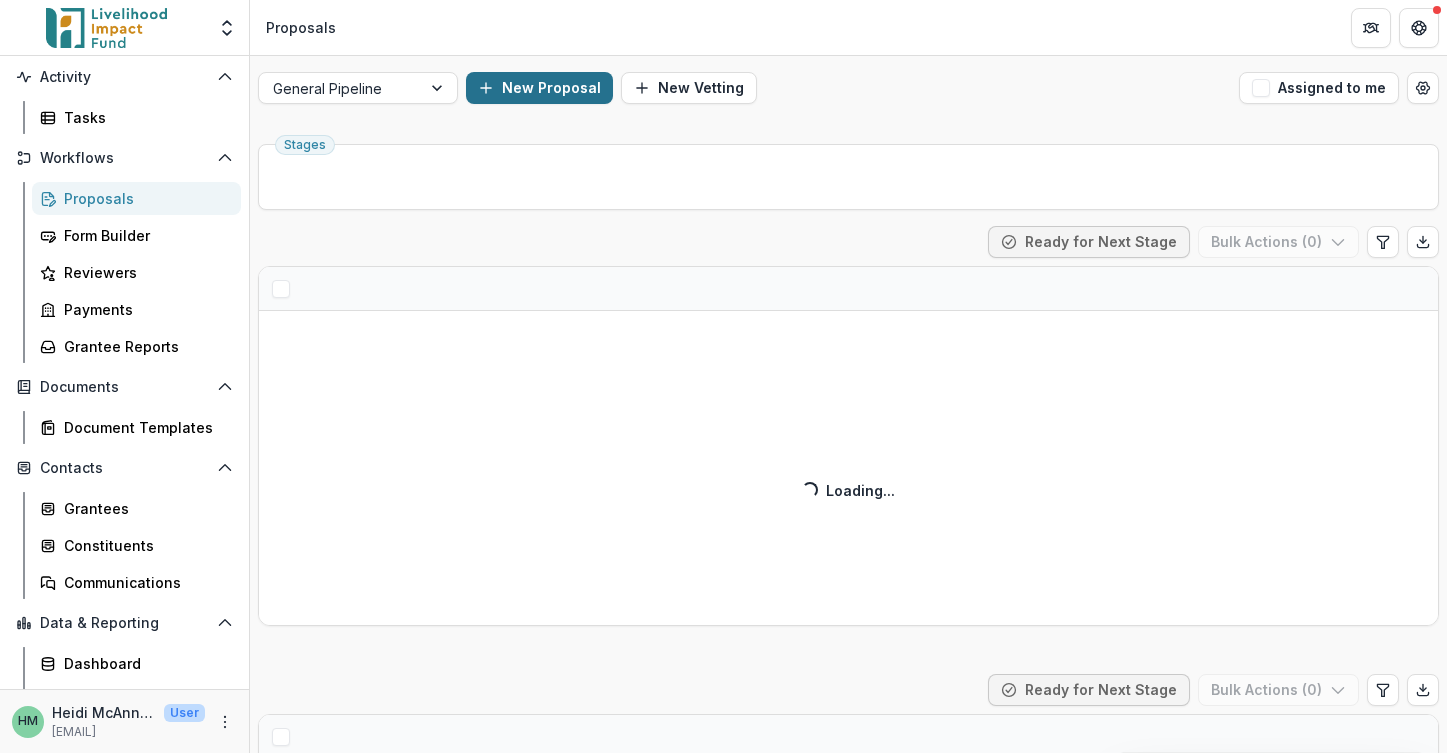 click on "New Proposal" at bounding box center [539, 88] 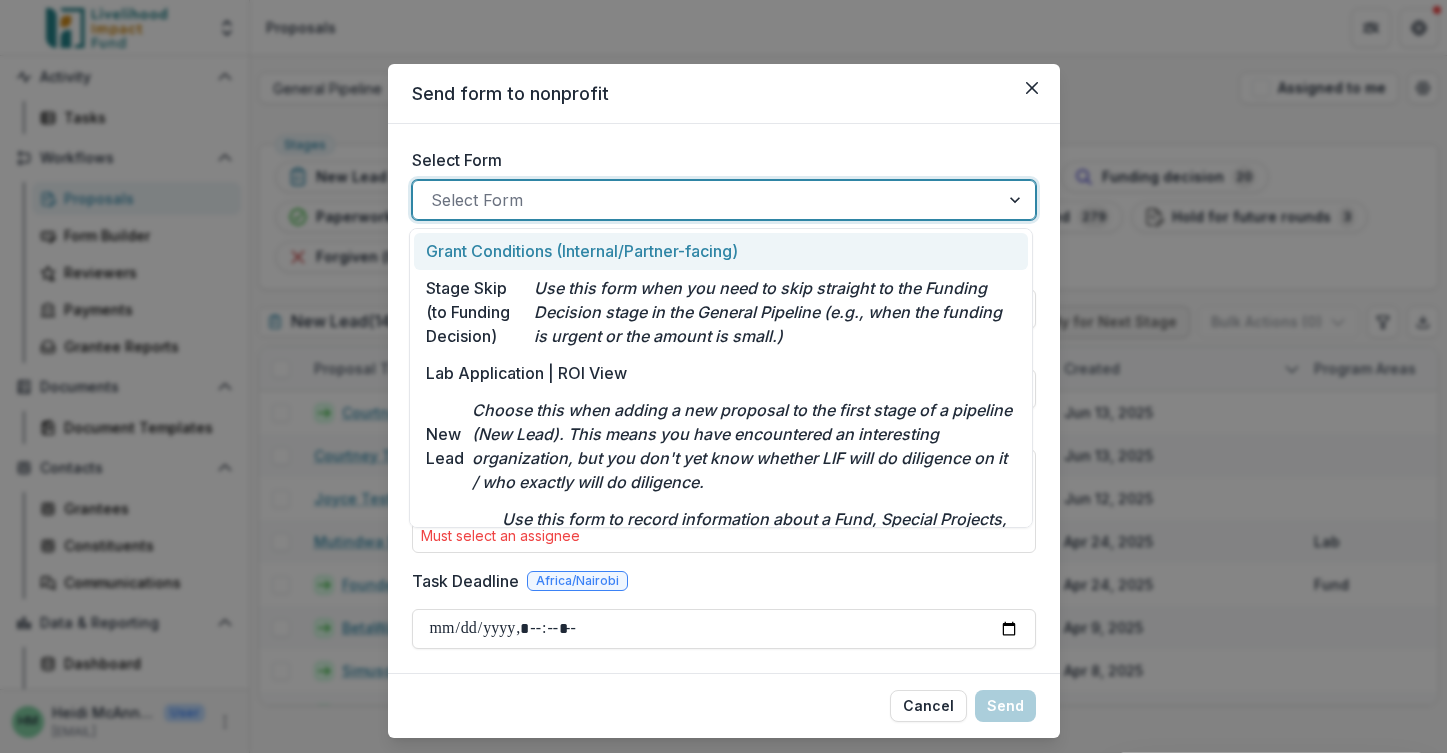 click on "Select Form" at bounding box center [706, 200] 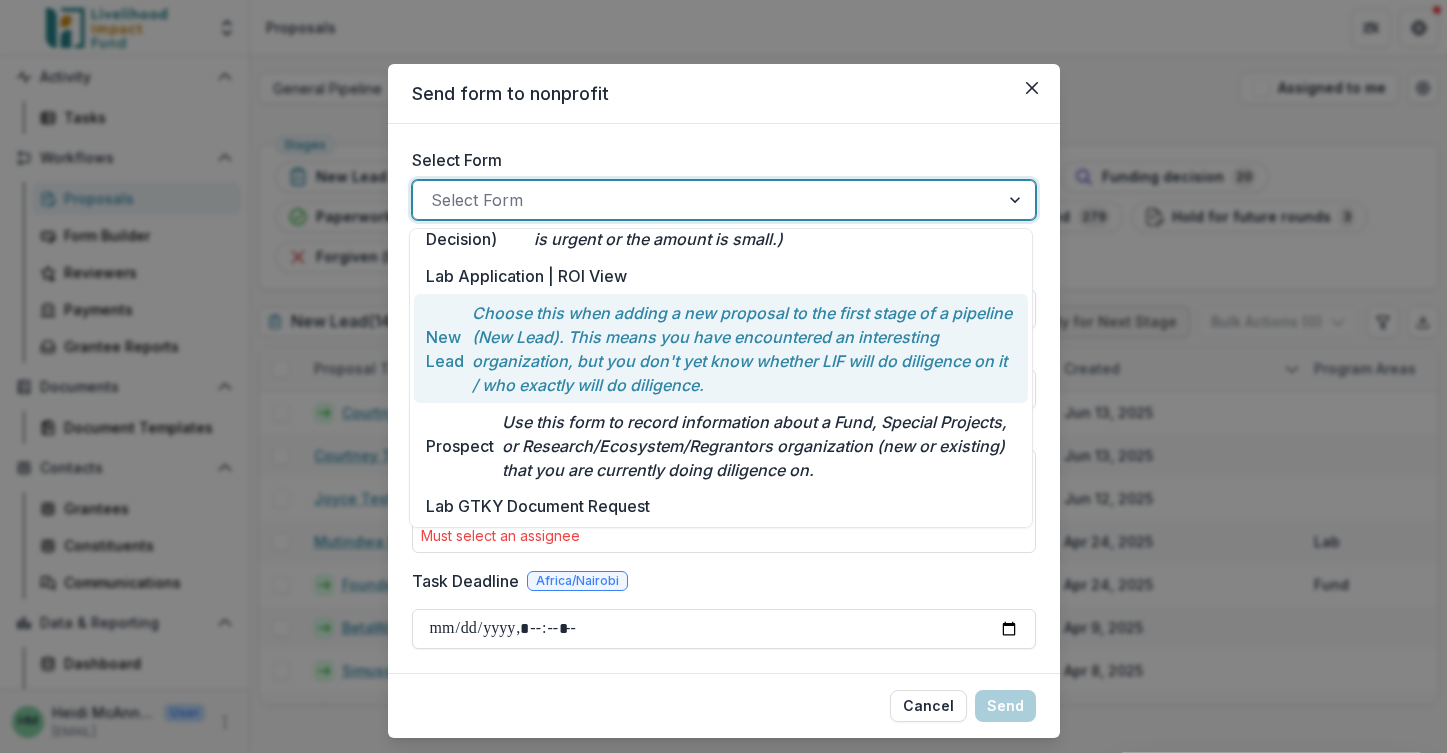 scroll, scrollTop: 101, scrollLeft: 0, axis: vertical 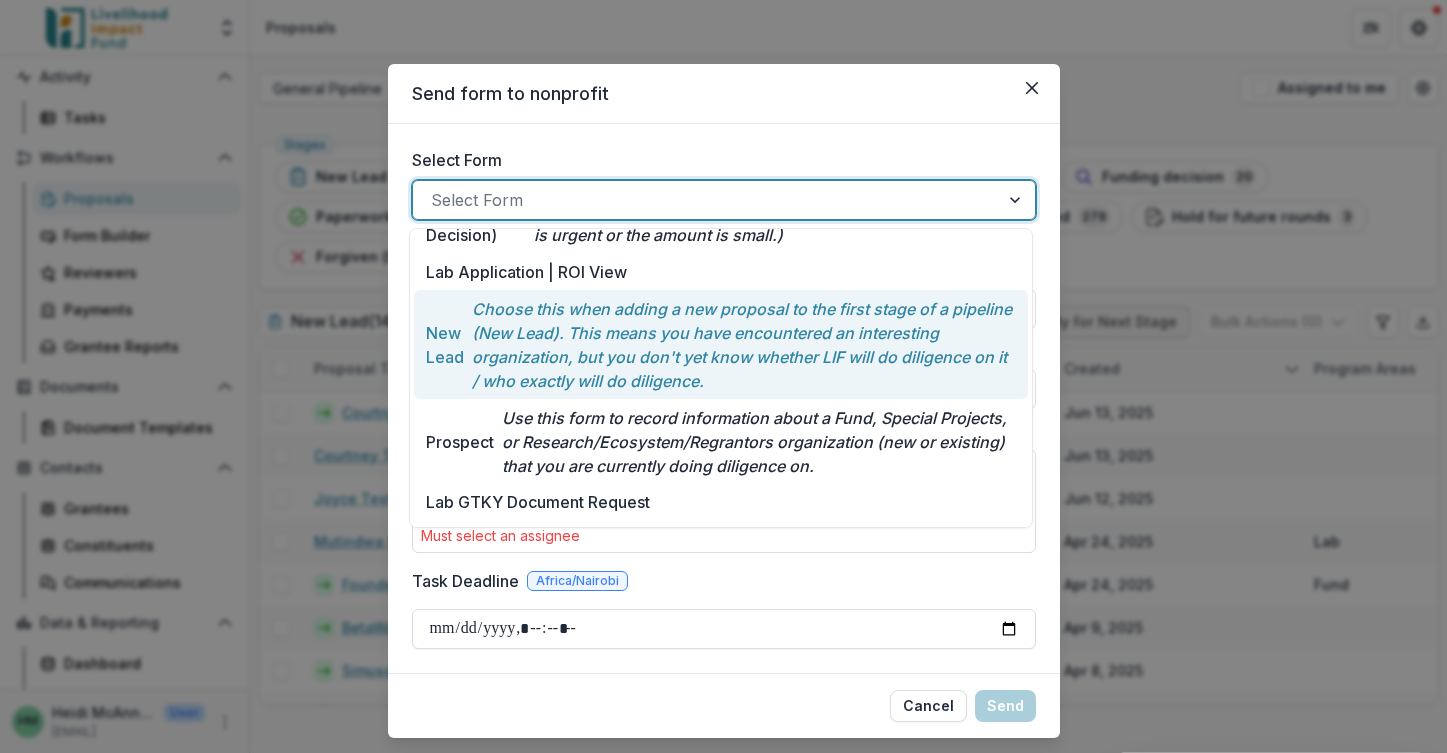 click on "Choose this when adding a new proposal to the first stage of a pipeline (New Lead). This means you have encountered an interesting organization, but you don't yet know whether LIF will do diligence on it / who exactly will do diligence." at bounding box center (743, 345) 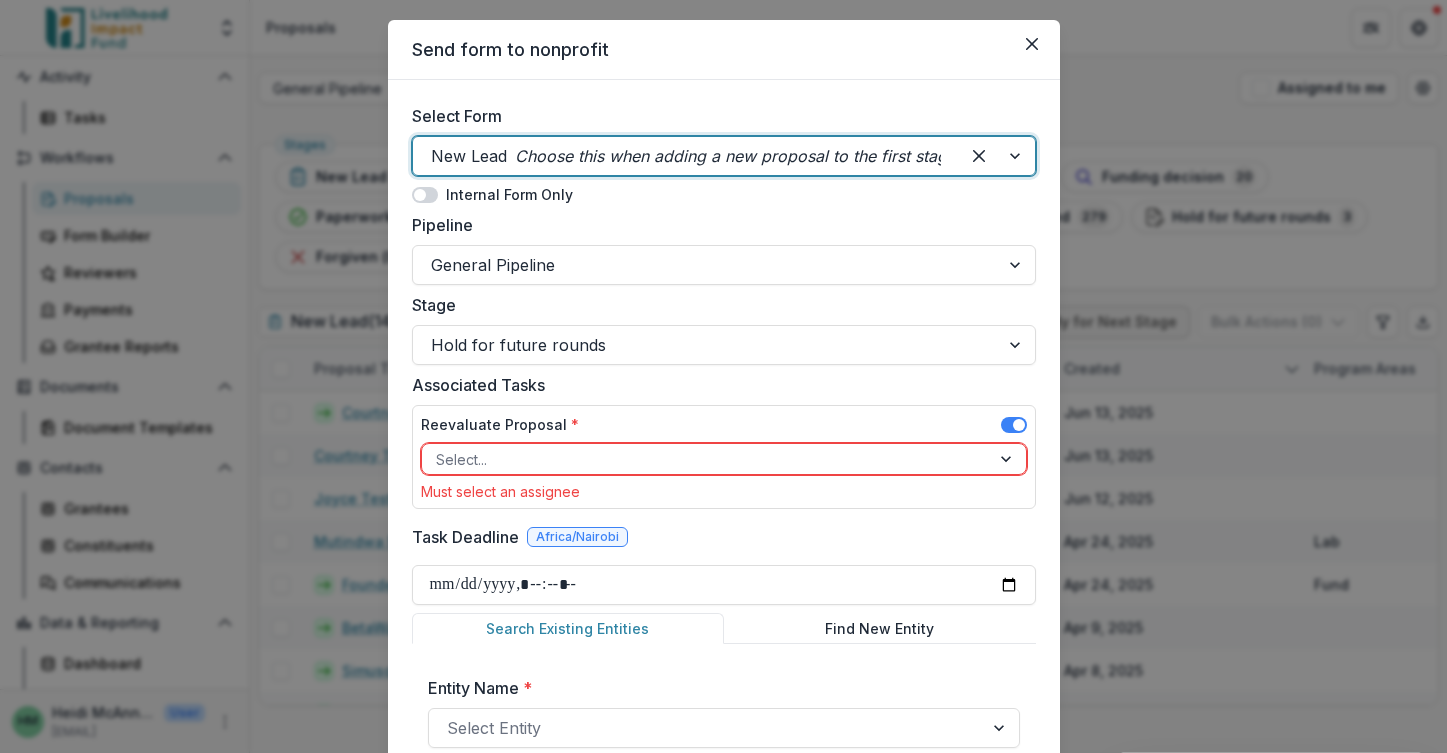 scroll, scrollTop: 92, scrollLeft: 0, axis: vertical 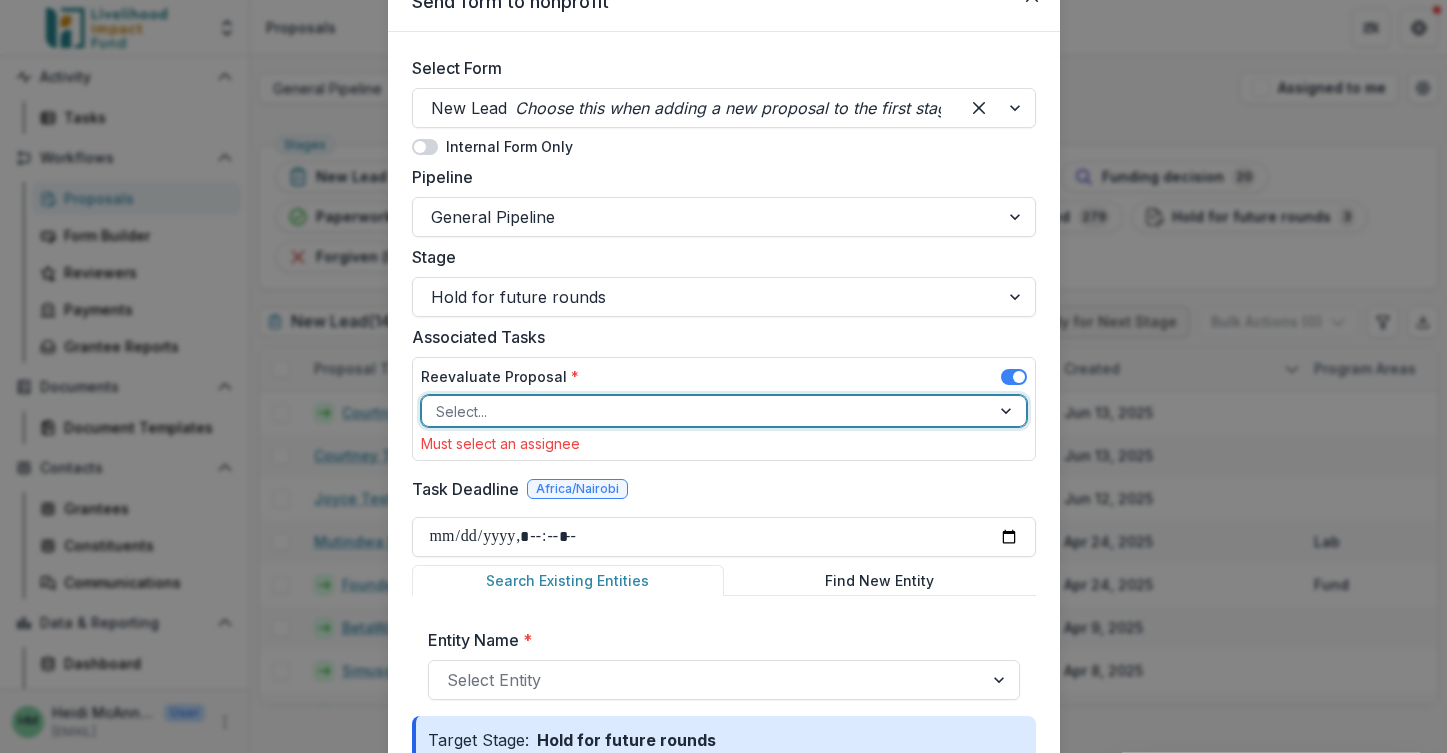 click at bounding box center (706, 411) 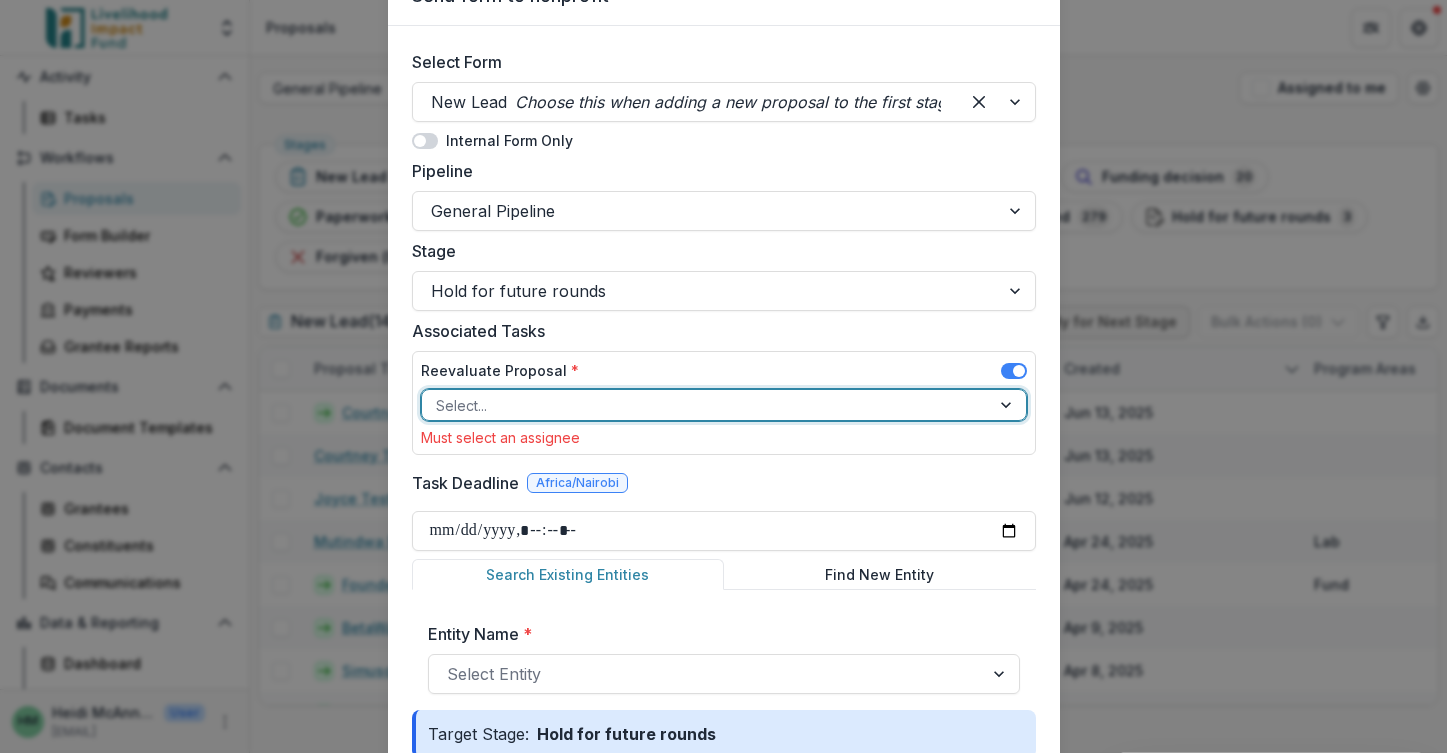 scroll, scrollTop: 35, scrollLeft: 0, axis: vertical 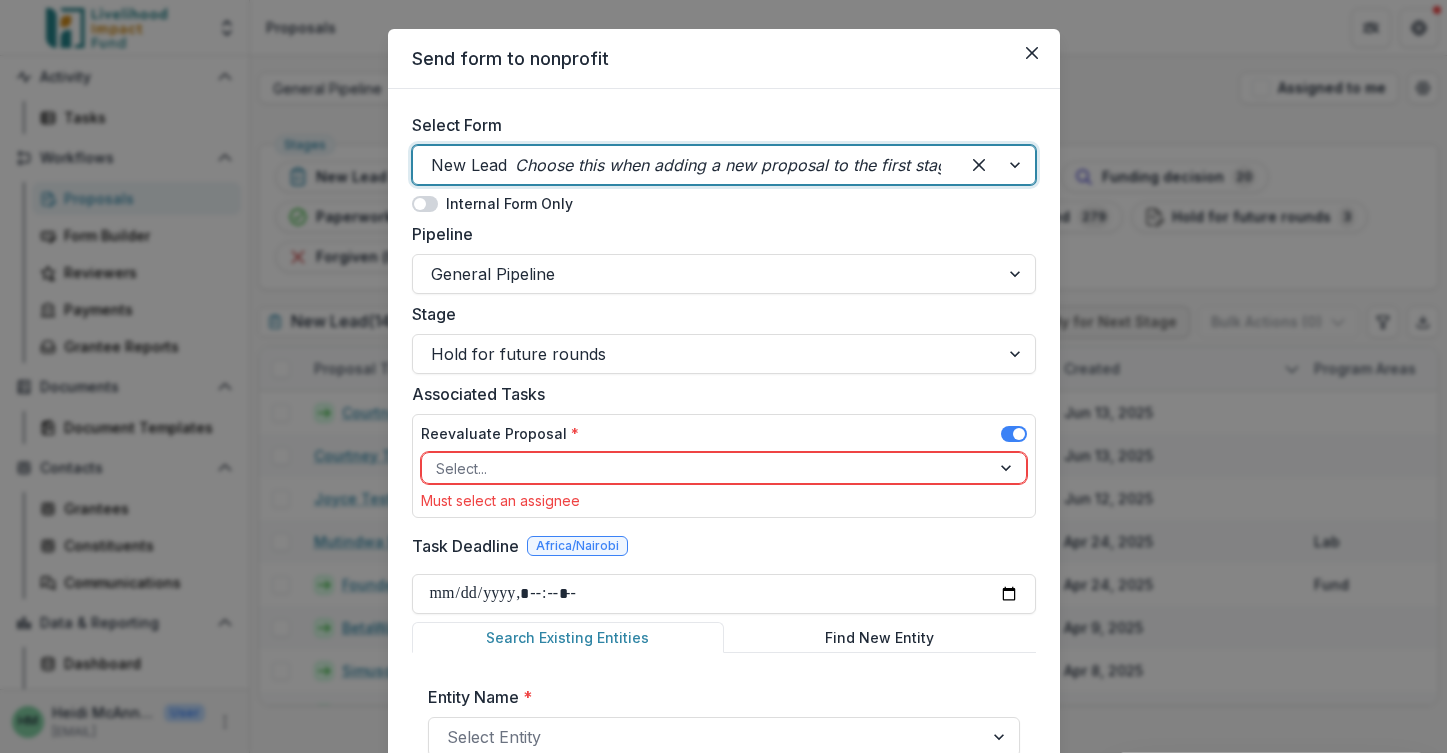 click on "Choose this when adding a new proposal to the first stage of a pipeline (New Lead). This means you have encountered an interesting organization, but you don't yet know whether LIF will do diligence on it / who exactly will do diligence." at bounding box center [1409, 165] 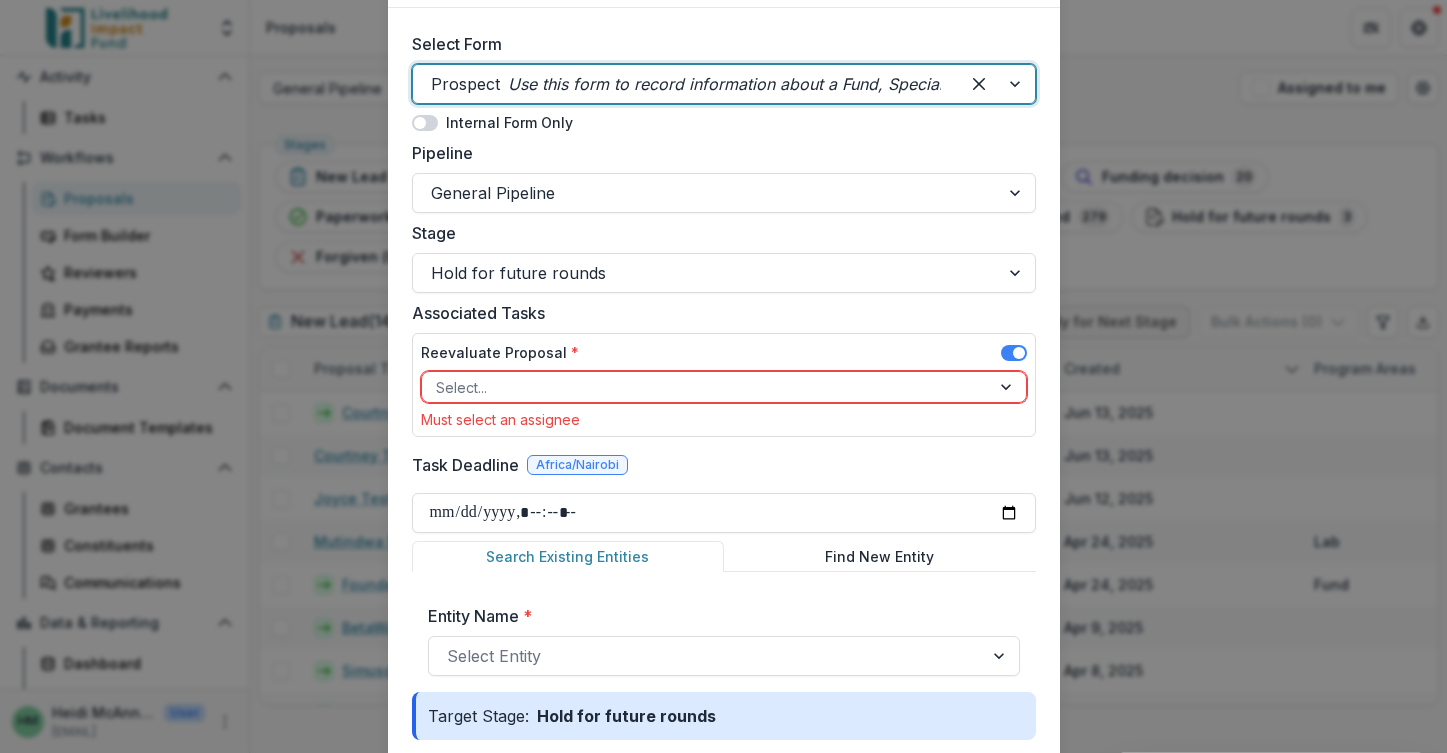 scroll, scrollTop: 165, scrollLeft: 0, axis: vertical 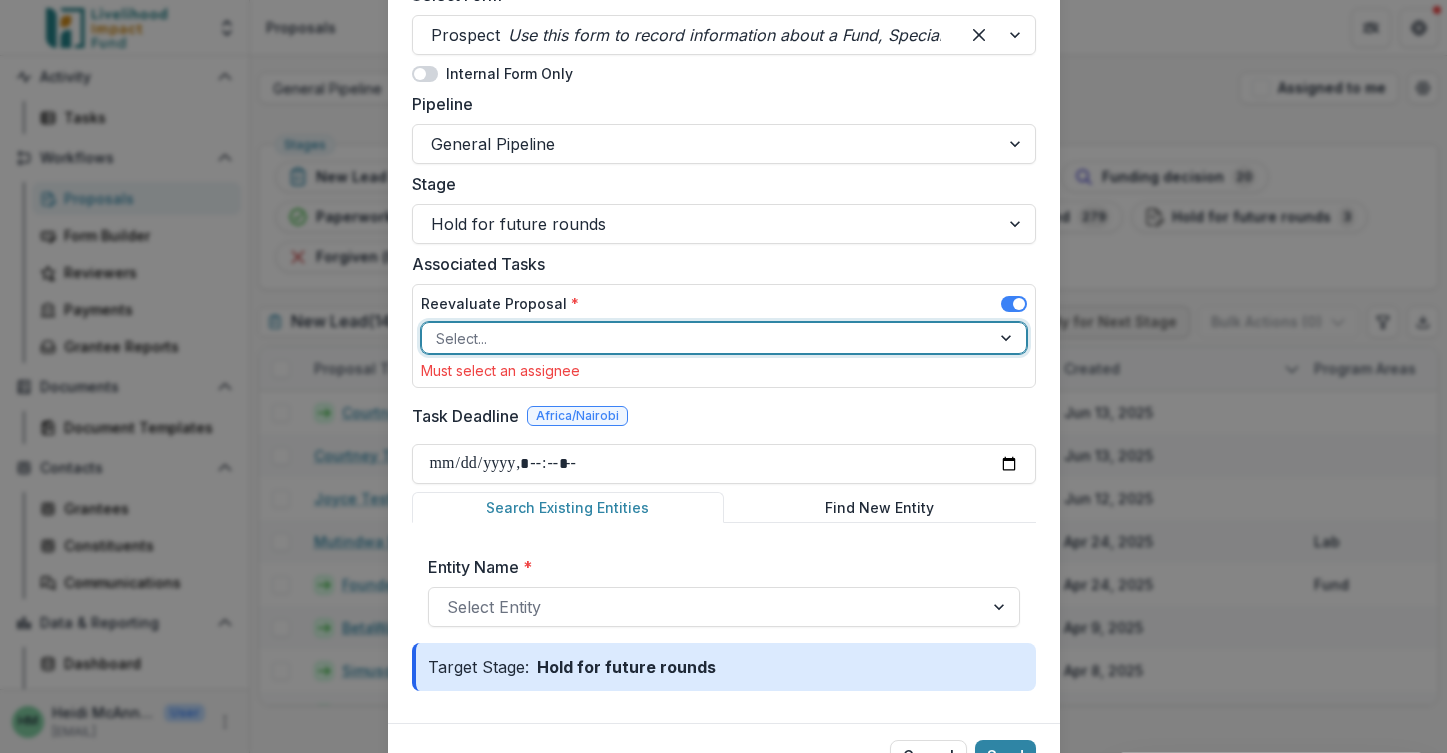 click on "Select..." at bounding box center (706, 338) 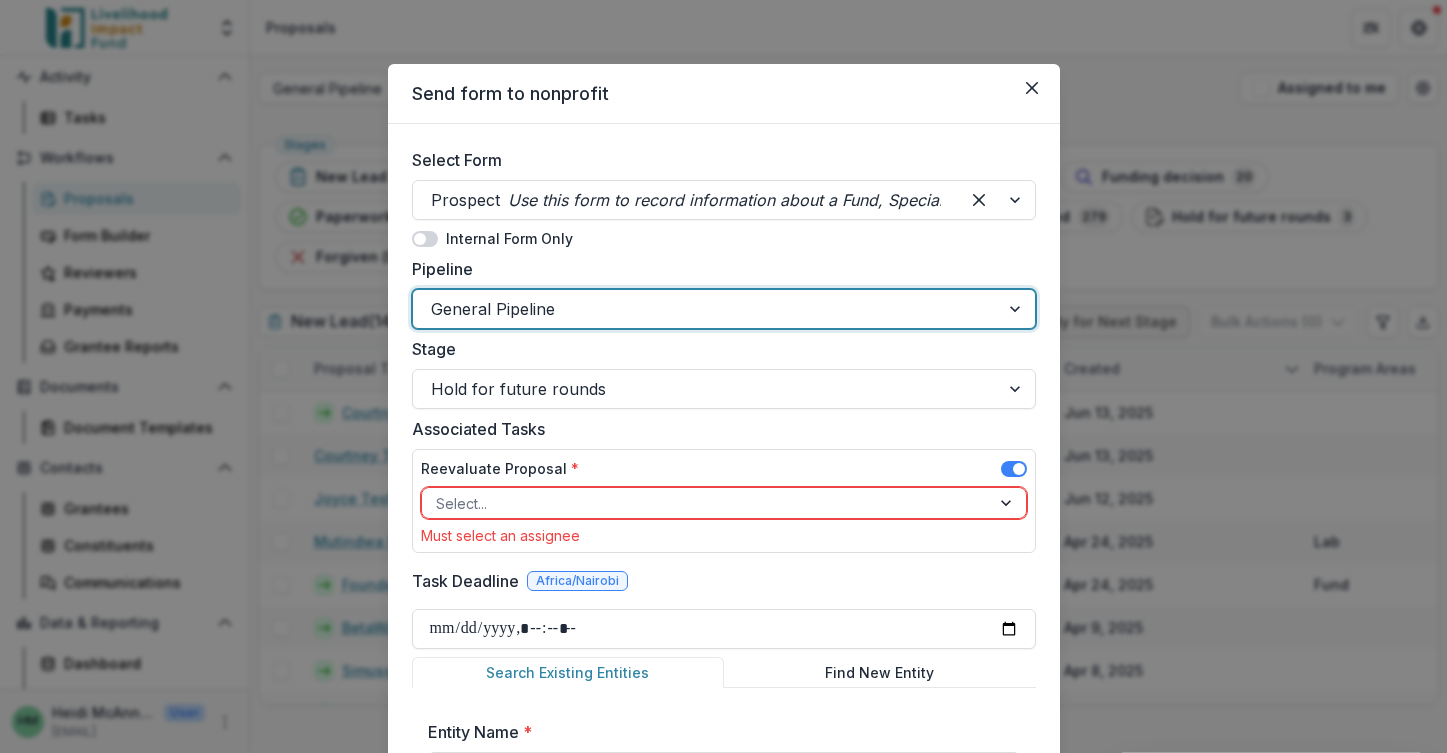 click at bounding box center [706, 309] 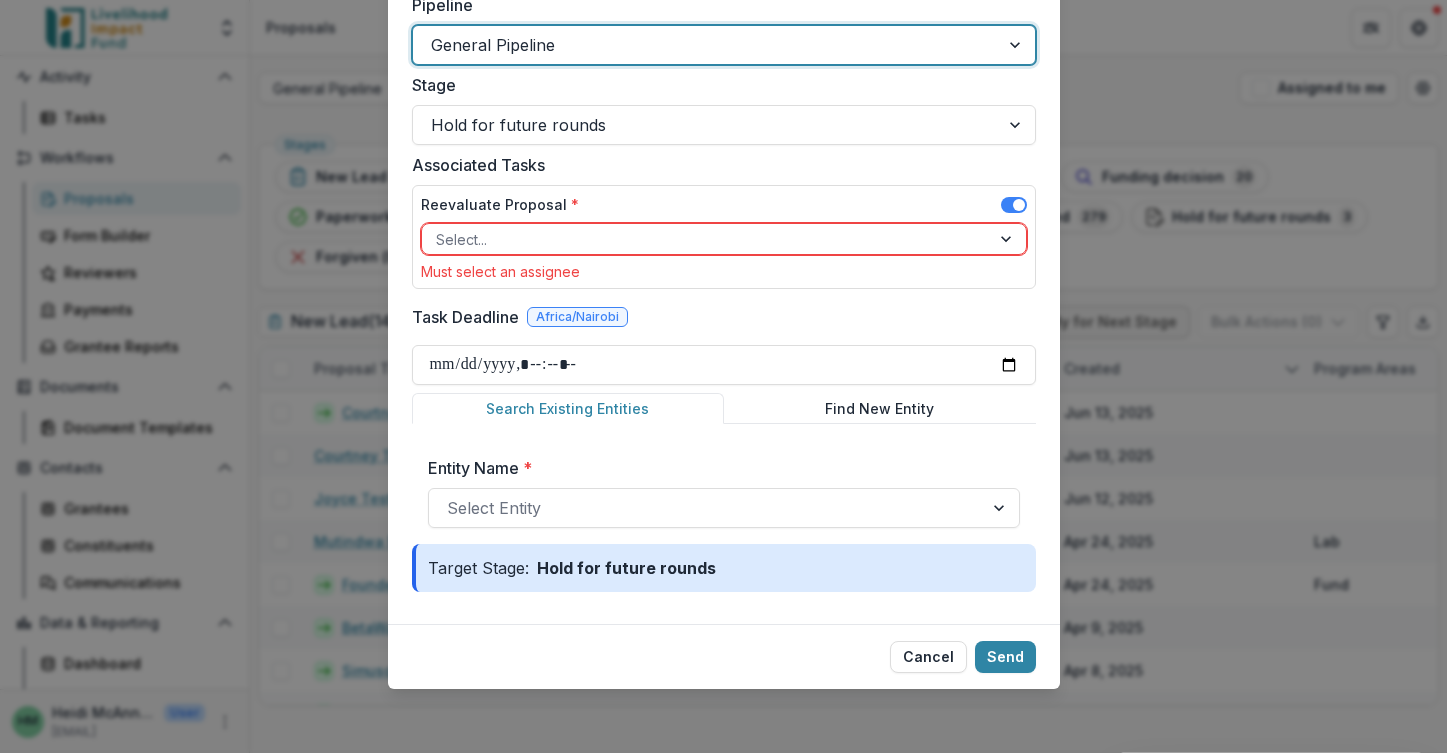 scroll, scrollTop: 264, scrollLeft: 0, axis: vertical 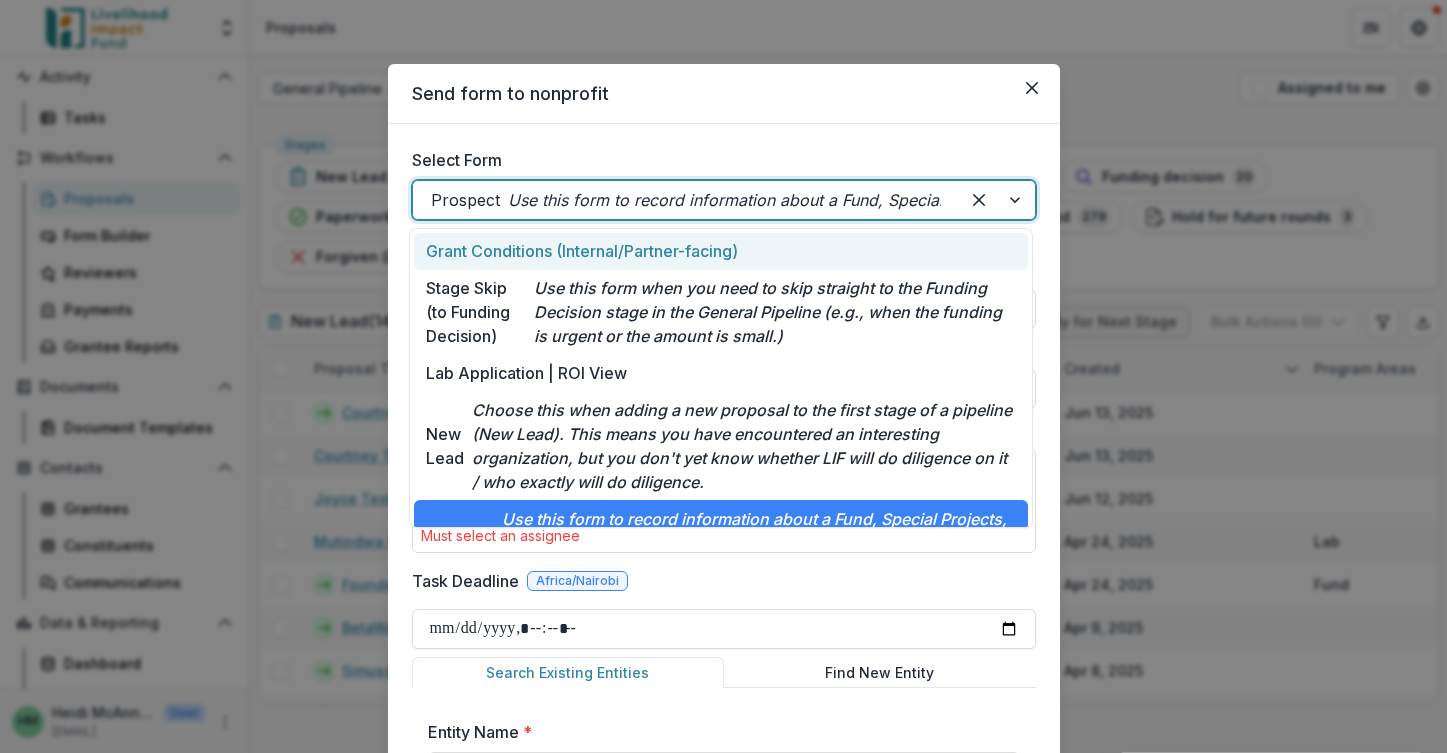click at bounding box center [997, 200] 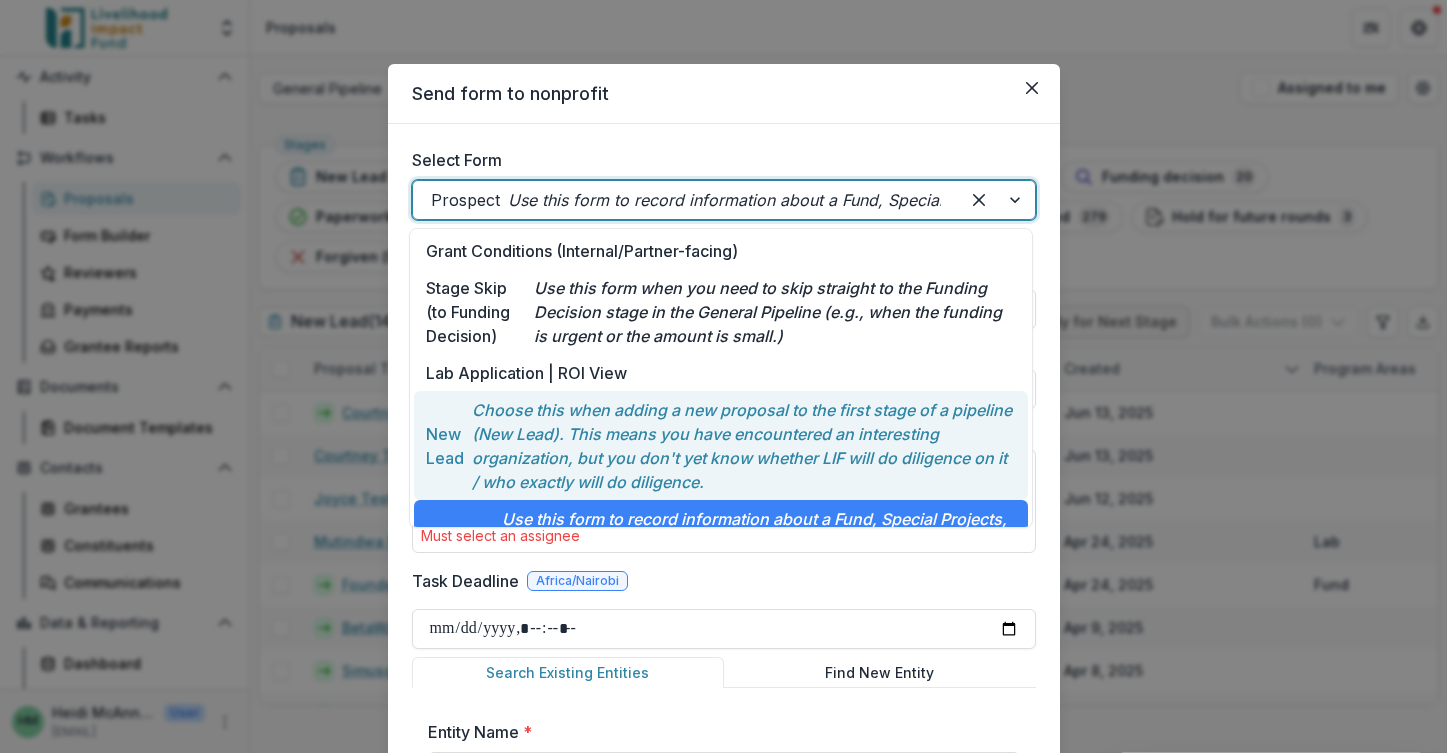 click on "Choose this when adding a new proposal to the first stage of a pipeline (New Lead). This means you have encountered an interesting organization, but you don't yet know whether LIF will do diligence on it / who exactly will do diligence." at bounding box center (743, 446) 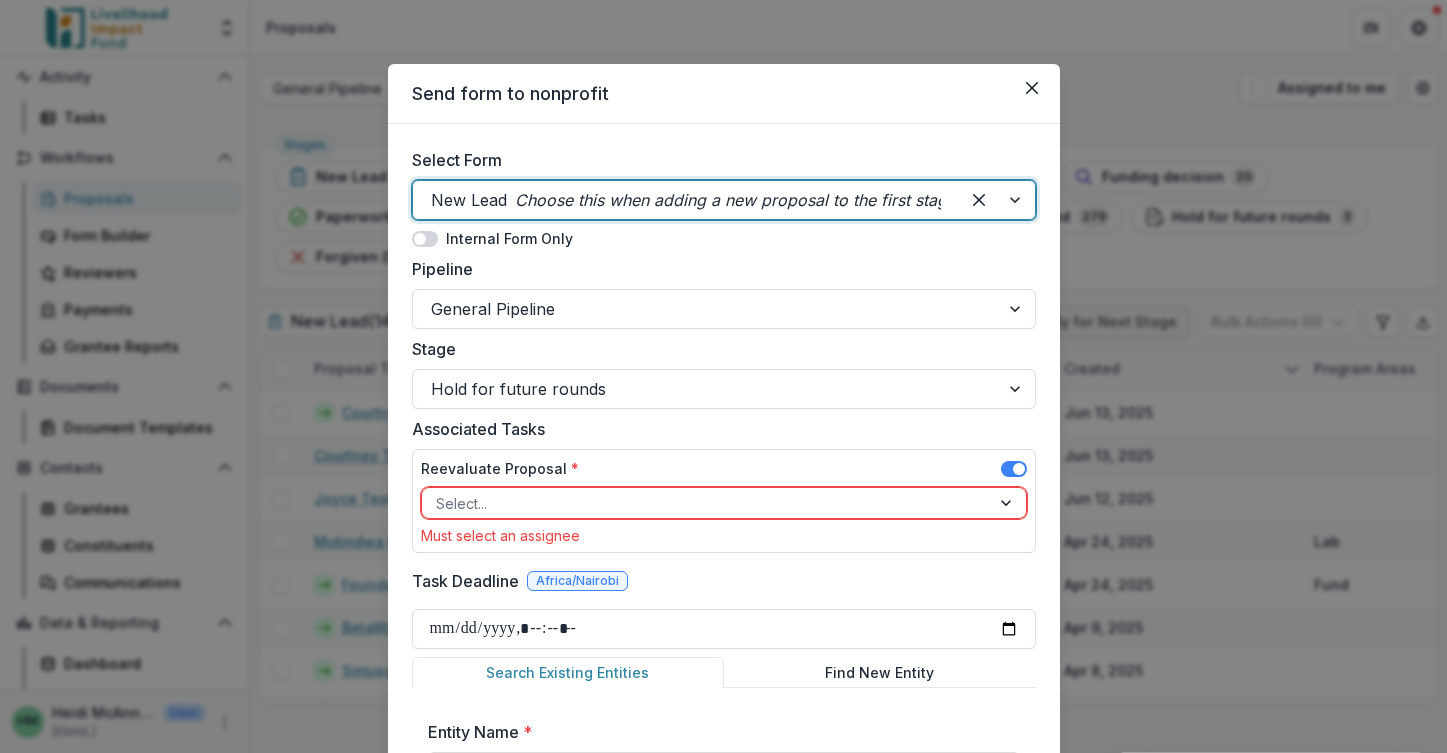 click on "Stage Hold for future rounds" at bounding box center [724, 373] 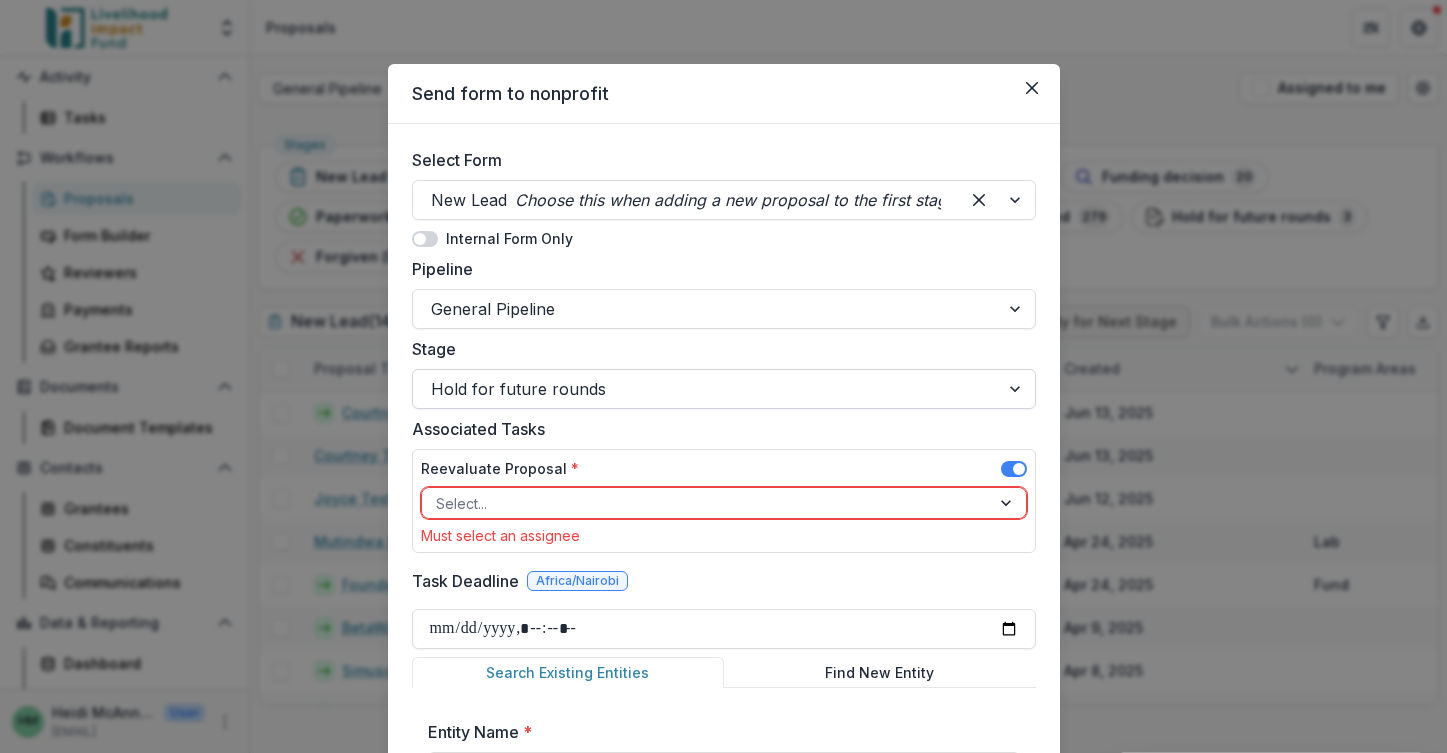click at bounding box center (706, 389) 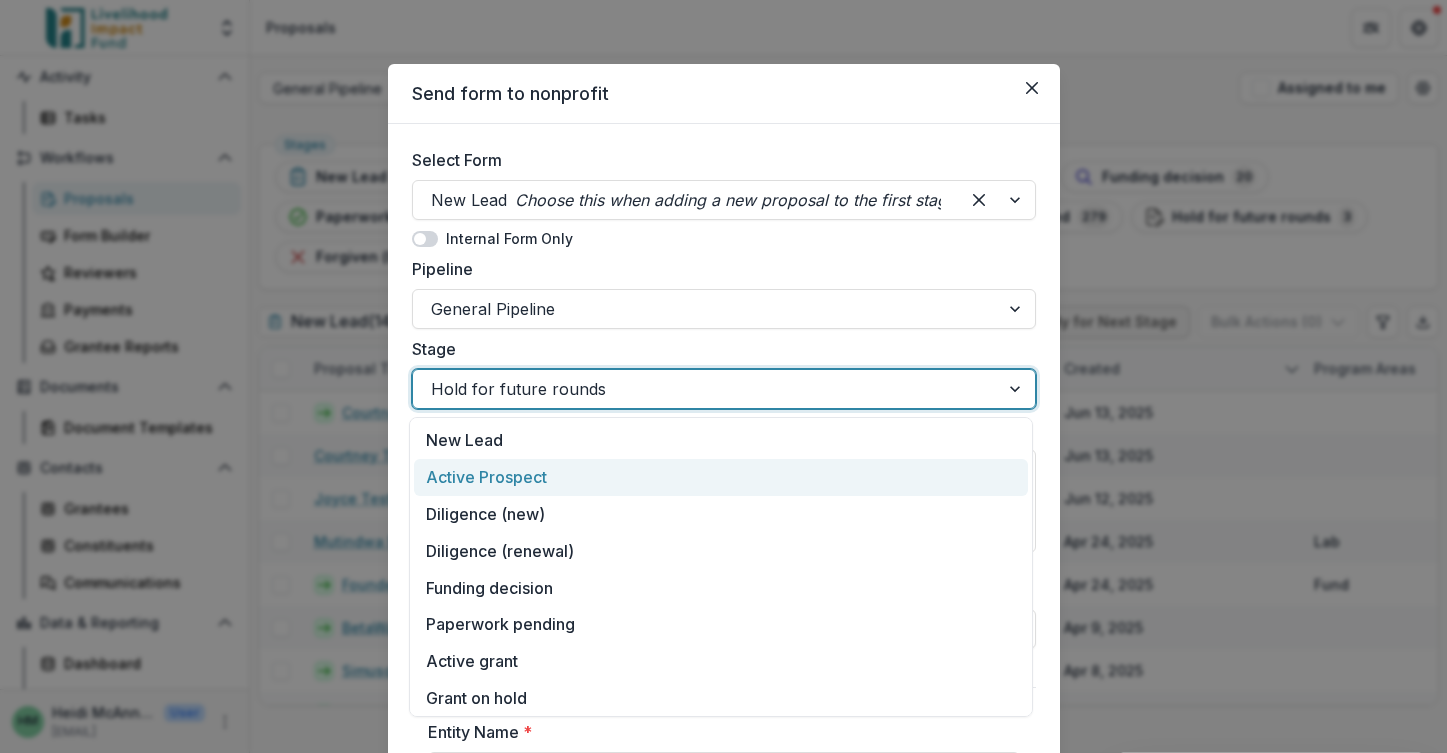 click on "Active Prospect" at bounding box center (721, 477) 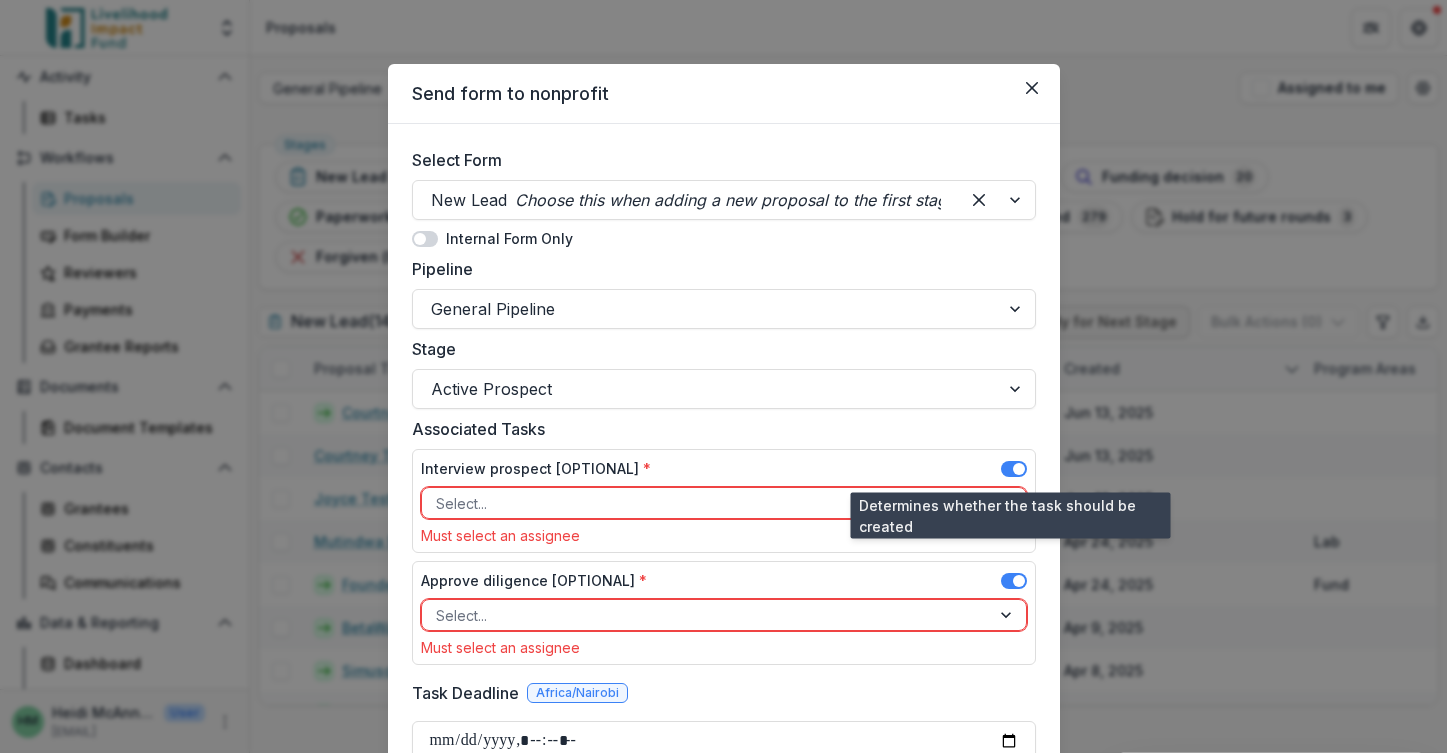 click at bounding box center (1014, 469) 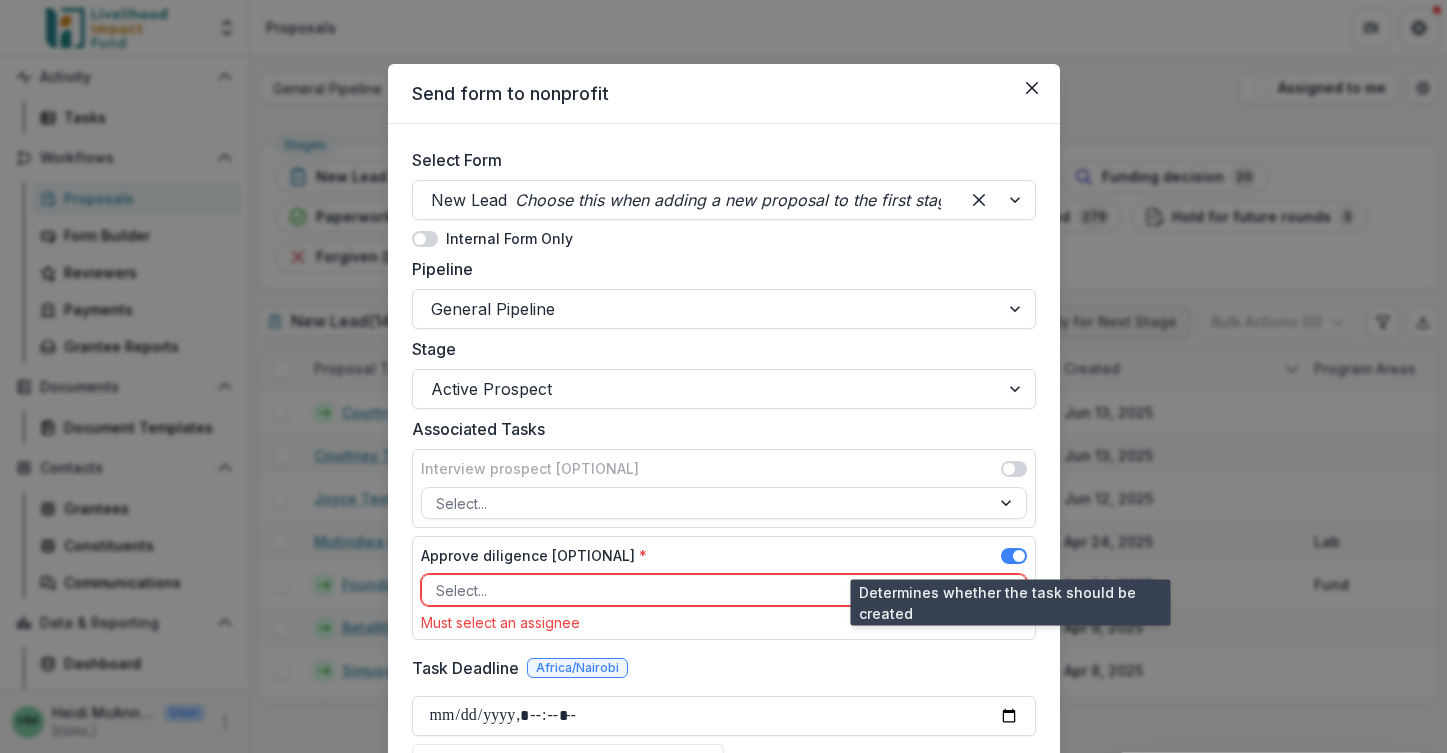 click at bounding box center [1014, 556] 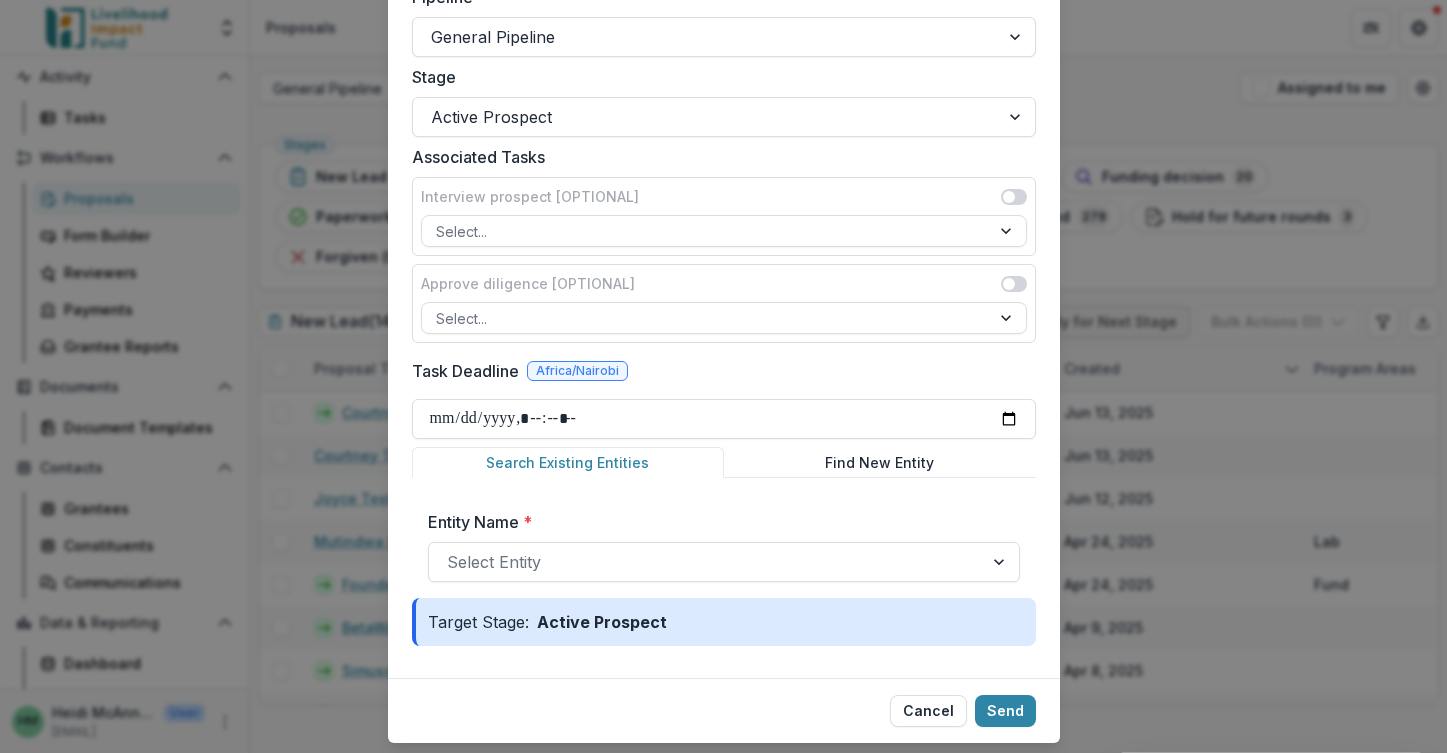 scroll, scrollTop: 326, scrollLeft: 0, axis: vertical 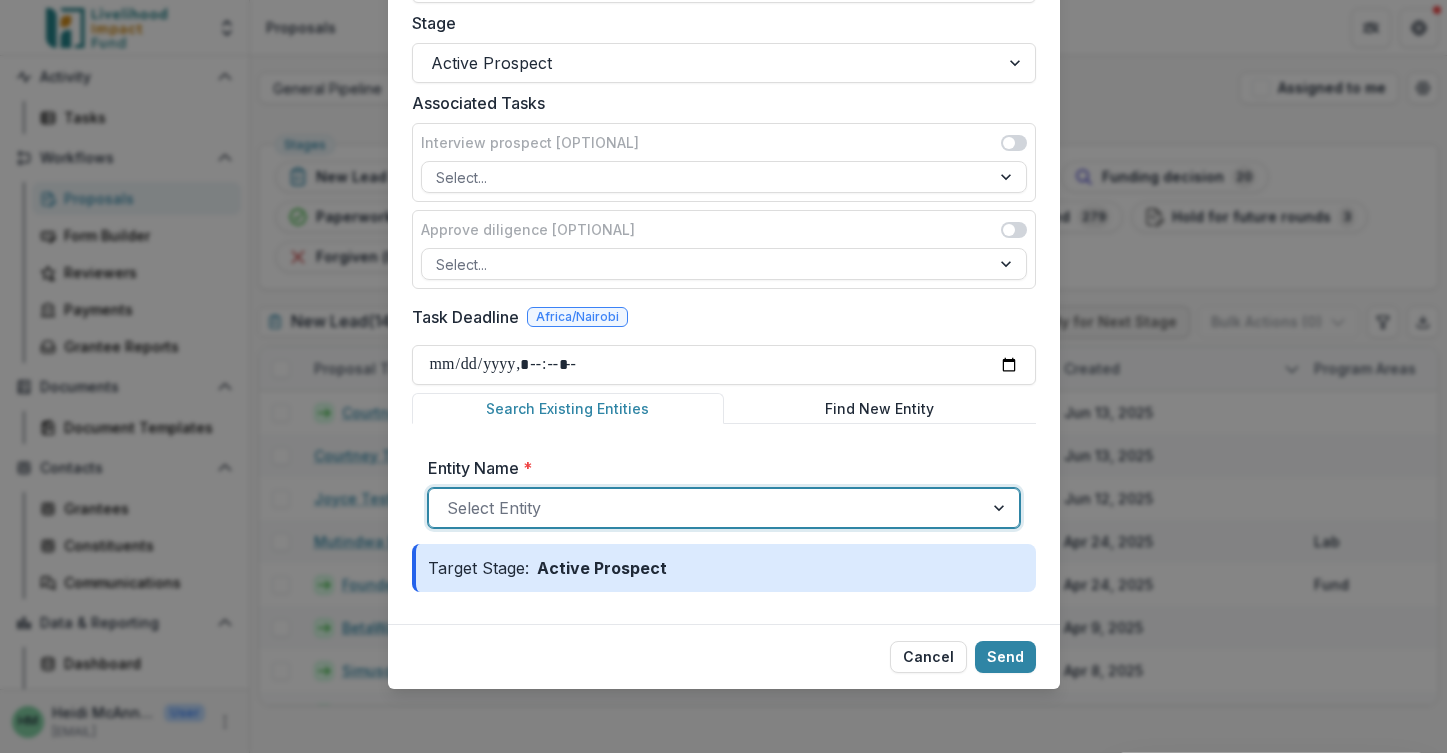 click at bounding box center (706, 508) 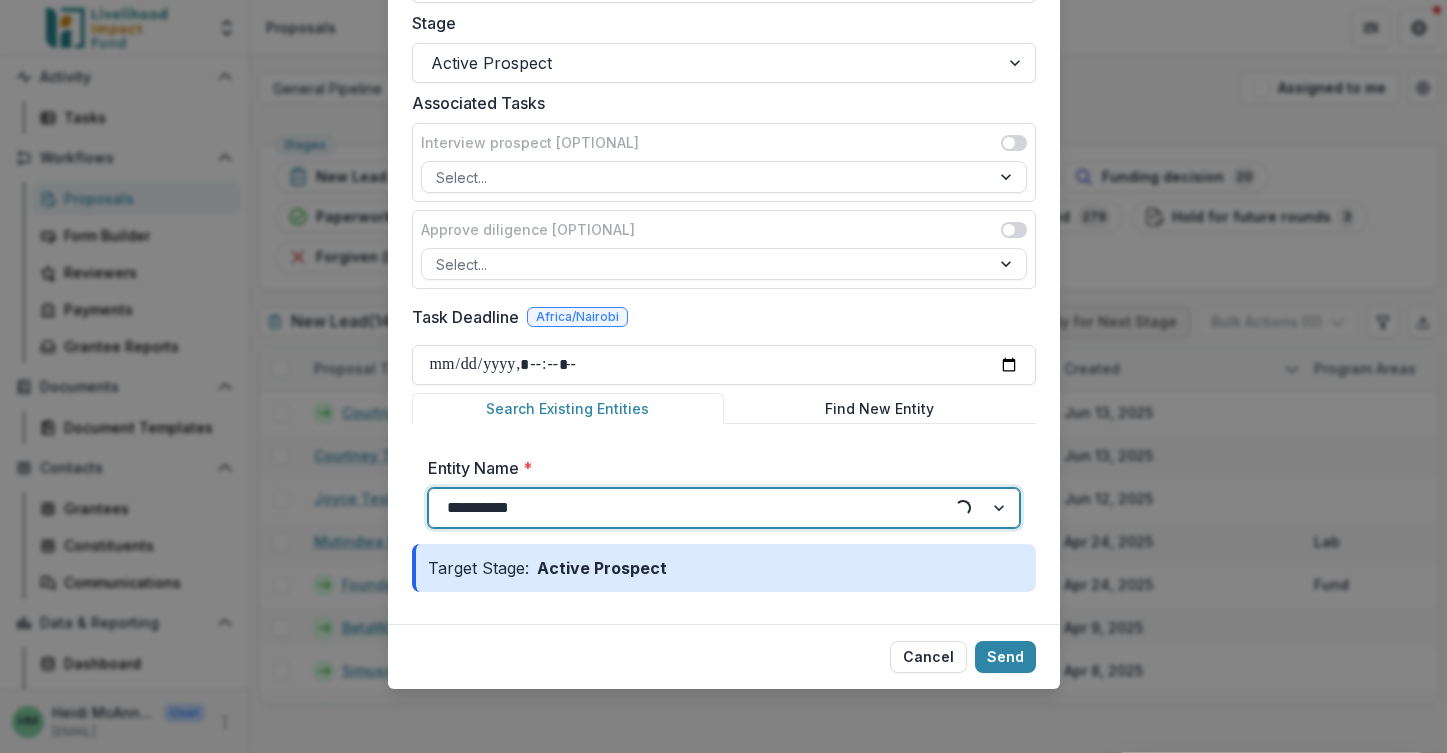 type on "**********" 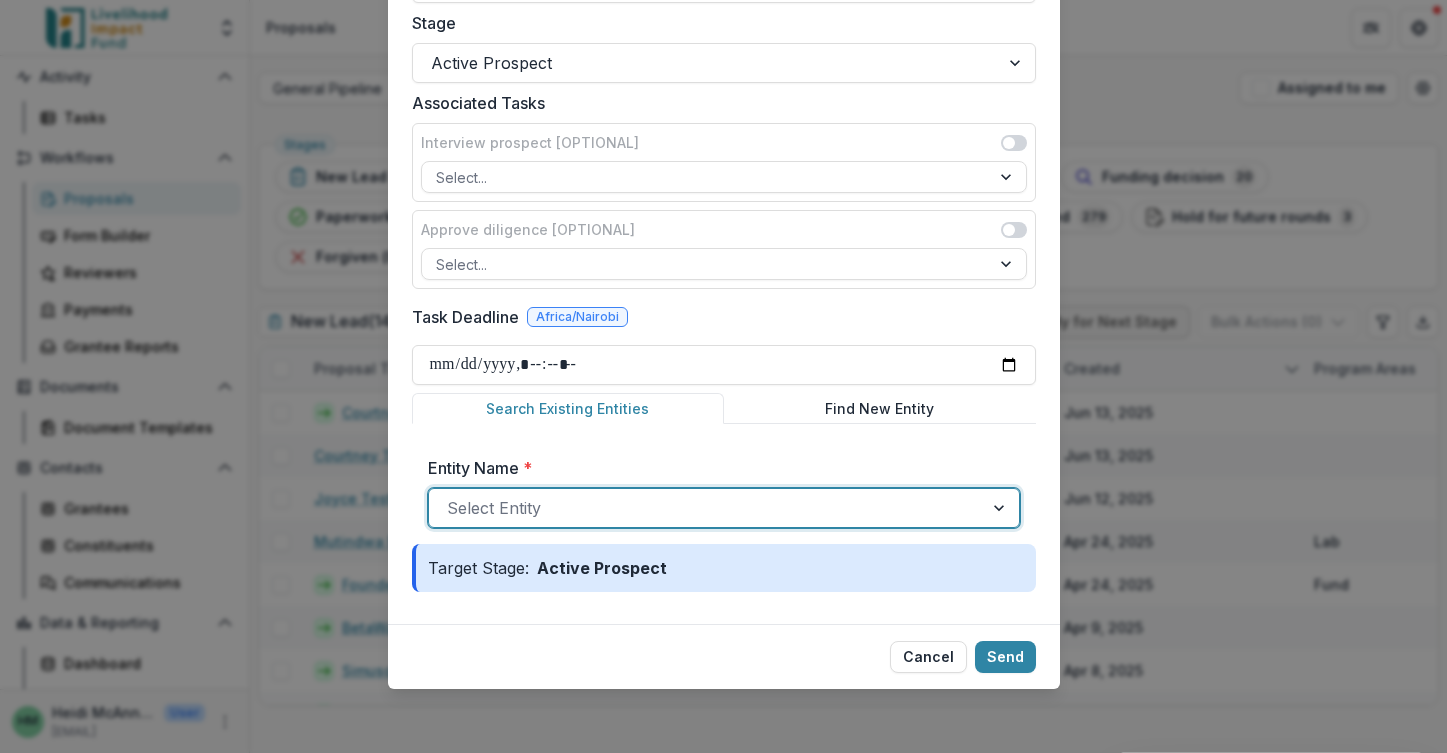 drag, startPoint x: 549, startPoint y: 511, endPoint x: 410, endPoint y: 488, distance: 140.89003 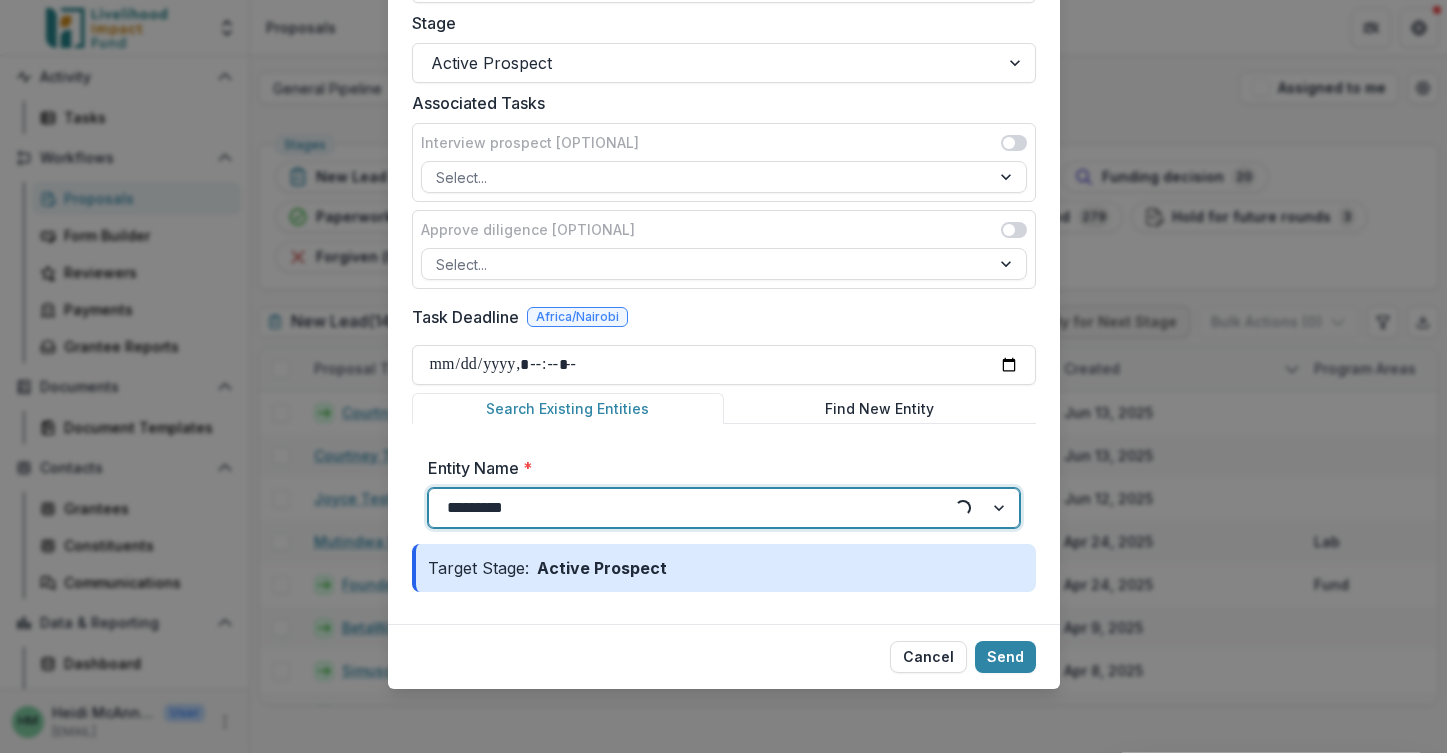 type on "**********" 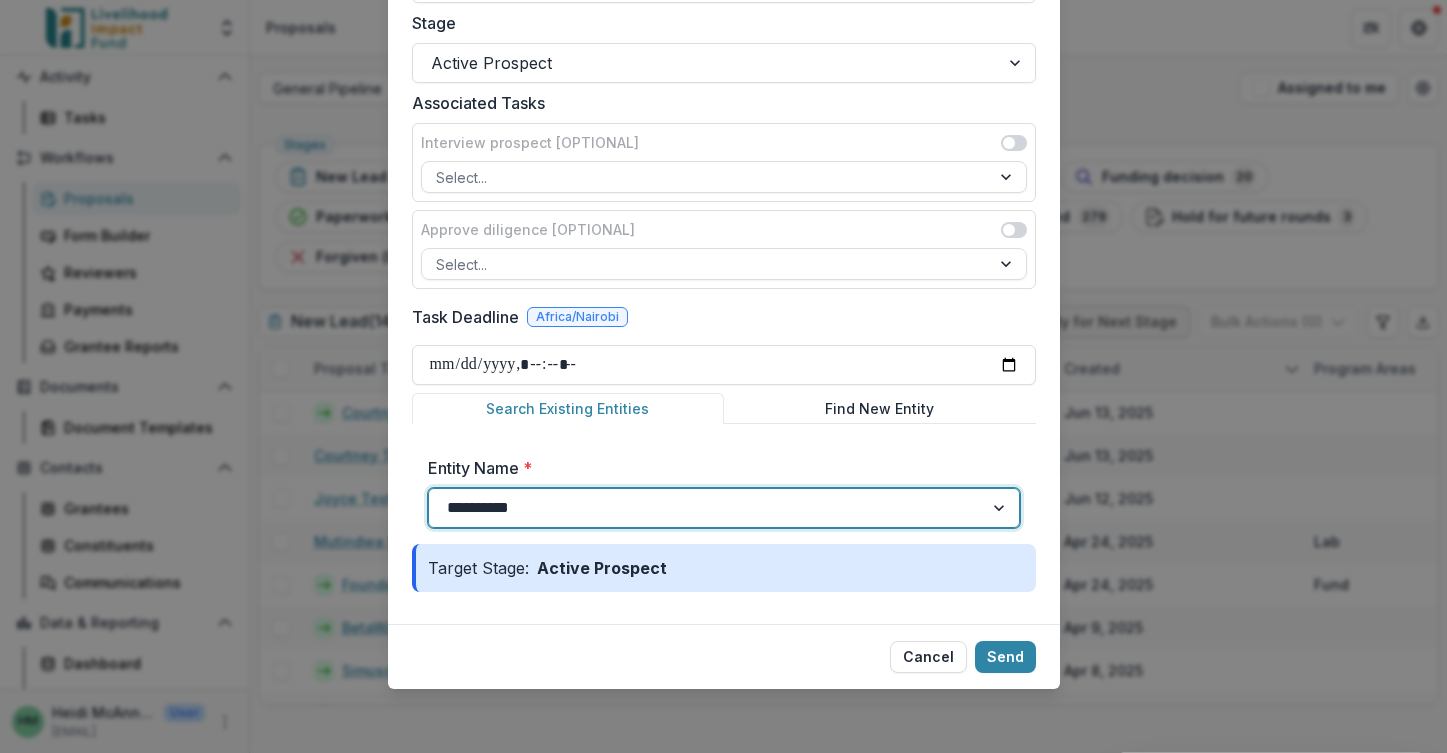 click on "World Bank" at bounding box center (723, 784) 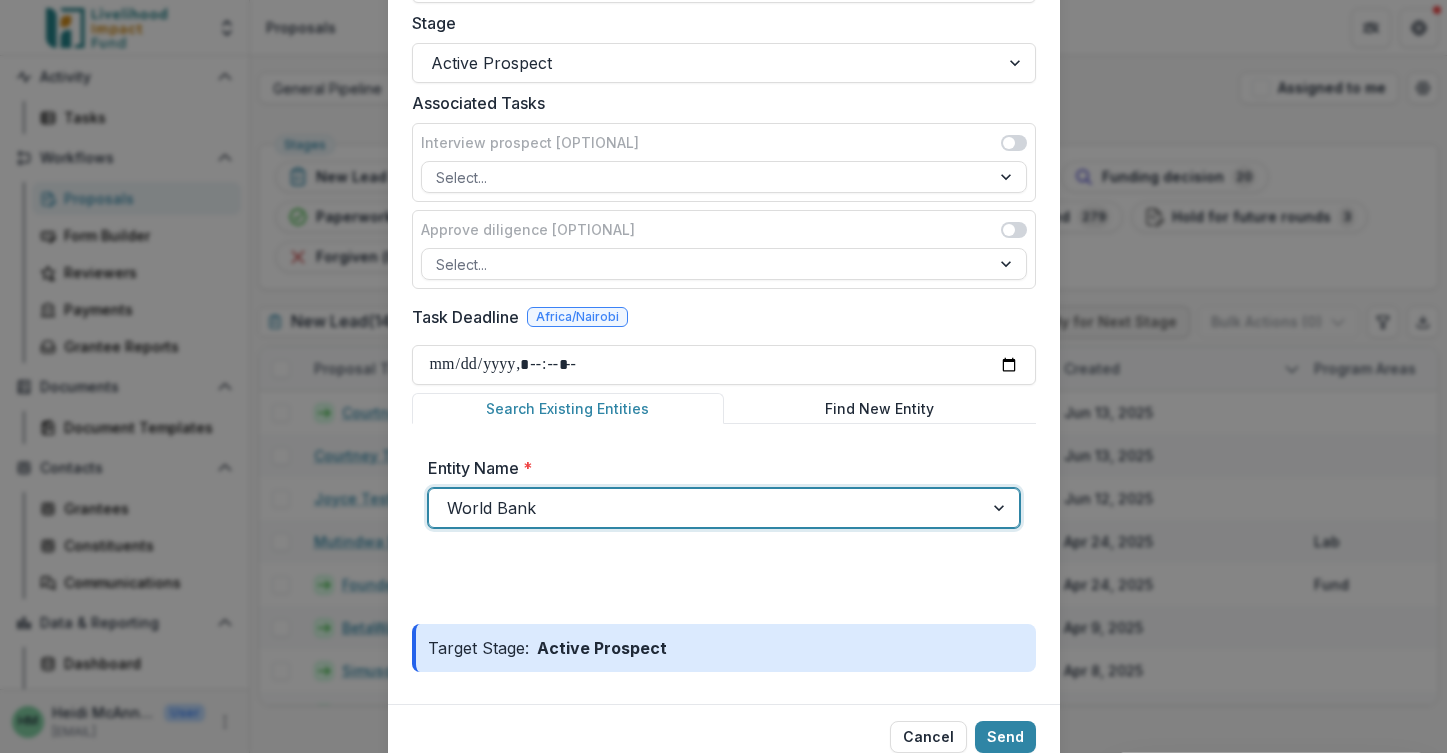 type 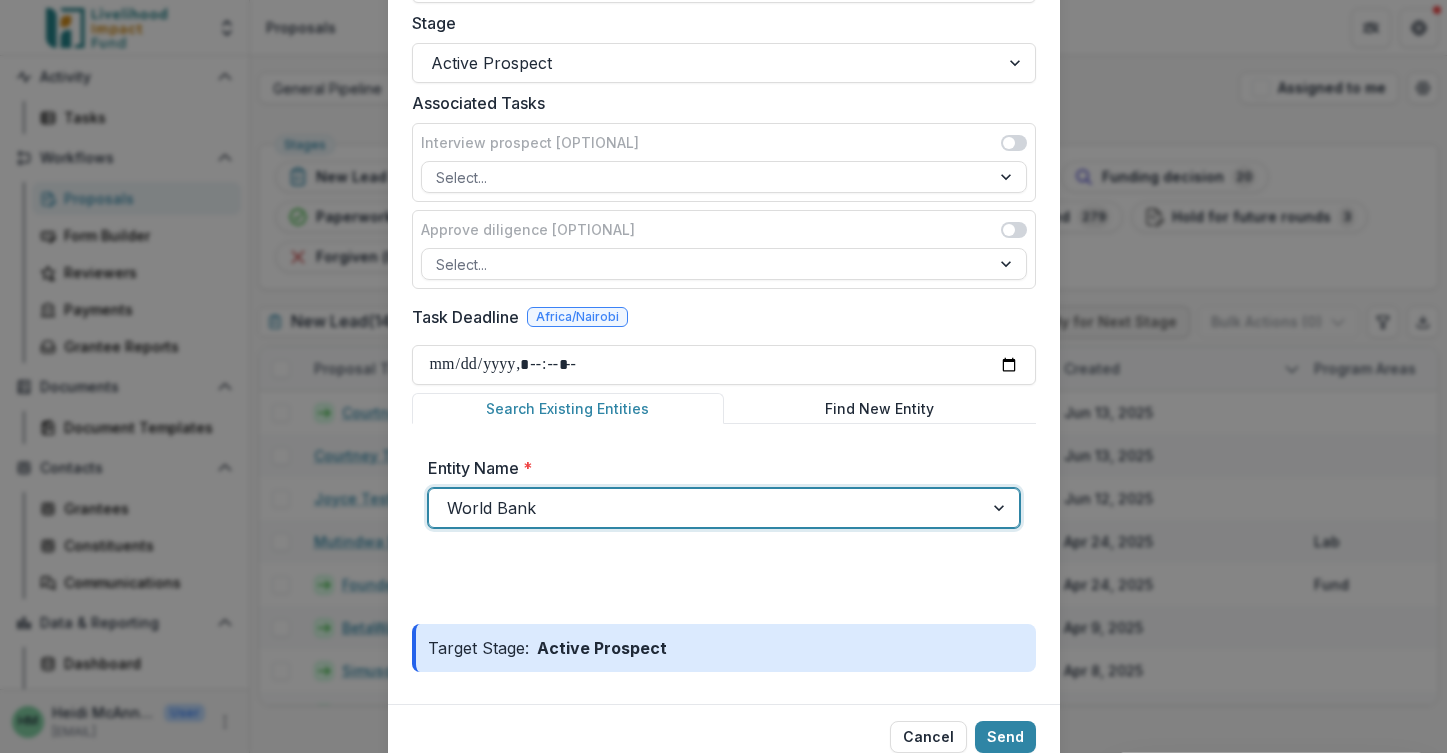 scroll, scrollTop: 406, scrollLeft: 0, axis: vertical 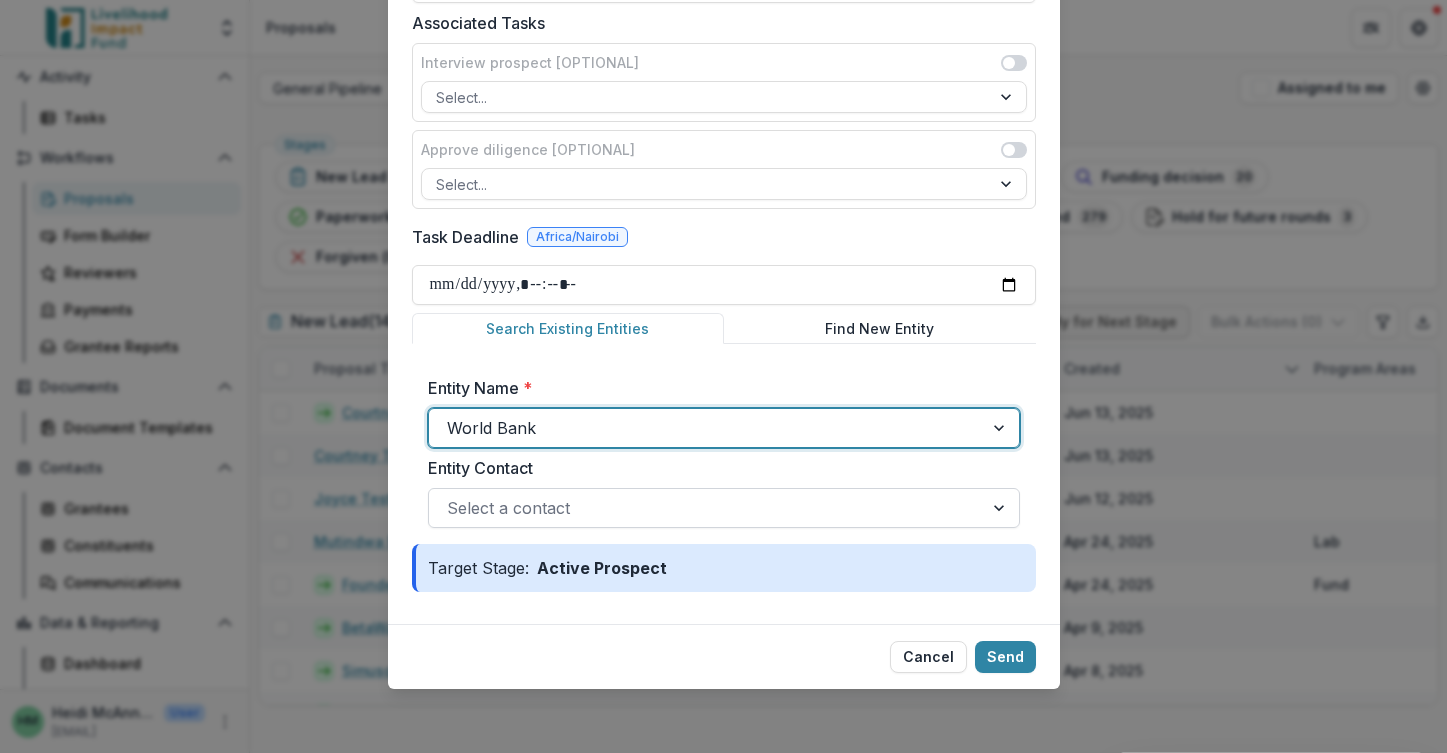 click at bounding box center (706, 508) 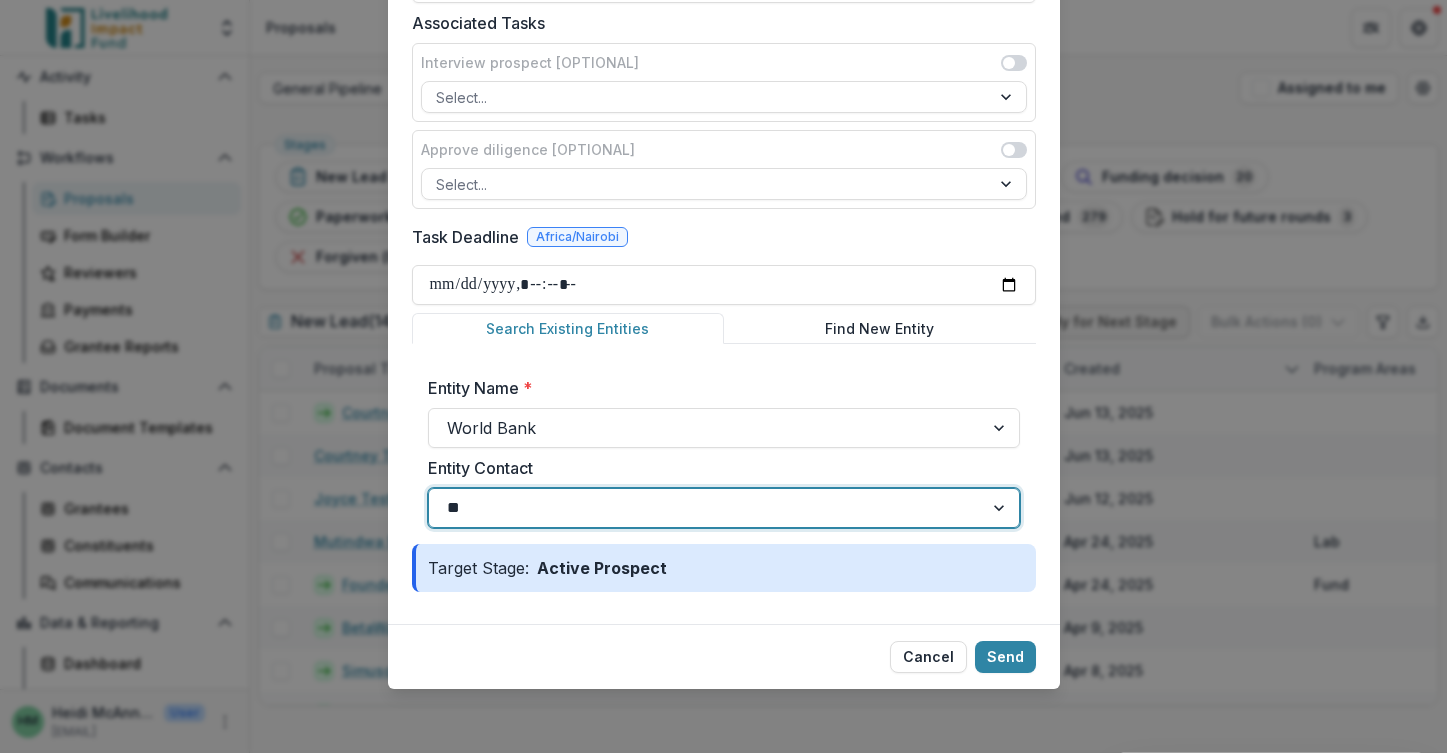 type on "*" 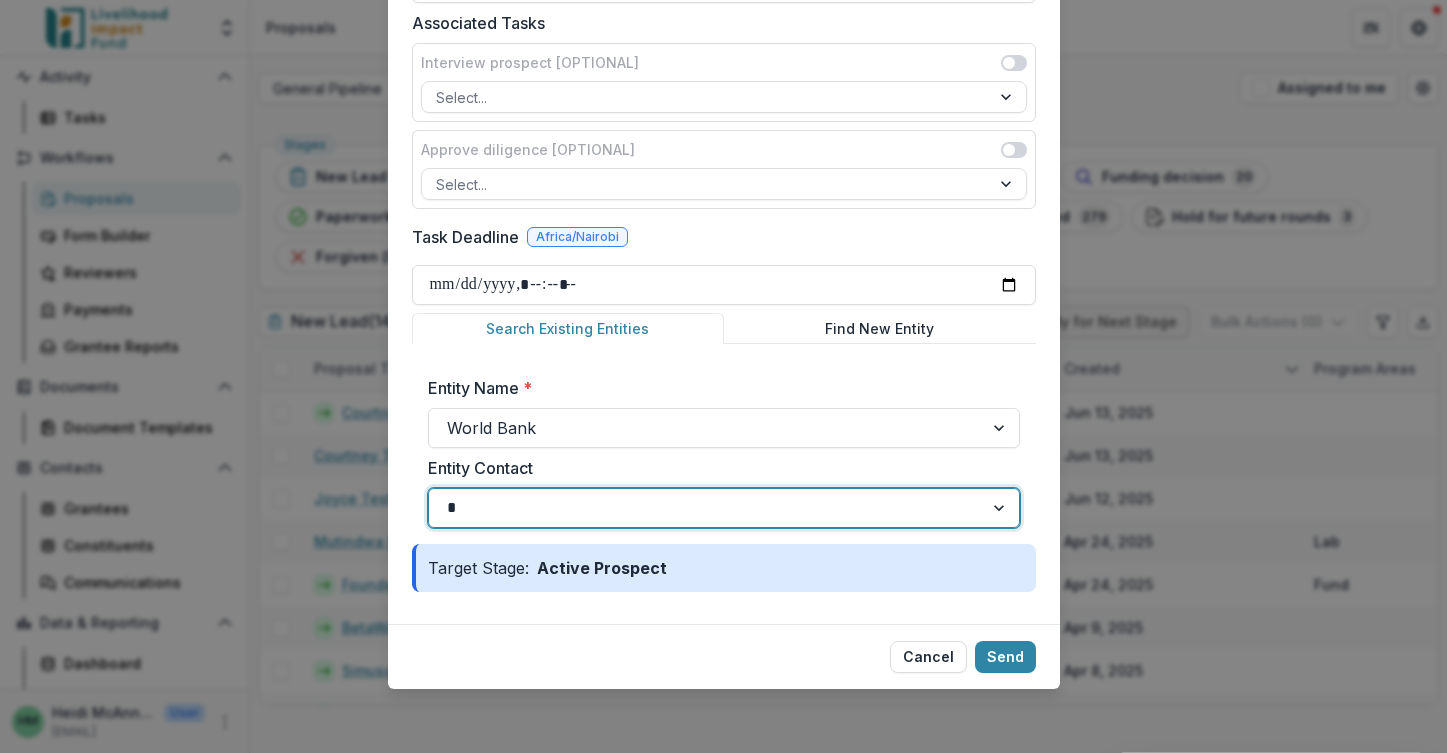 type 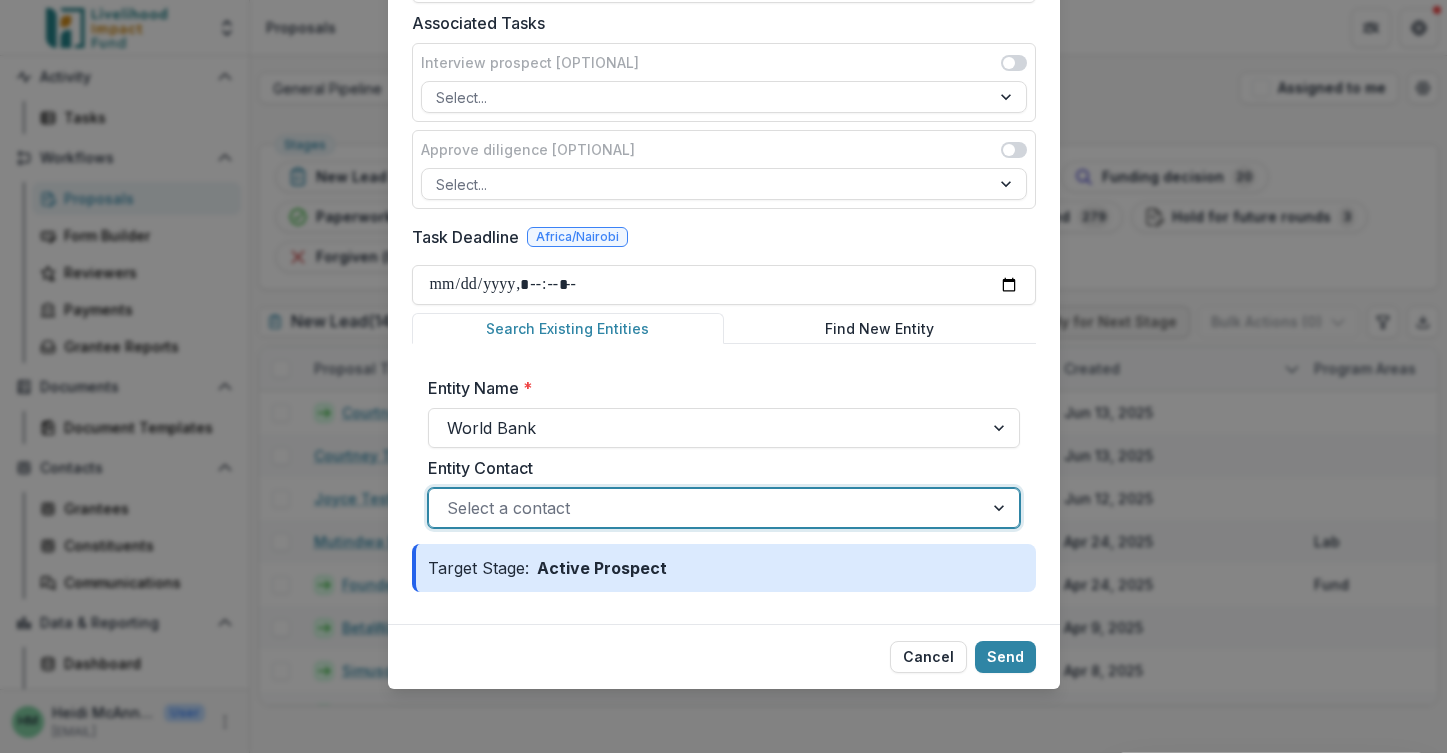 click on "Cancel Send" at bounding box center [724, 656] 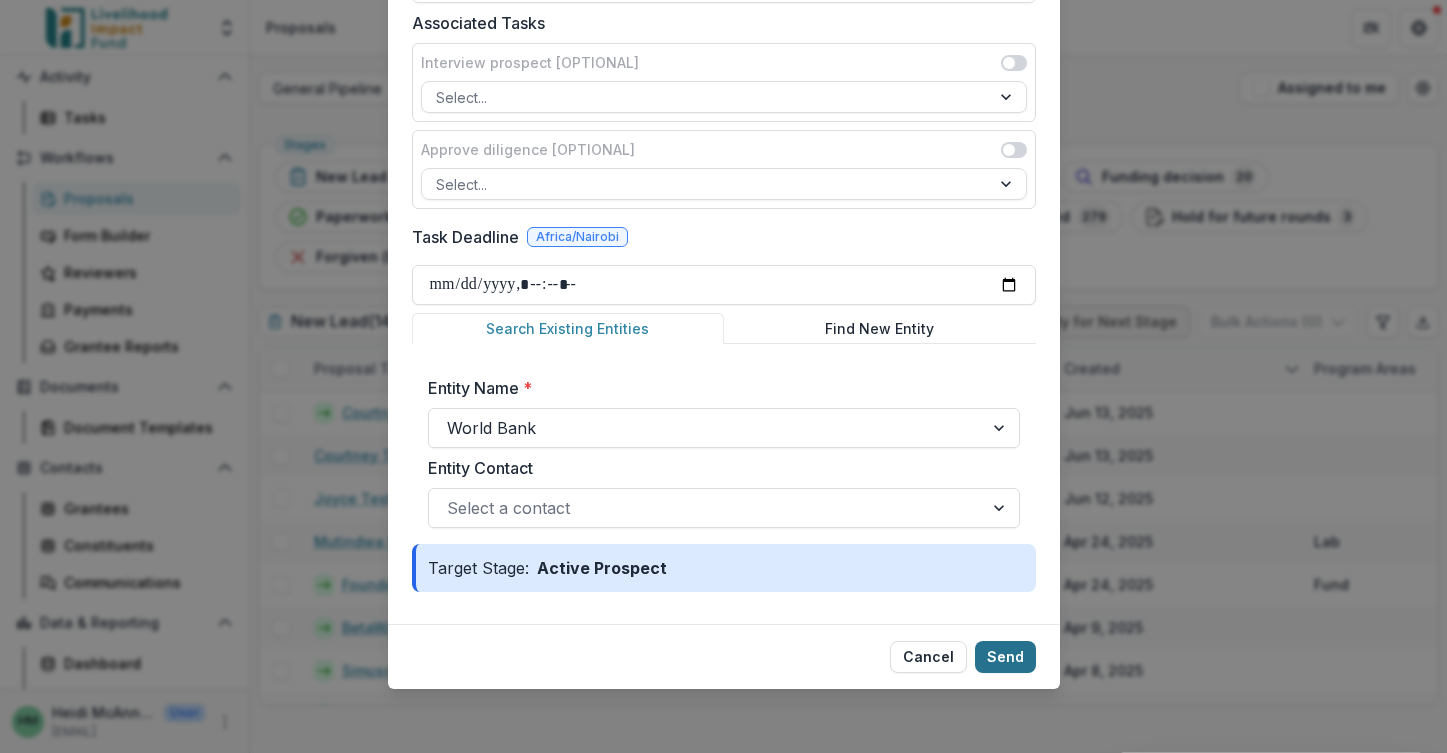 click on "Send" at bounding box center [1005, 657] 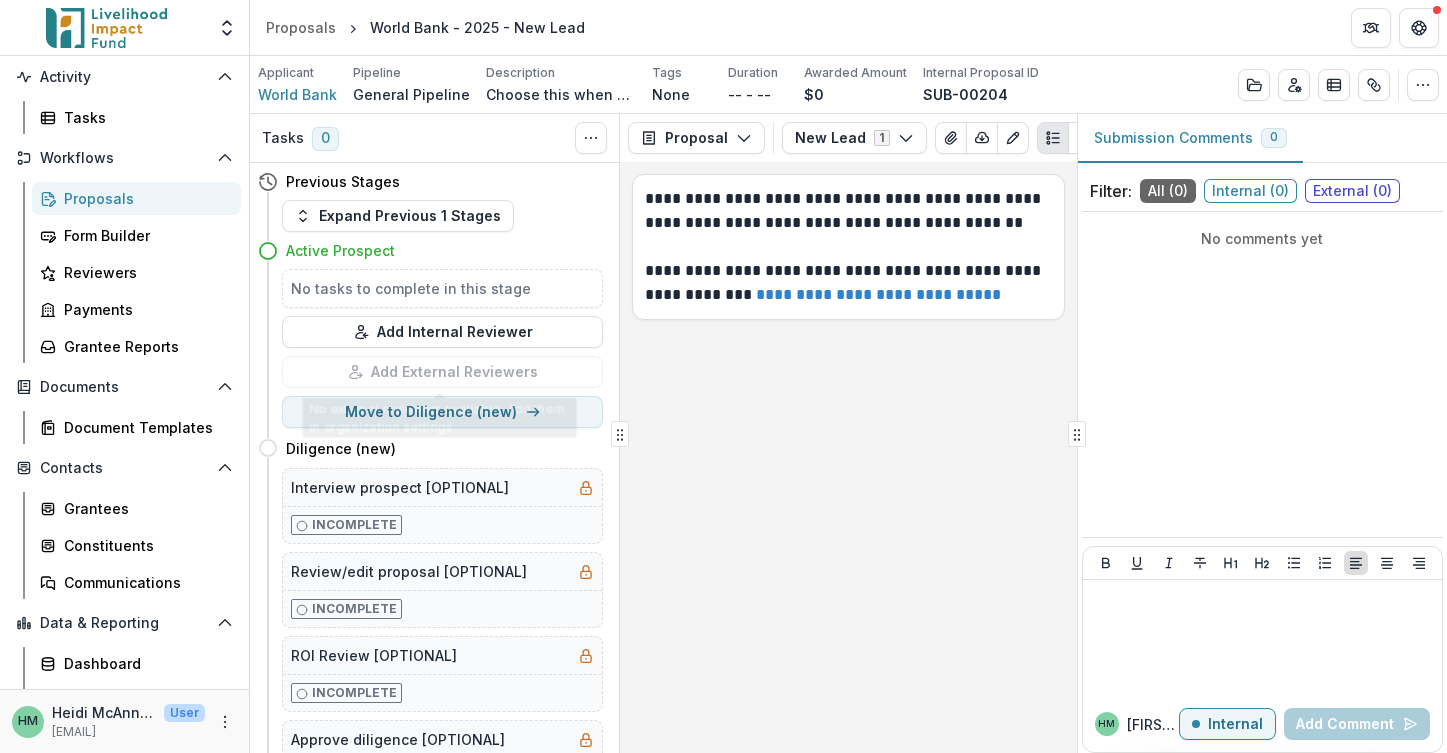 scroll, scrollTop: 0, scrollLeft: 0, axis: both 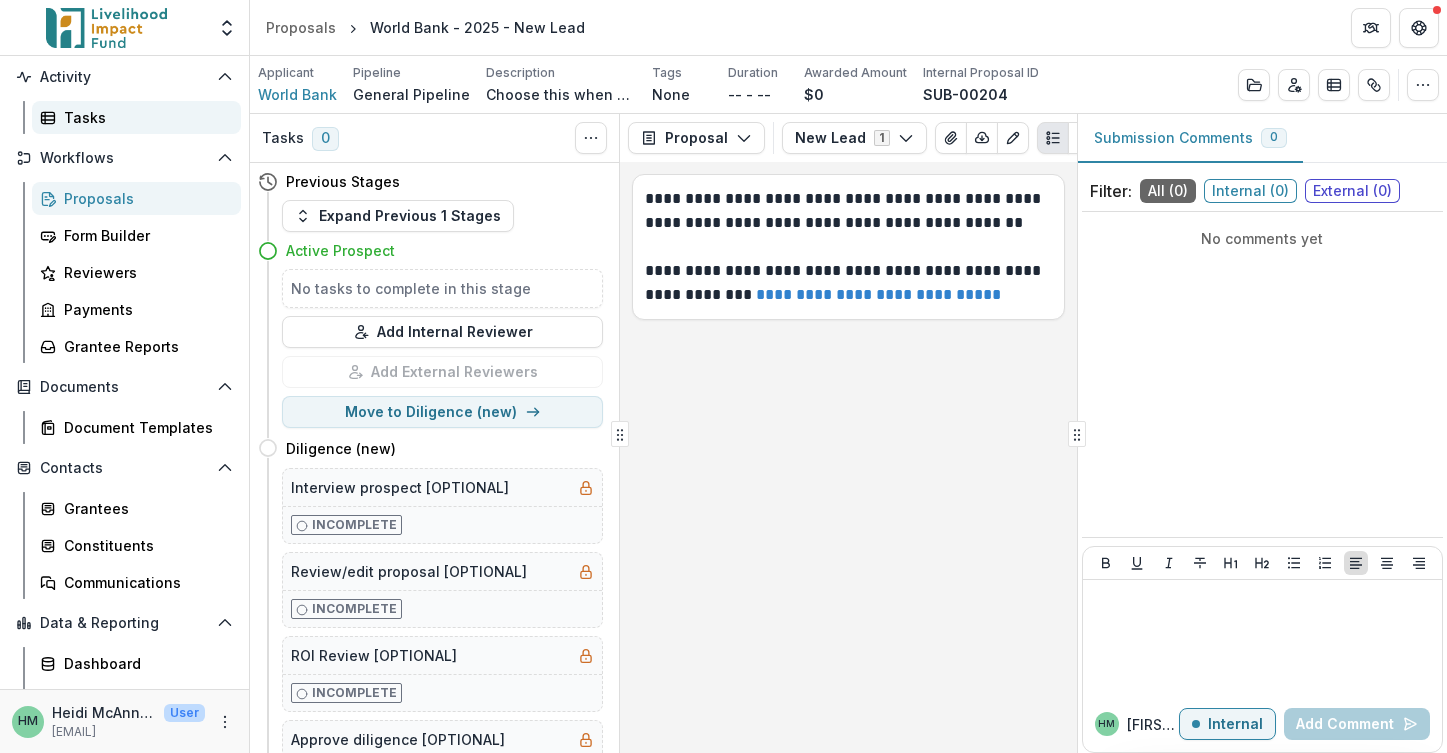 click on "Tasks" at bounding box center (144, 117) 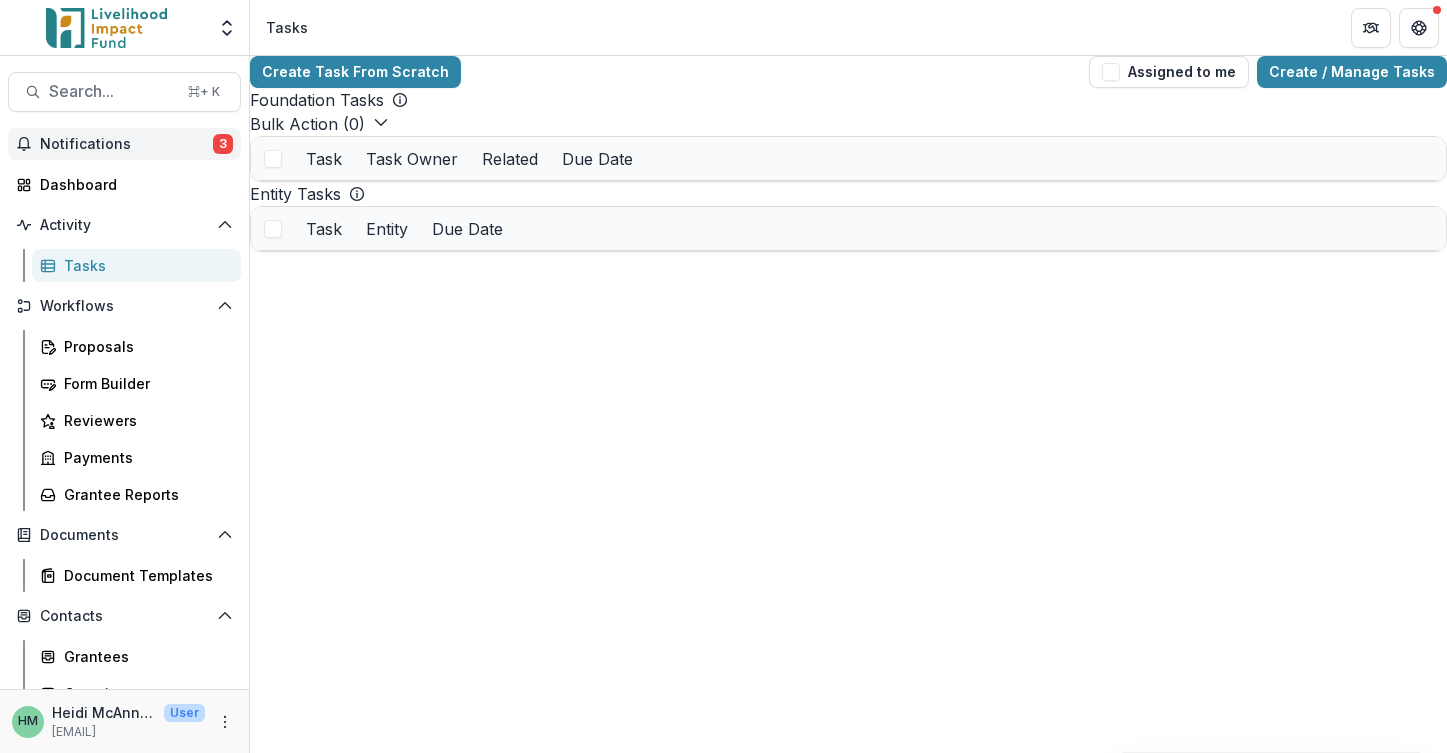 scroll, scrollTop: 0, scrollLeft: 0, axis: both 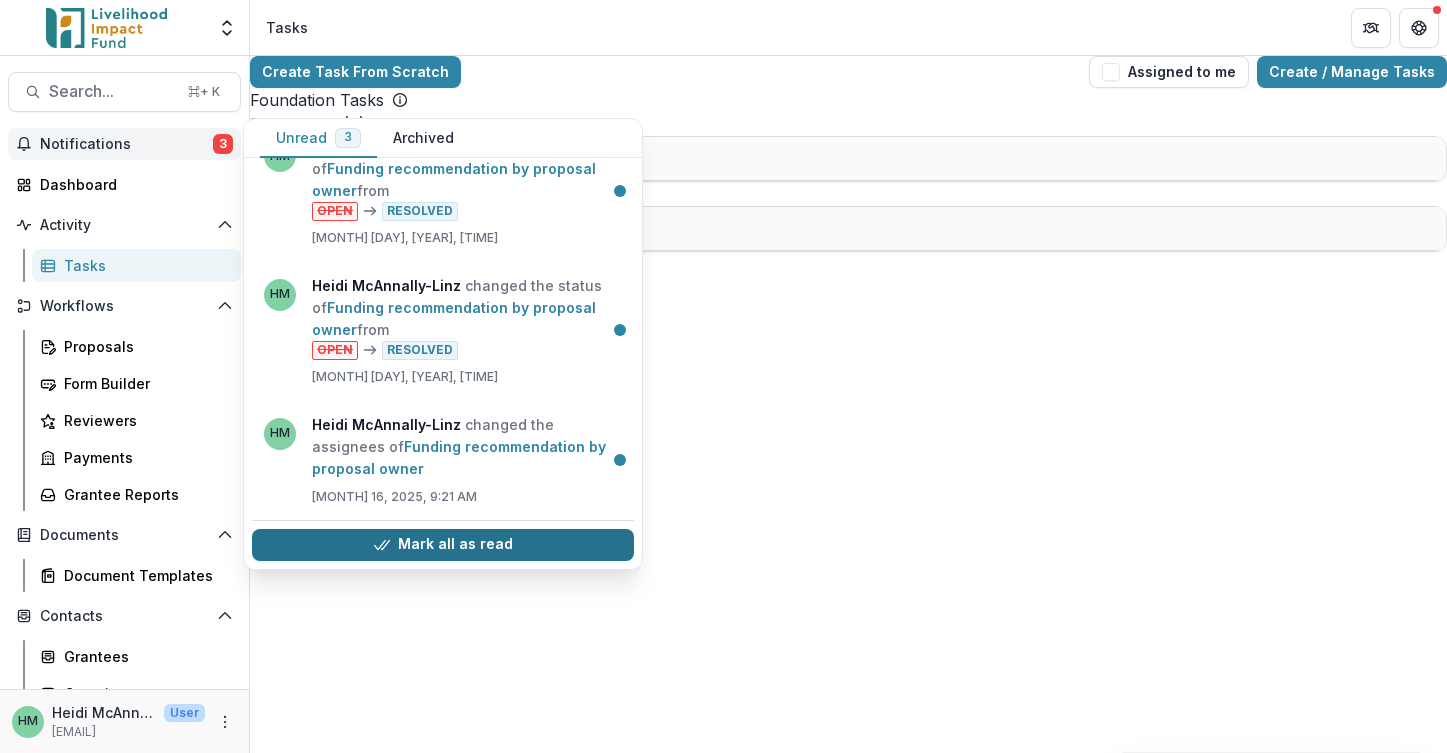 click on "Mark all as read" at bounding box center [443, 545] 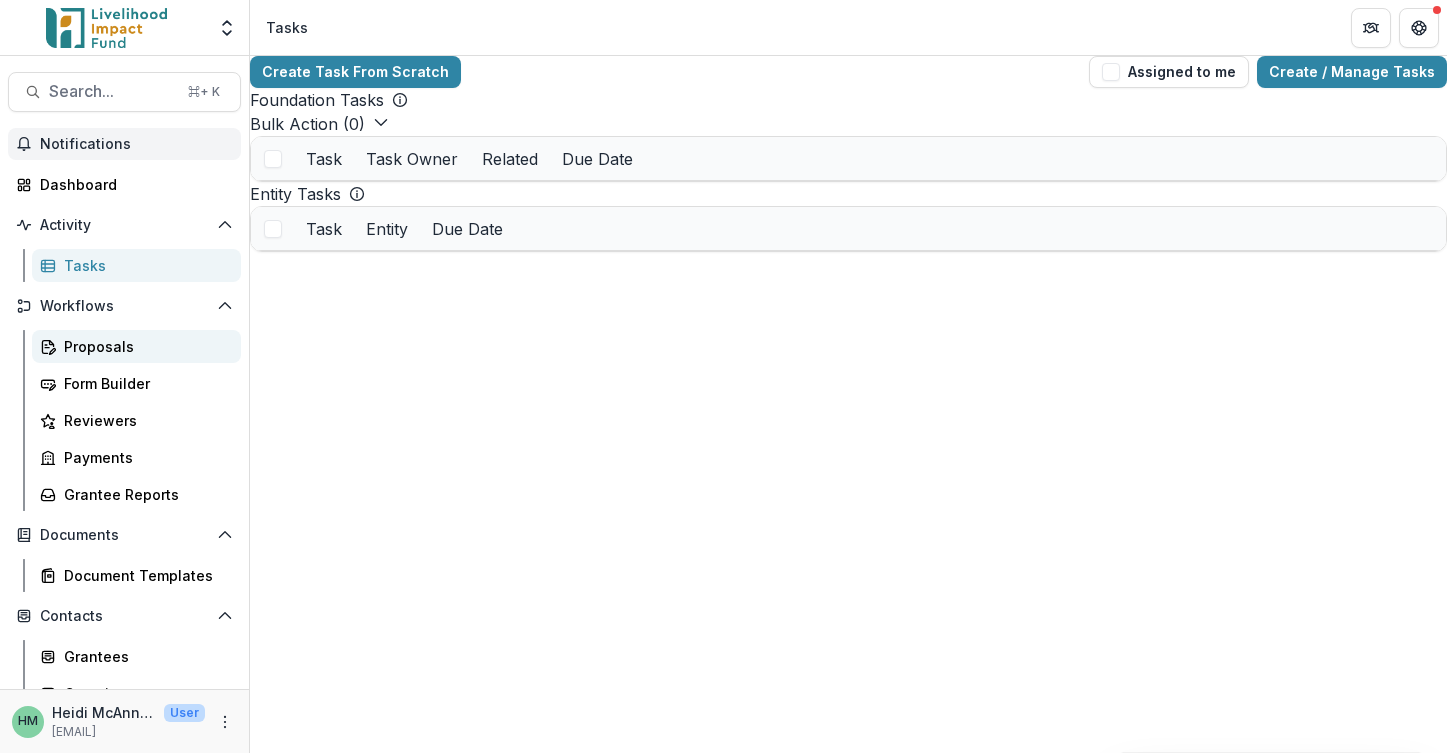 click on "Proposals" at bounding box center (144, 346) 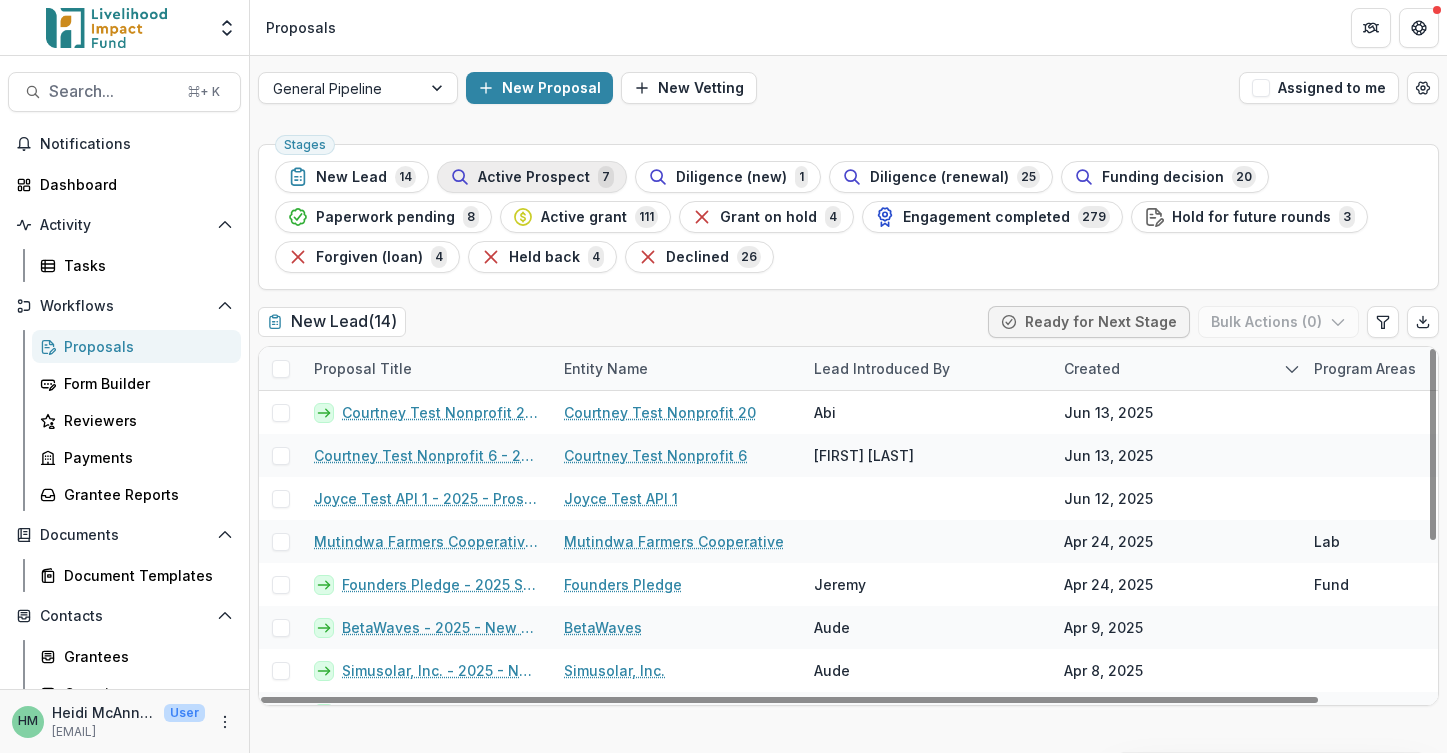 click on "Active Prospect" at bounding box center [534, 177] 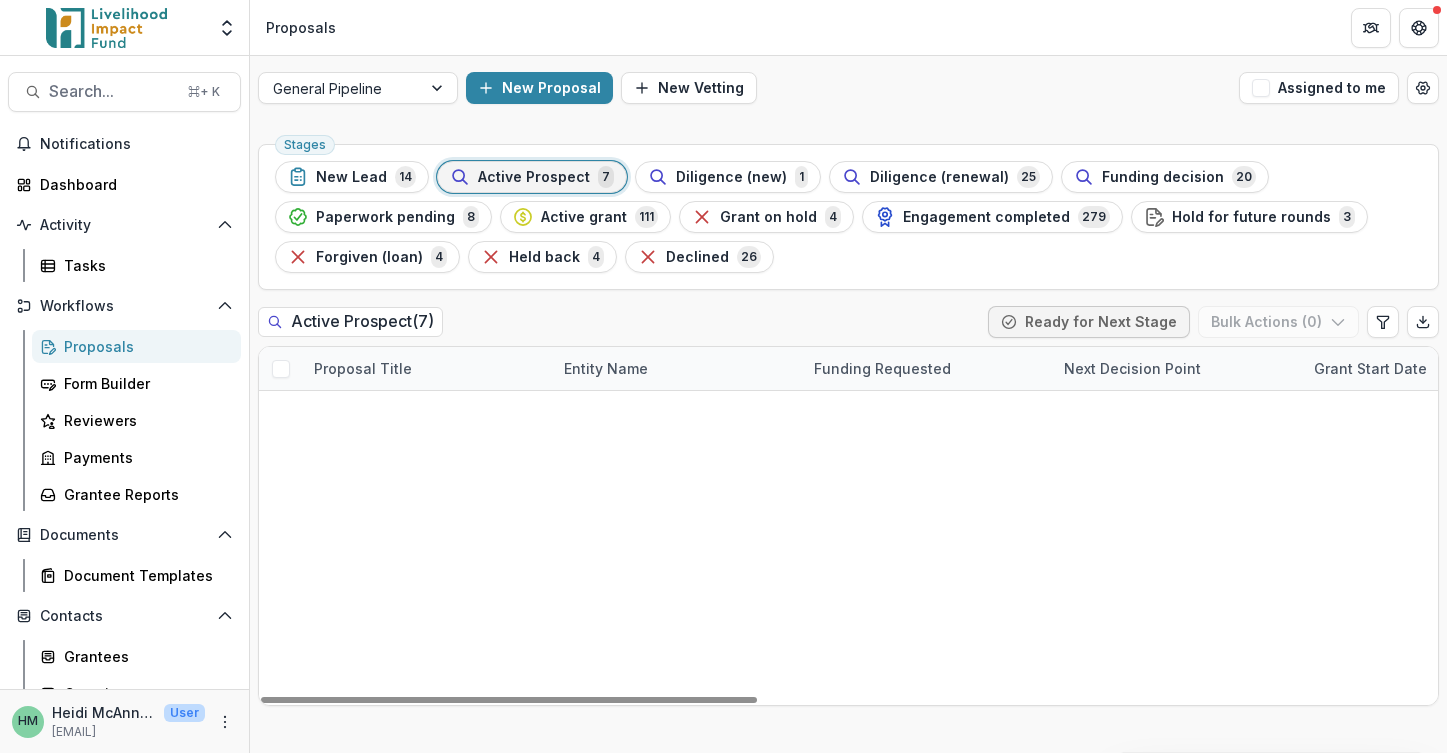 click on "World Bank - 2025 - New Lead" at bounding box center [441, 412] 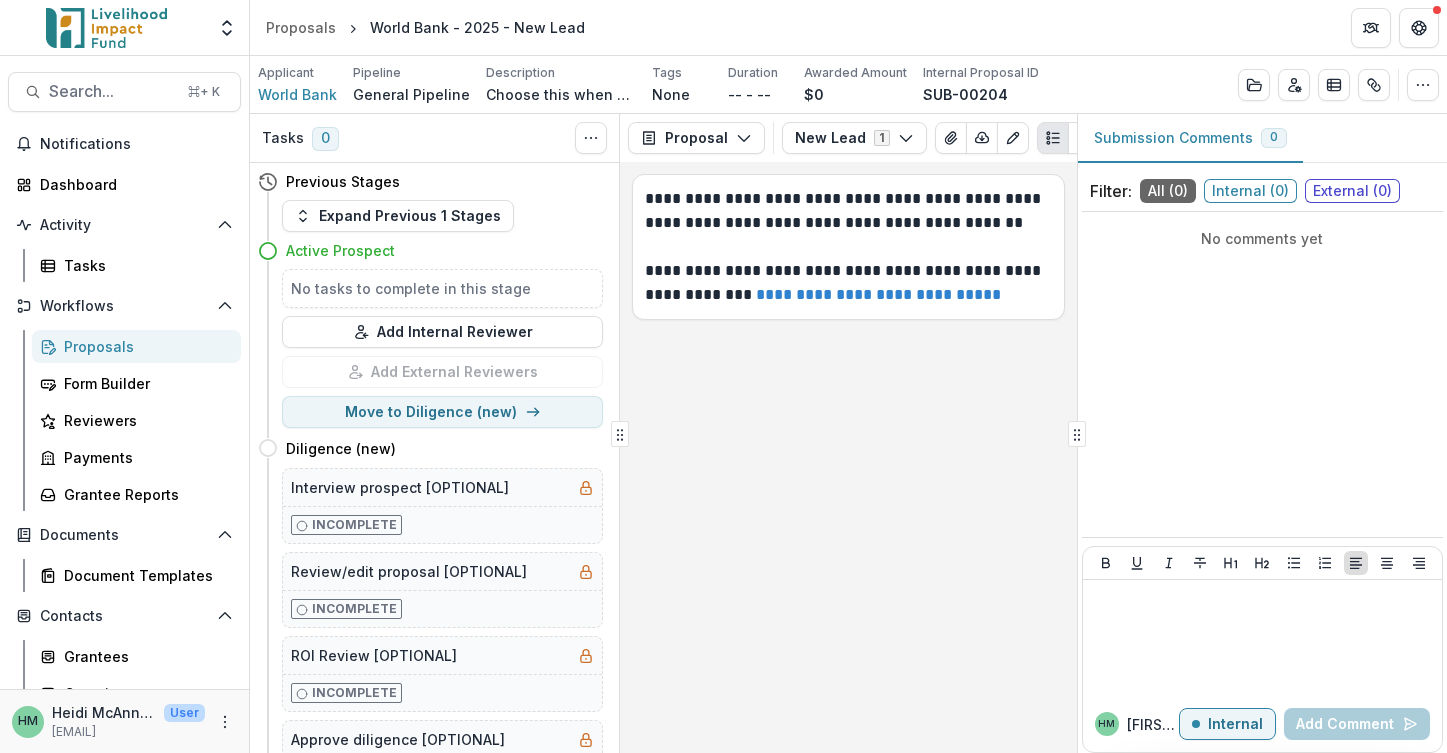 click on "Active Prospect" at bounding box center (340, 250) 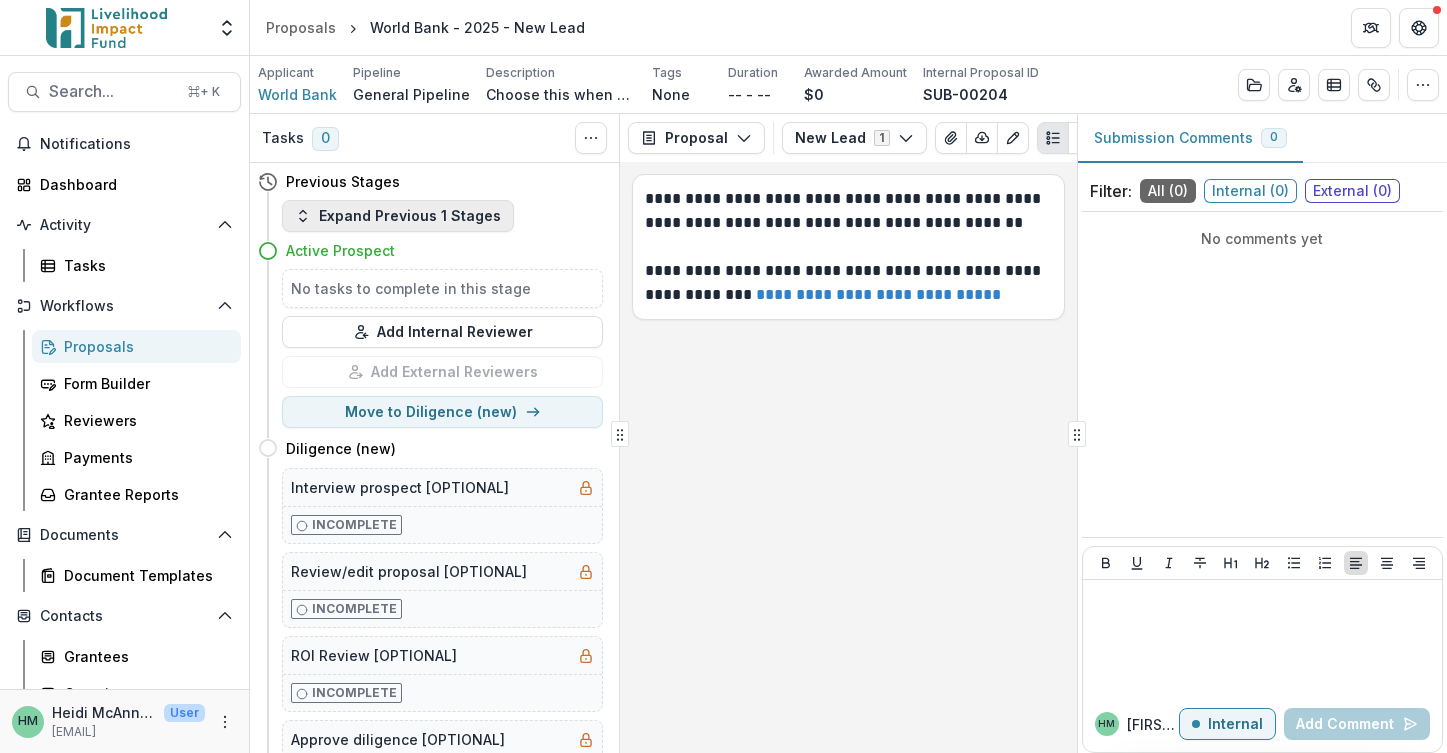 click on "Expand Previous 1 Stages" at bounding box center [398, 216] 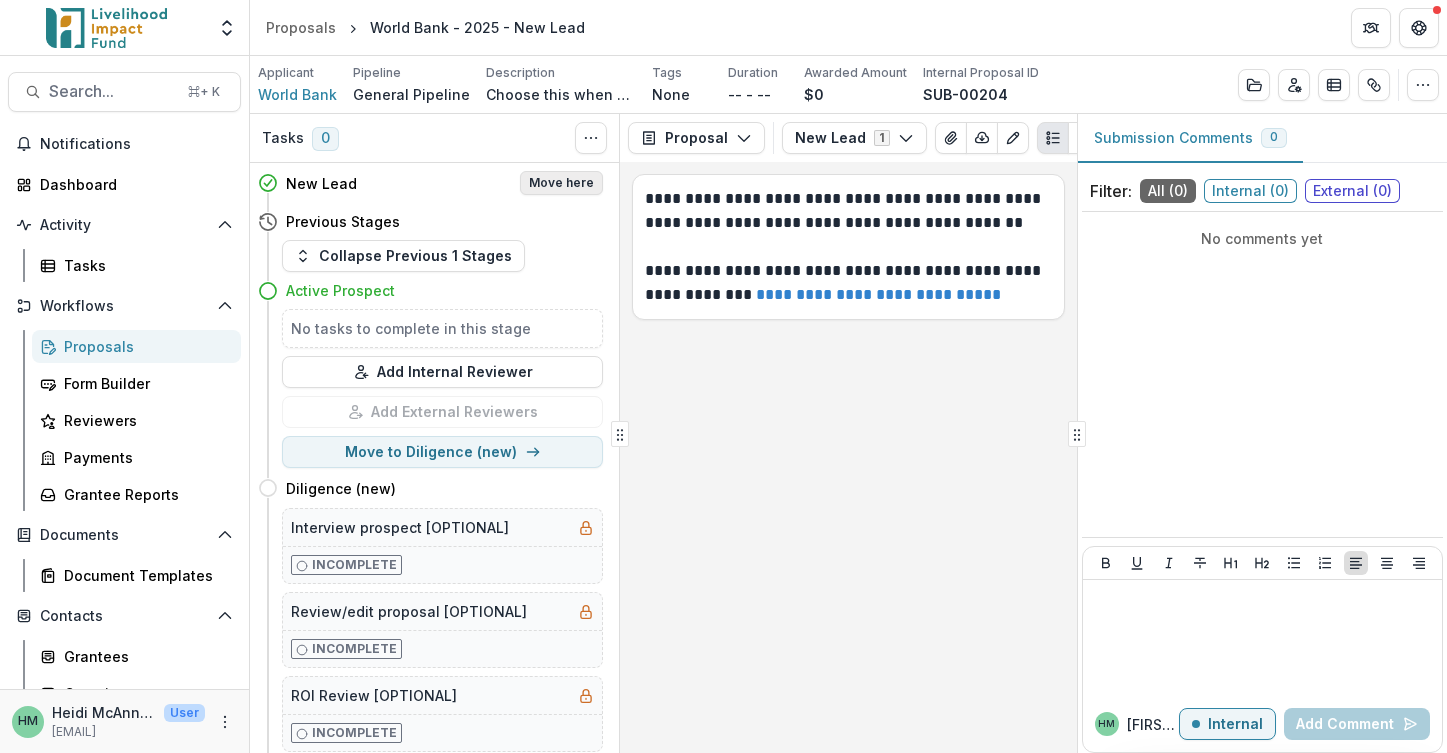 click on "Move here" at bounding box center [561, 183] 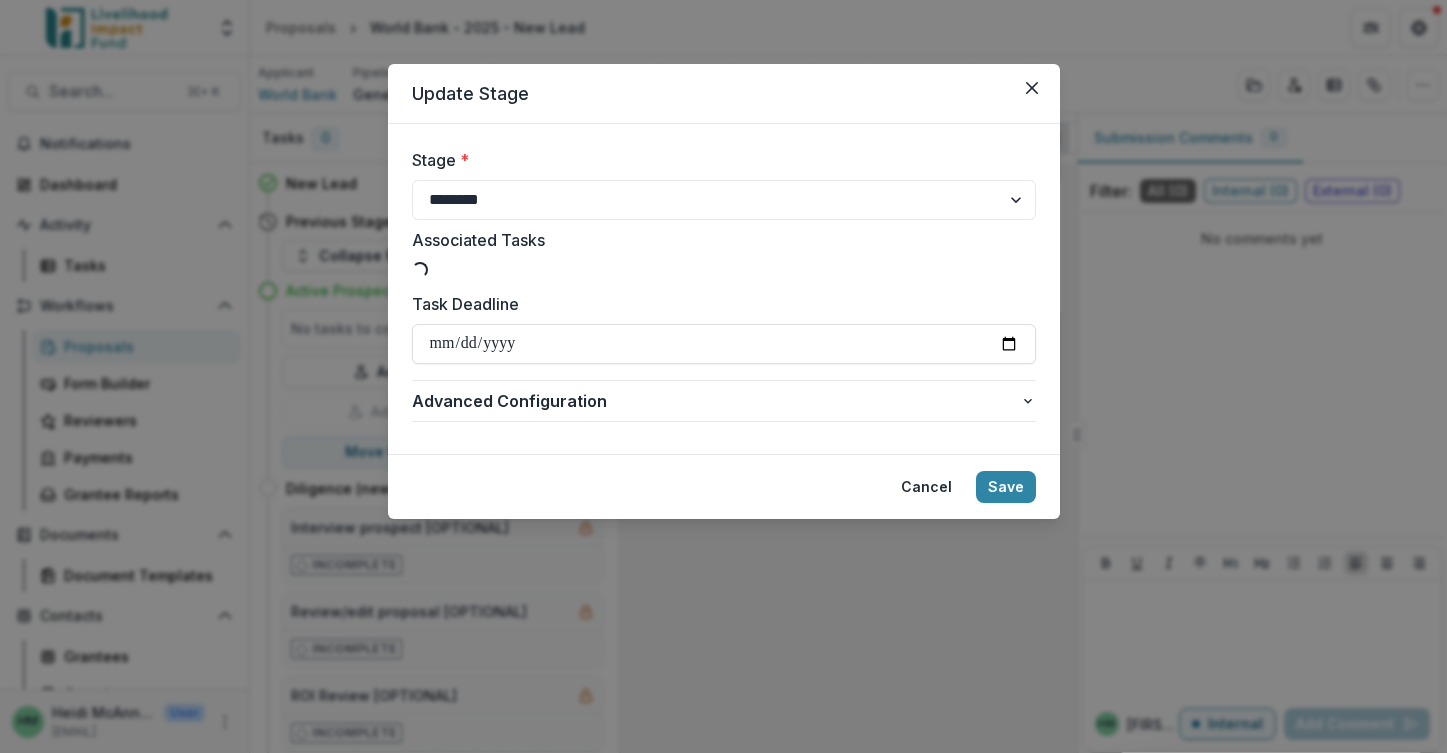select on "**********" 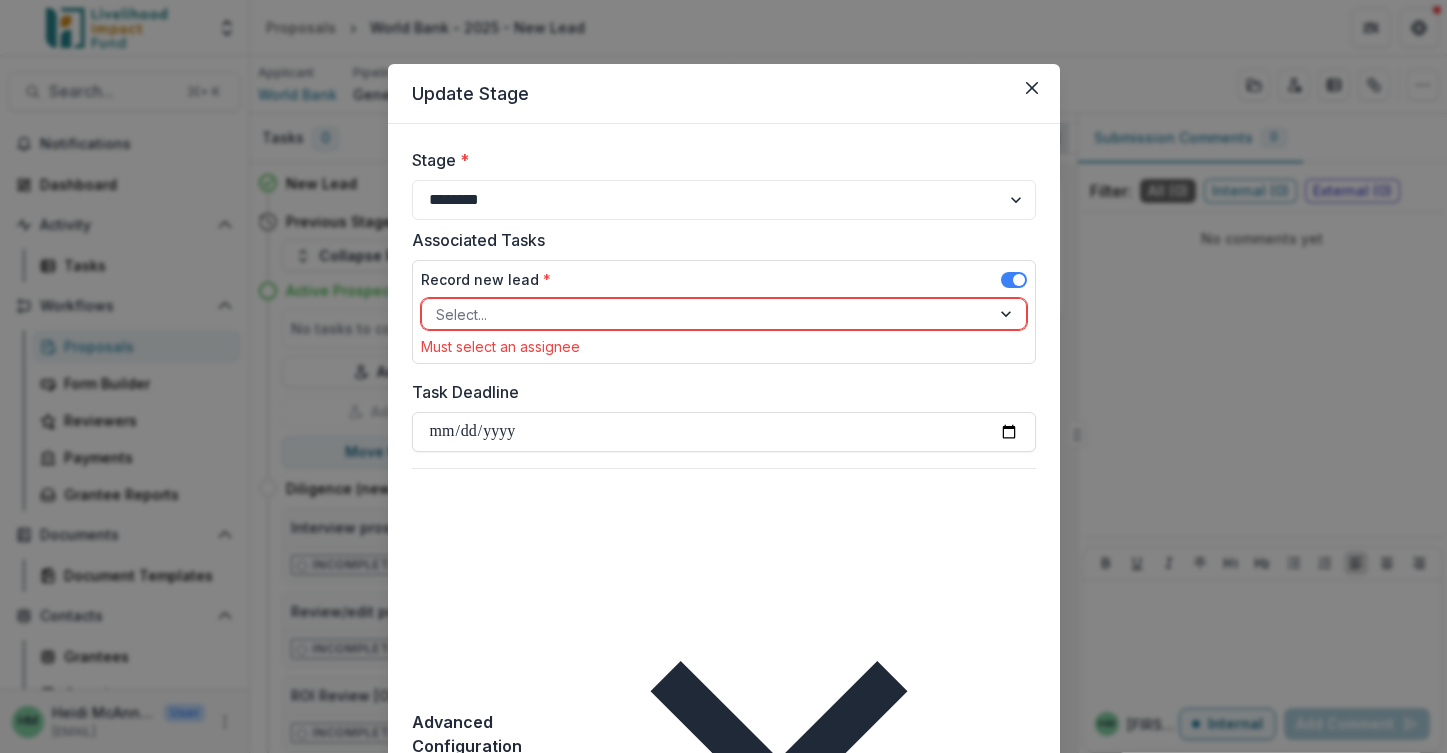 click at bounding box center (706, 314) 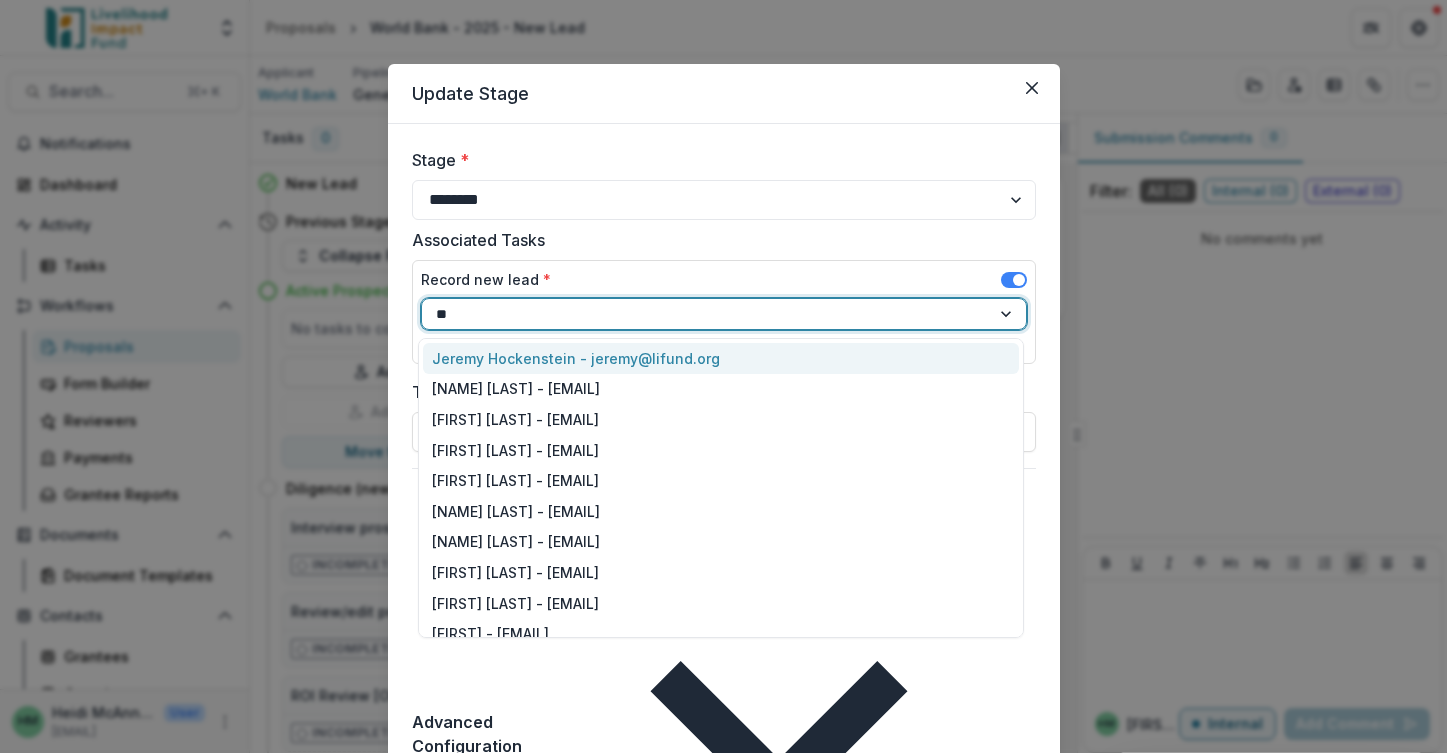type on "***" 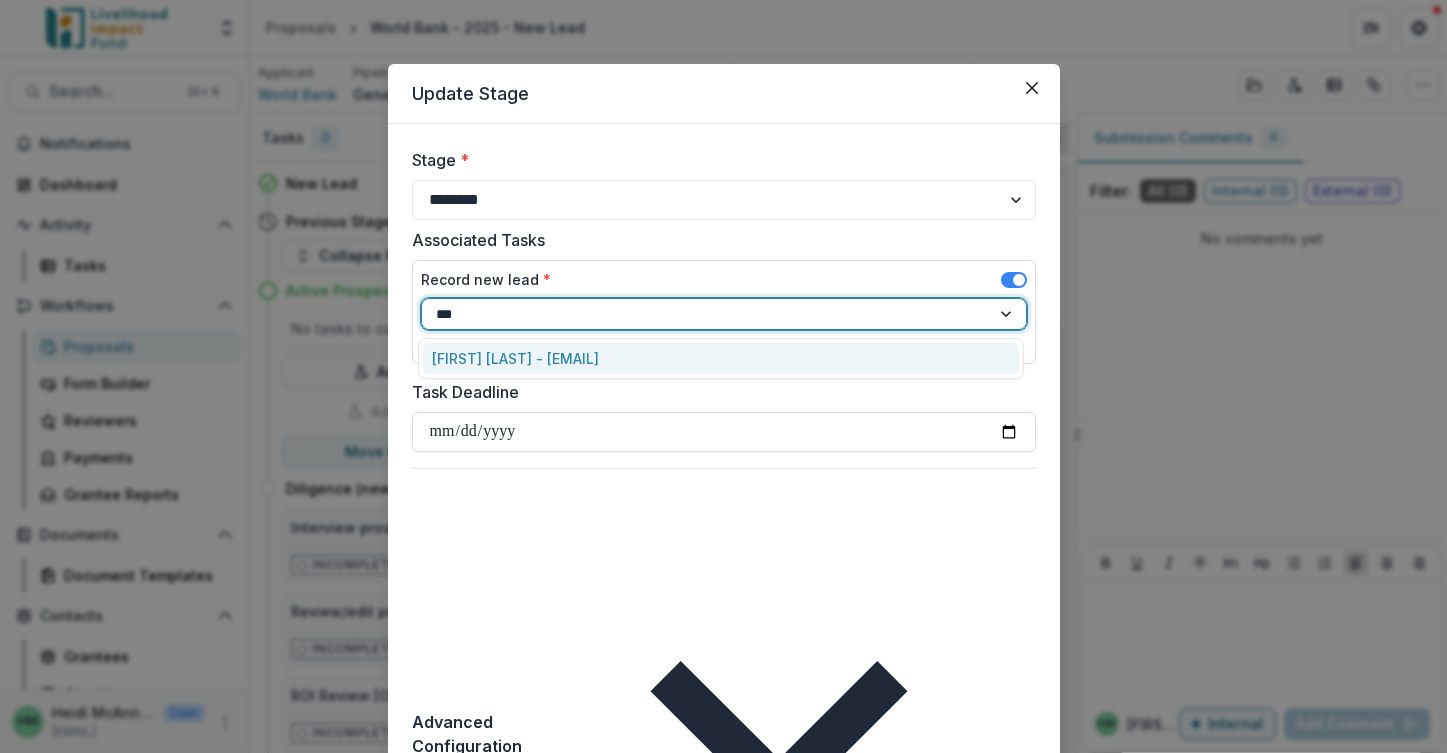click on "[FIRST] [LAST] - [EMAIL]" at bounding box center (721, 358) 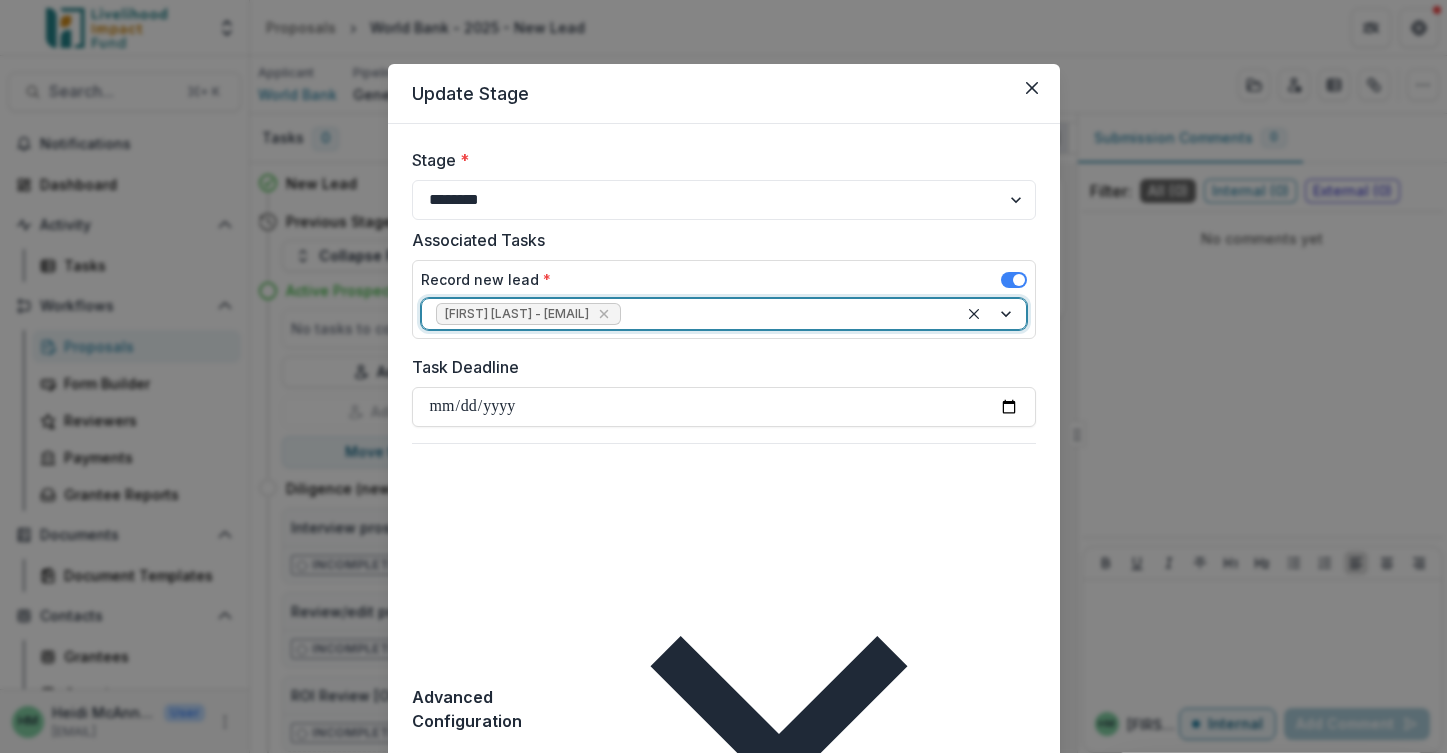 click on "Save" at bounding box center (1006, 1154) 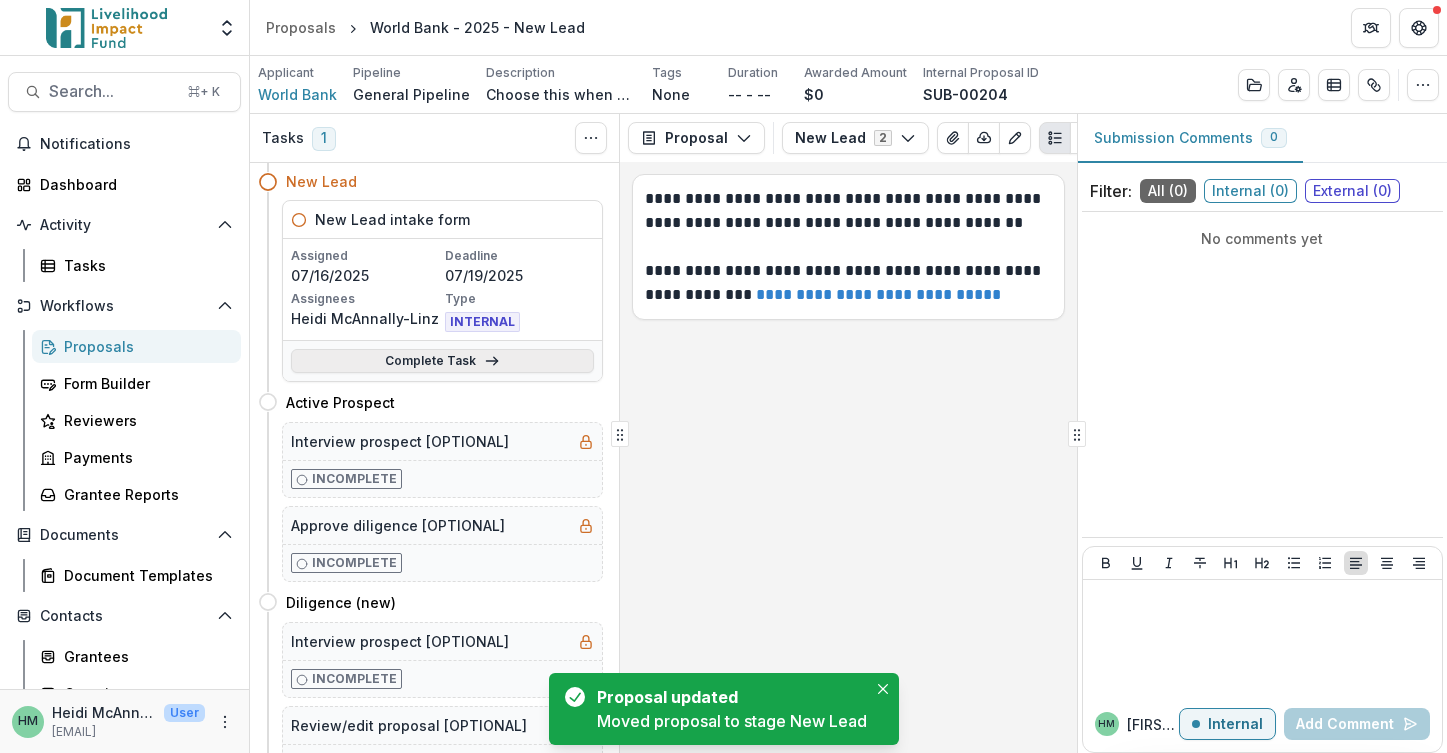 click on "Complete Task" at bounding box center (442, 361) 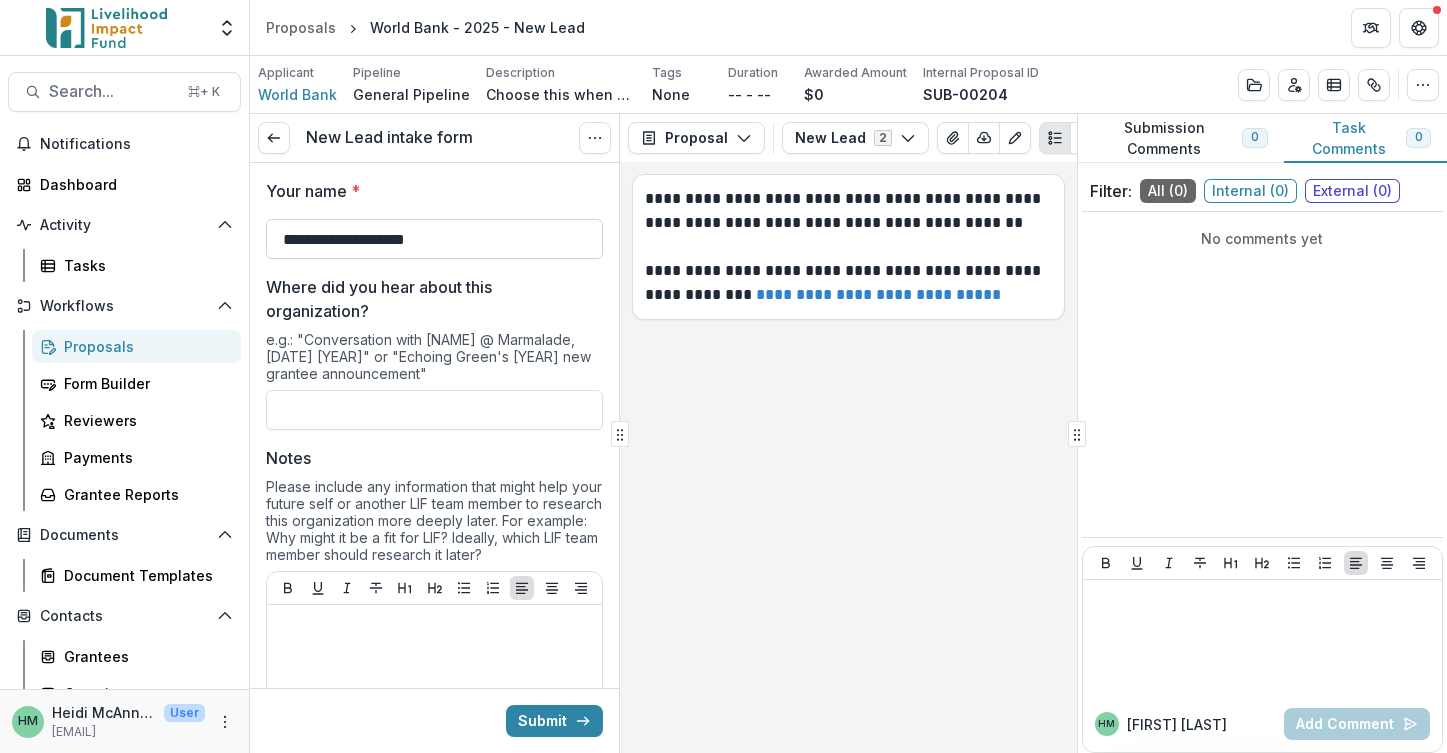 click on "**********" at bounding box center (434, 239) 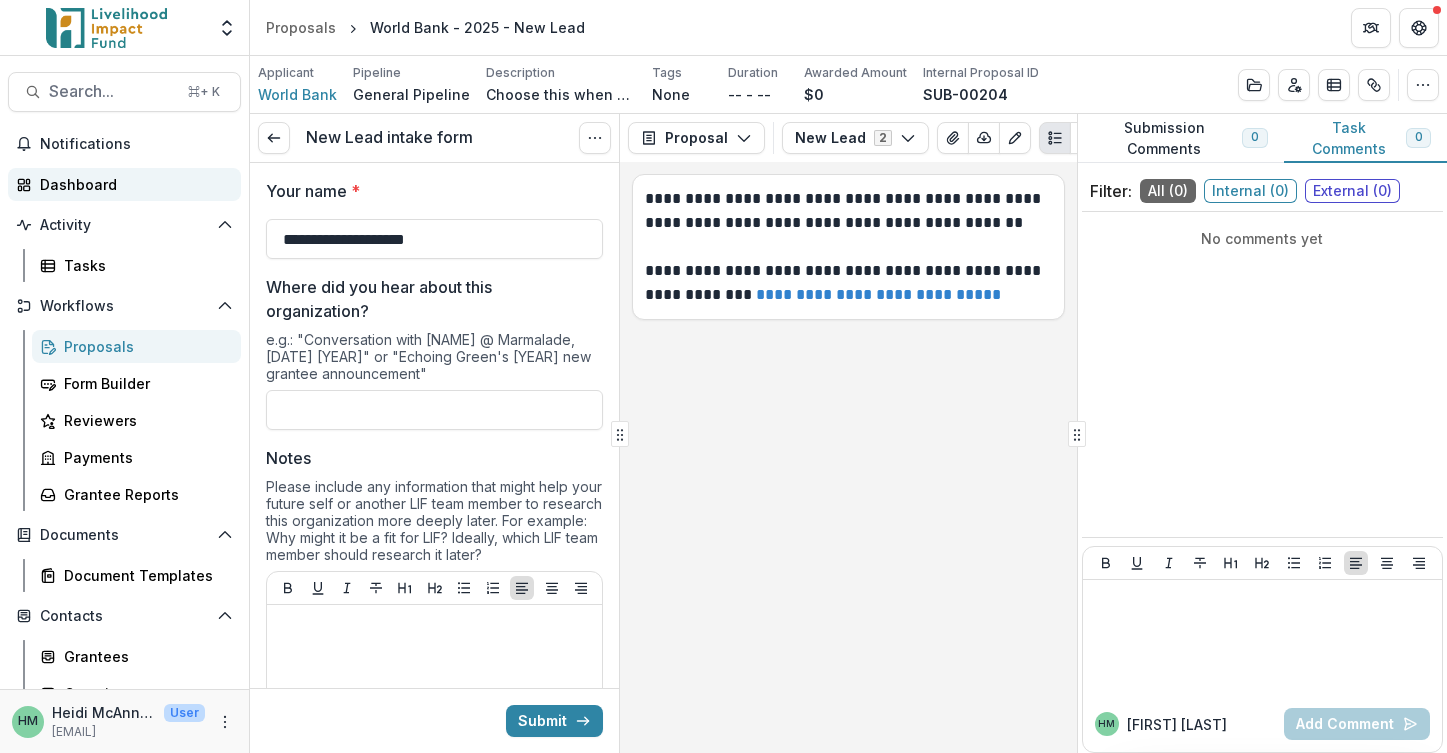 drag, startPoint x: 466, startPoint y: 236, endPoint x: 168, endPoint y: 186, distance: 302.16553 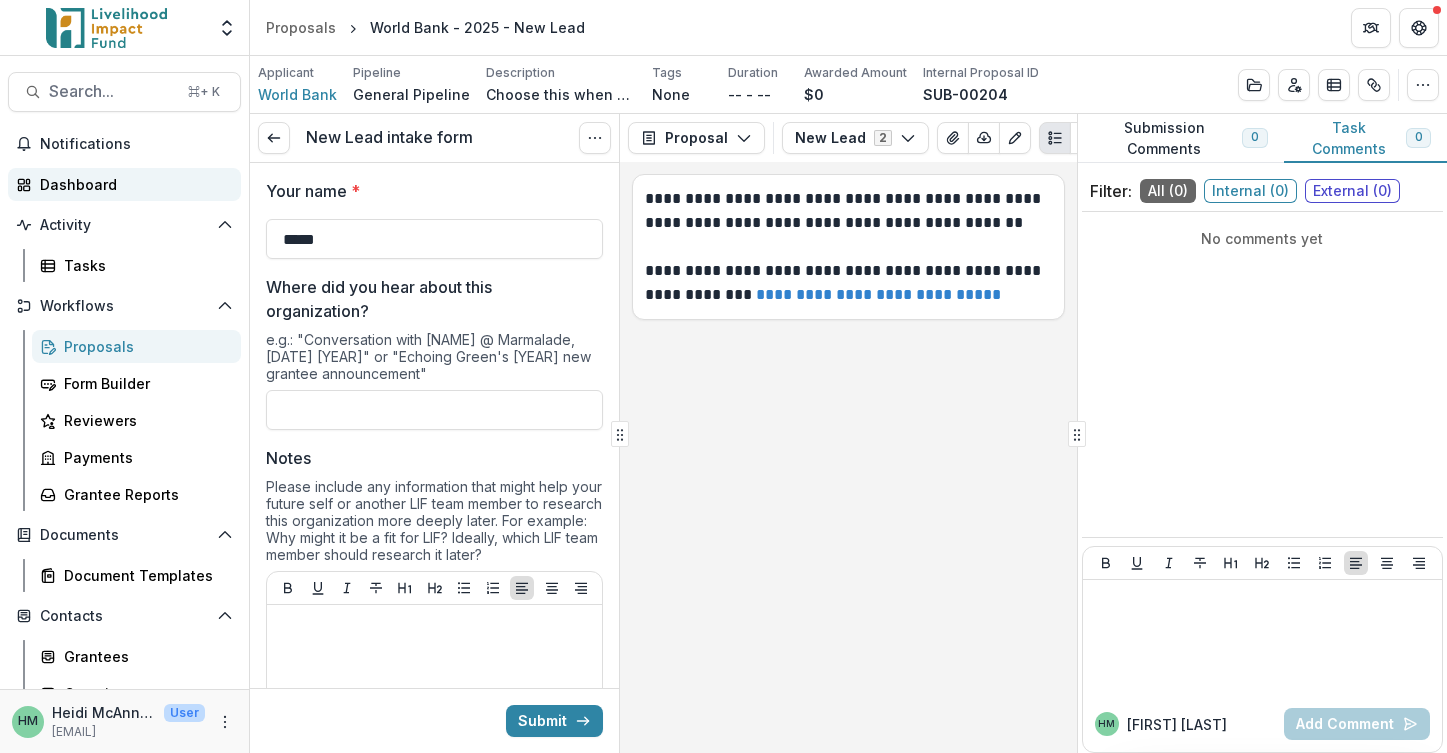 type on "*****" 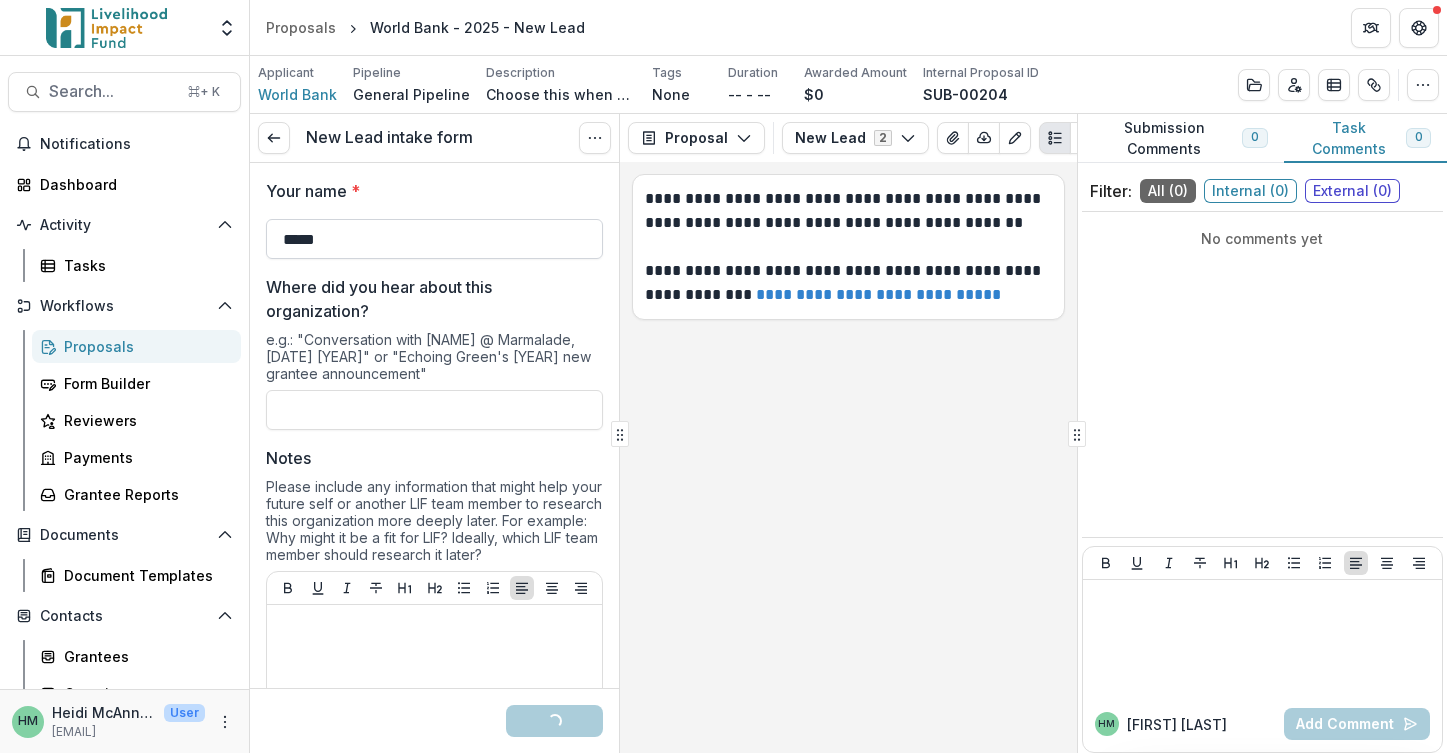 click on "*****" at bounding box center (434, 239) 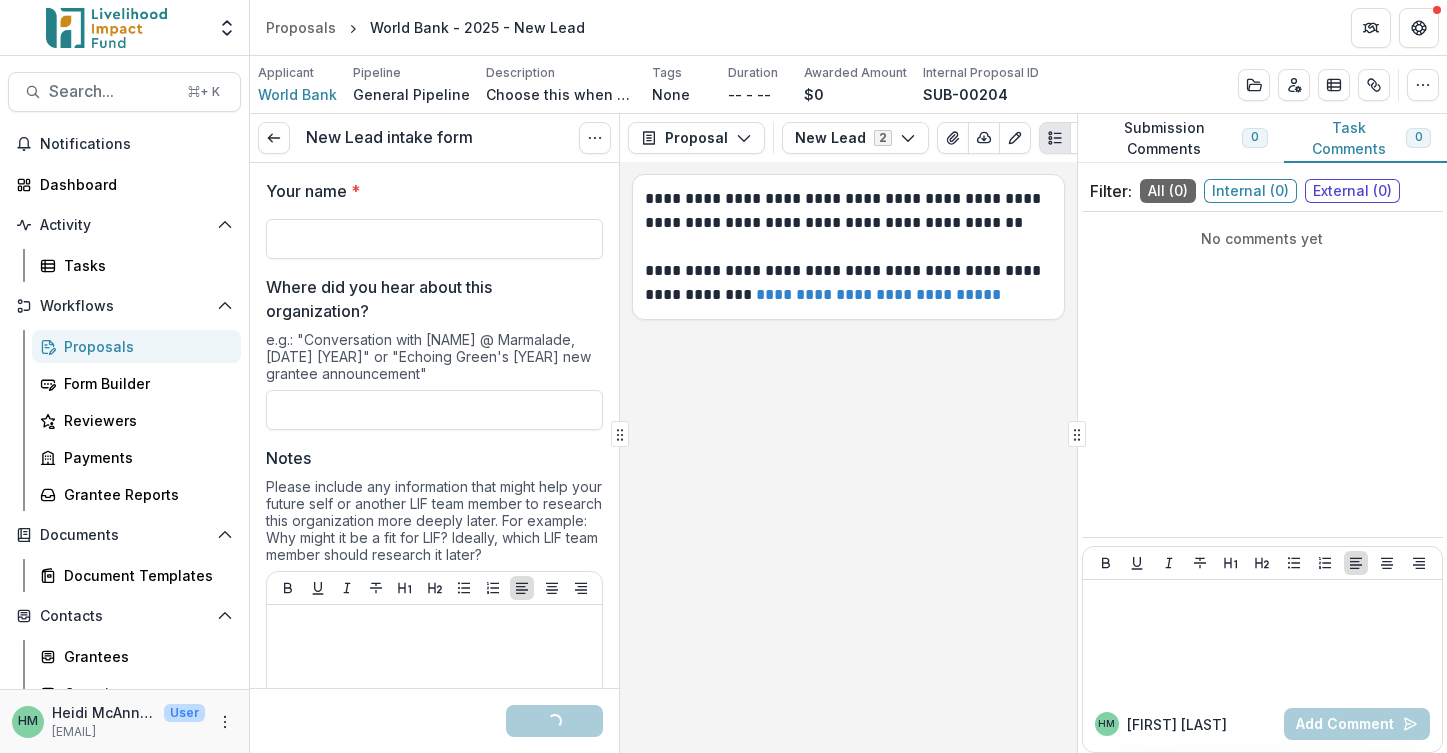 type on "**********" 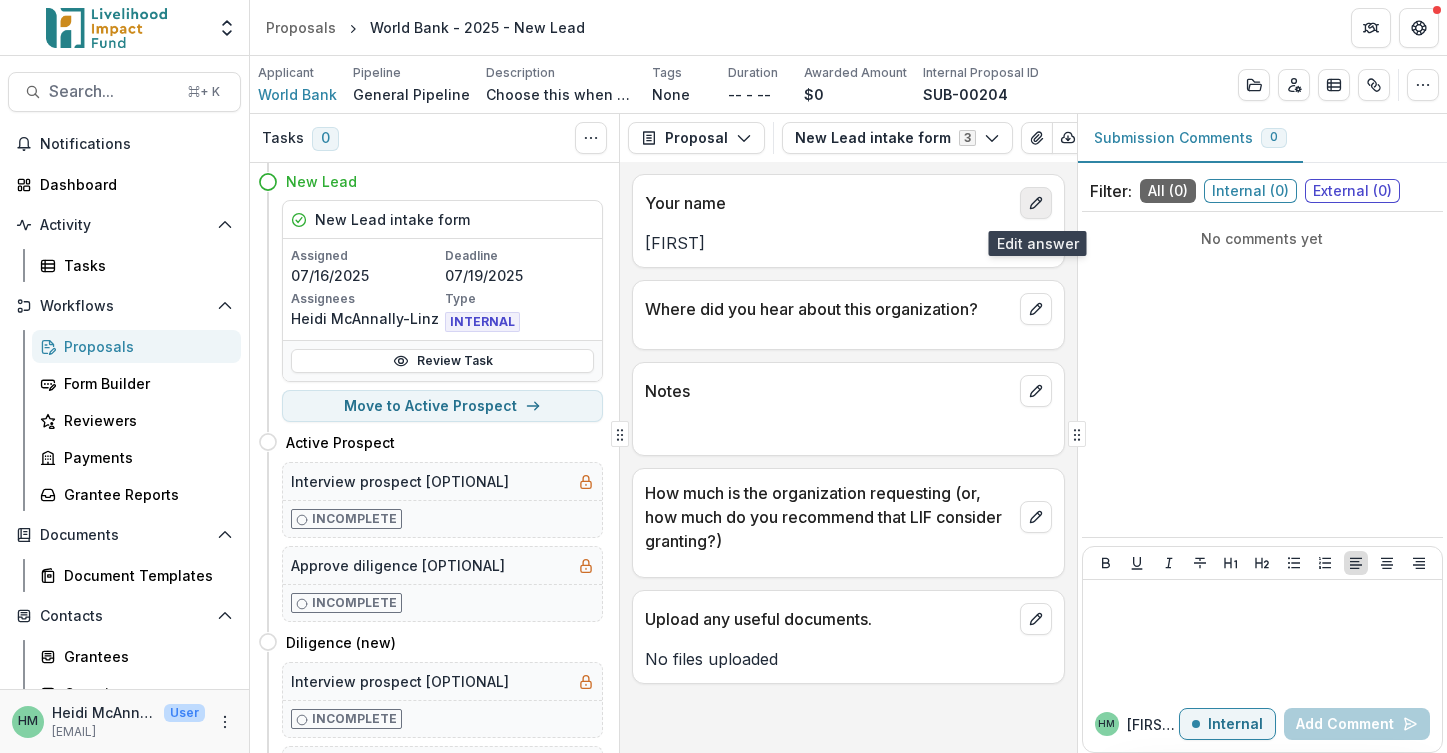 click 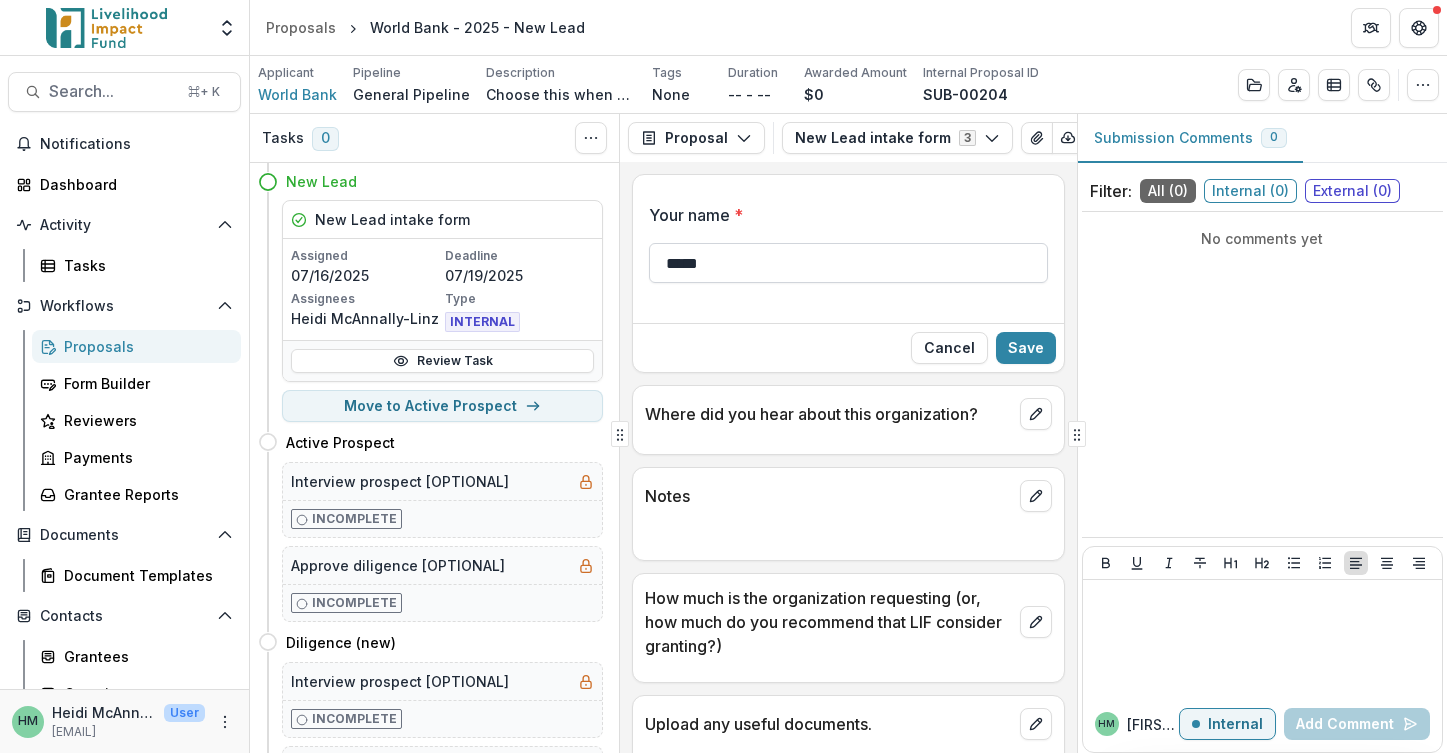 click on "*****" at bounding box center (848, 263) 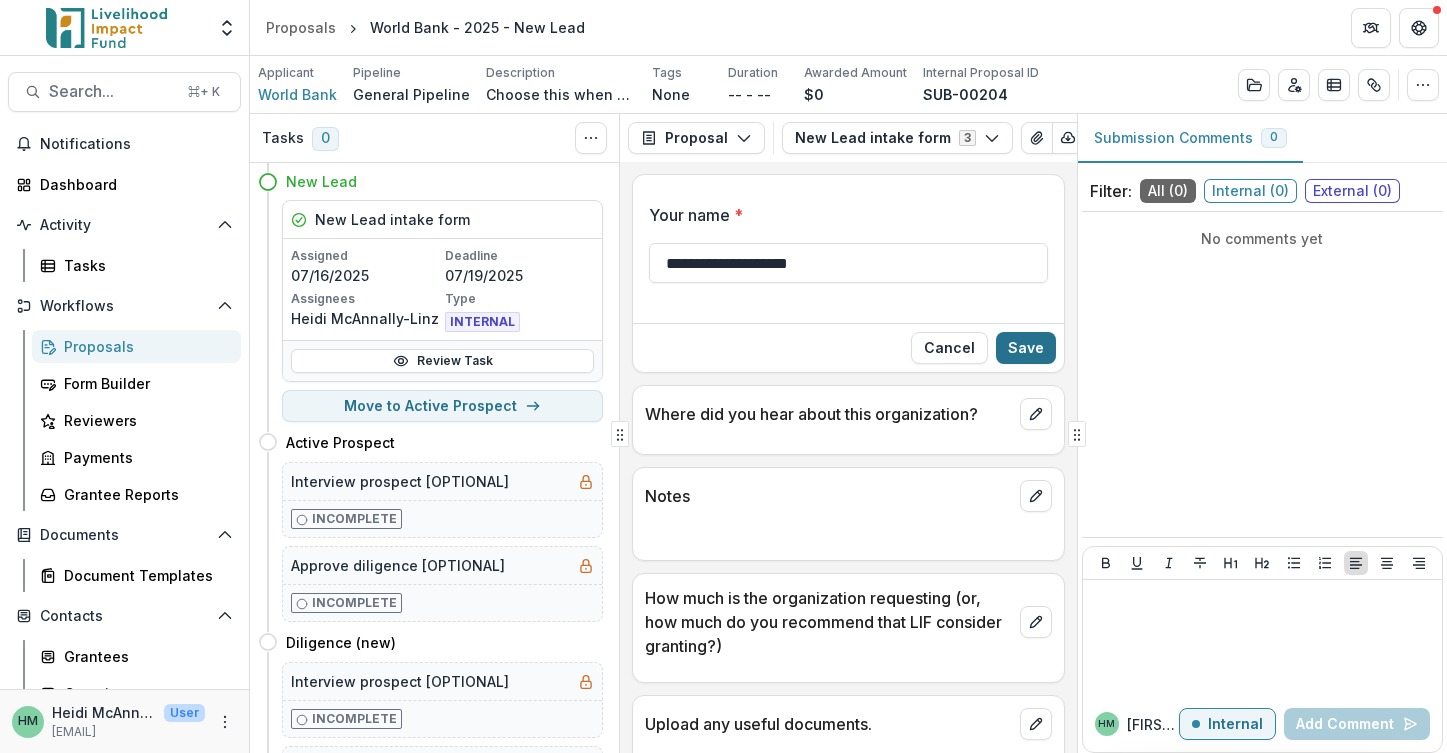 type on "**********" 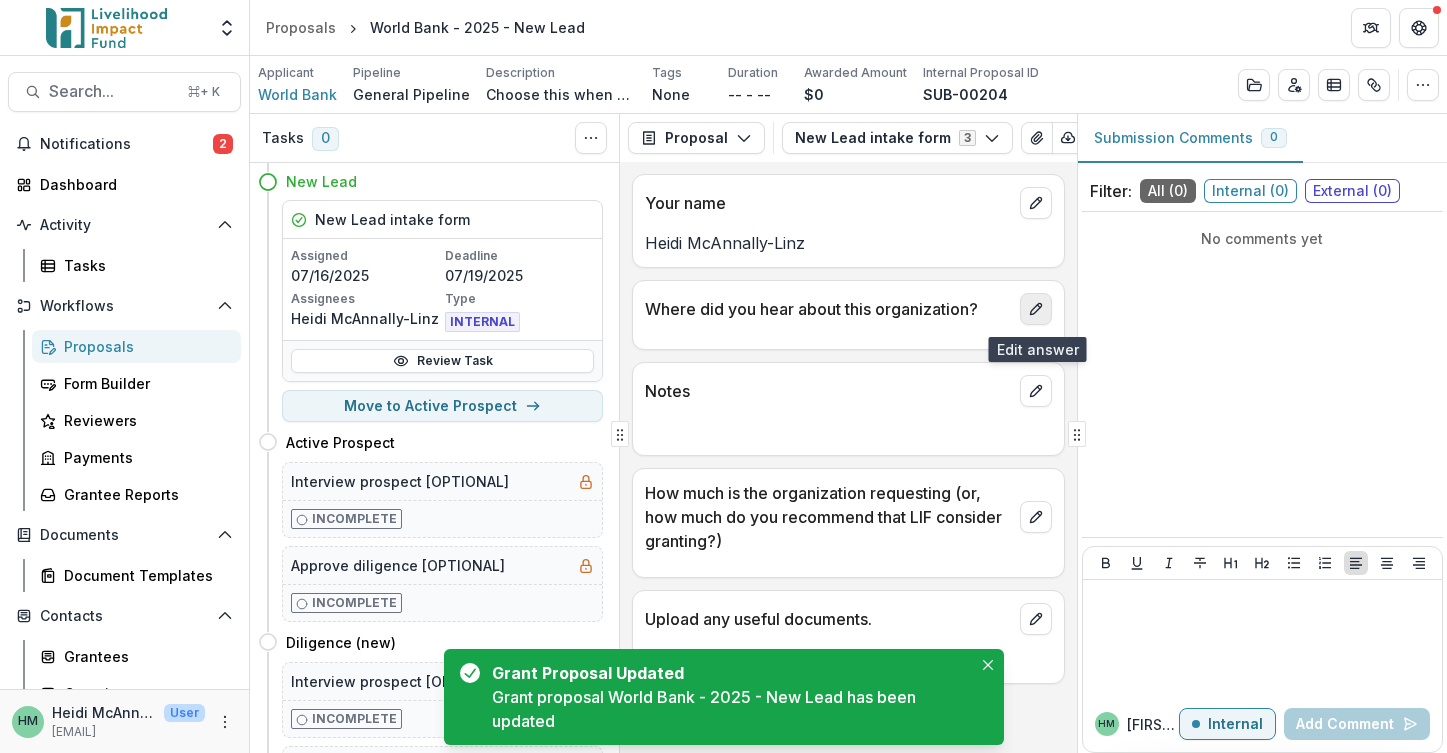 click 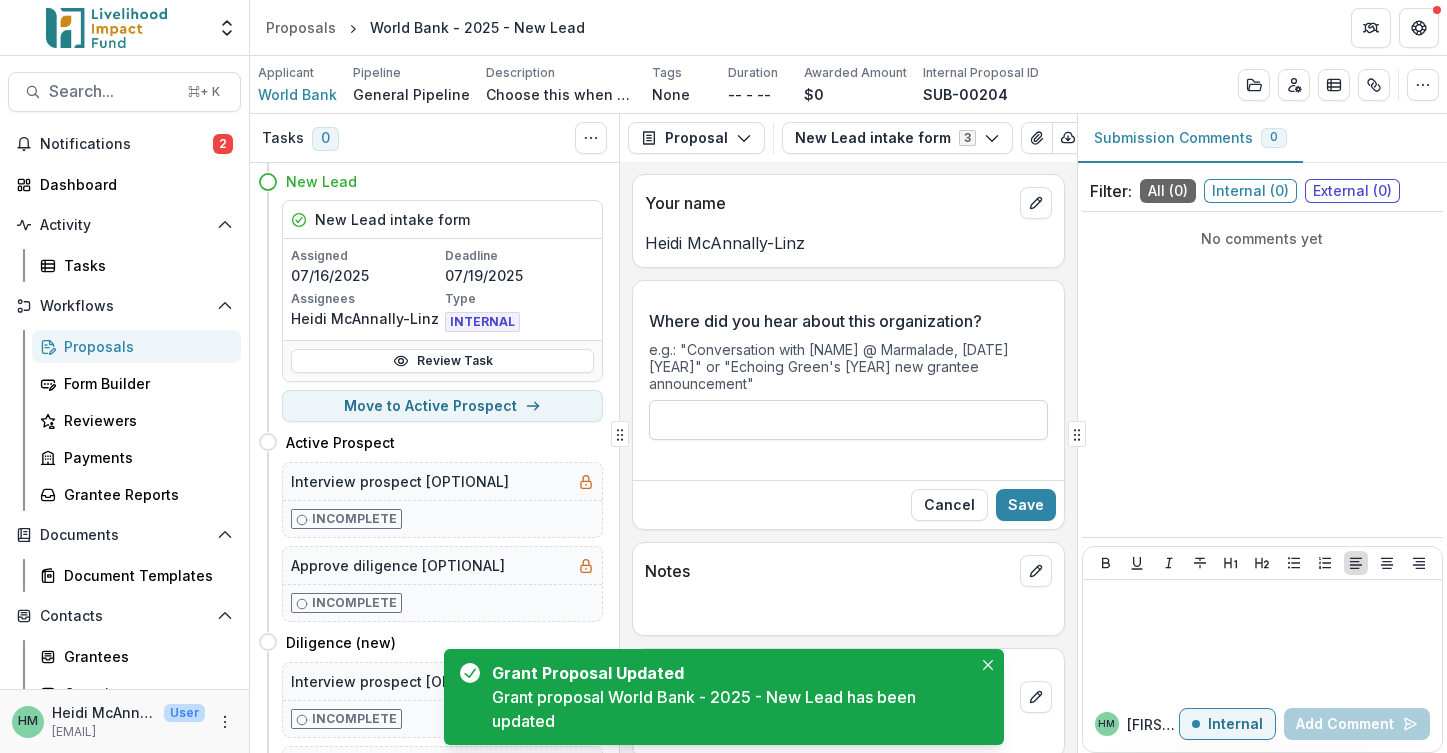 click on "Where did you hear about this organization?" at bounding box center [848, 420] 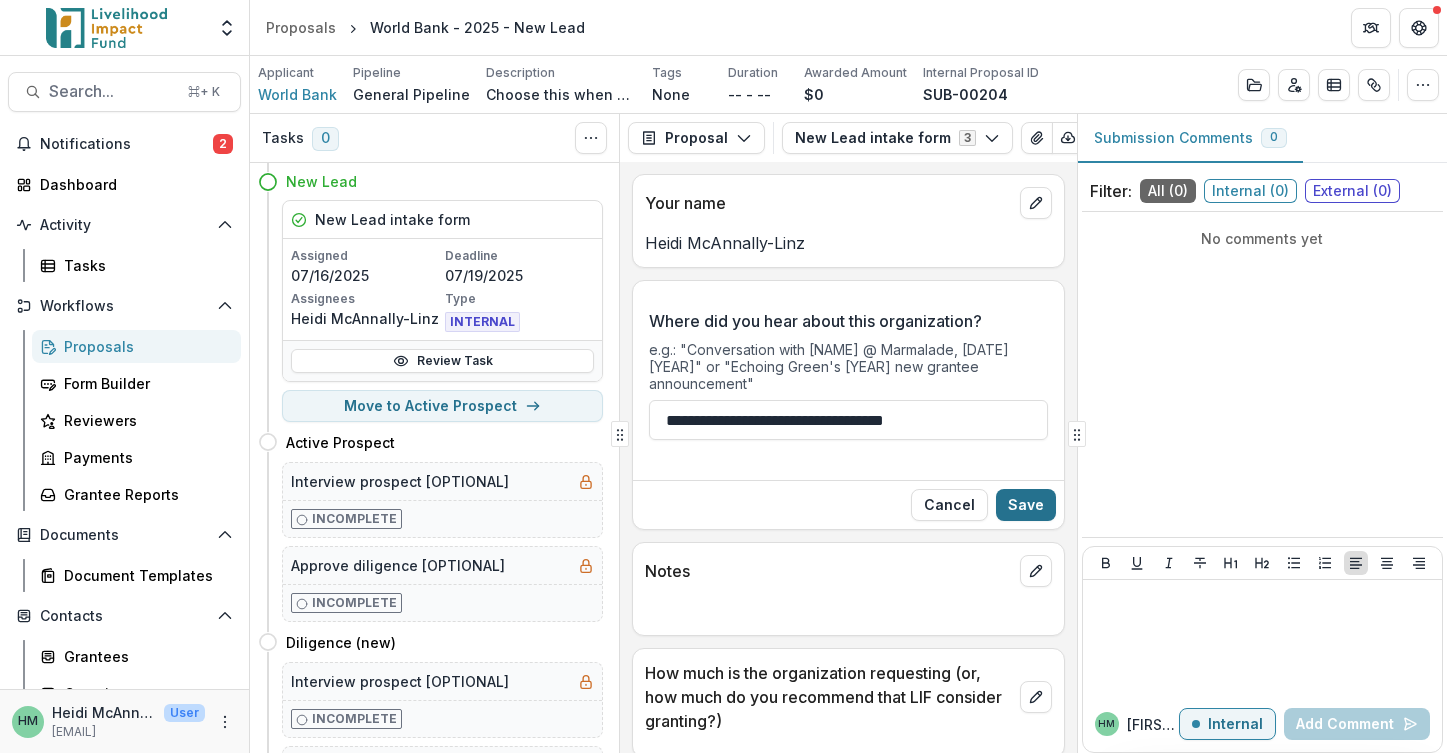 type on "**********" 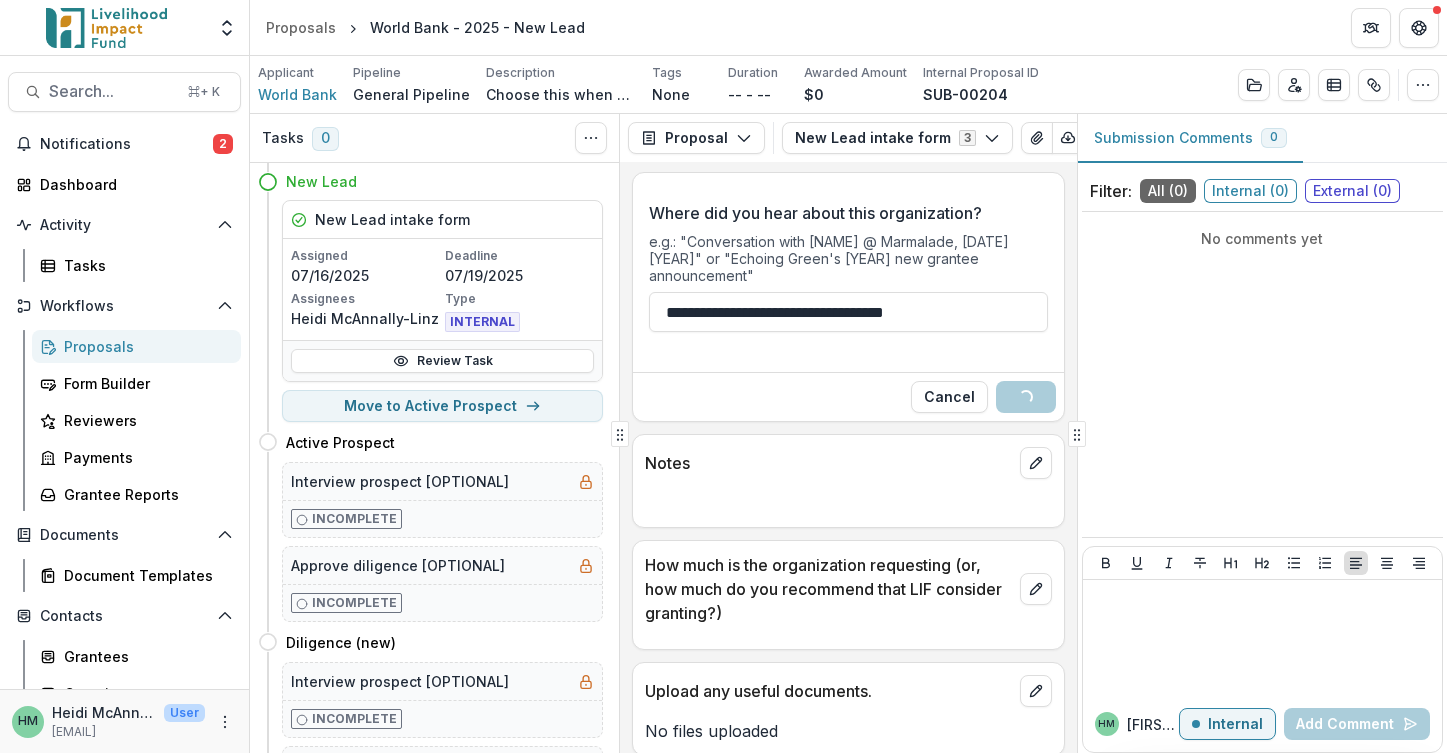 scroll, scrollTop: 0, scrollLeft: 0, axis: both 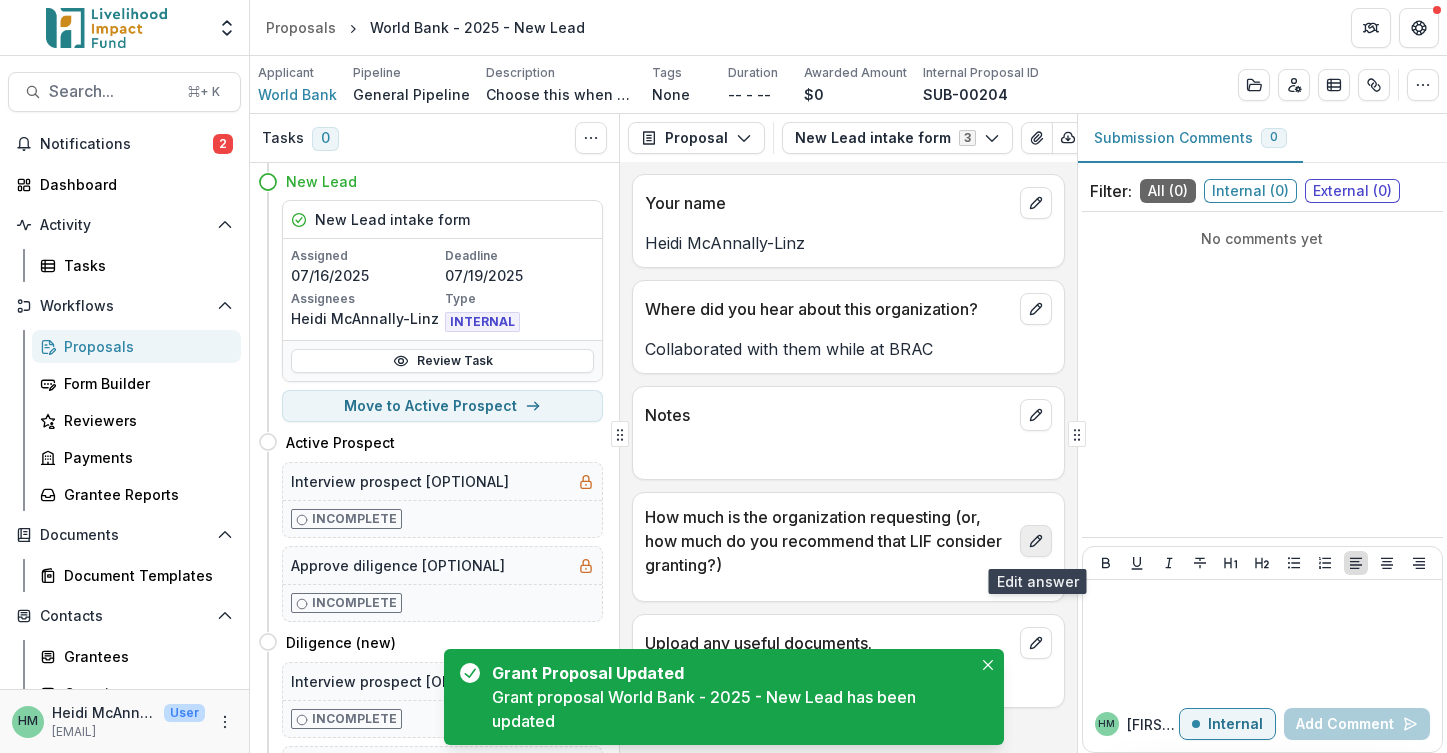 click 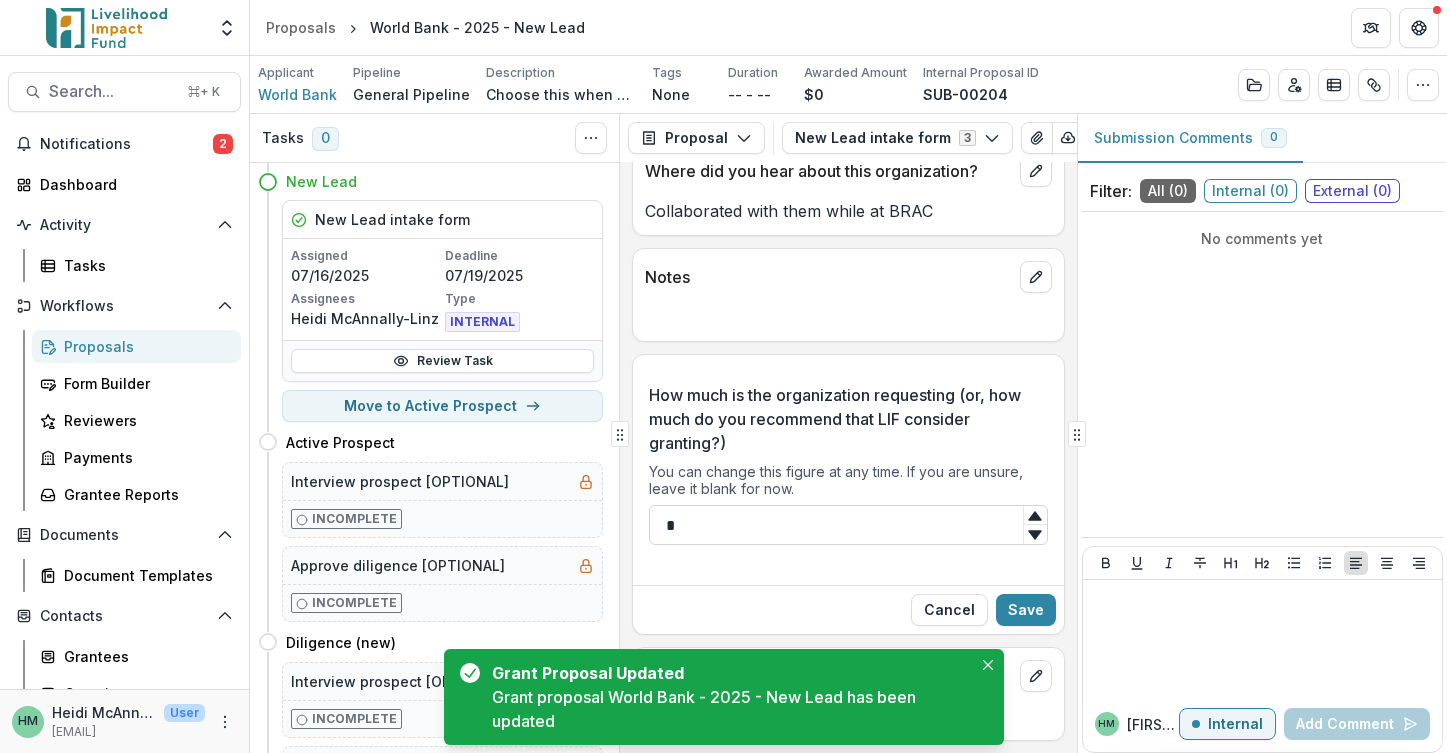 scroll, scrollTop: 139, scrollLeft: 0, axis: vertical 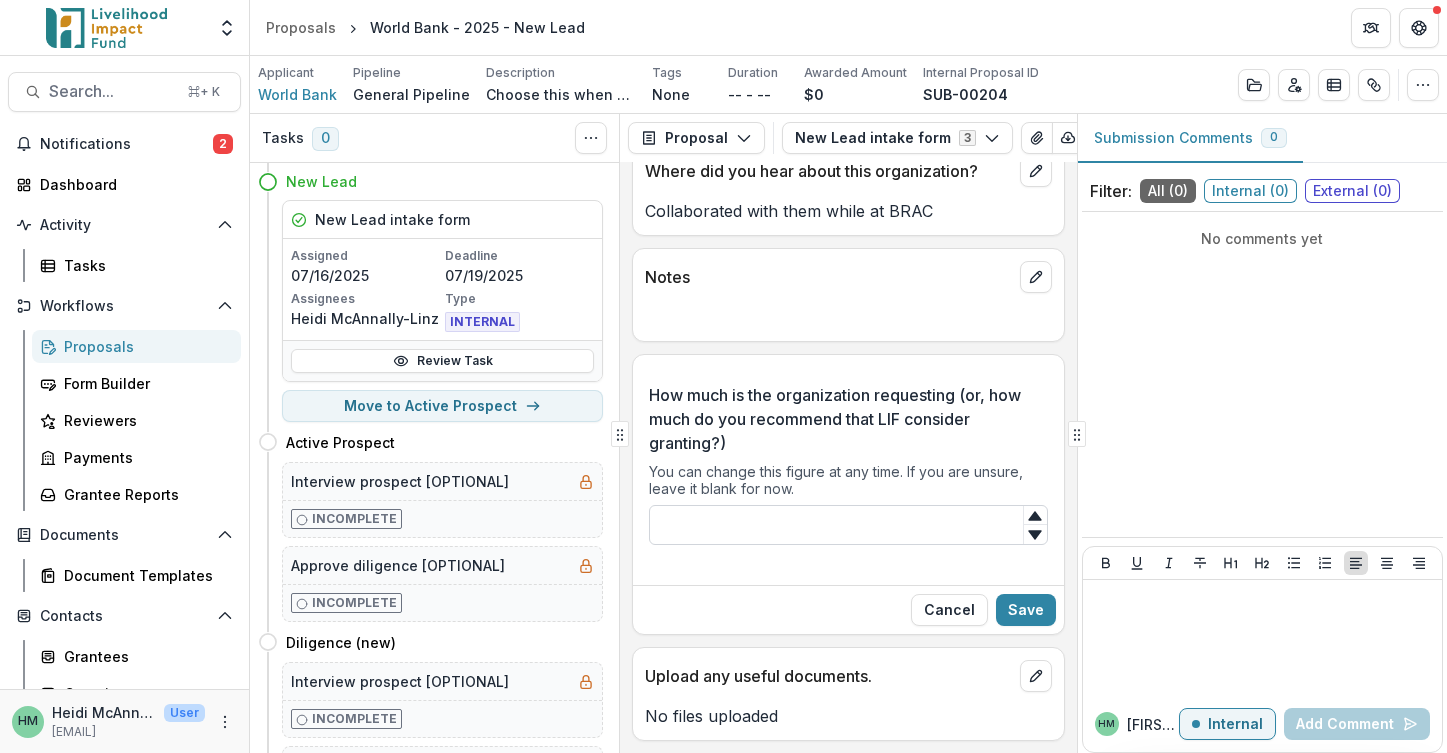 type on "*" 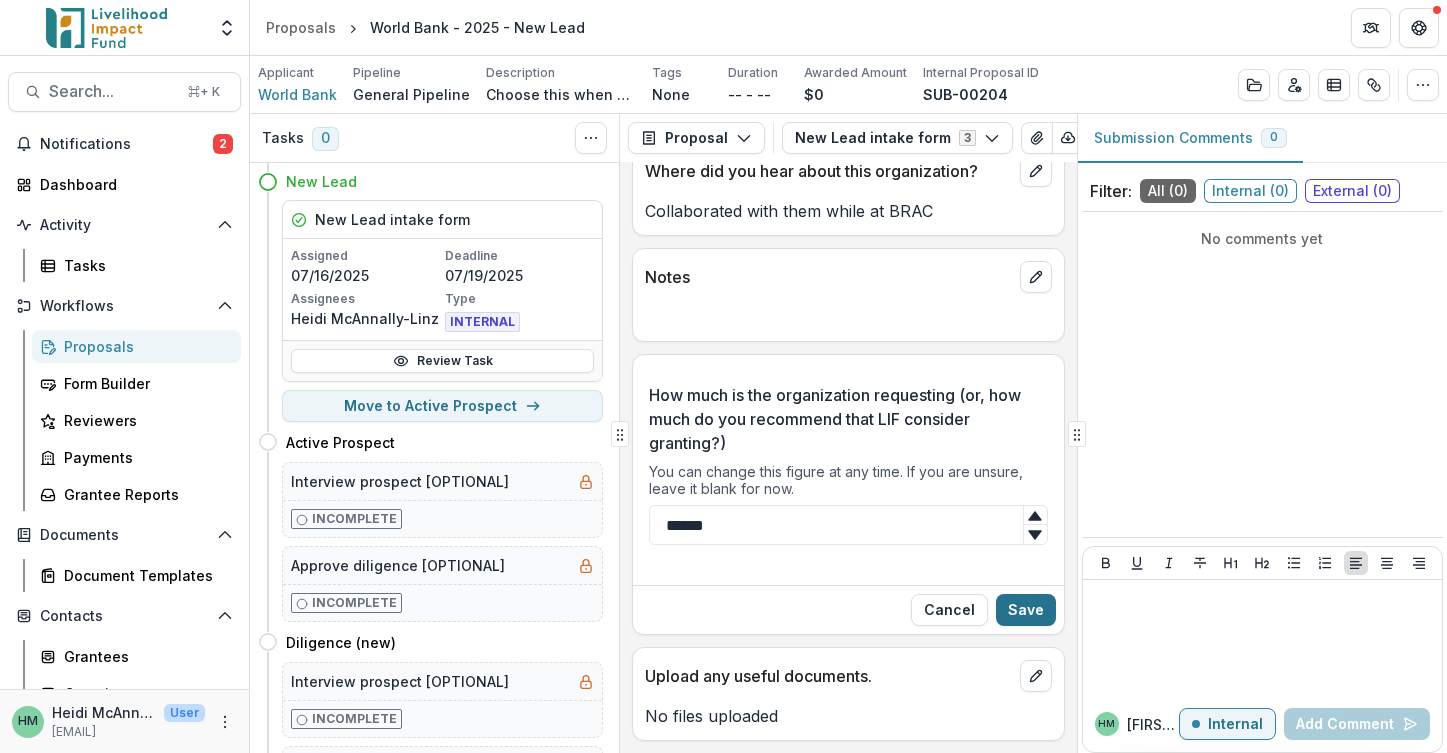 type on "******" 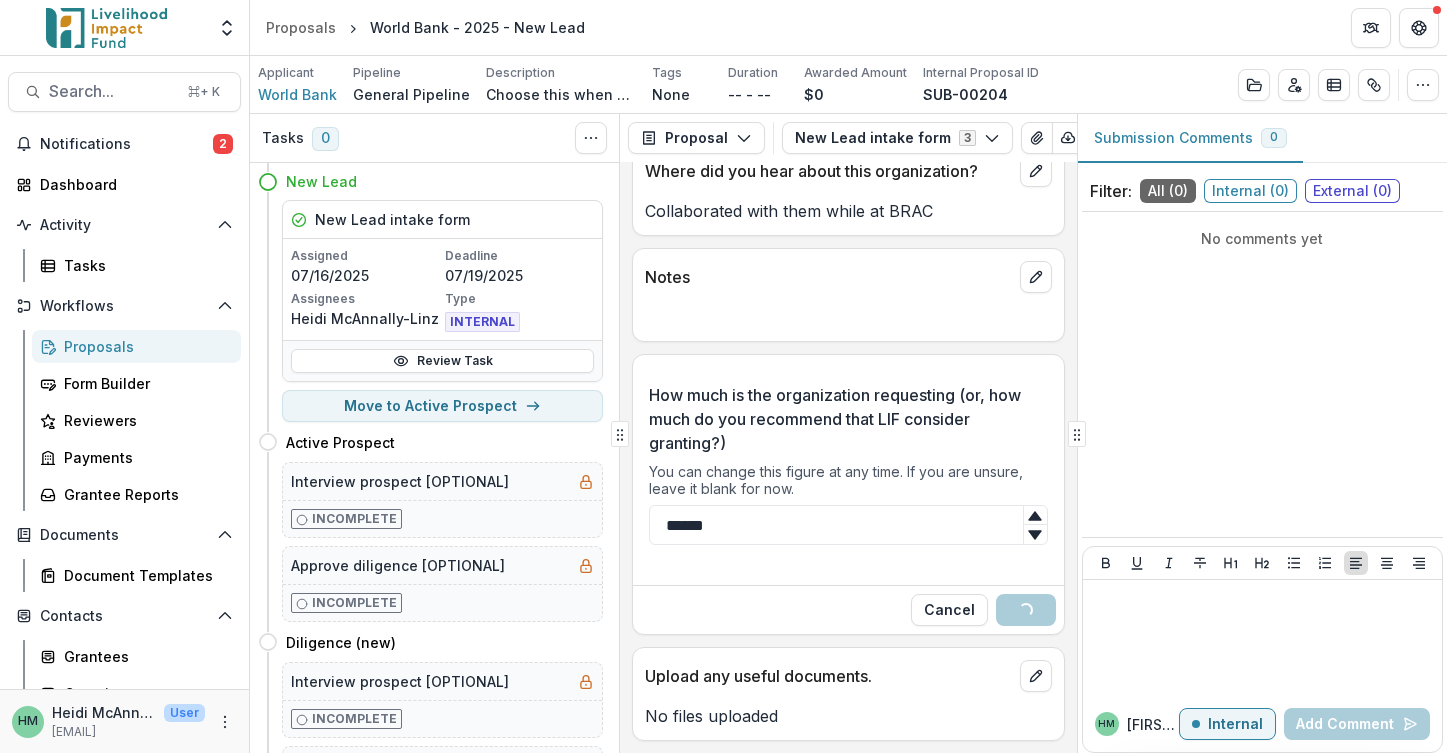 scroll, scrollTop: 0, scrollLeft: 0, axis: both 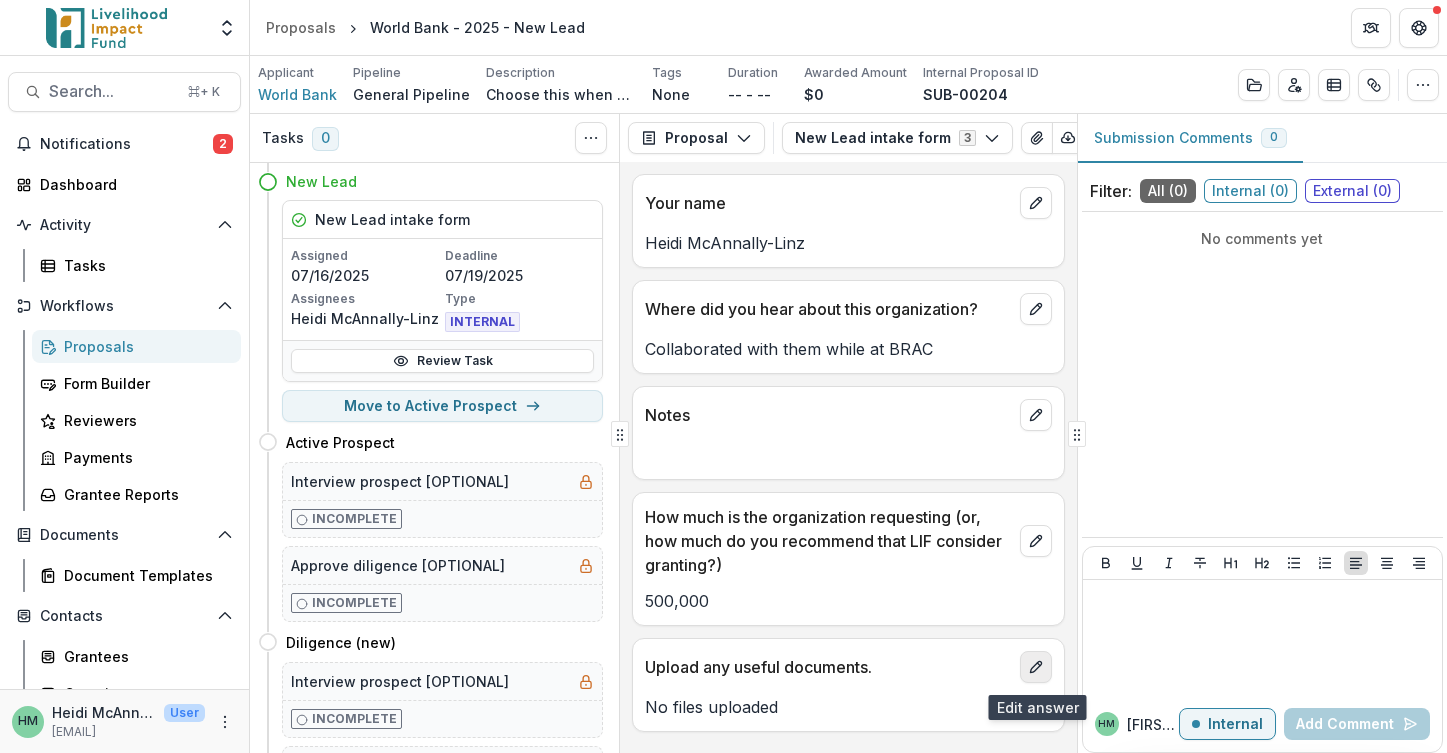click at bounding box center [1036, 667] 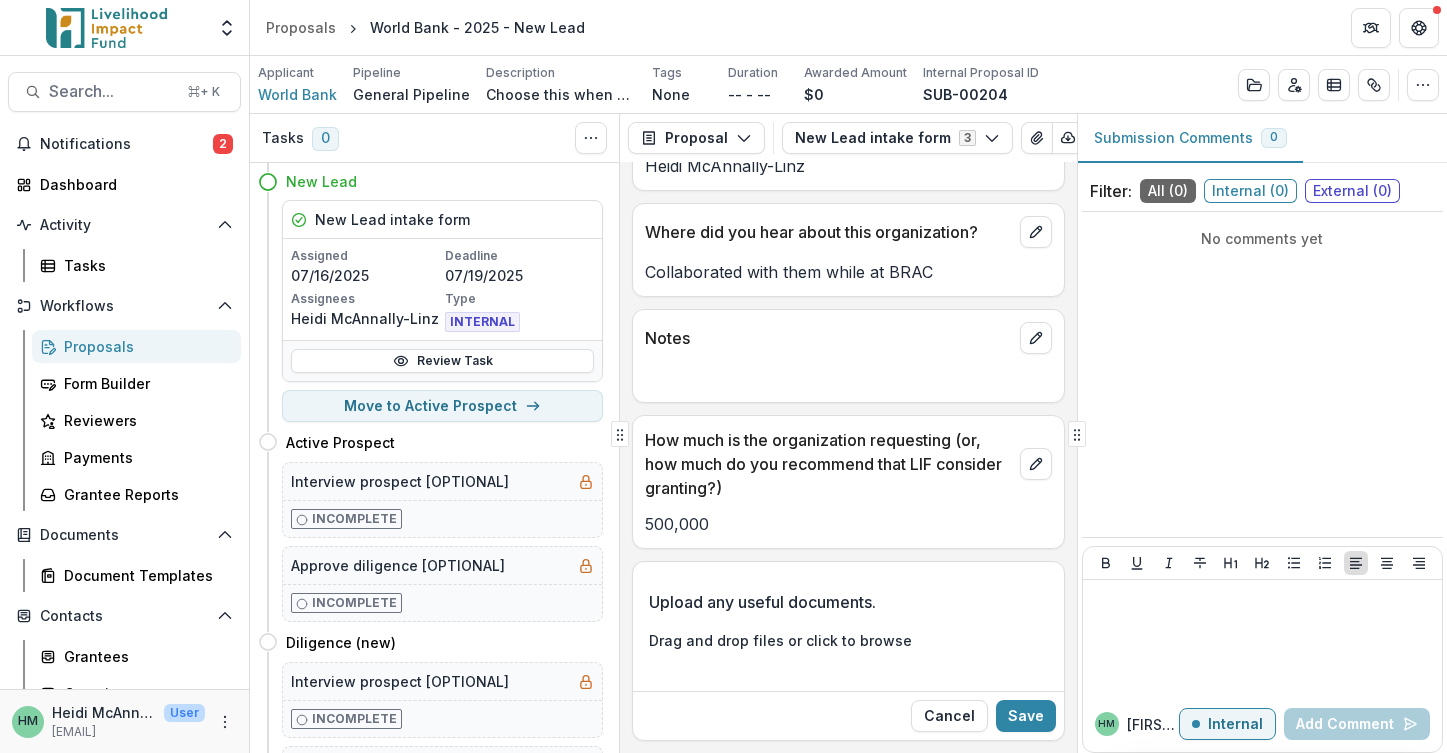 scroll, scrollTop: 157, scrollLeft: 0, axis: vertical 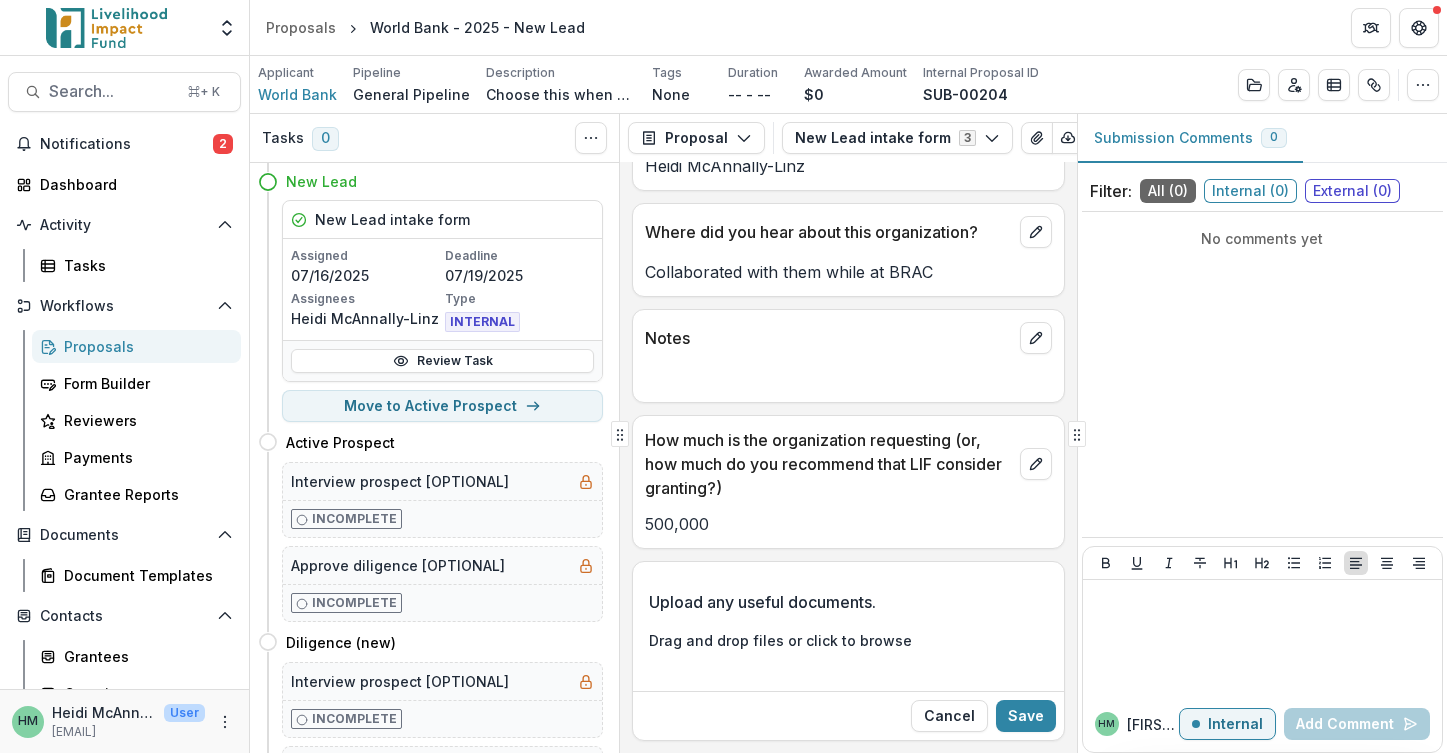 type on "**********" 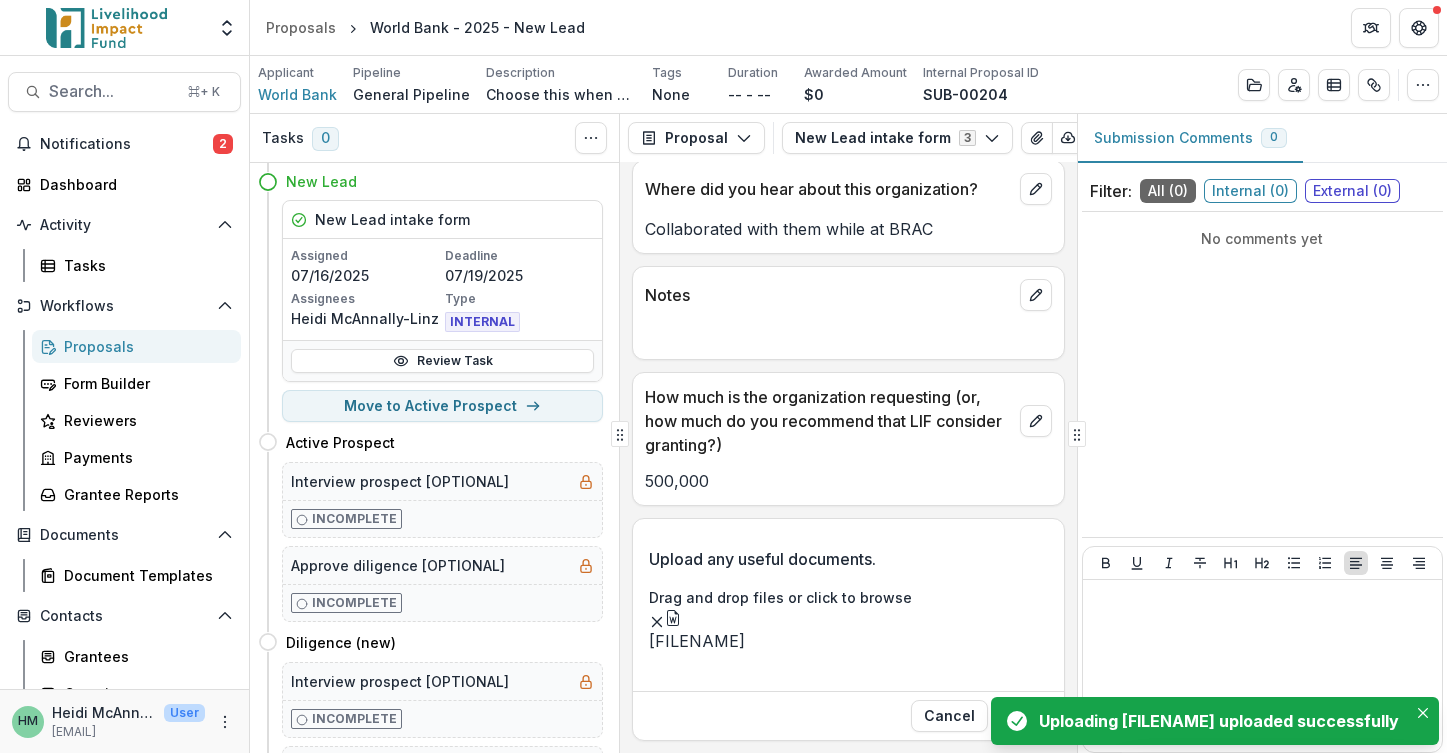 click on "click to browse" at bounding box center [859, 597] 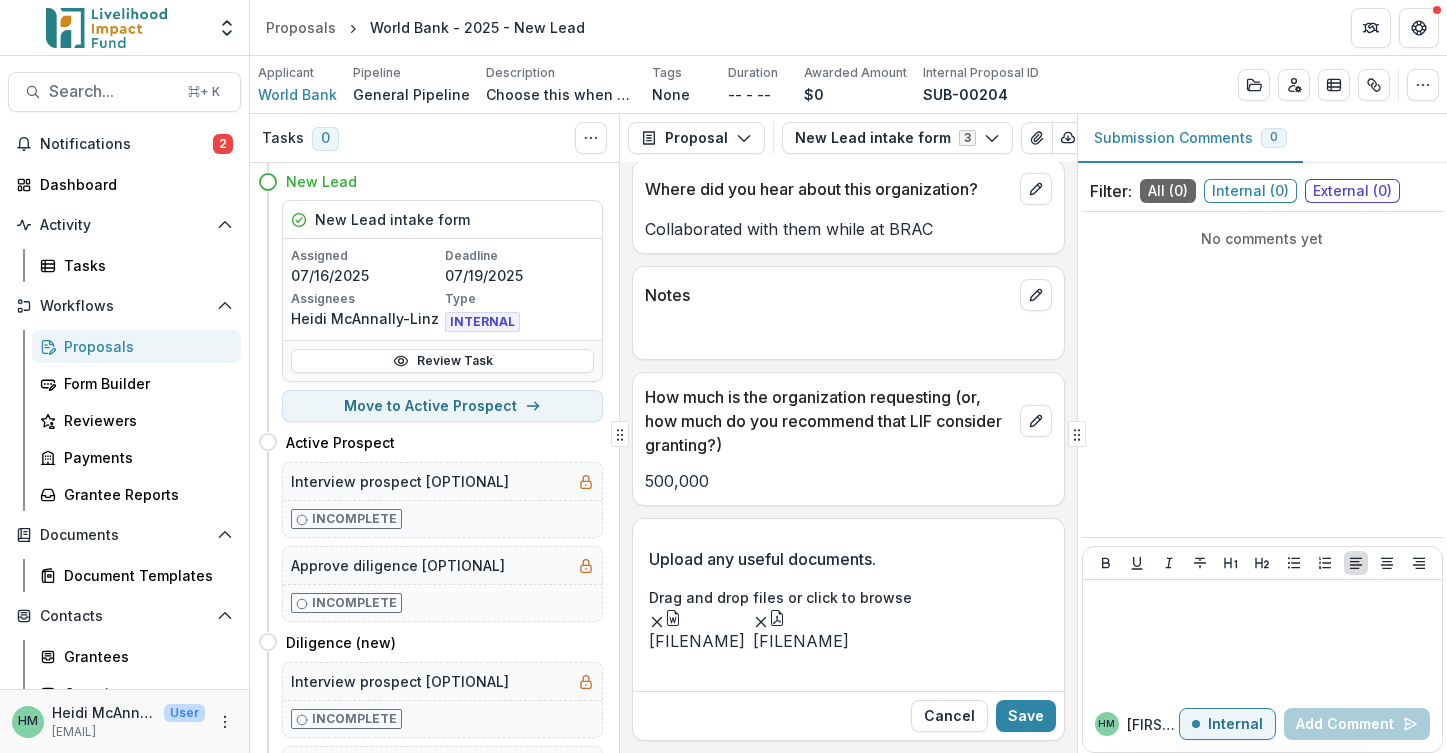 click on "click to browse" at bounding box center (859, 597) 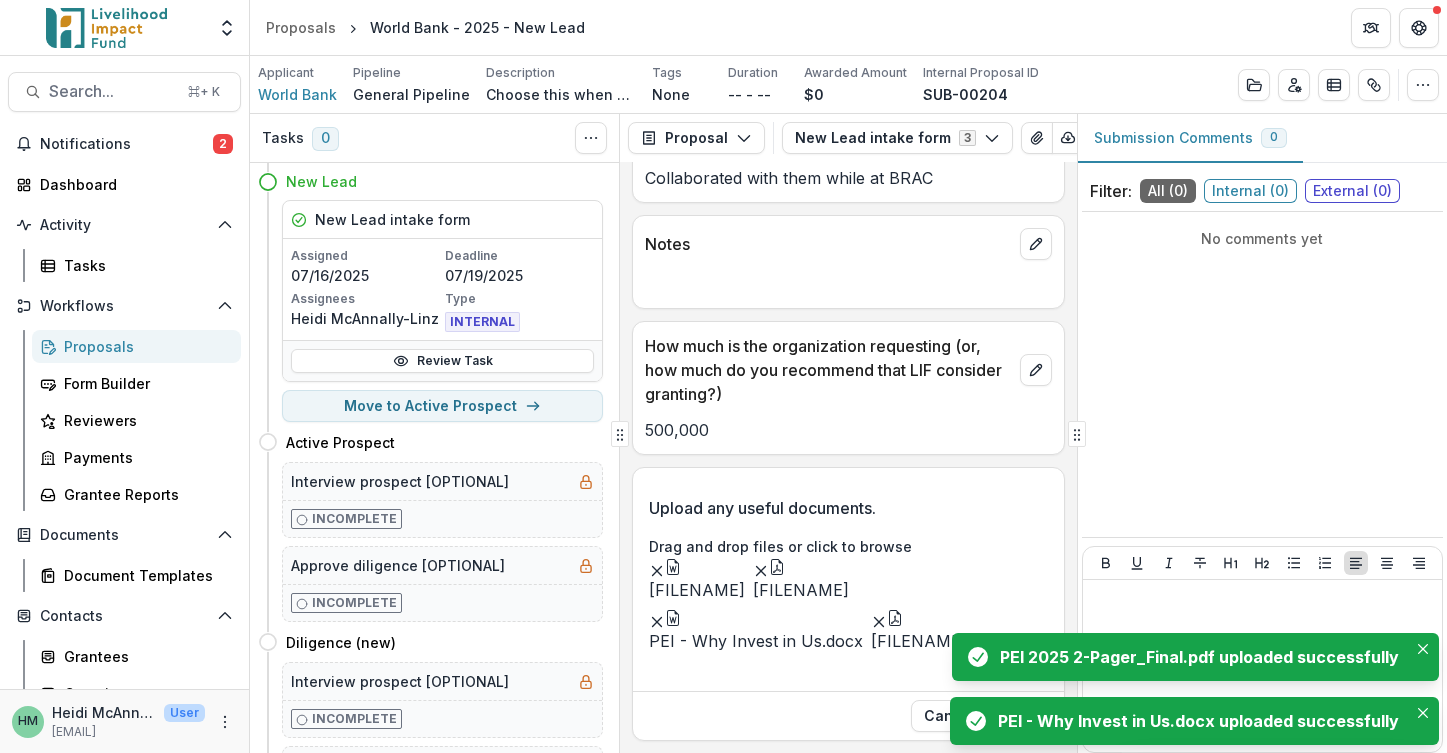 scroll, scrollTop: 461, scrollLeft: 0, axis: vertical 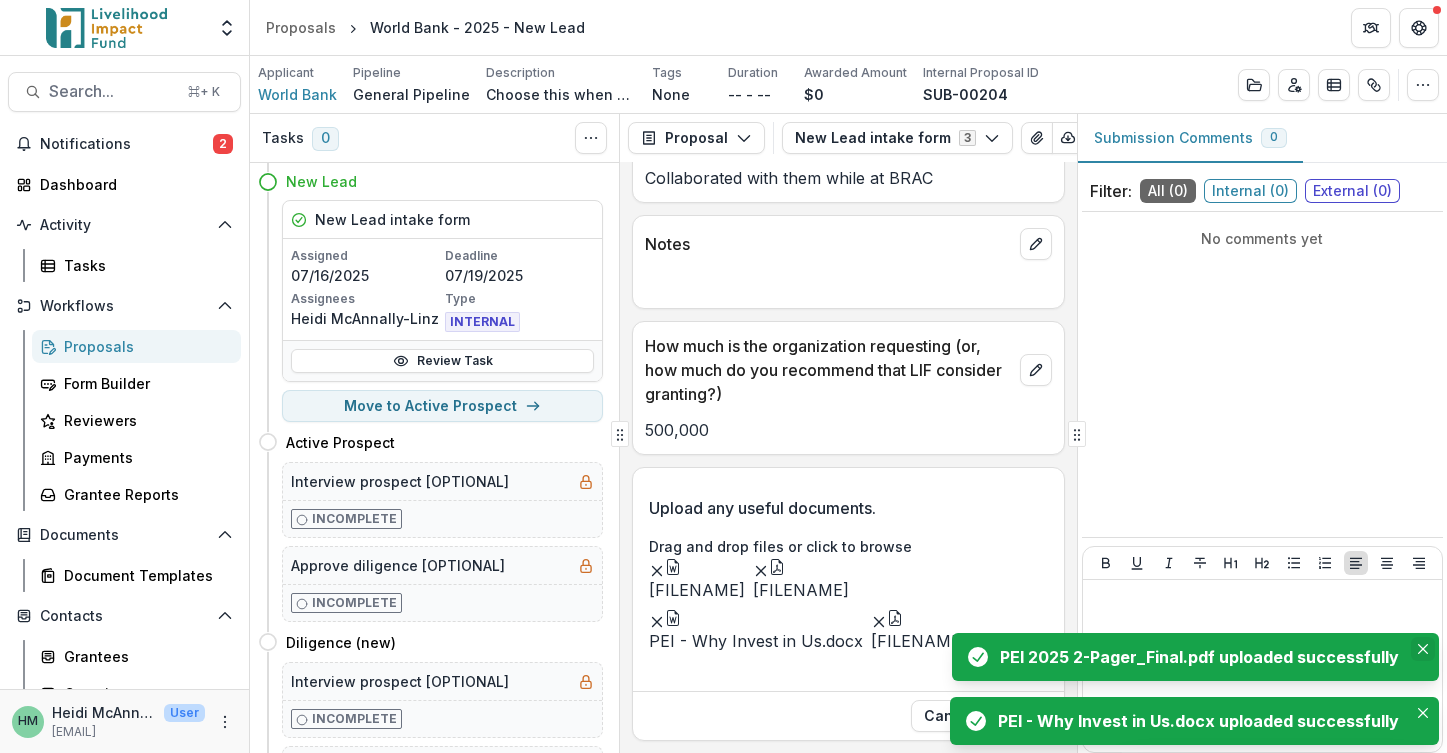 click at bounding box center (1423, 649) 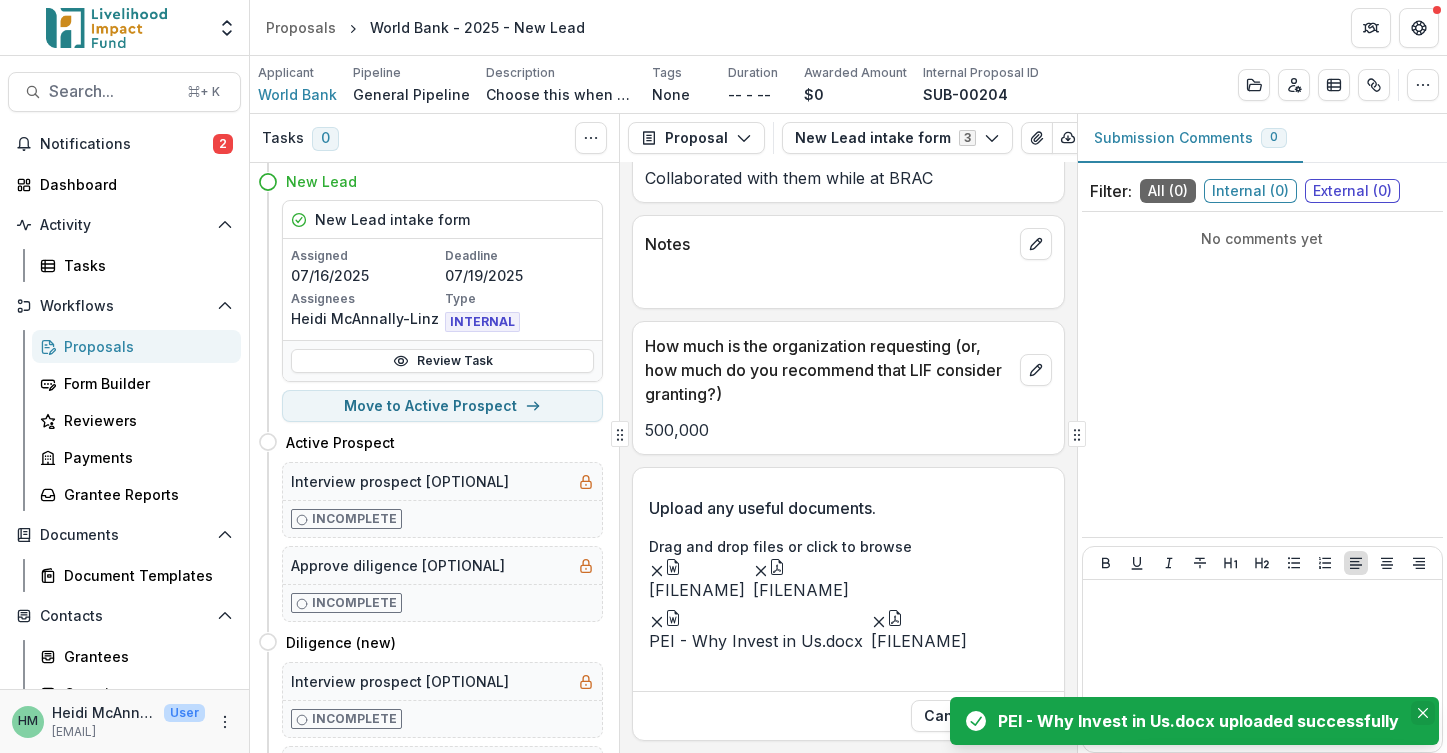 click 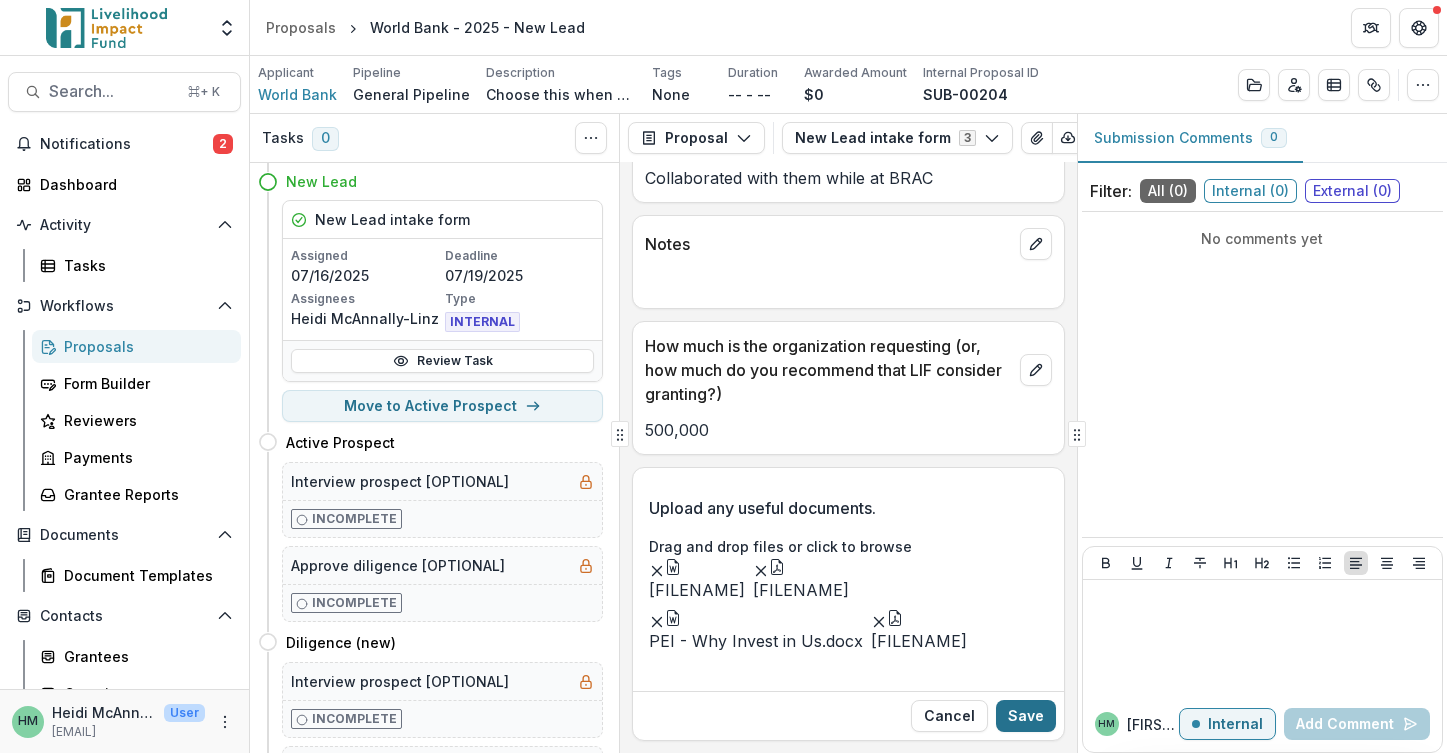 click on "Save" at bounding box center (1026, 716) 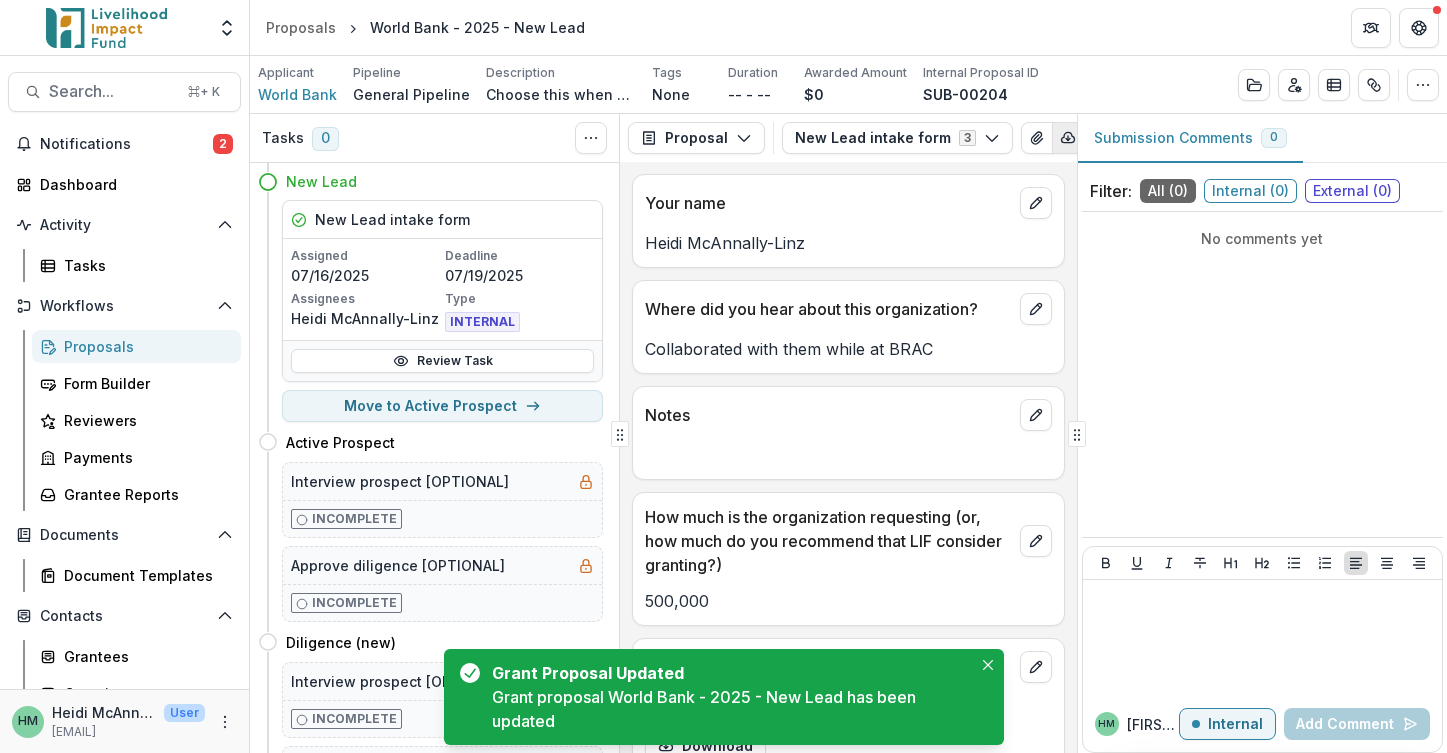 scroll, scrollTop: 0, scrollLeft: 0, axis: both 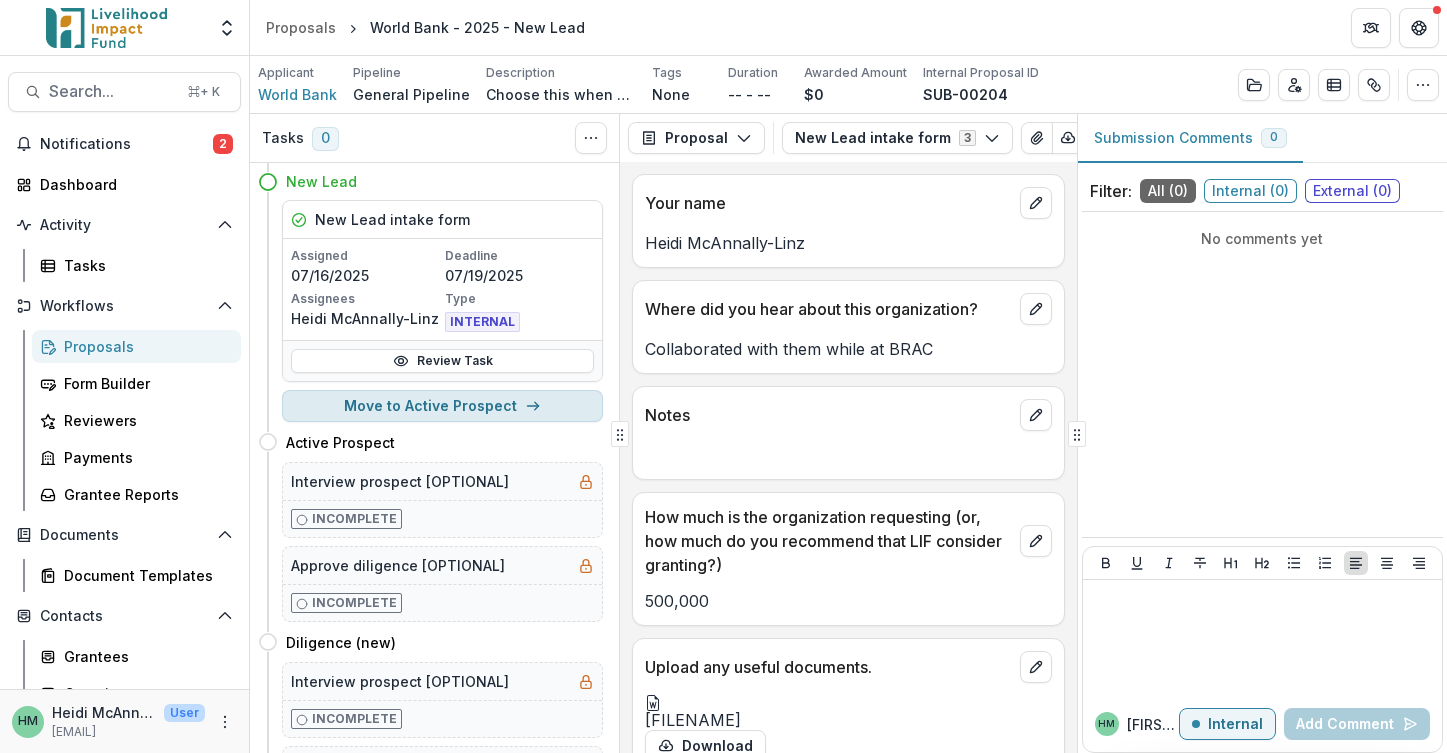 click on "Move to Active Prospect" at bounding box center (442, 406) 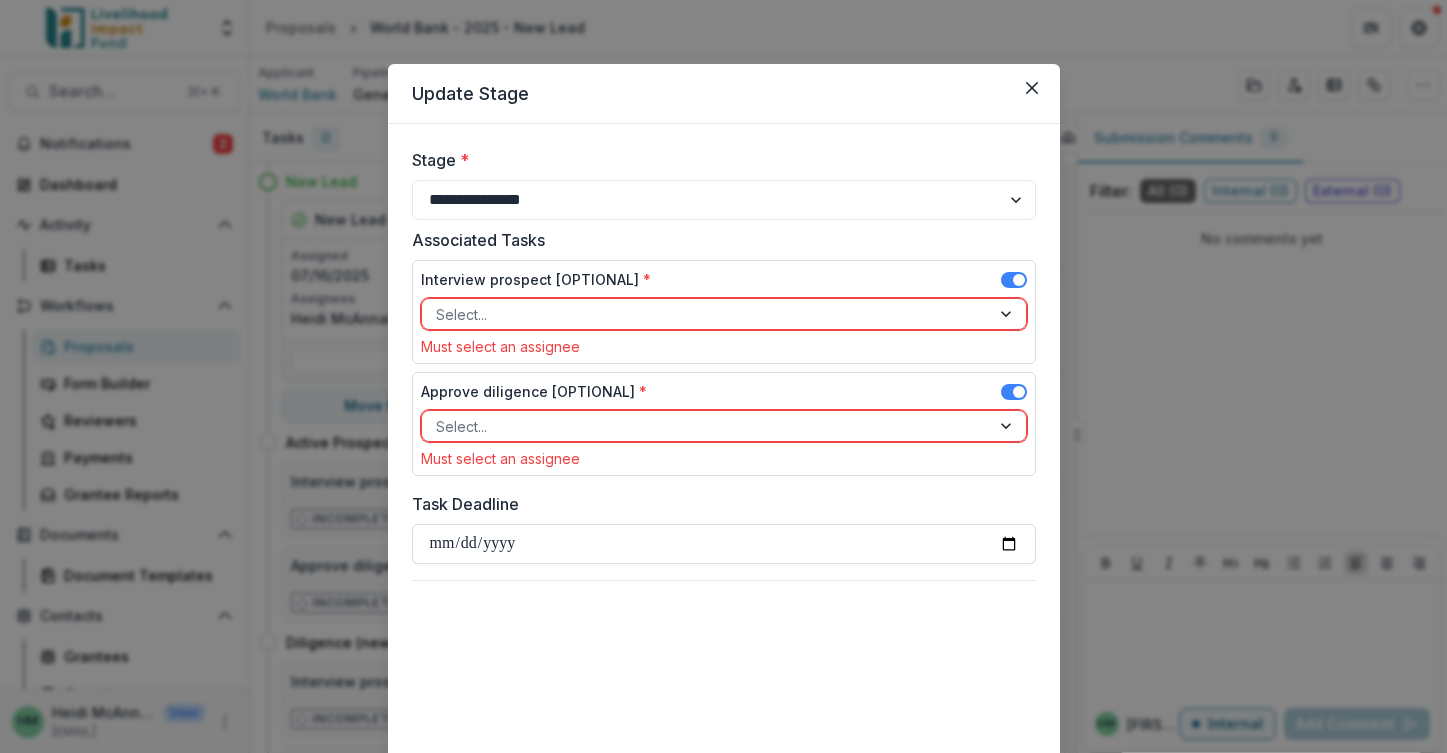 click on "Interview prospect [OPTIONAL] *" at bounding box center (724, 283) 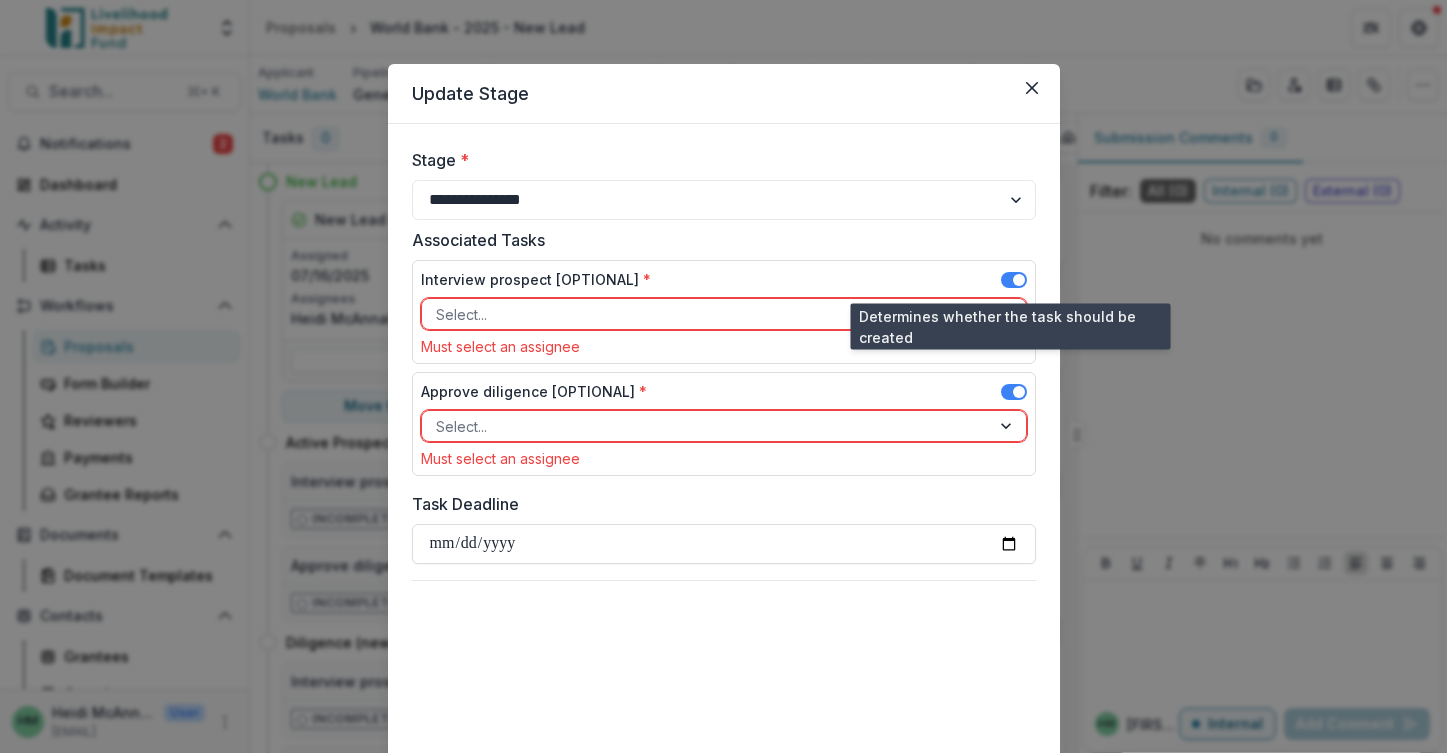 click at bounding box center [1019, 280] 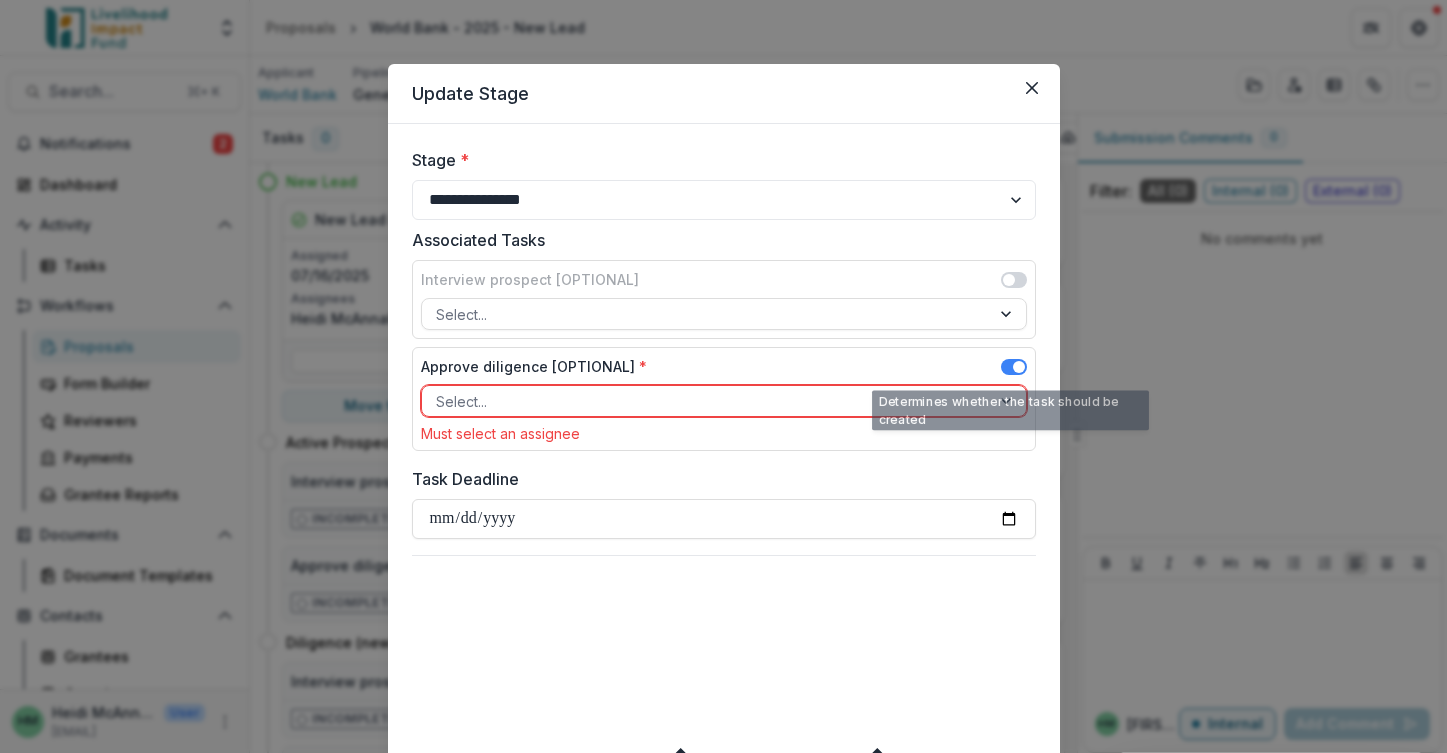 click on "Approve diligence [OPTIONAL] *" at bounding box center (724, 370) 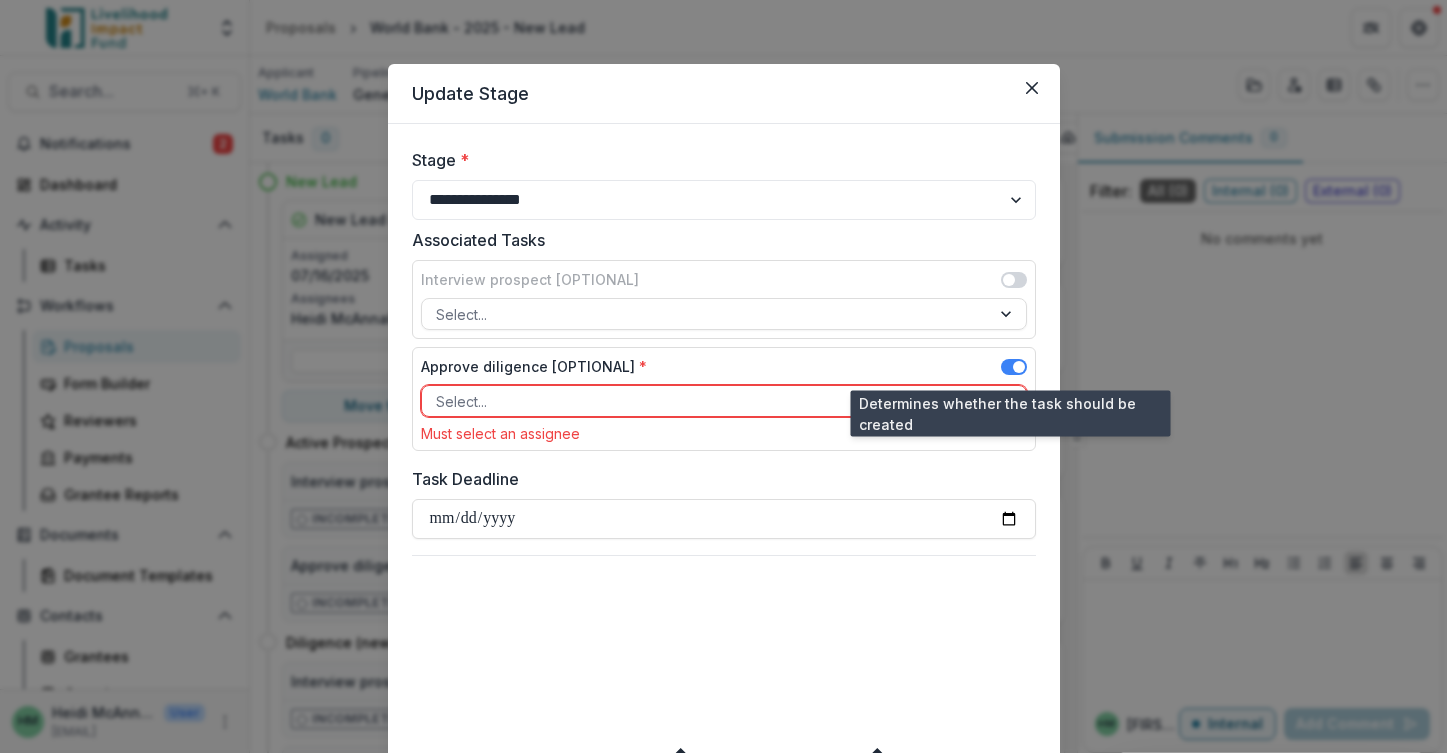 click at bounding box center (1019, 367) 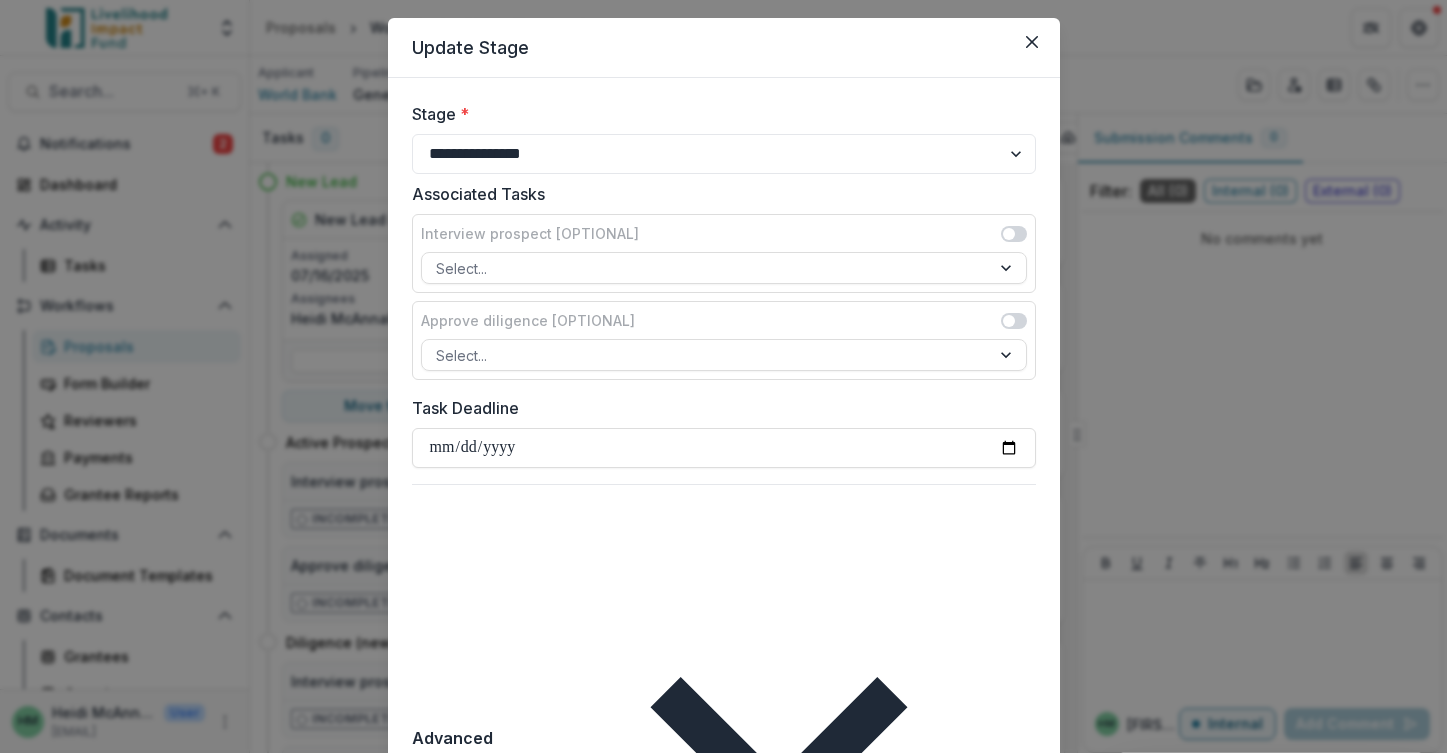 scroll, scrollTop: 94, scrollLeft: 0, axis: vertical 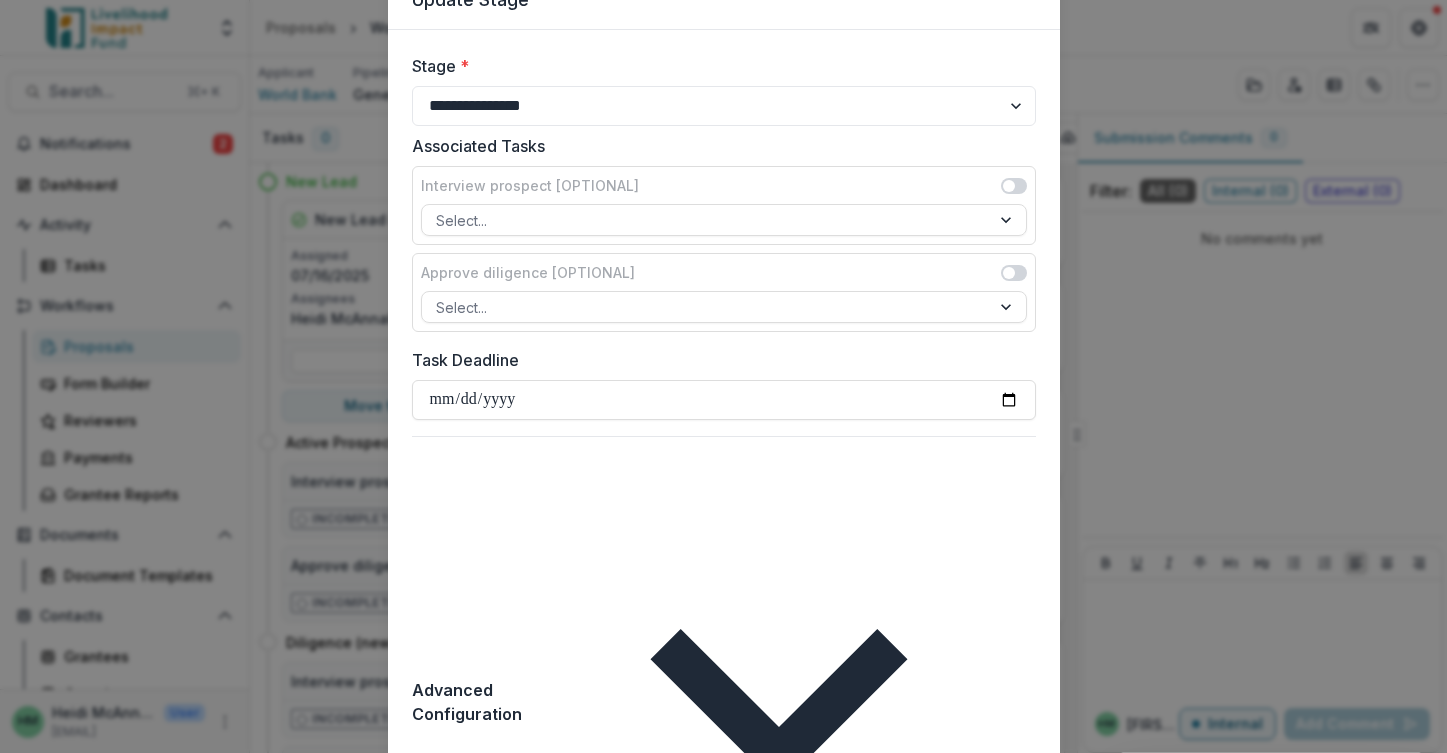 click on "Save" at bounding box center (1006, 1147) 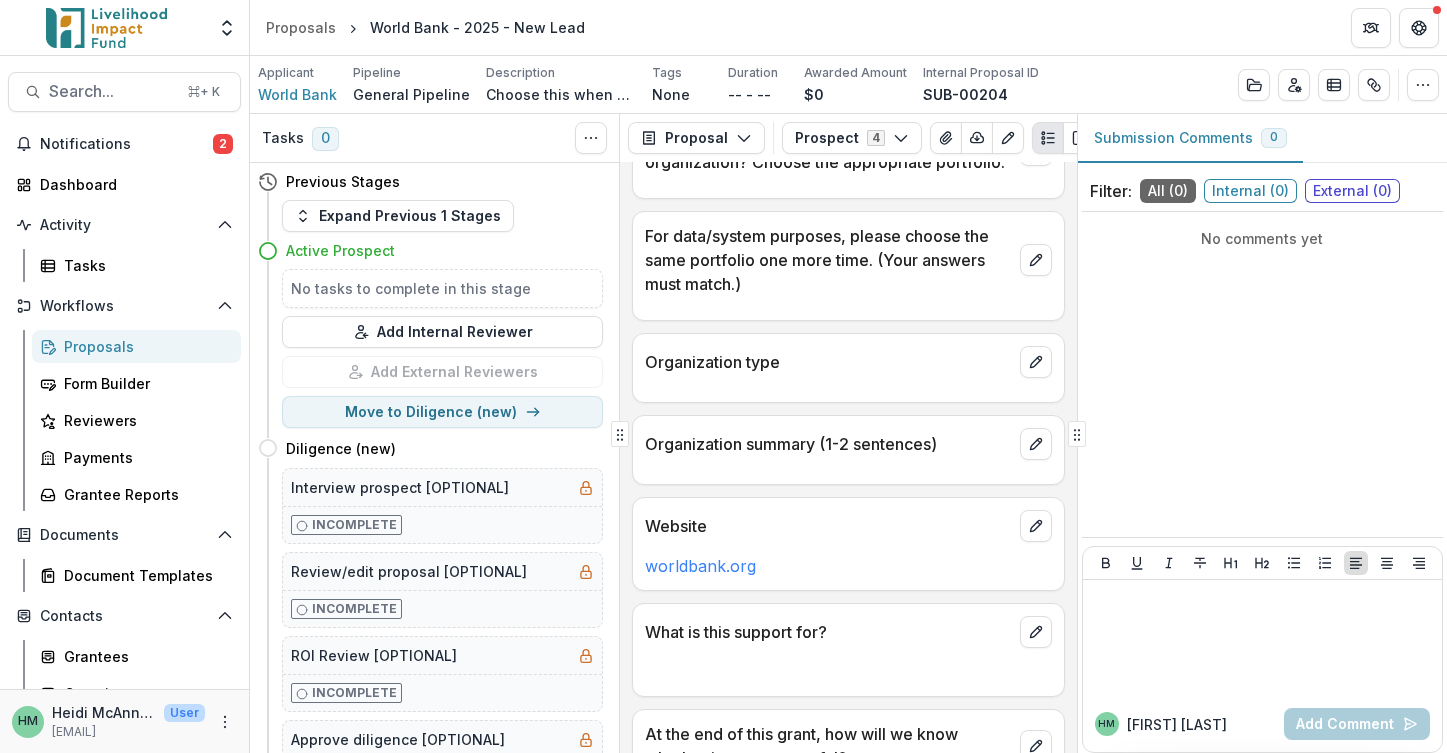 scroll, scrollTop: 632, scrollLeft: 0, axis: vertical 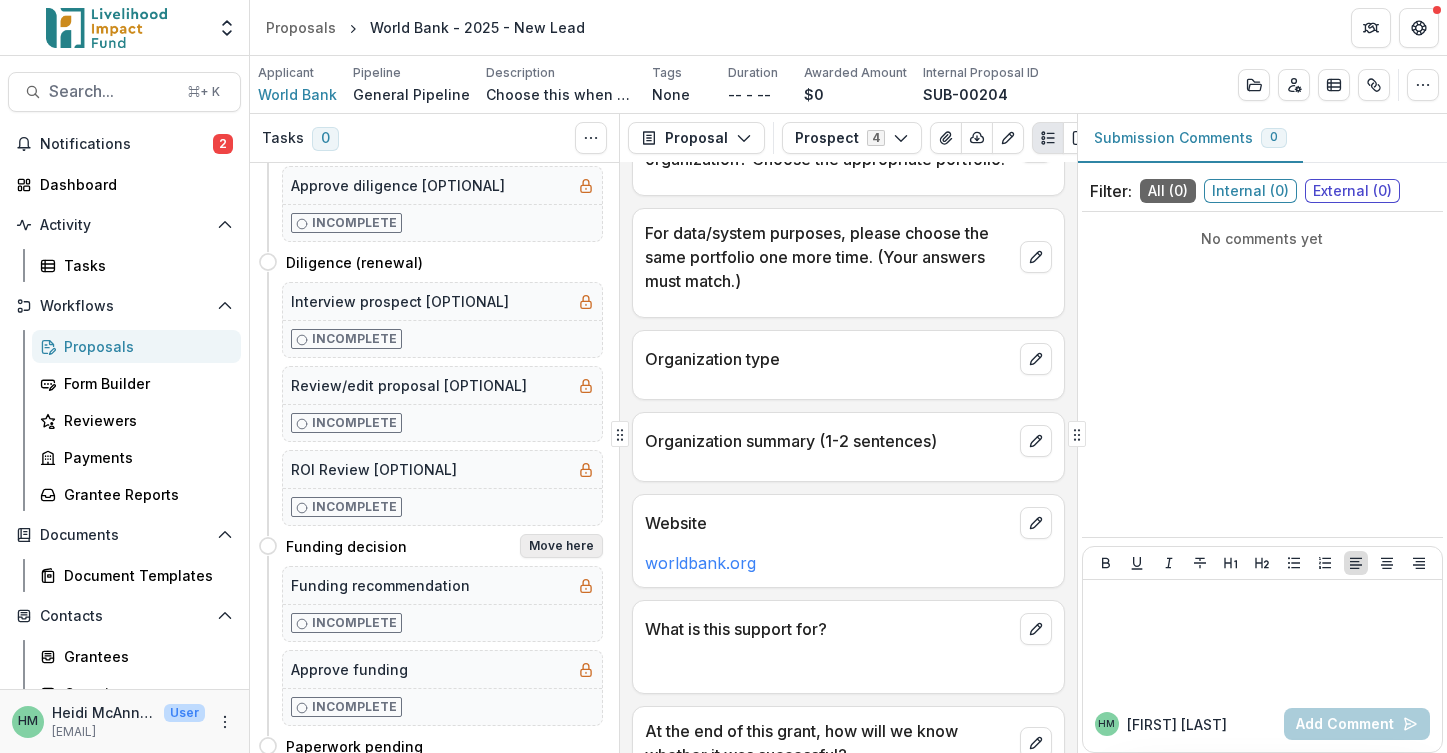 click on "Move here" at bounding box center [561, 546] 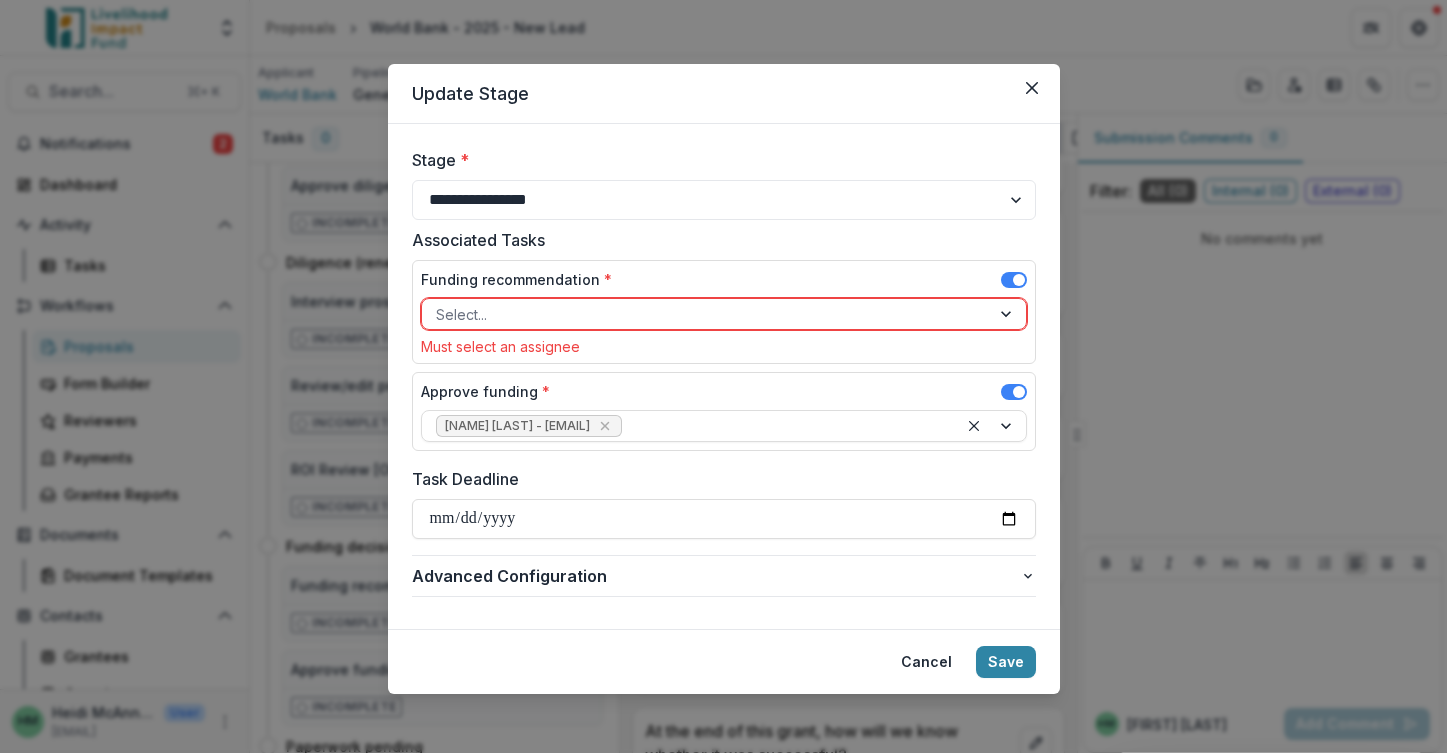 click at bounding box center [706, 314] 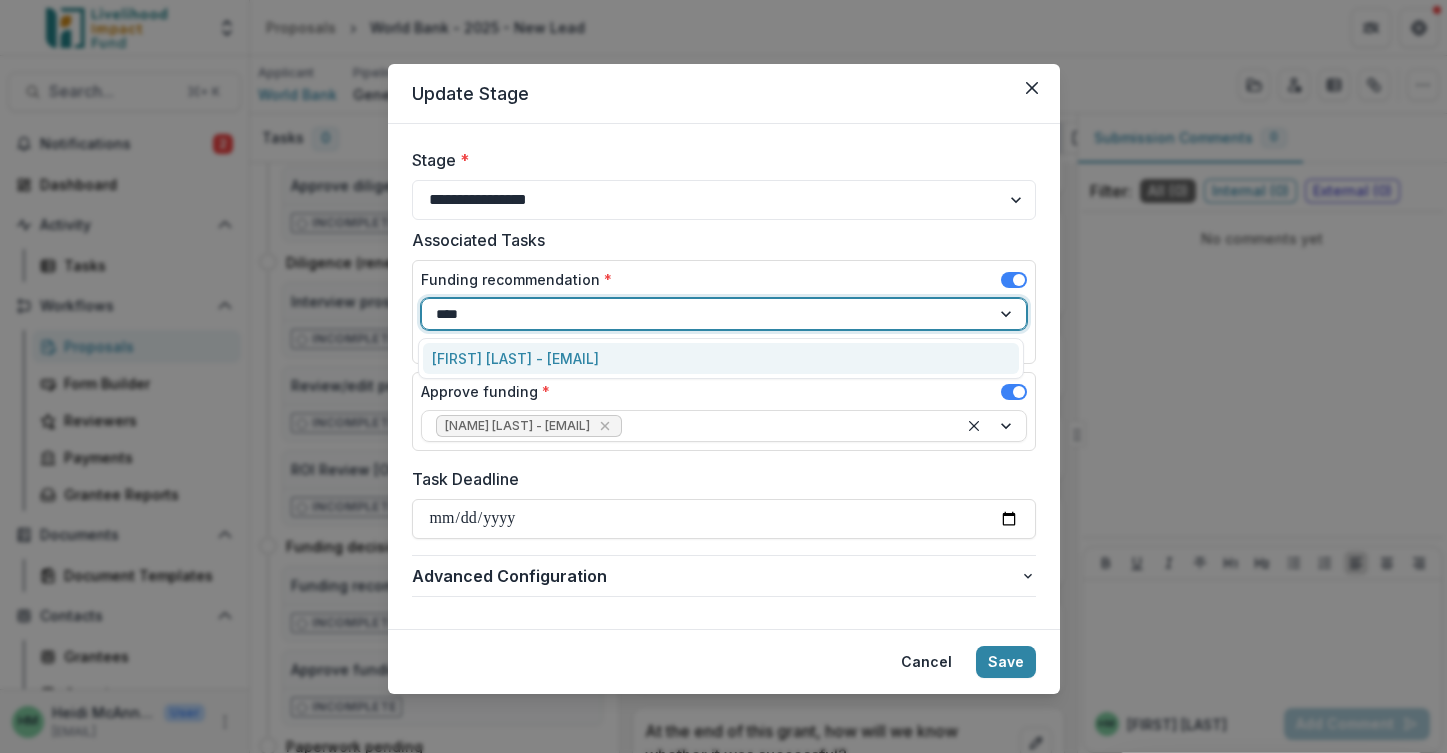 type on "*****" 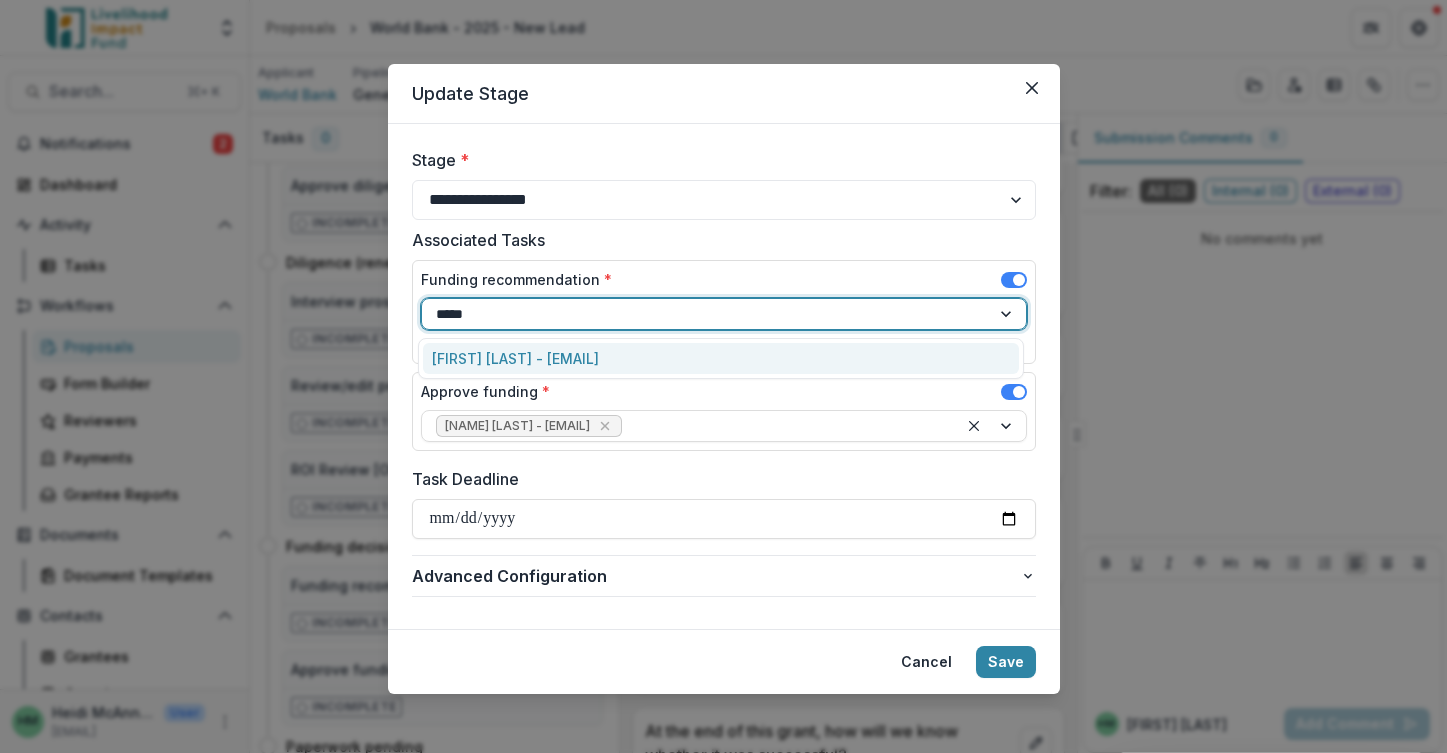 click on "[FIRST] [LAST] - [EMAIL]" at bounding box center (721, 358) 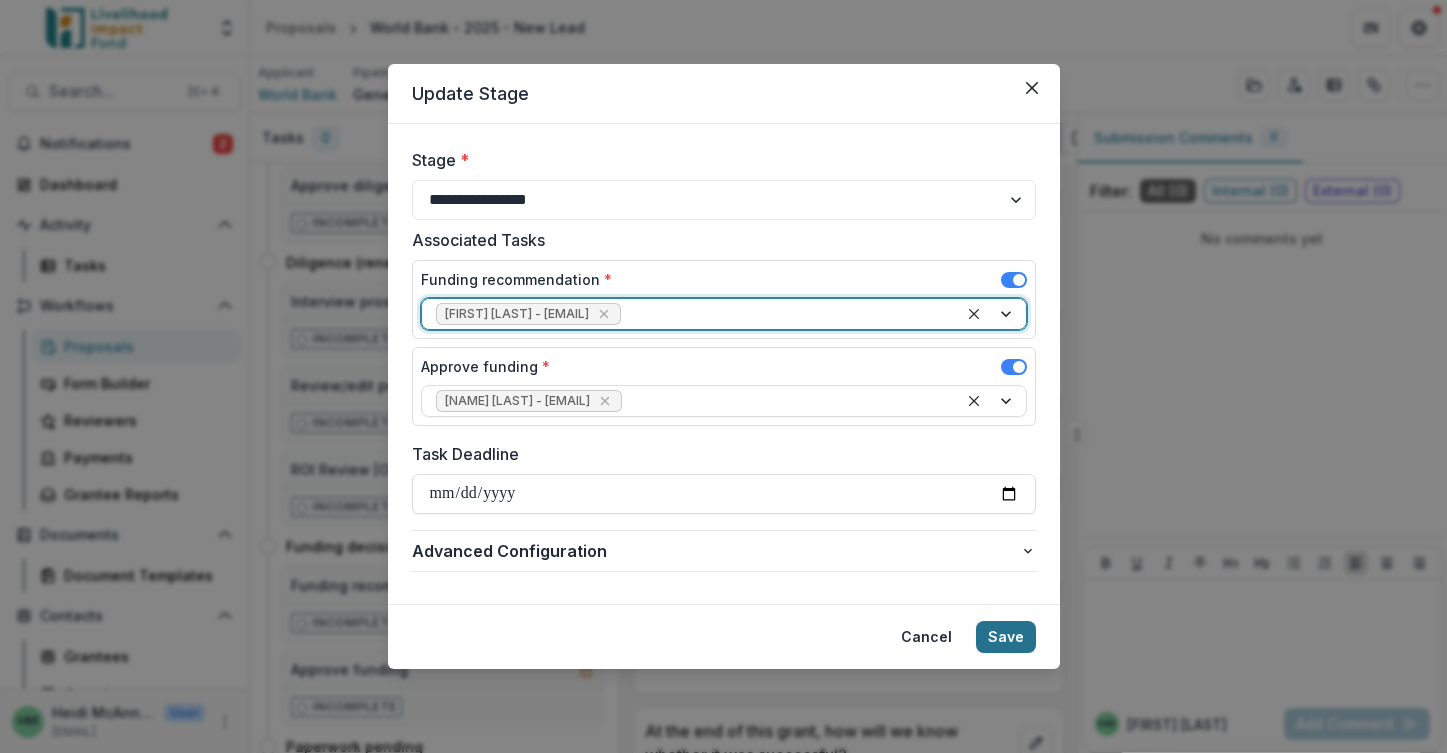 click on "Save" at bounding box center [1006, 637] 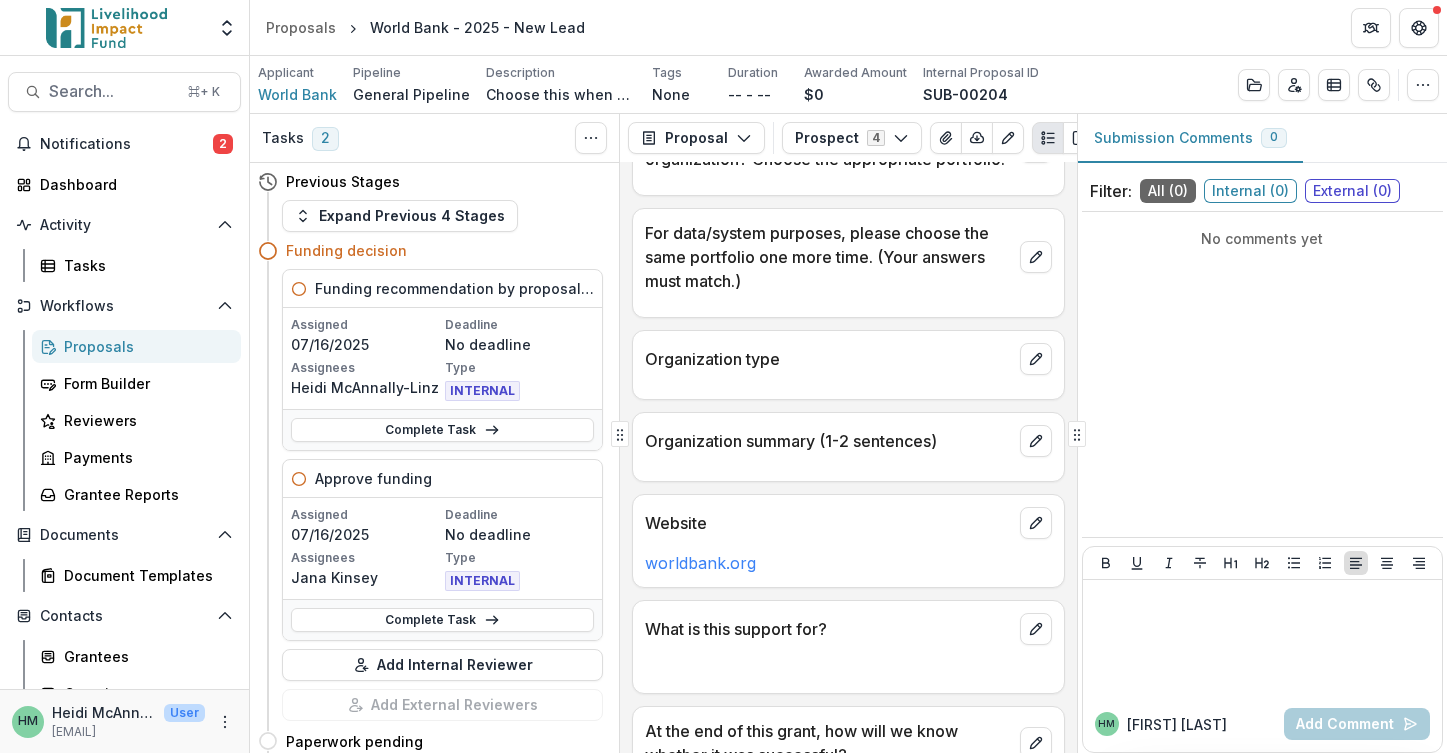 scroll, scrollTop: 0, scrollLeft: 0, axis: both 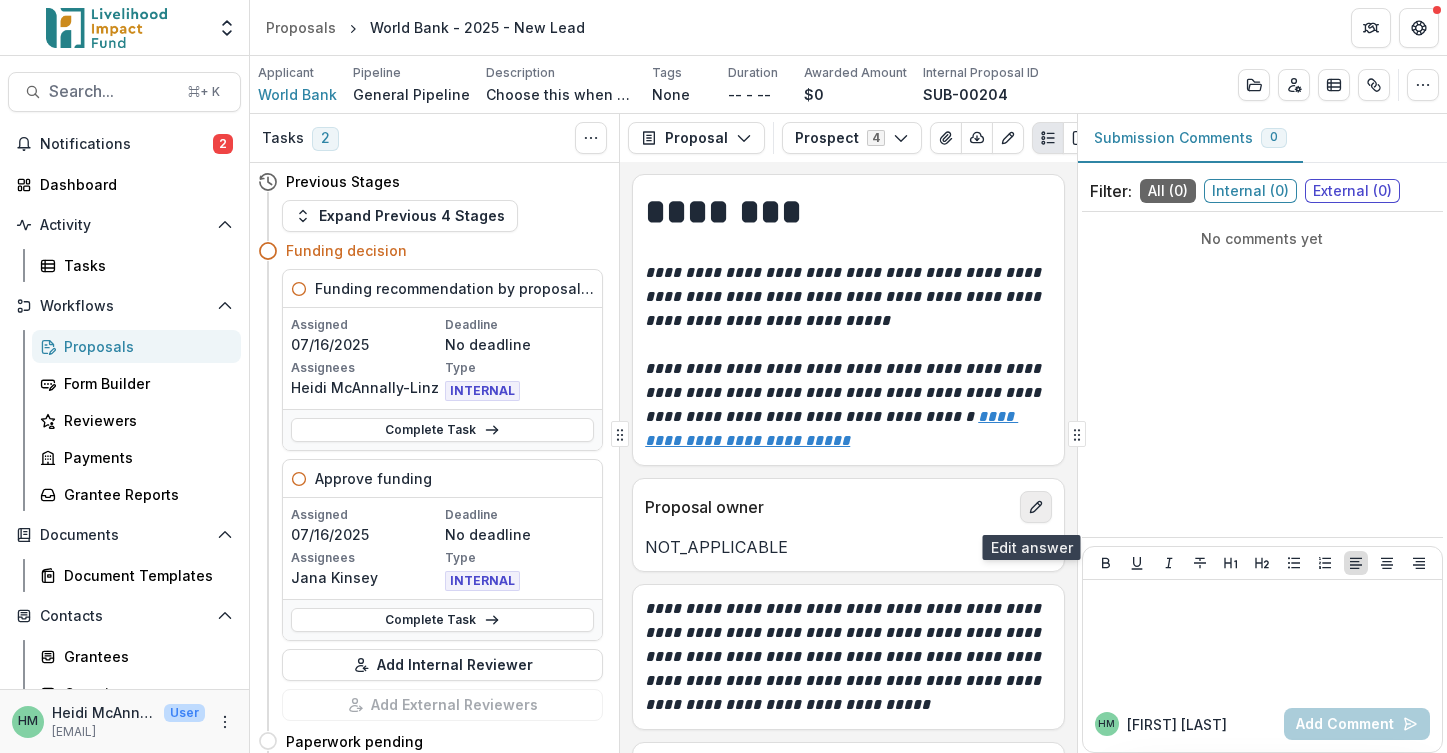 click at bounding box center [1036, 507] 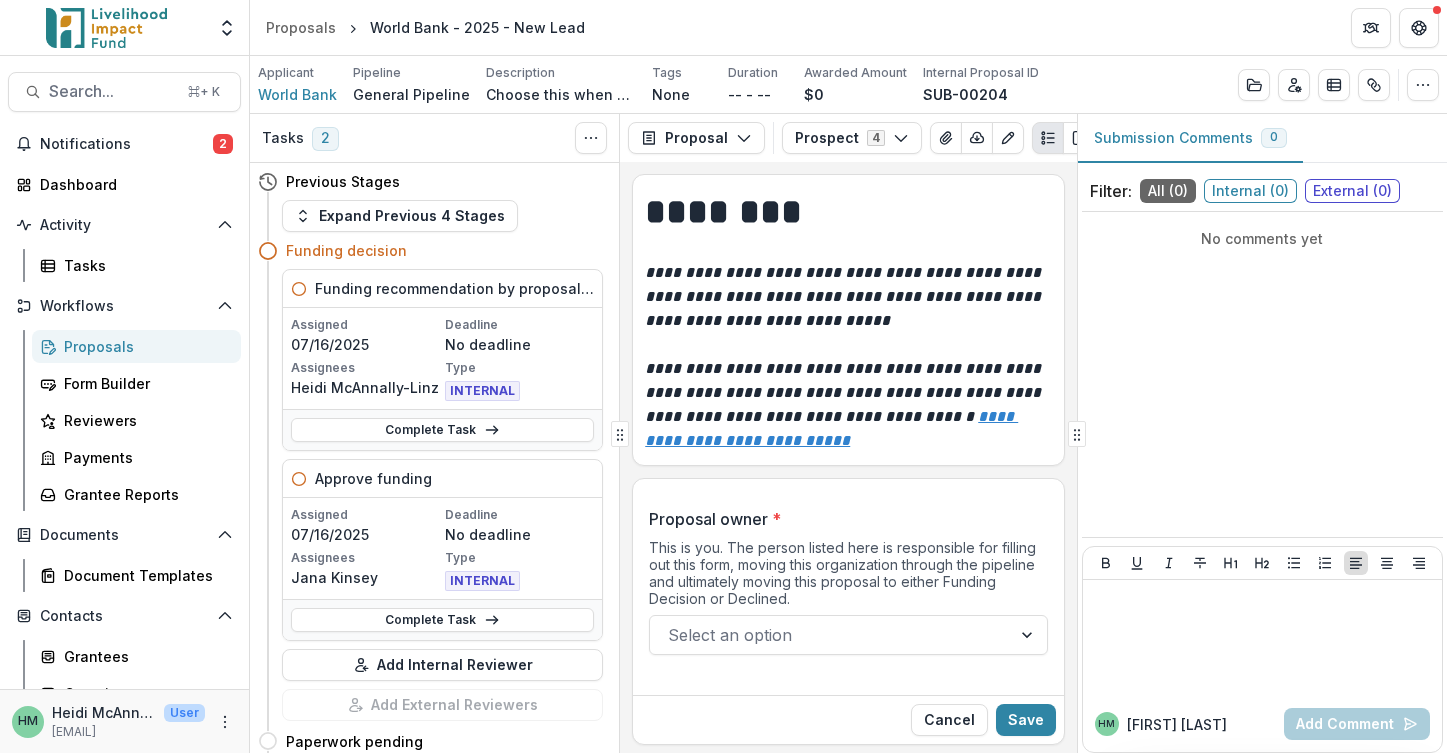 click on "Select an option" at bounding box center (830, 635) 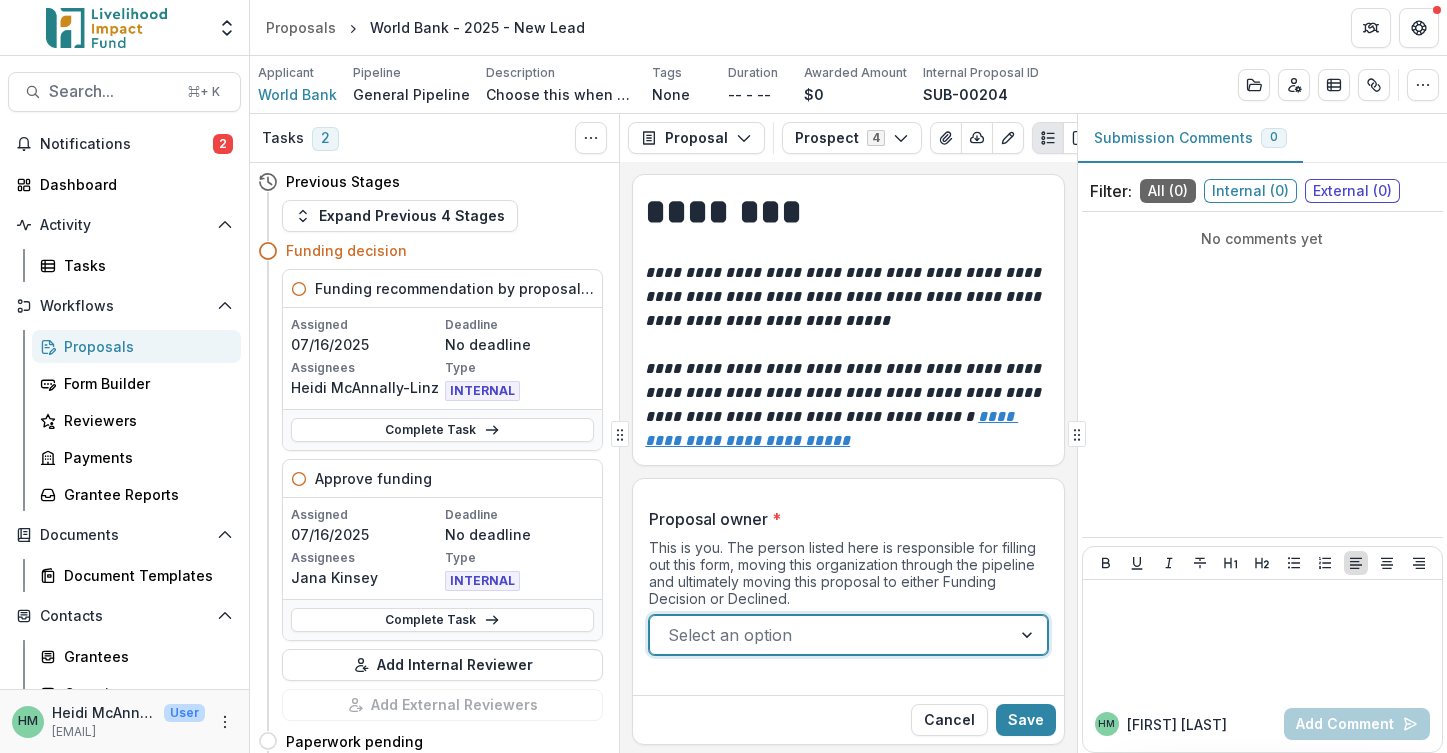 scroll, scrollTop: 60, scrollLeft: 0, axis: vertical 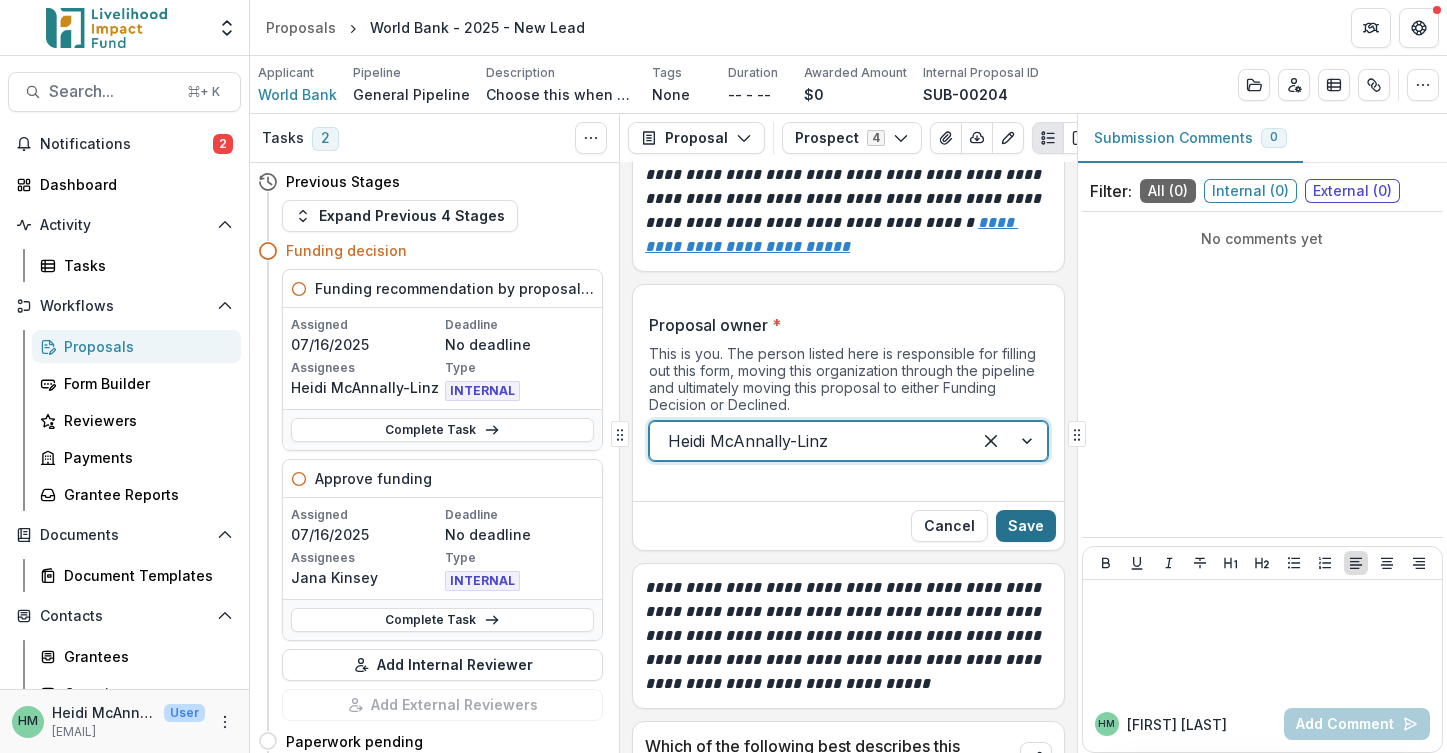 click on "Save" at bounding box center (1026, 526) 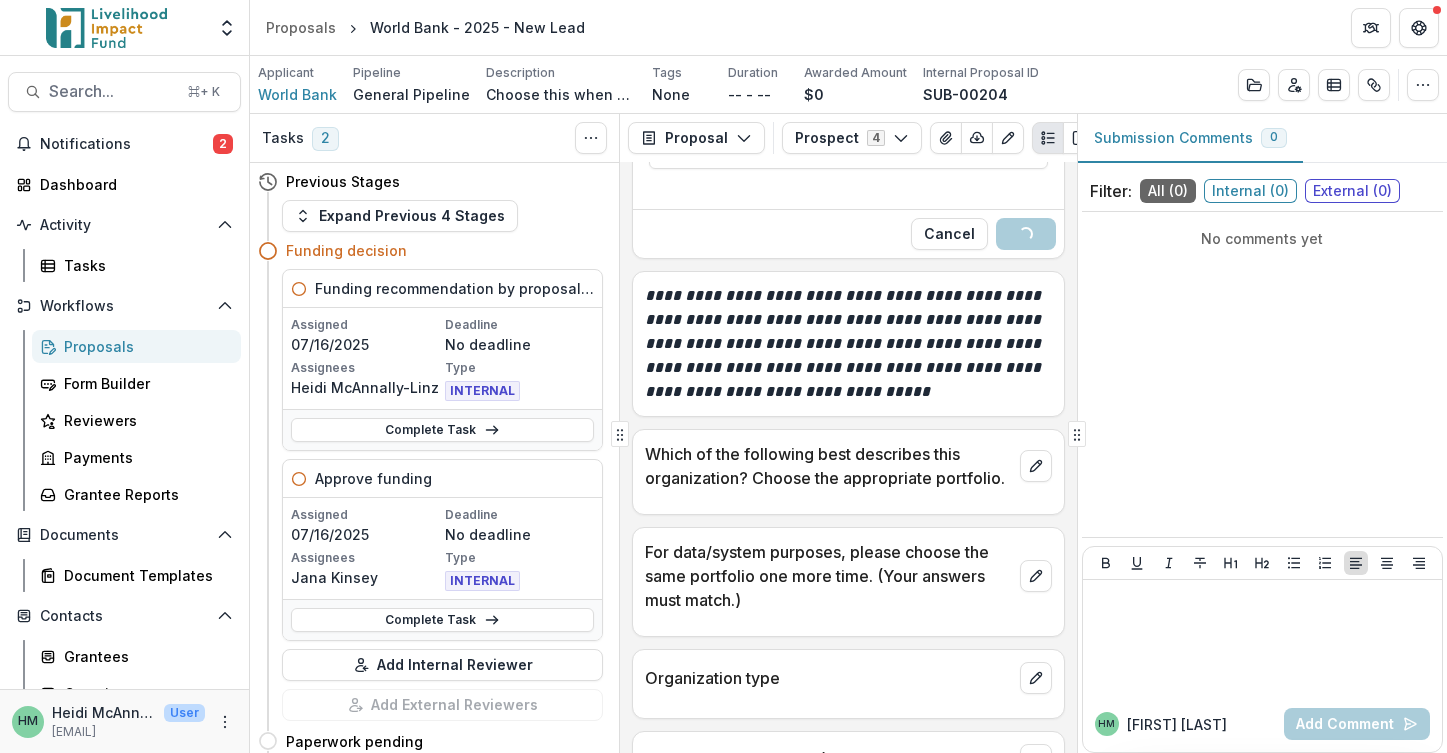 scroll, scrollTop: 501, scrollLeft: 0, axis: vertical 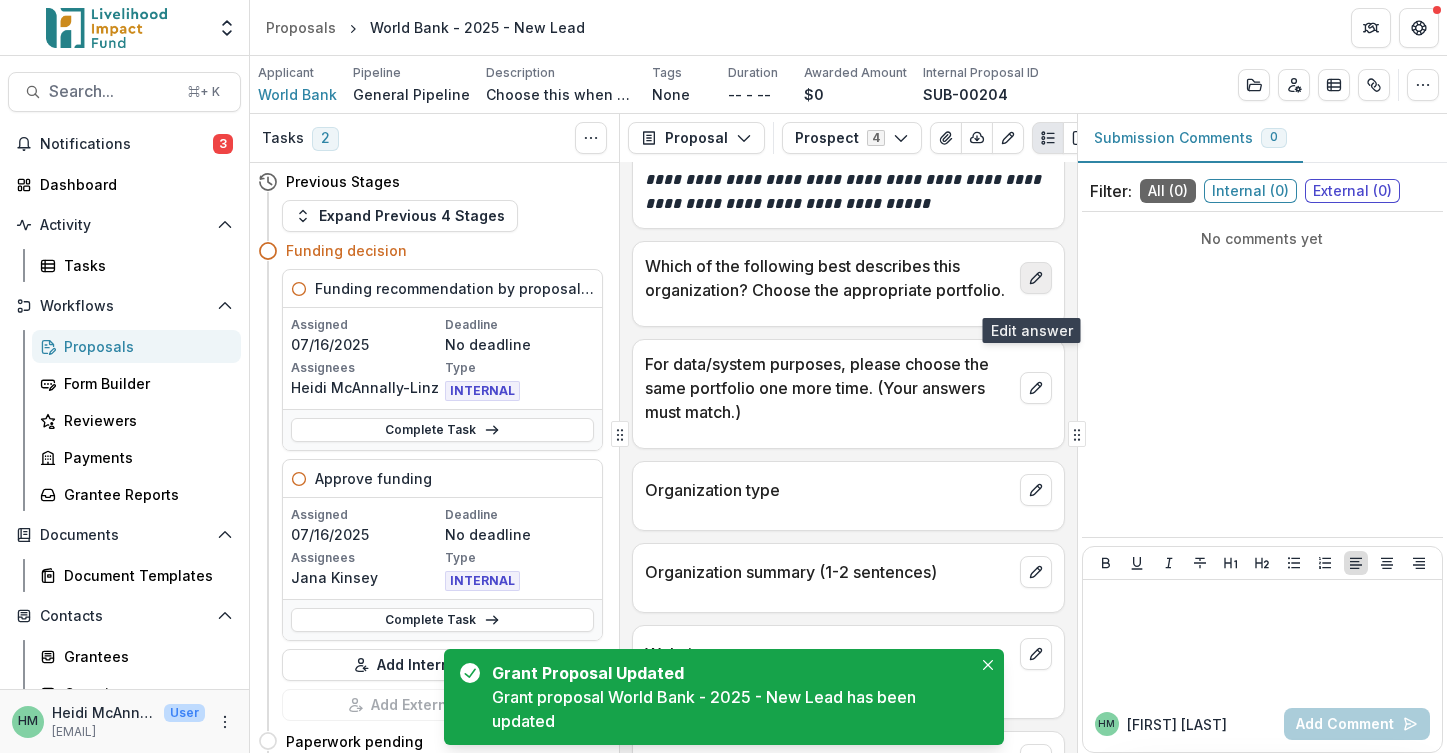 click at bounding box center (1036, 278) 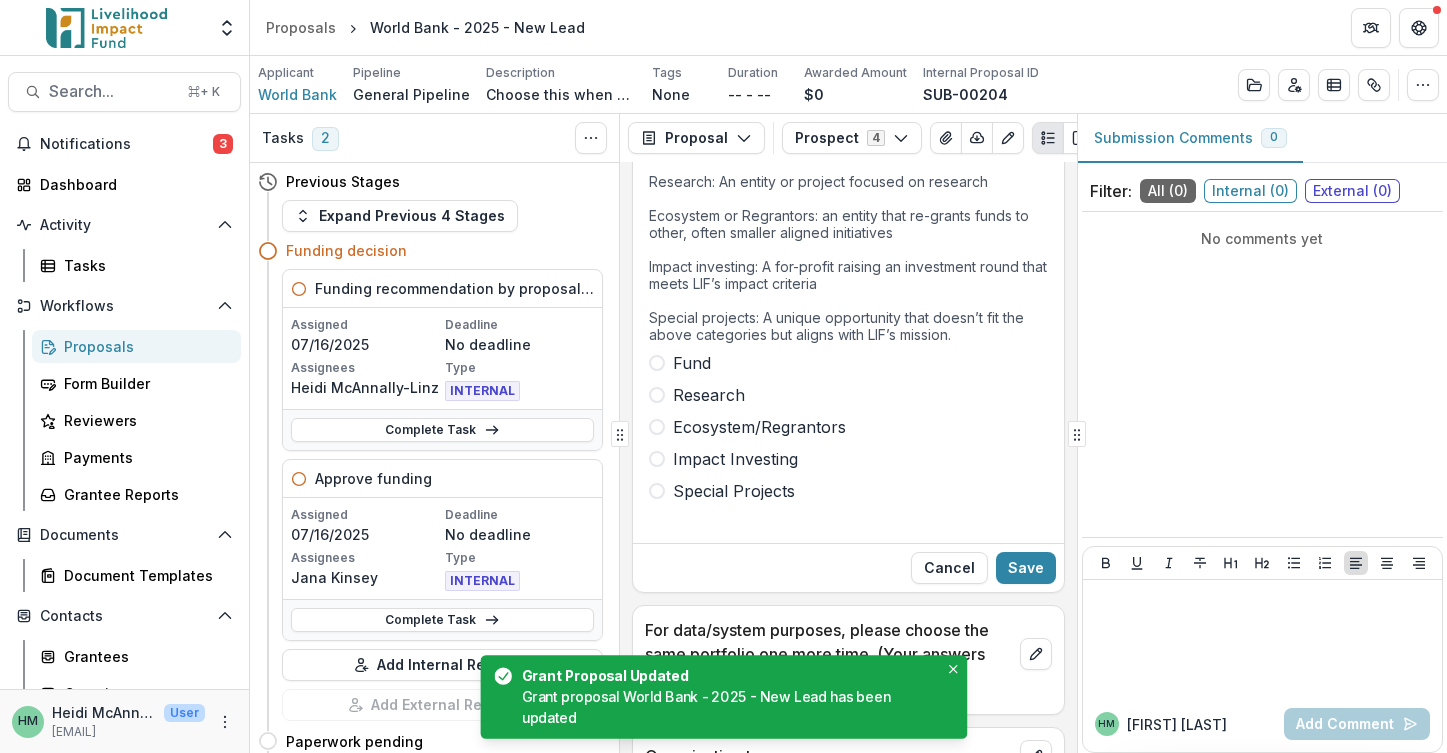 scroll, scrollTop: 734, scrollLeft: 0, axis: vertical 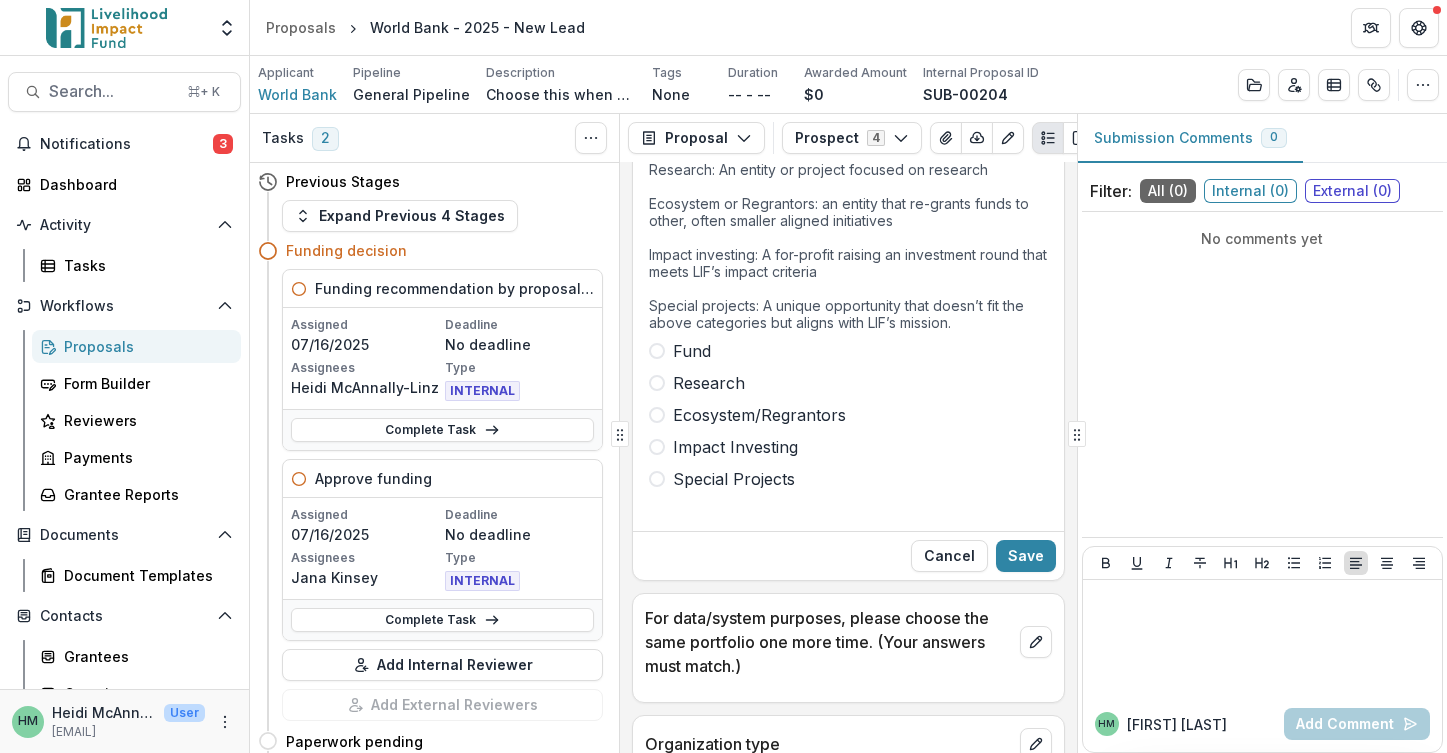 click at bounding box center (657, 351) 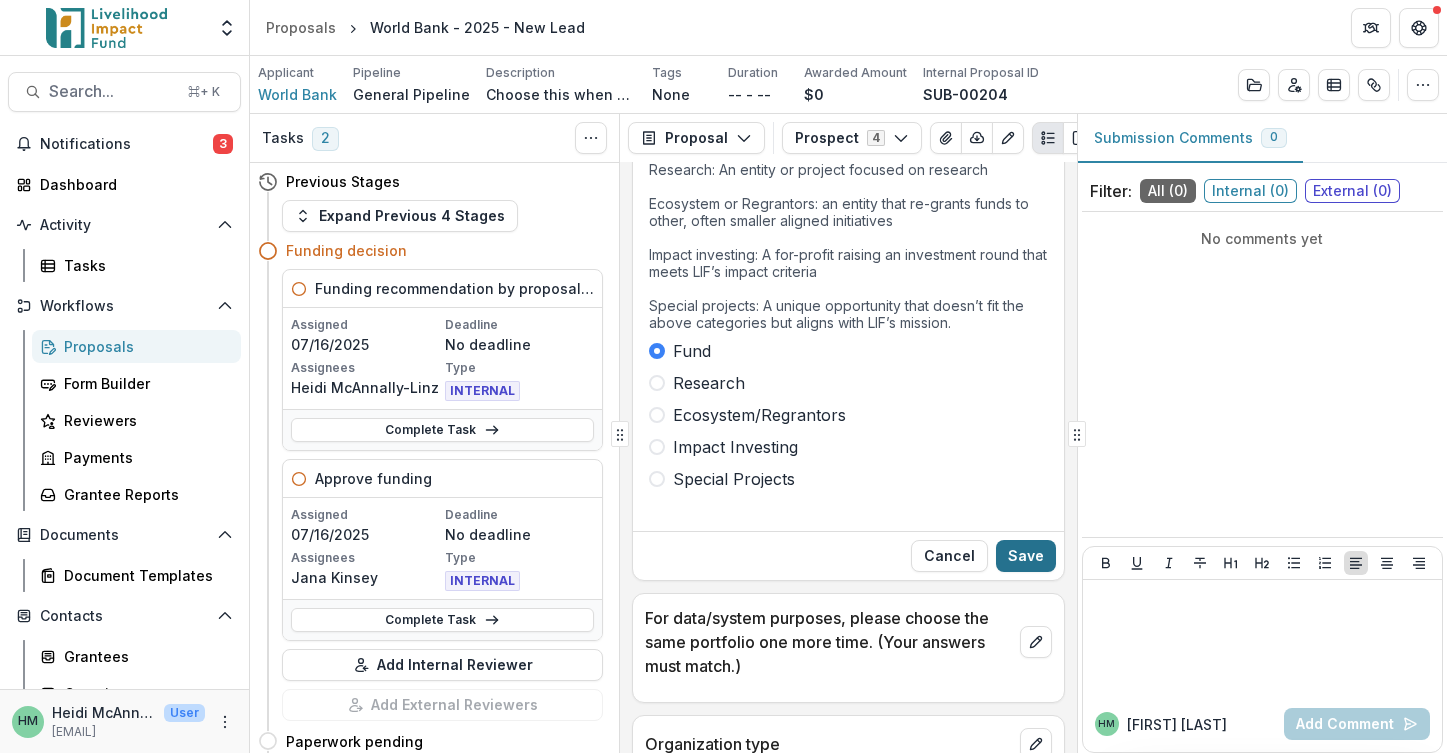 click on "Save" at bounding box center [1026, 556] 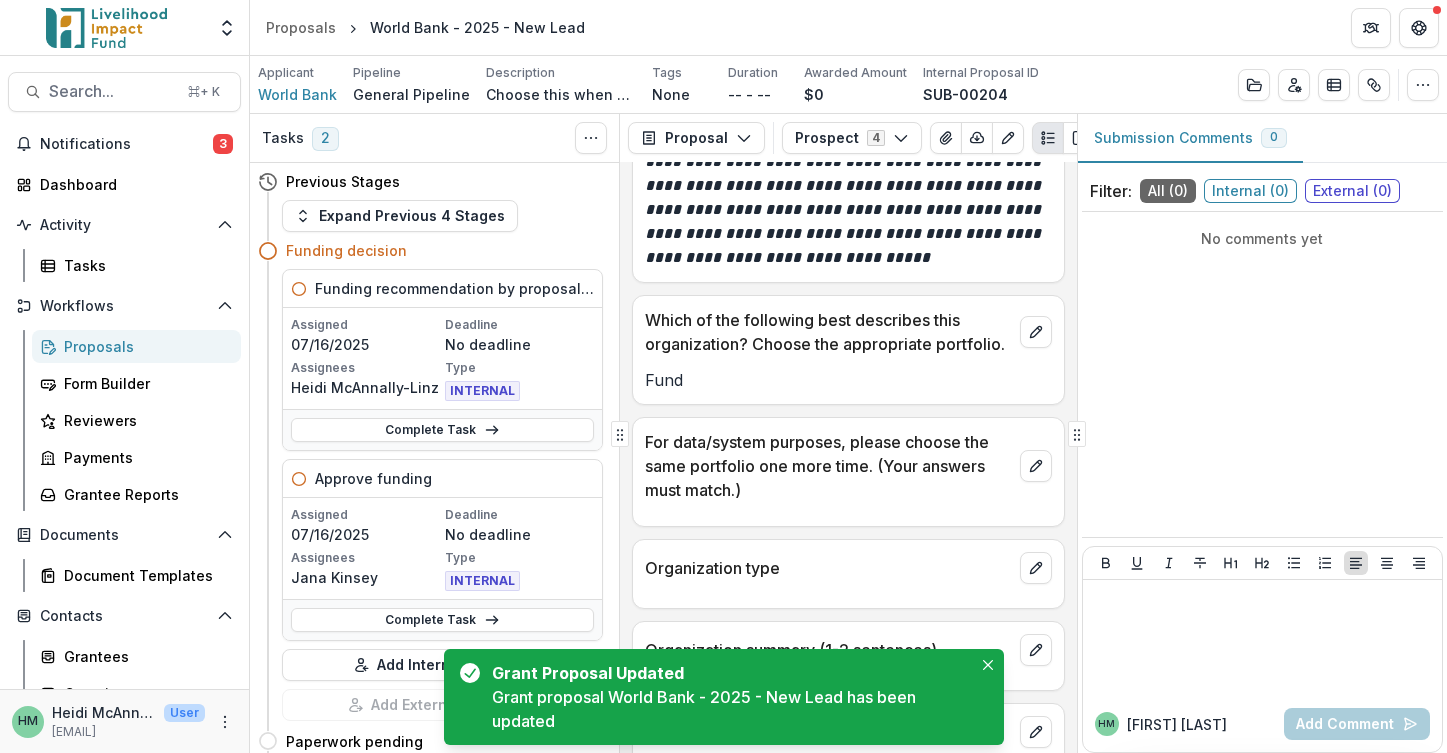 scroll, scrollTop: 592, scrollLeft: 0, axis: vertical 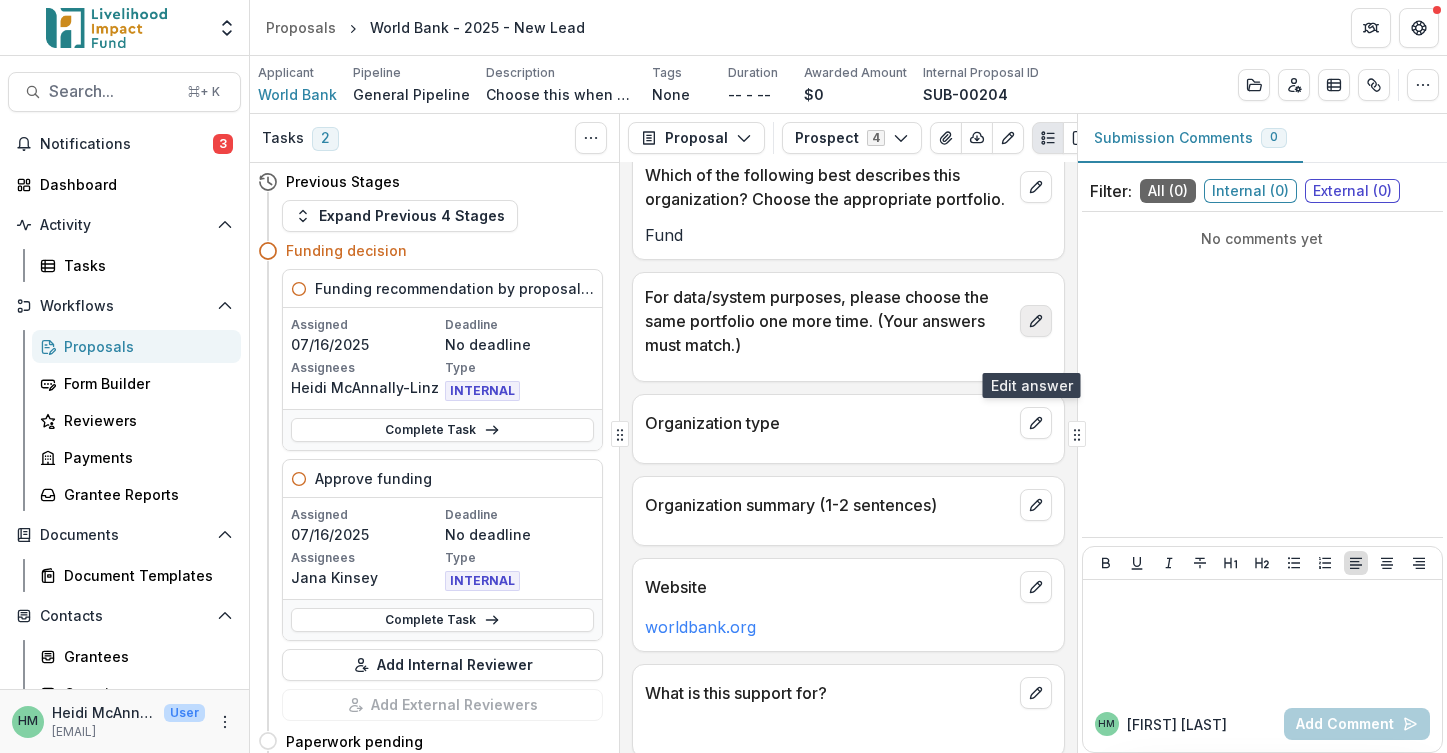 click 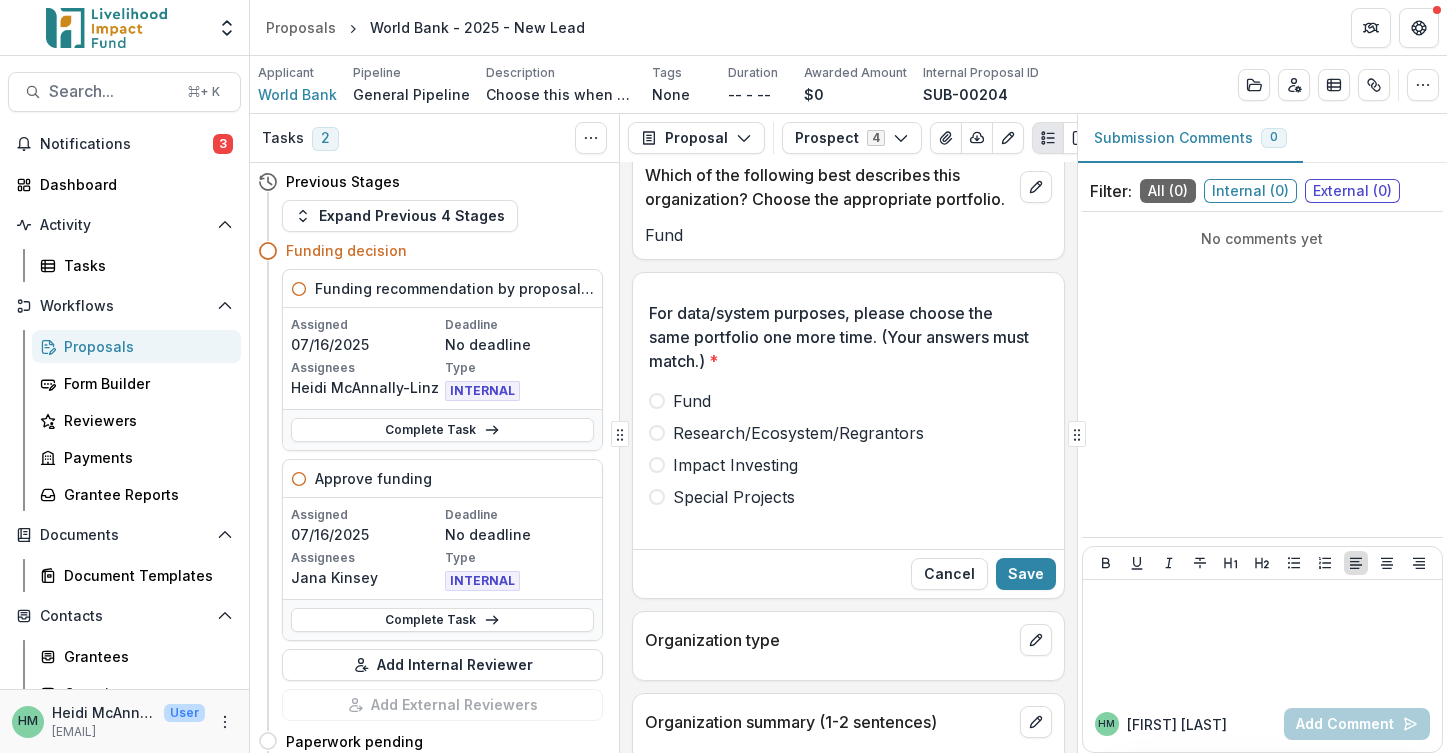 click at bounding box center (657, 401) 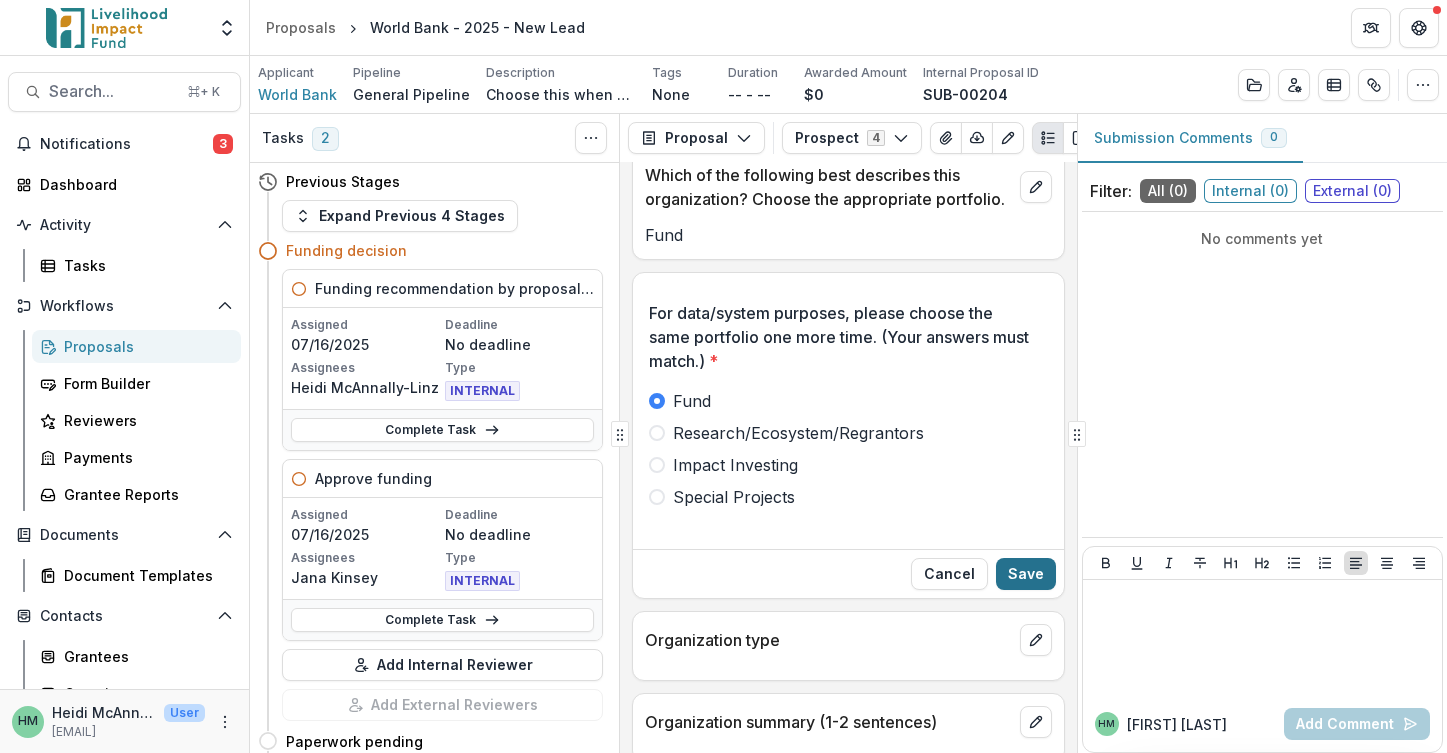 click on "Save" at bounding box center (1026, 574) 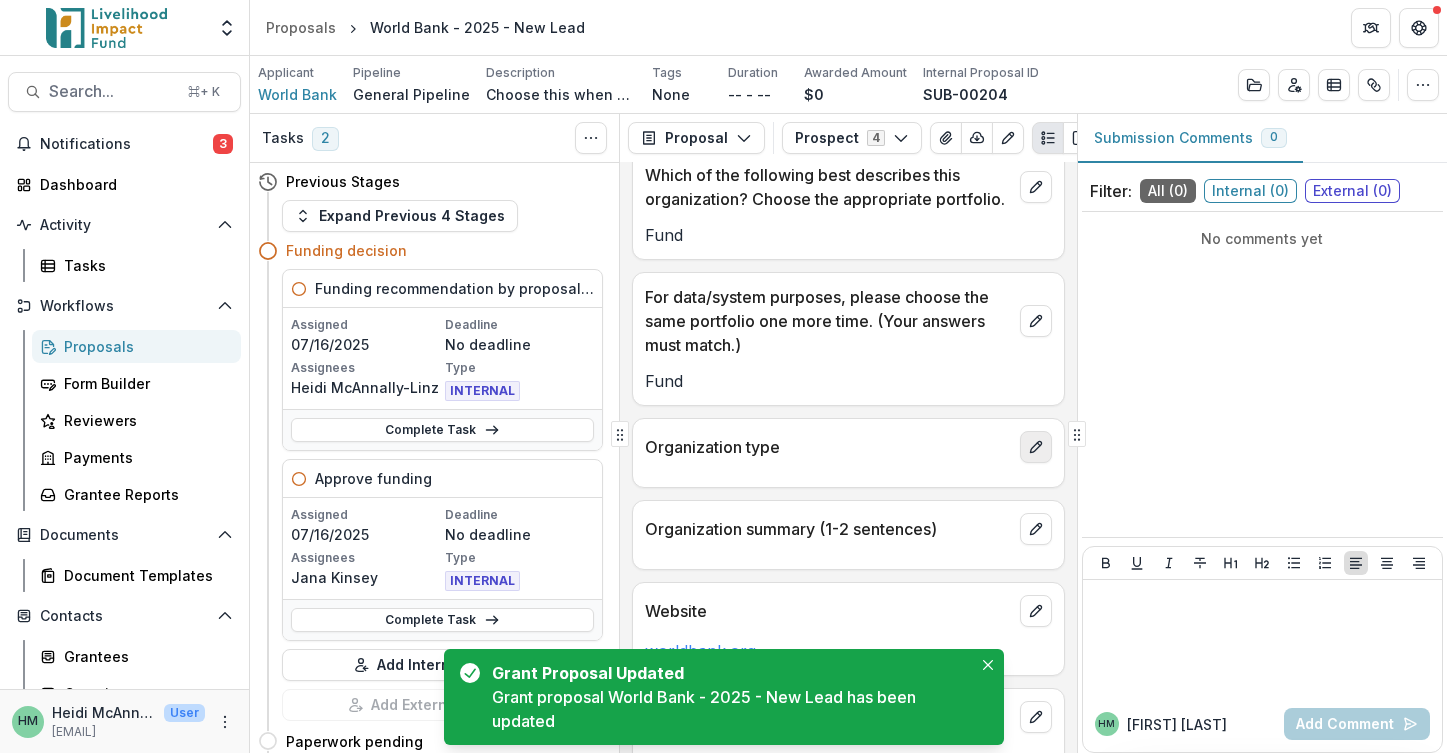 click 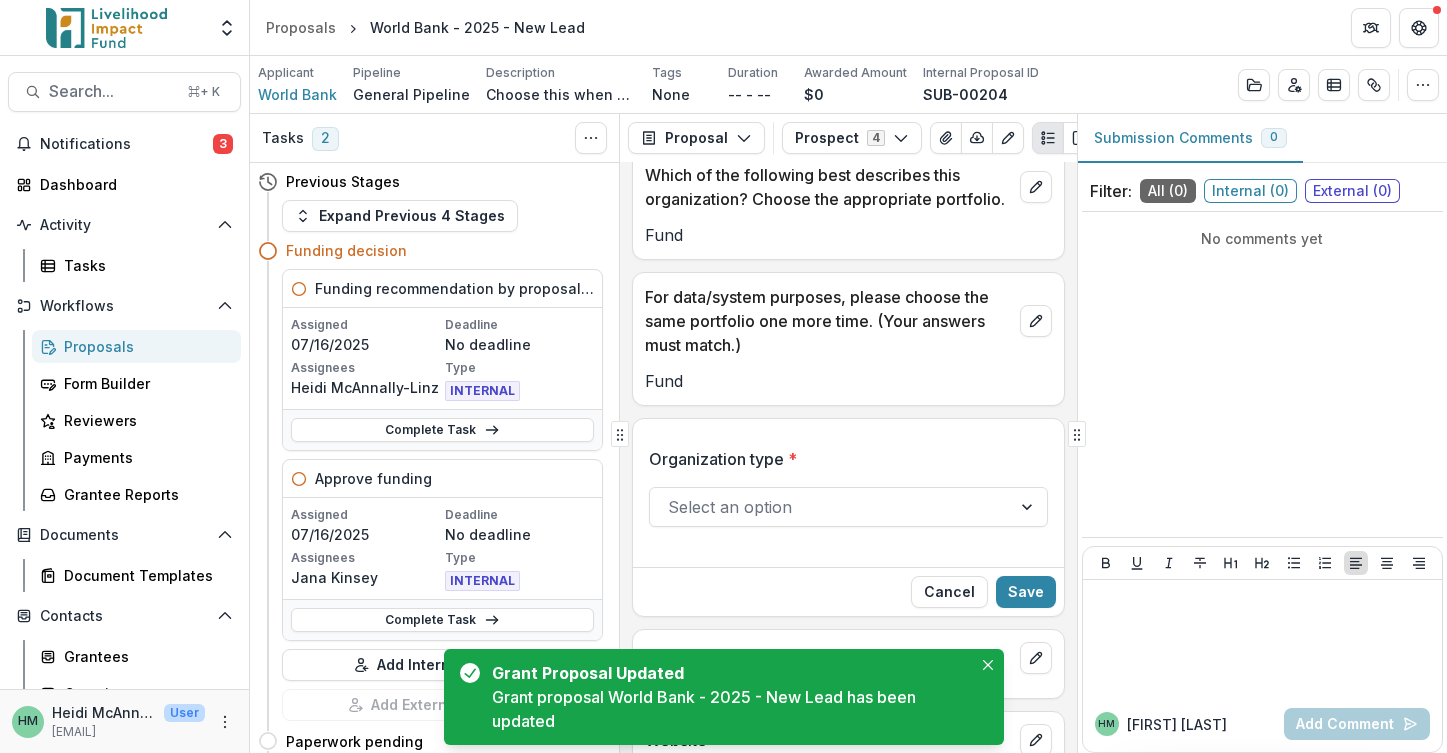 click on "Select an option" at bounding box center (830, 507) 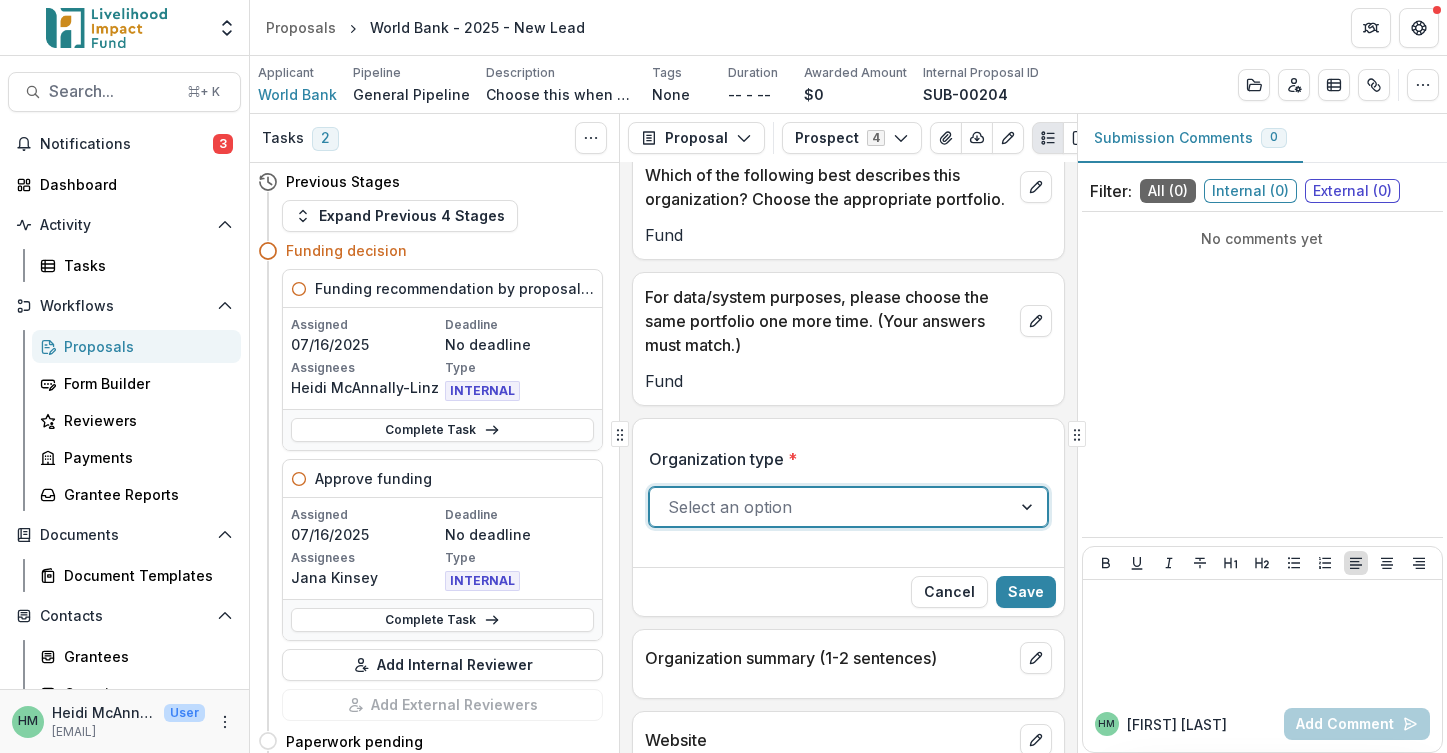 click on "Government" at bounding box center (723, 899) 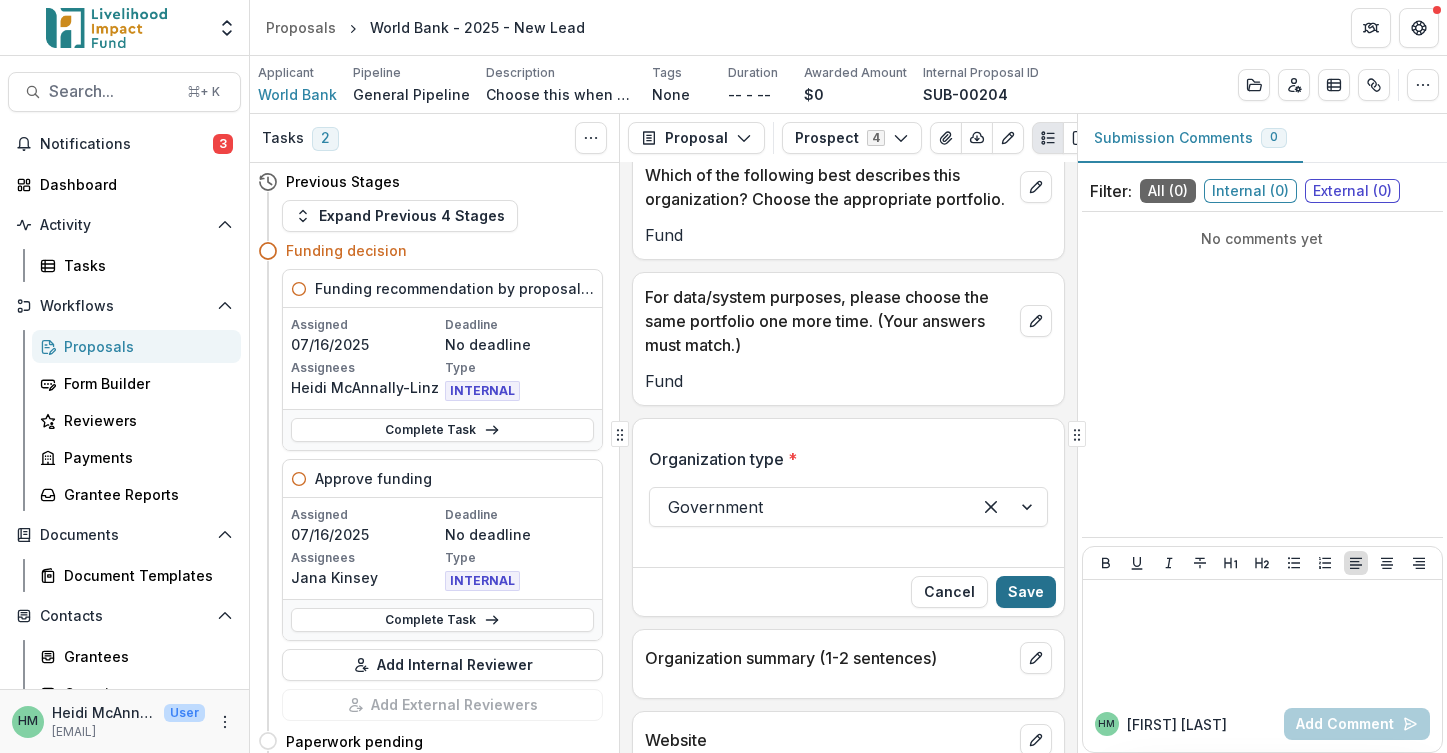 click on "Save" at bounding box center (1026, 592) 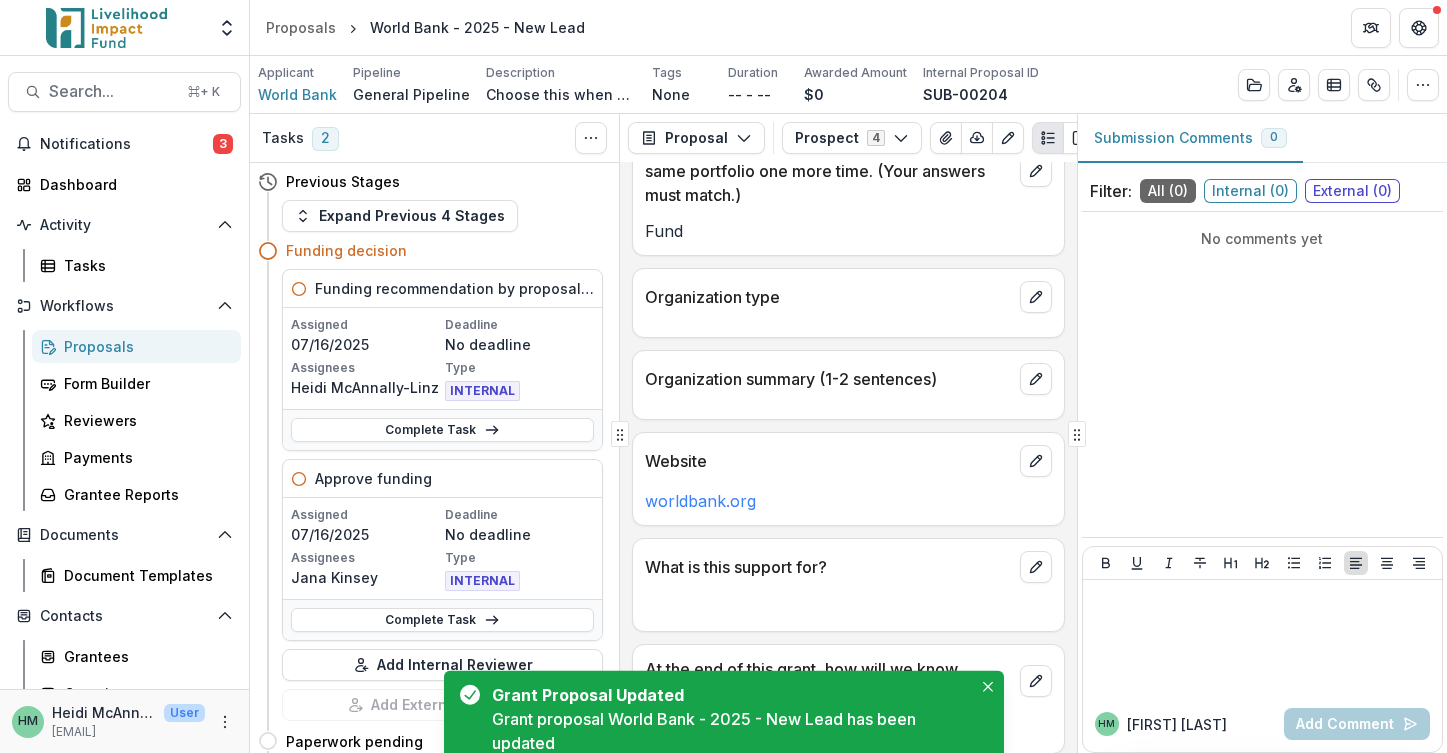 scroll, scrollTop: 758, scrollLeft: 0, axis: vertical 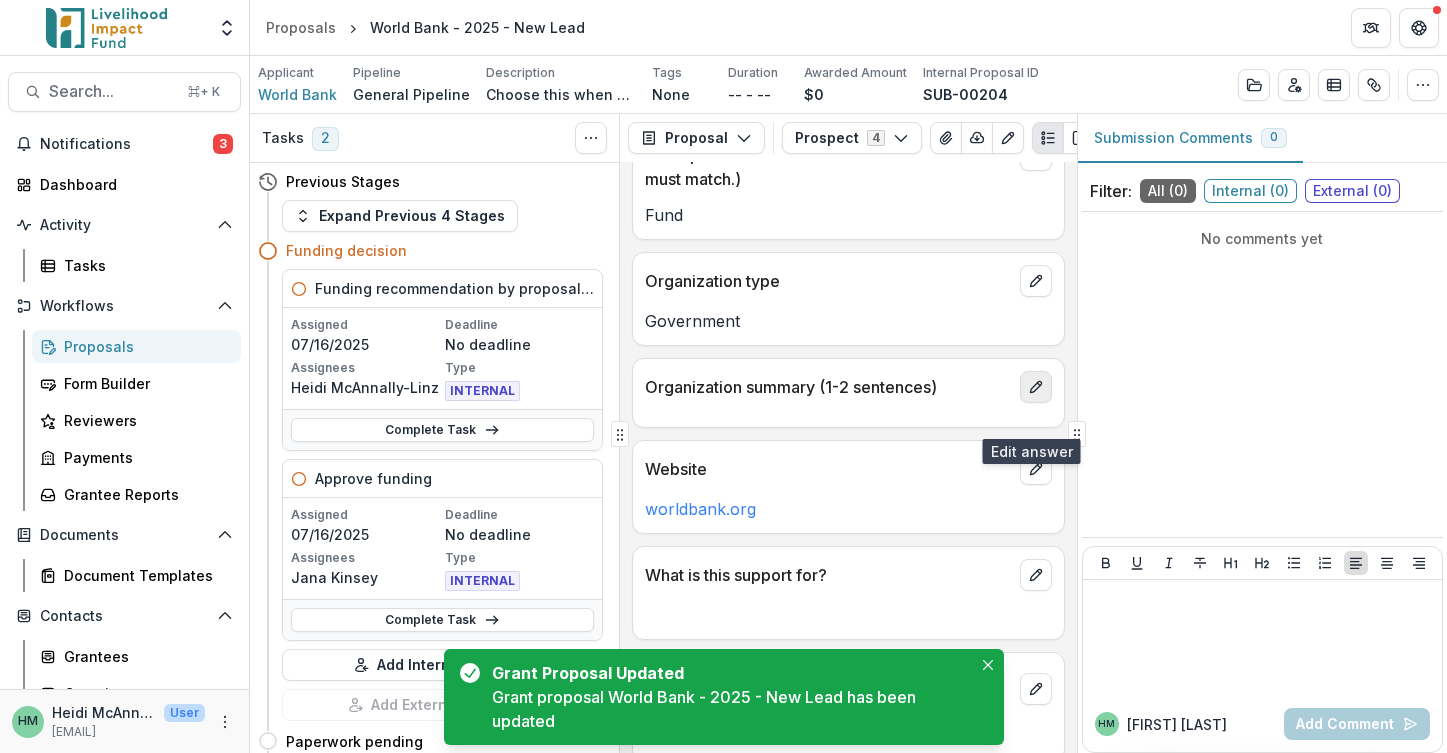 click 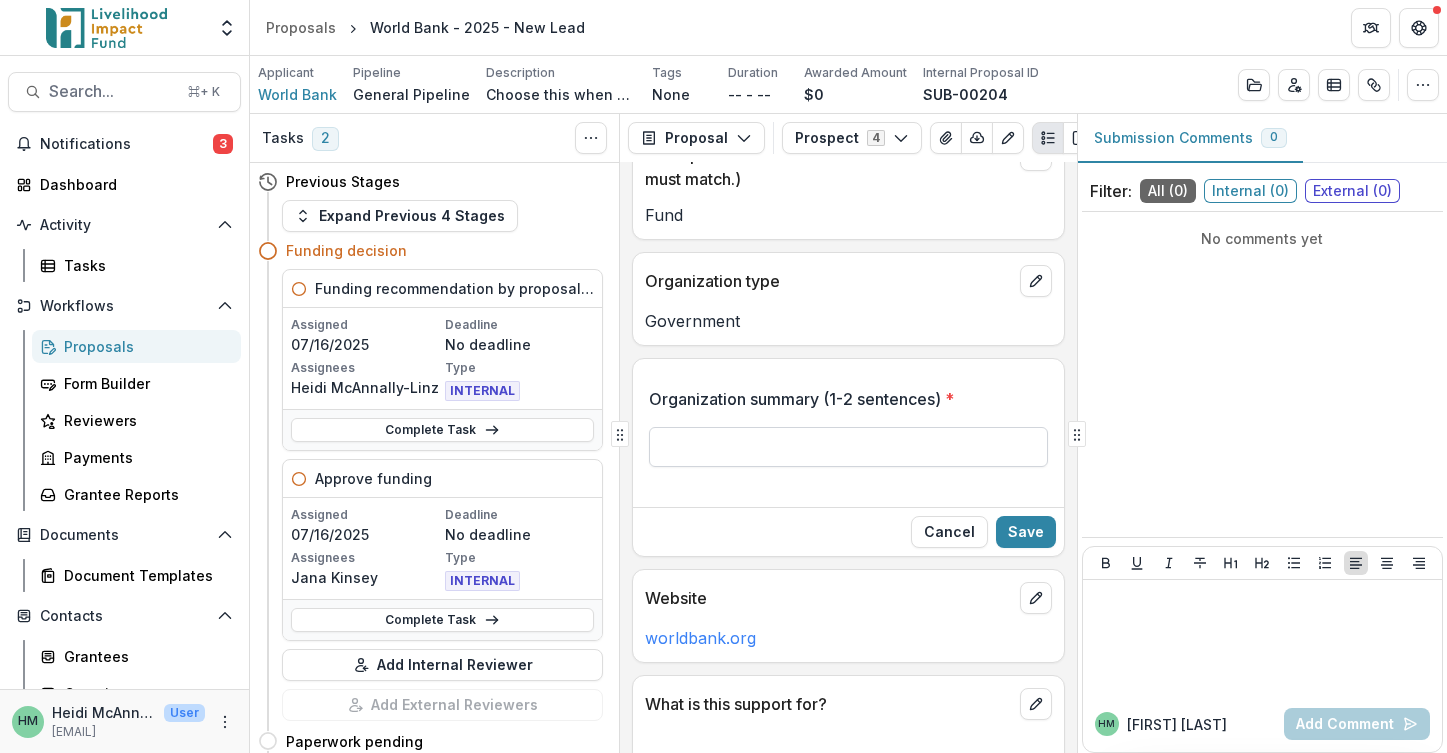 scroll, scrollTop: 752, scrollLeft: 0, axis: vertical 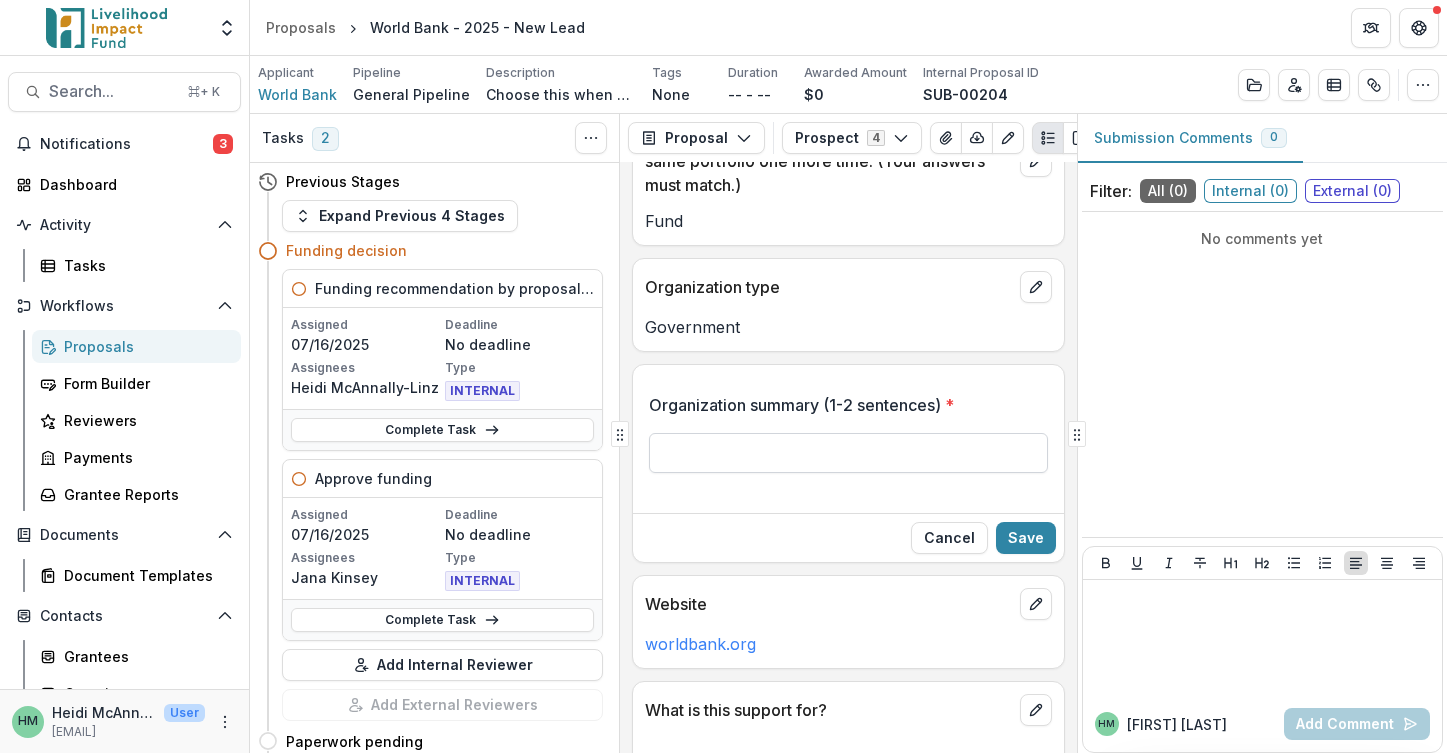 click on "Organization summary (1-2 sentences) *" at bounding box center [848, 453] 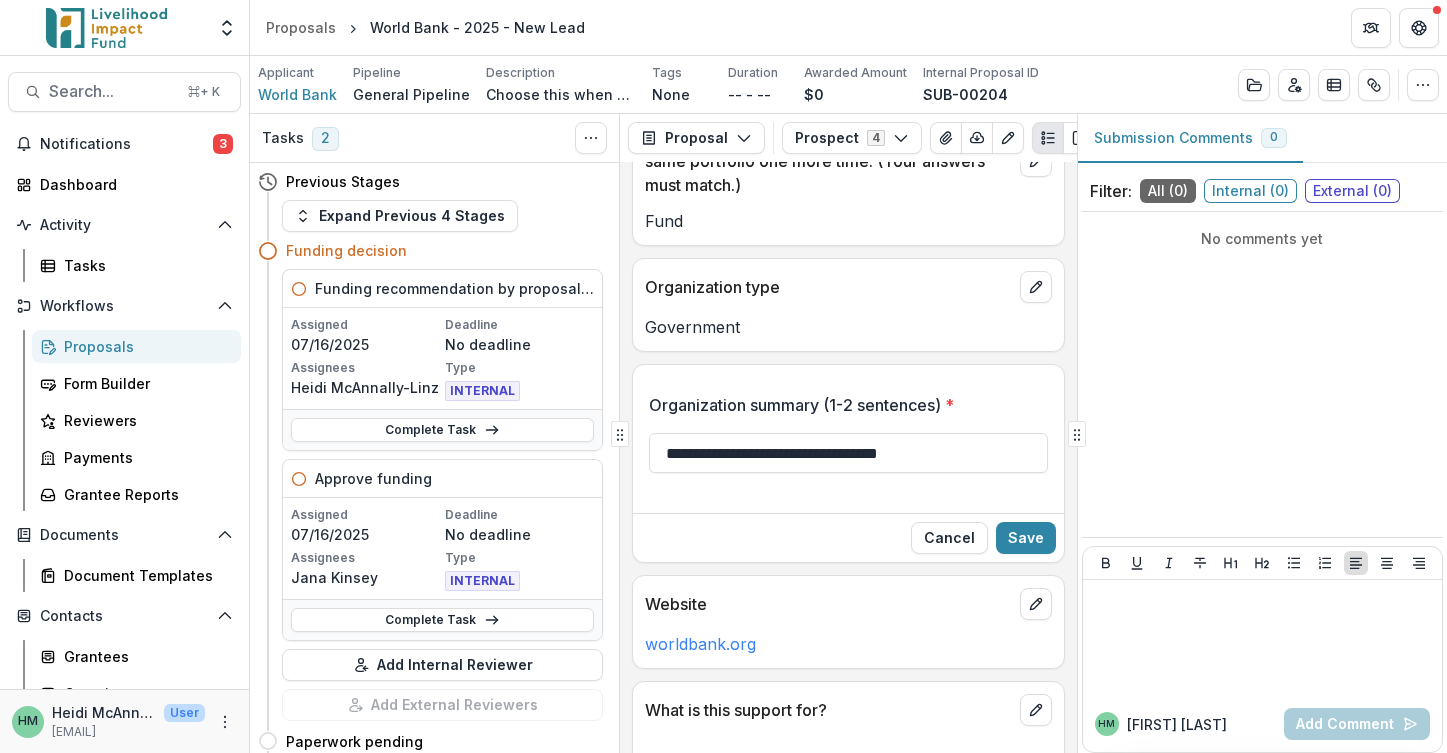 drag, startPoint x: 937, startPoint y: 477, endPoint x: 558, endPoint y: 483, distance: 379.0475 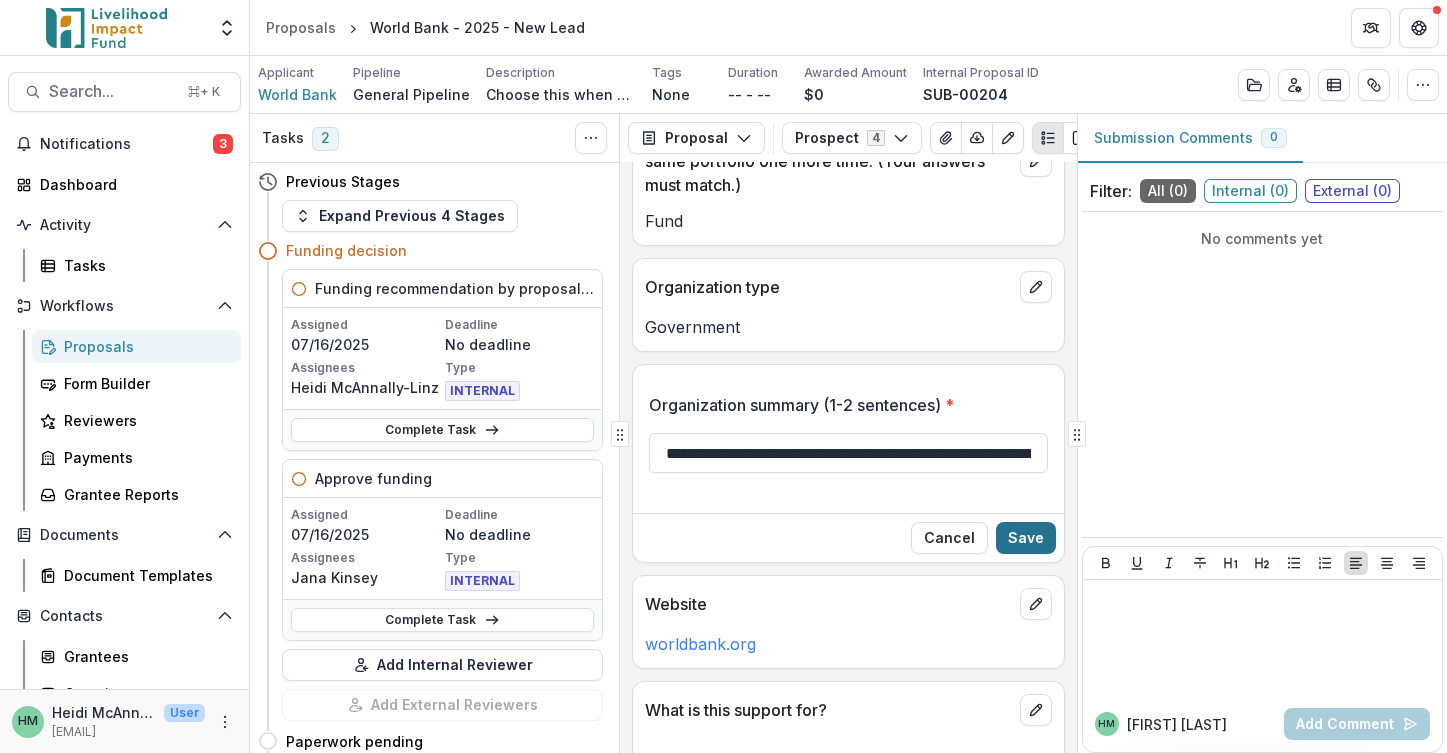 type on "**********" 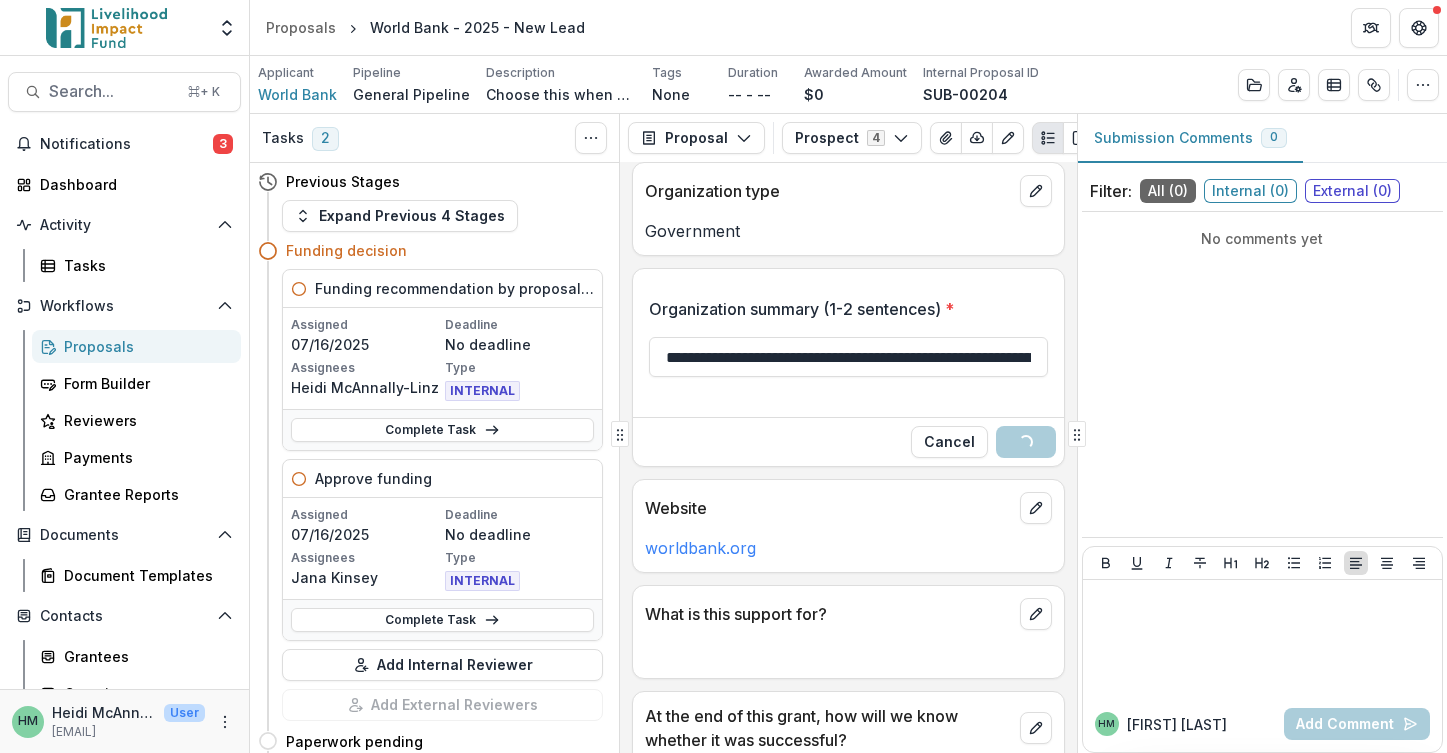 scroll, scrollTop: 881, scrollLeft: 0, axis: vertical 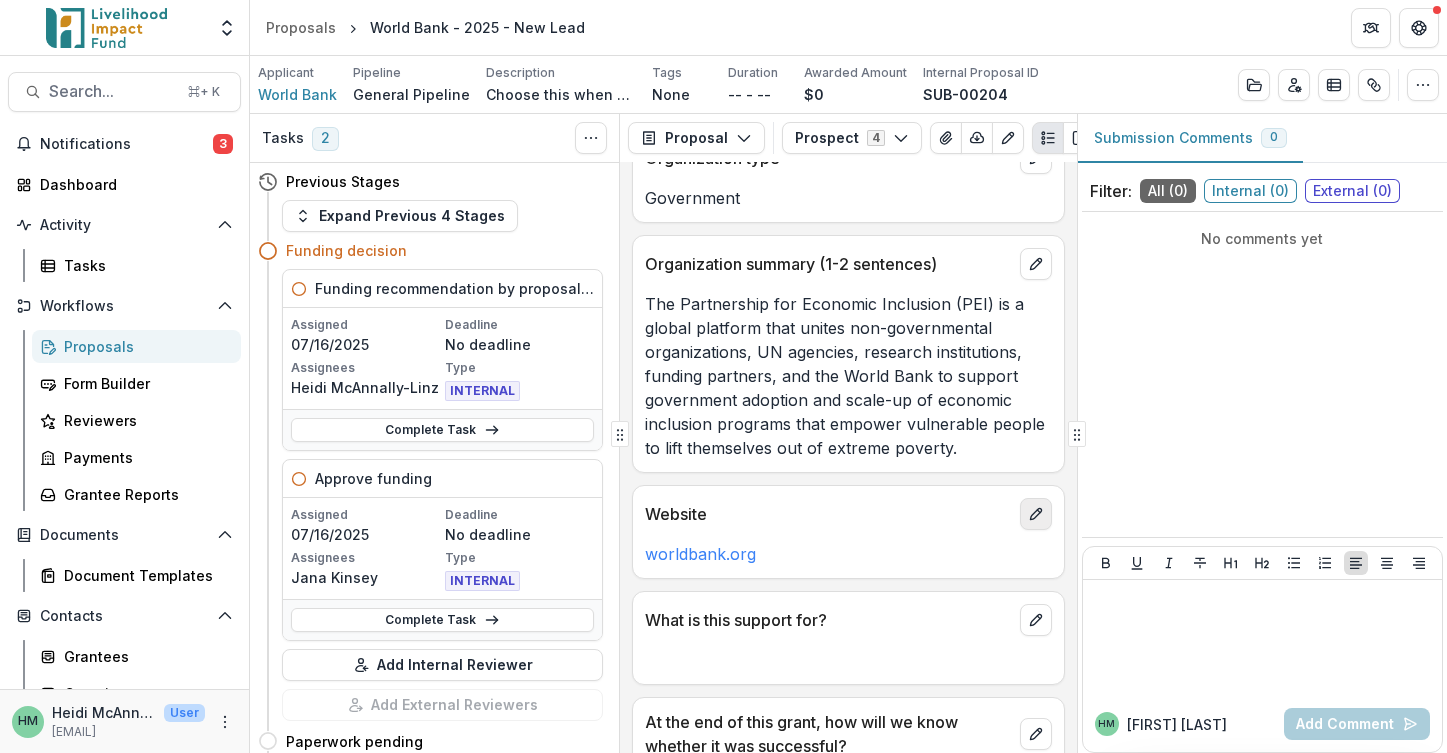 click 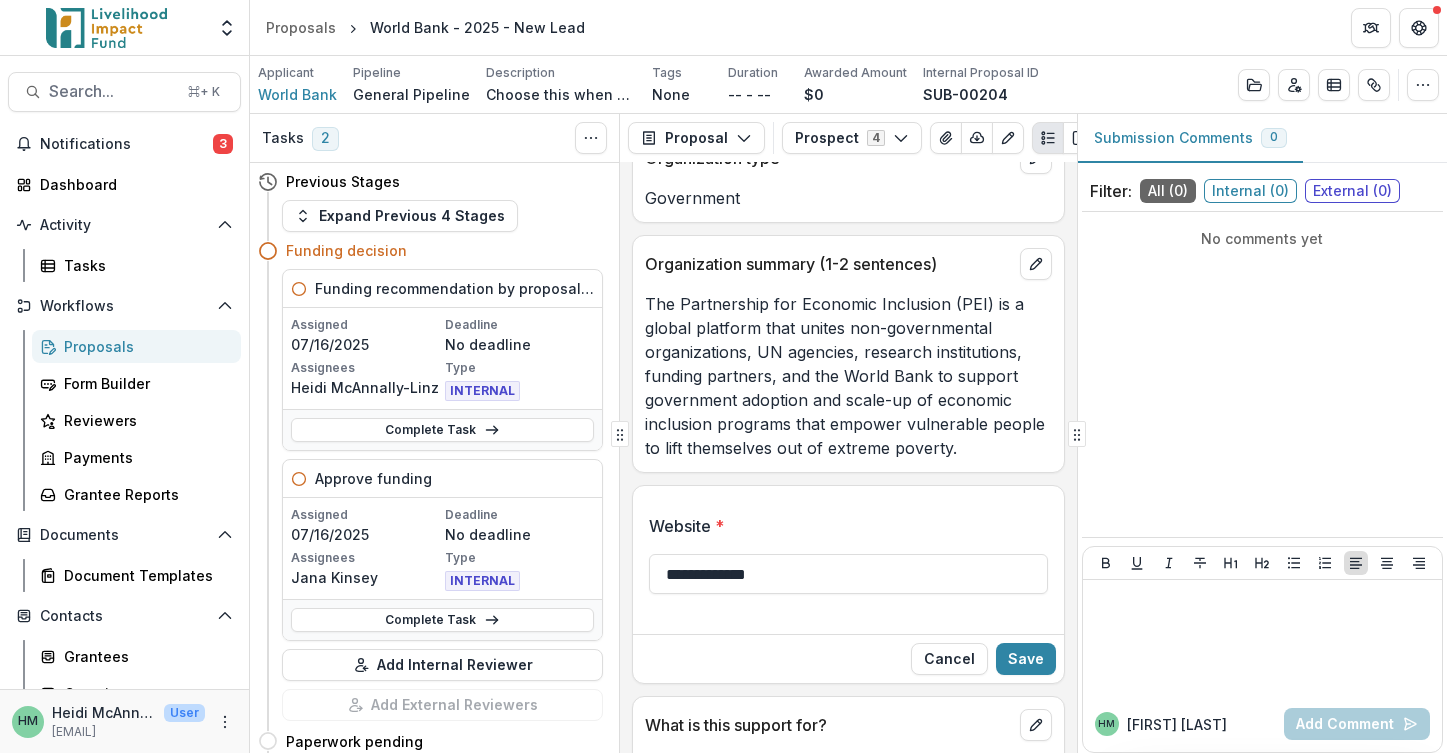drag, startPoint x: 787, startPoint y: 605, endPoint x: 636, endPoint y: 561, distance: 157.28 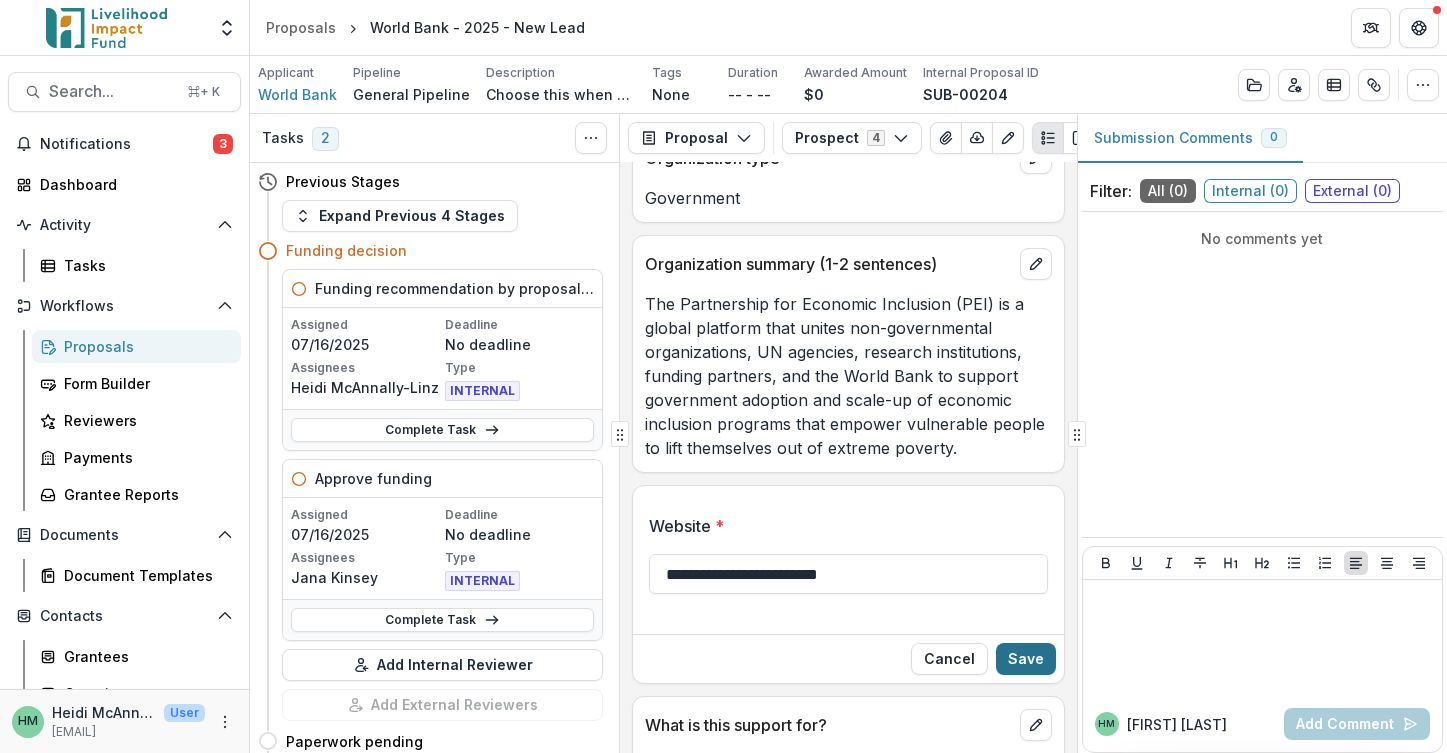 type on "**********" 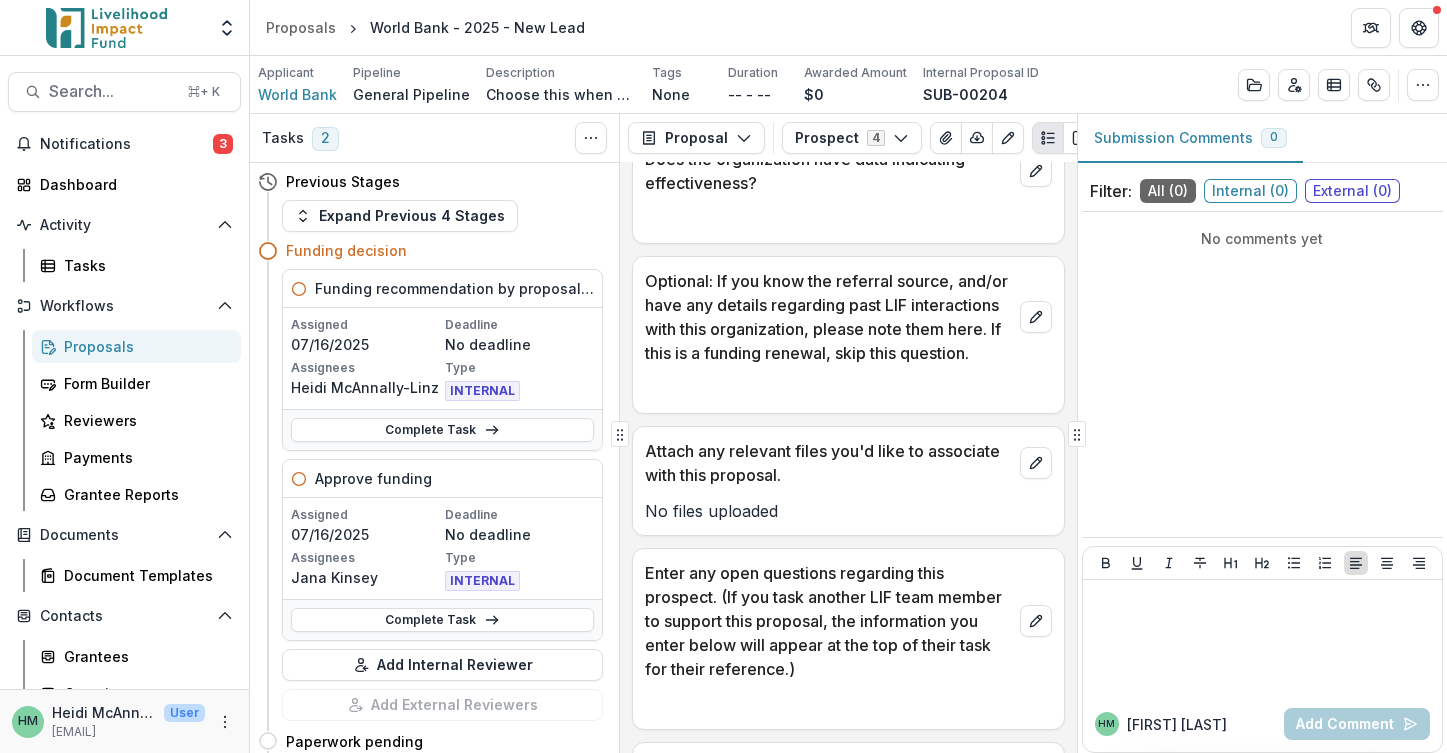 scroll, scrollTop: 3194, scrollLeft: 0, axis: vertical 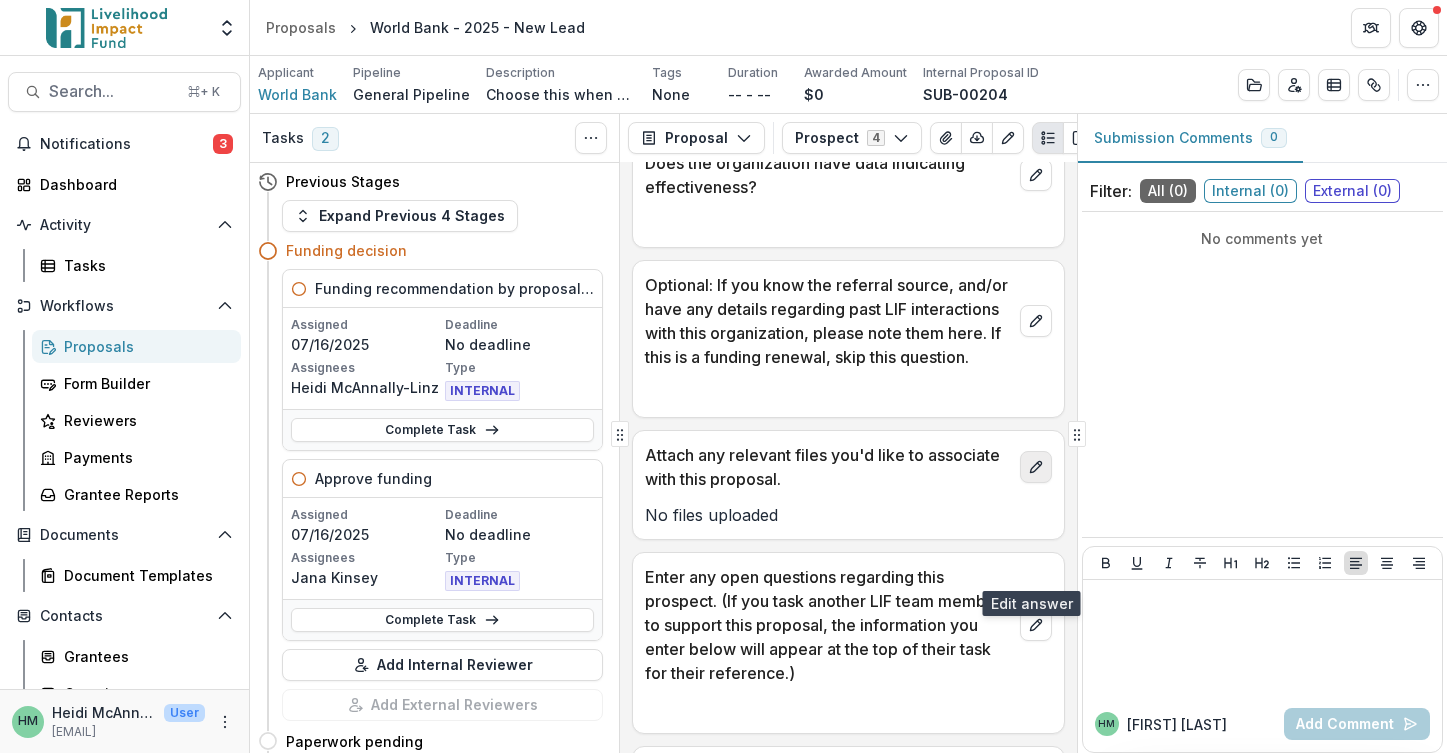 click 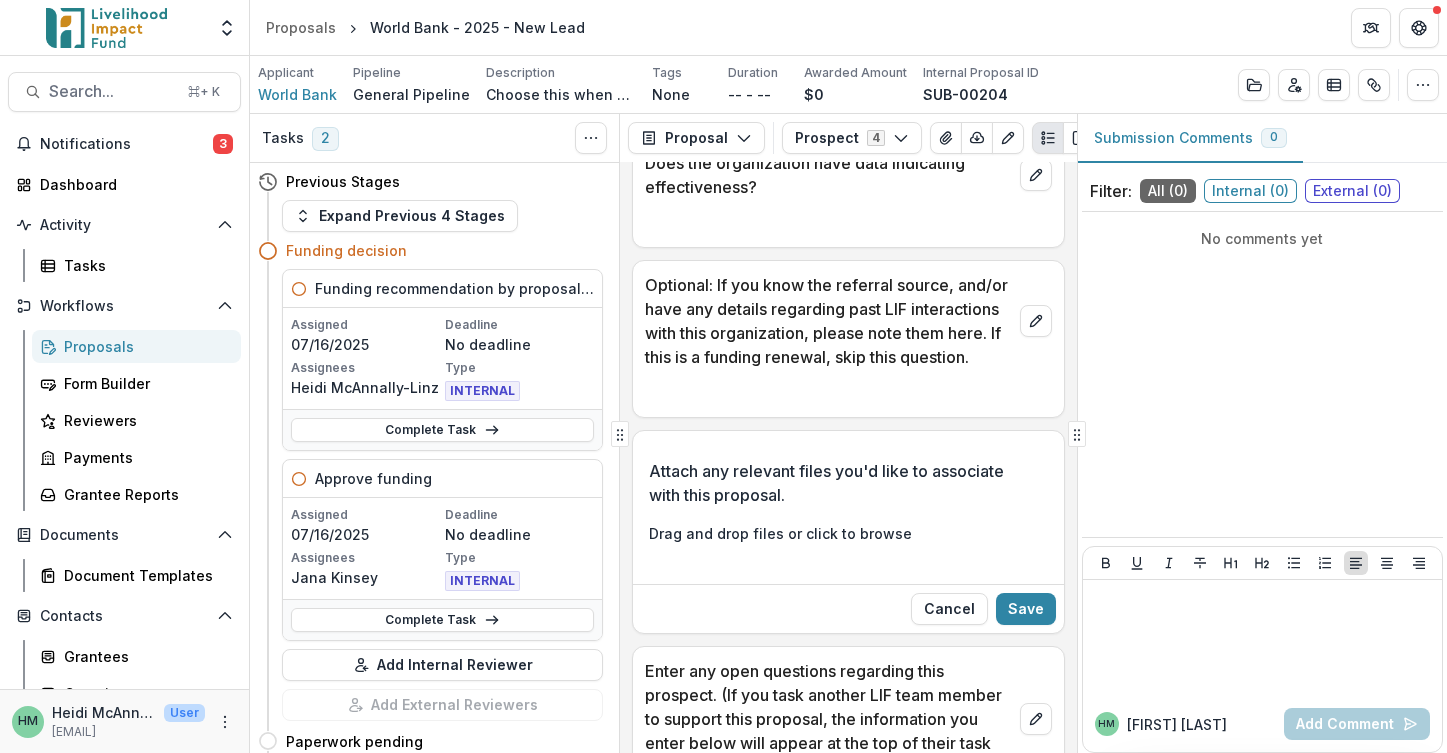 click on "click to browse" at bounding box center (859, 533) 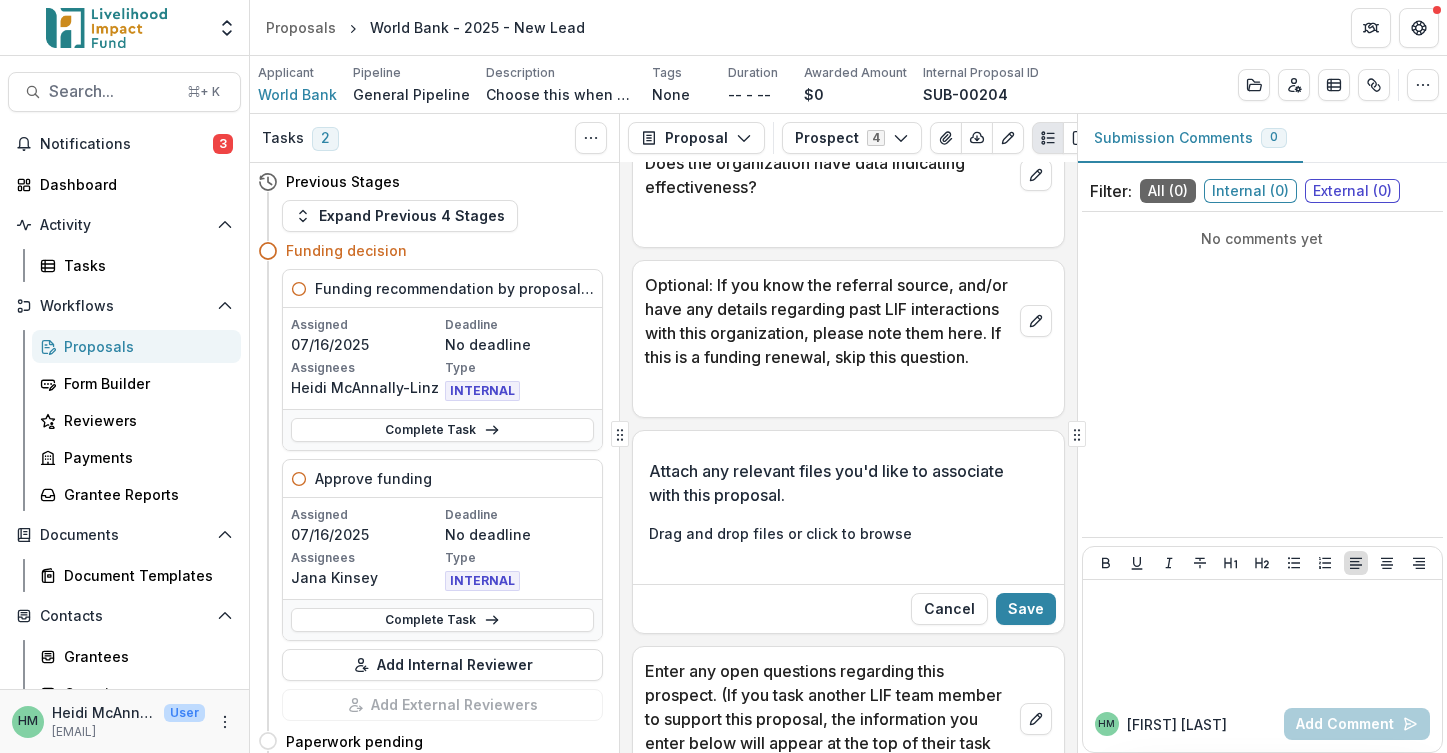 type on "**********" 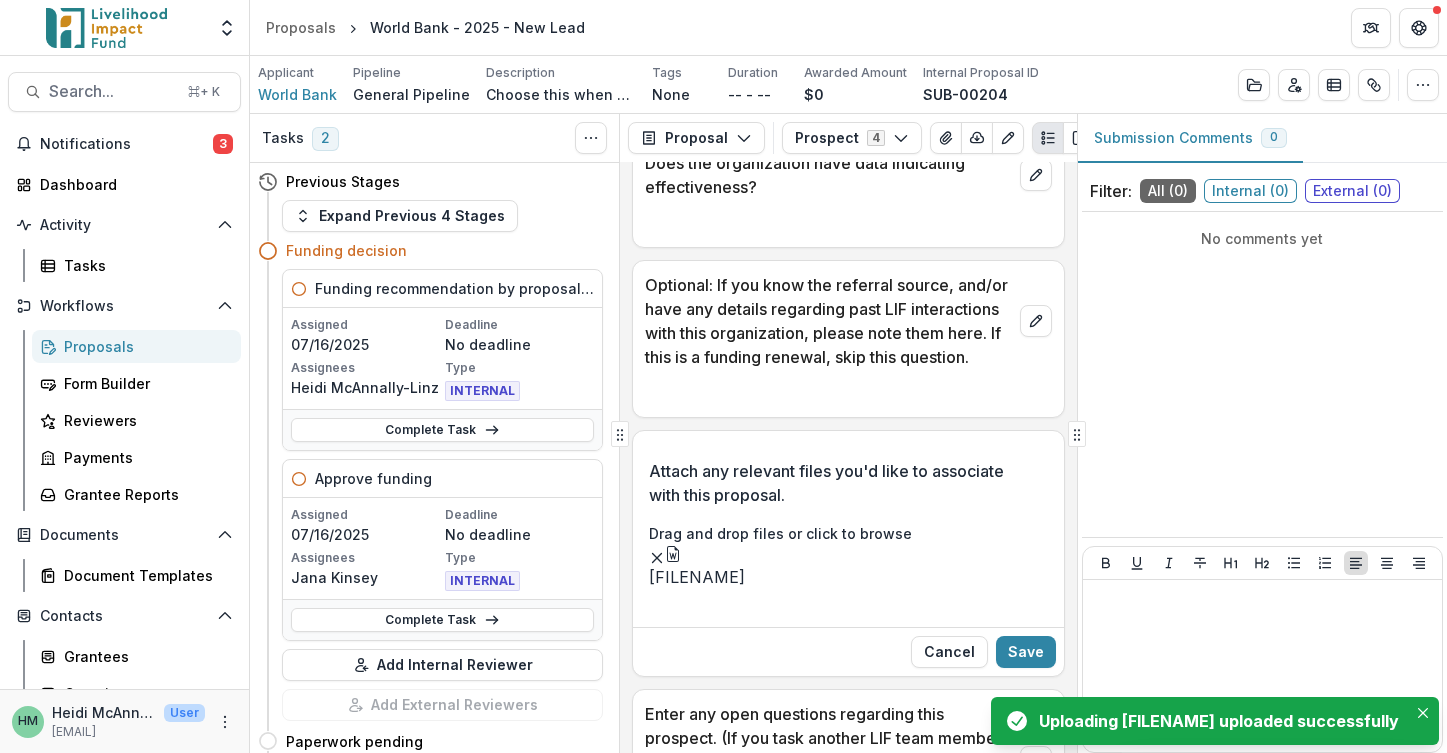 click on "click to browse" at bounding box center [859, 533] 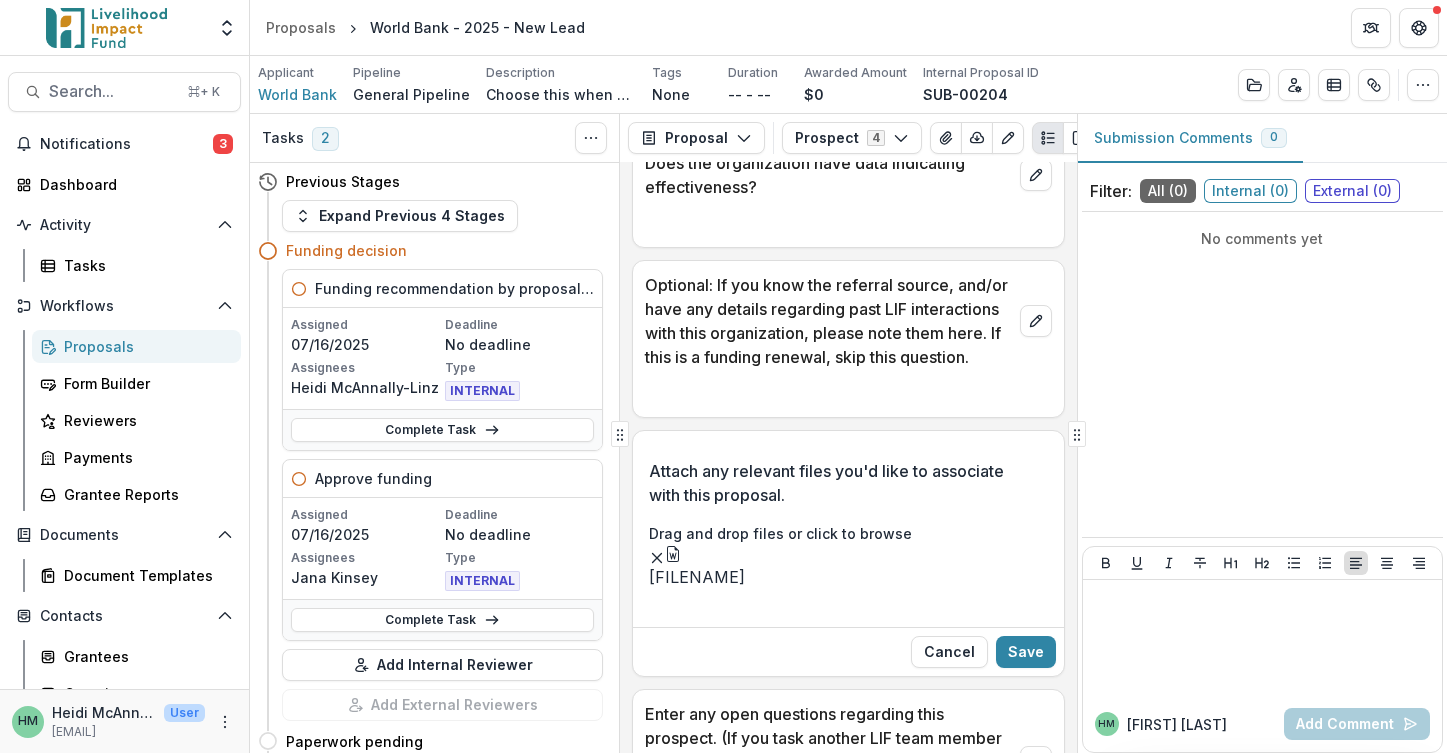 type on "**********" 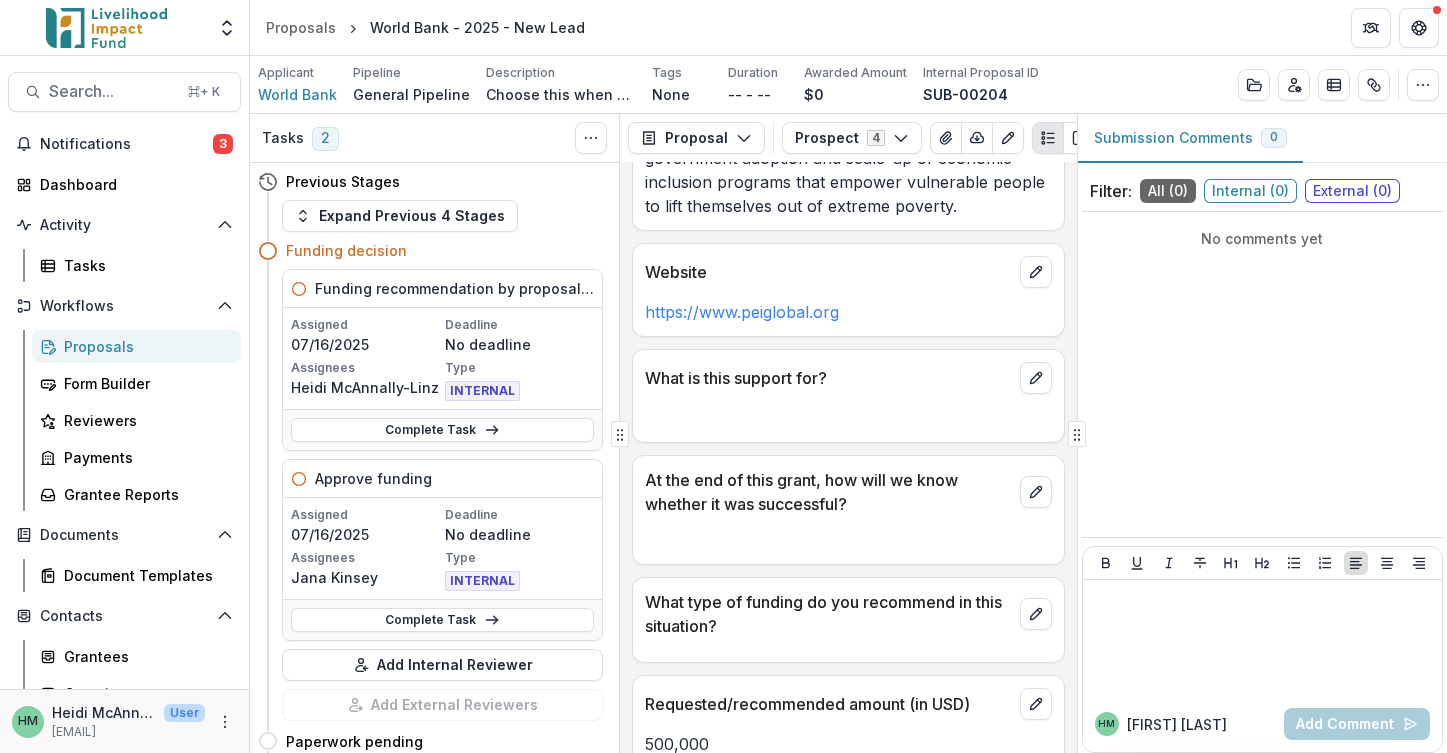 scroll, scrollTop: 1083, scrollLeft: 0, axis: vertical 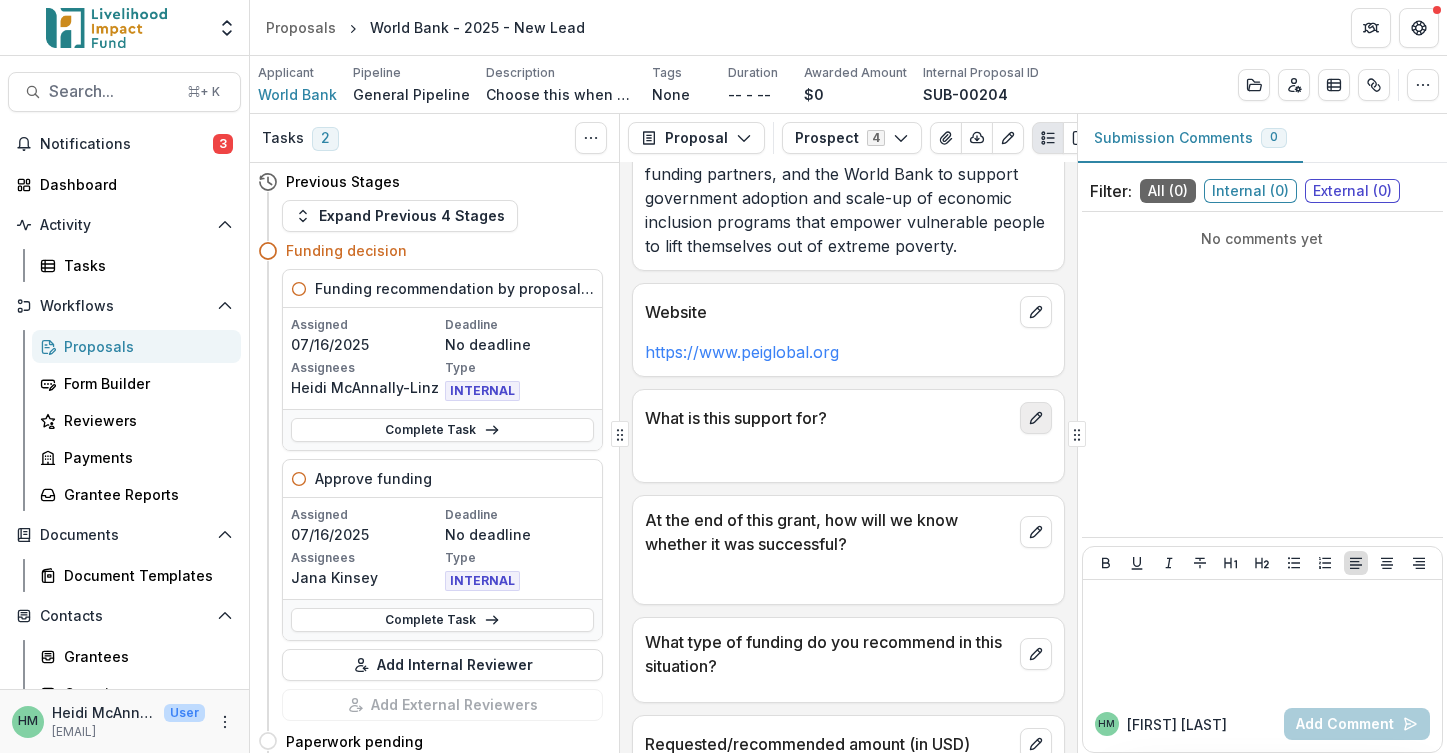 click 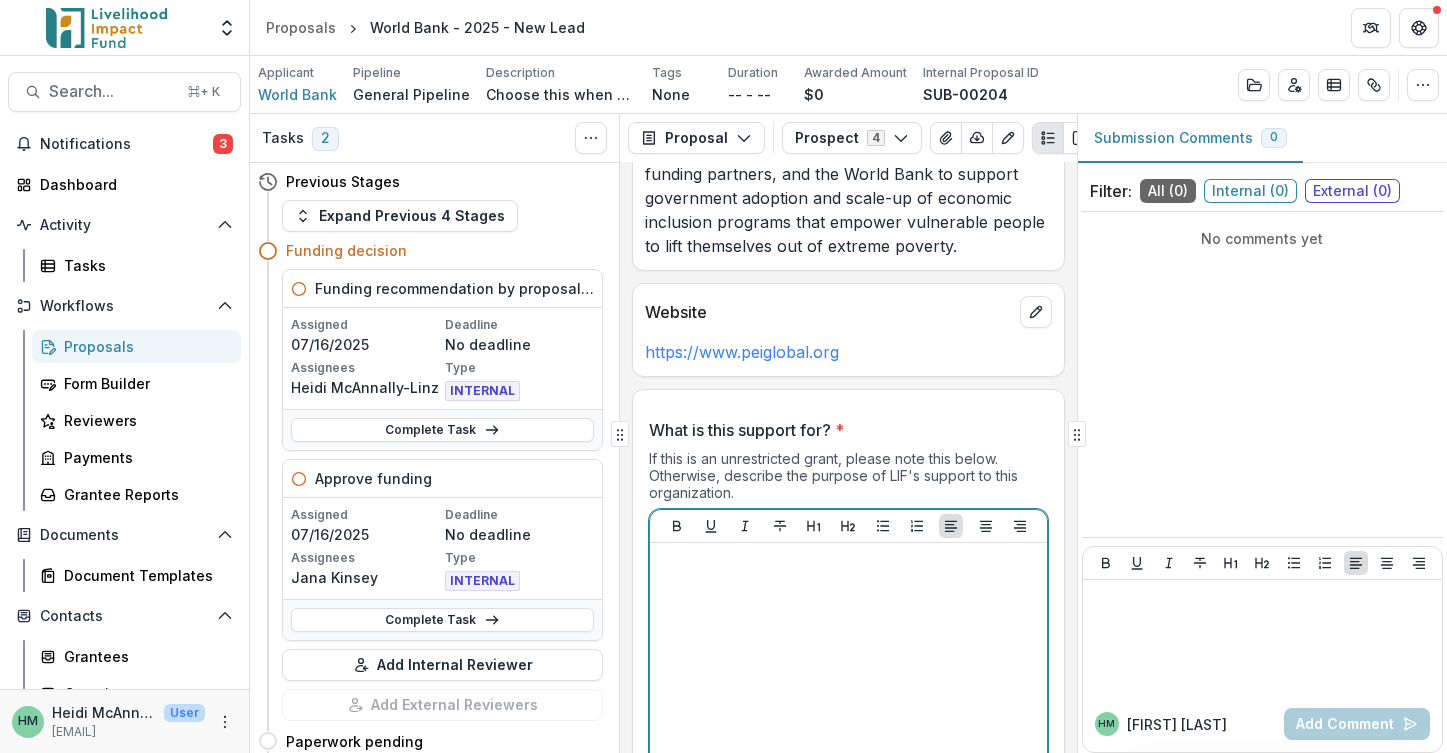 click at bounding box center (848, 701) 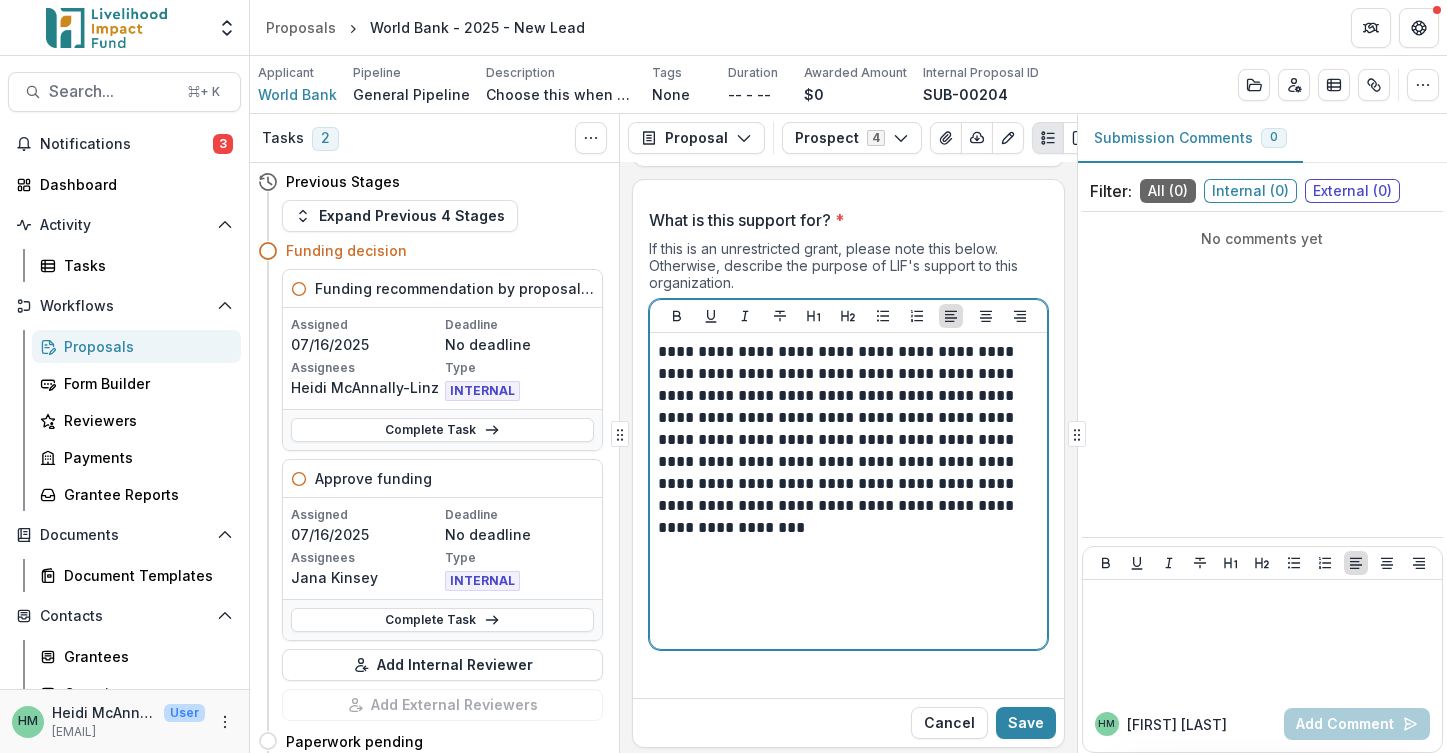 scroll, scrollTop: 1305, scrollLeft: 0, axis: vertical 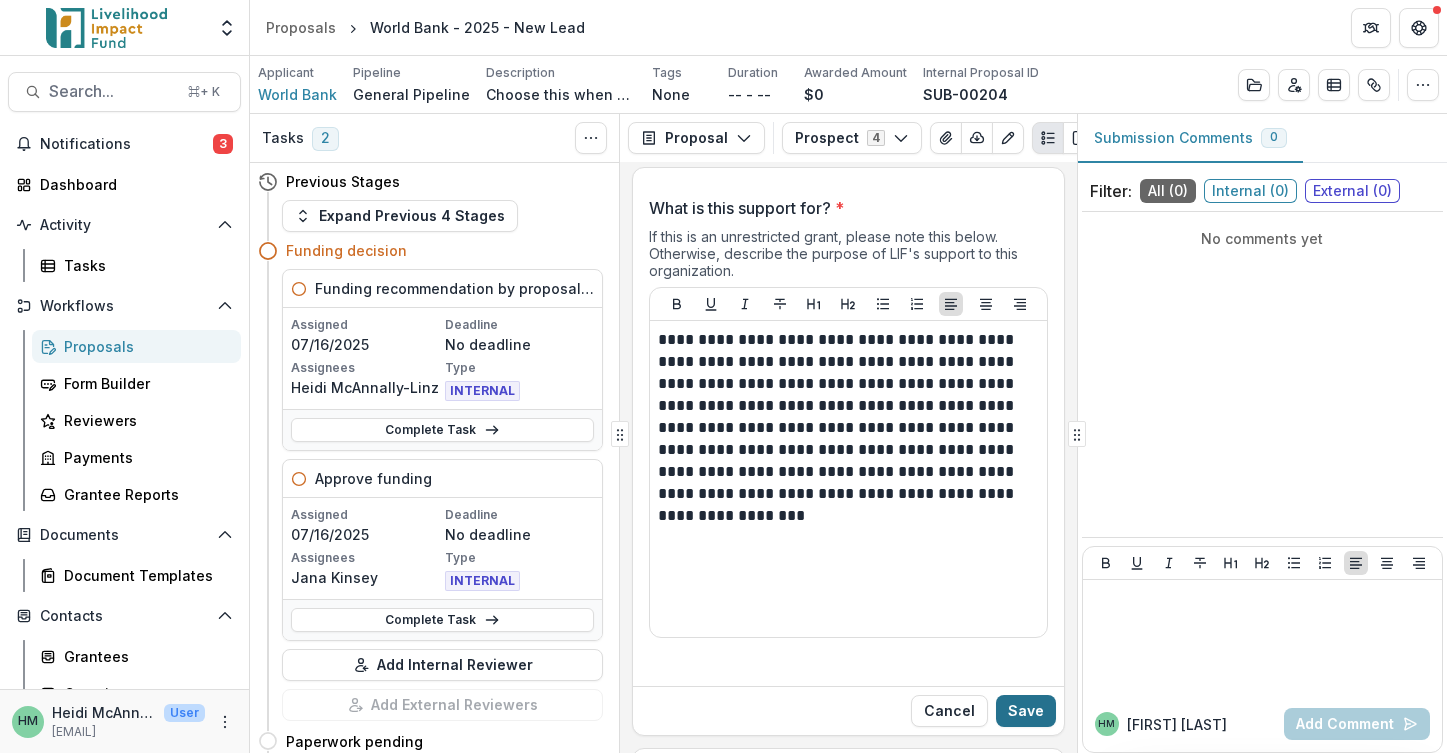 click on "Save" at bounding box center [1026, 711] 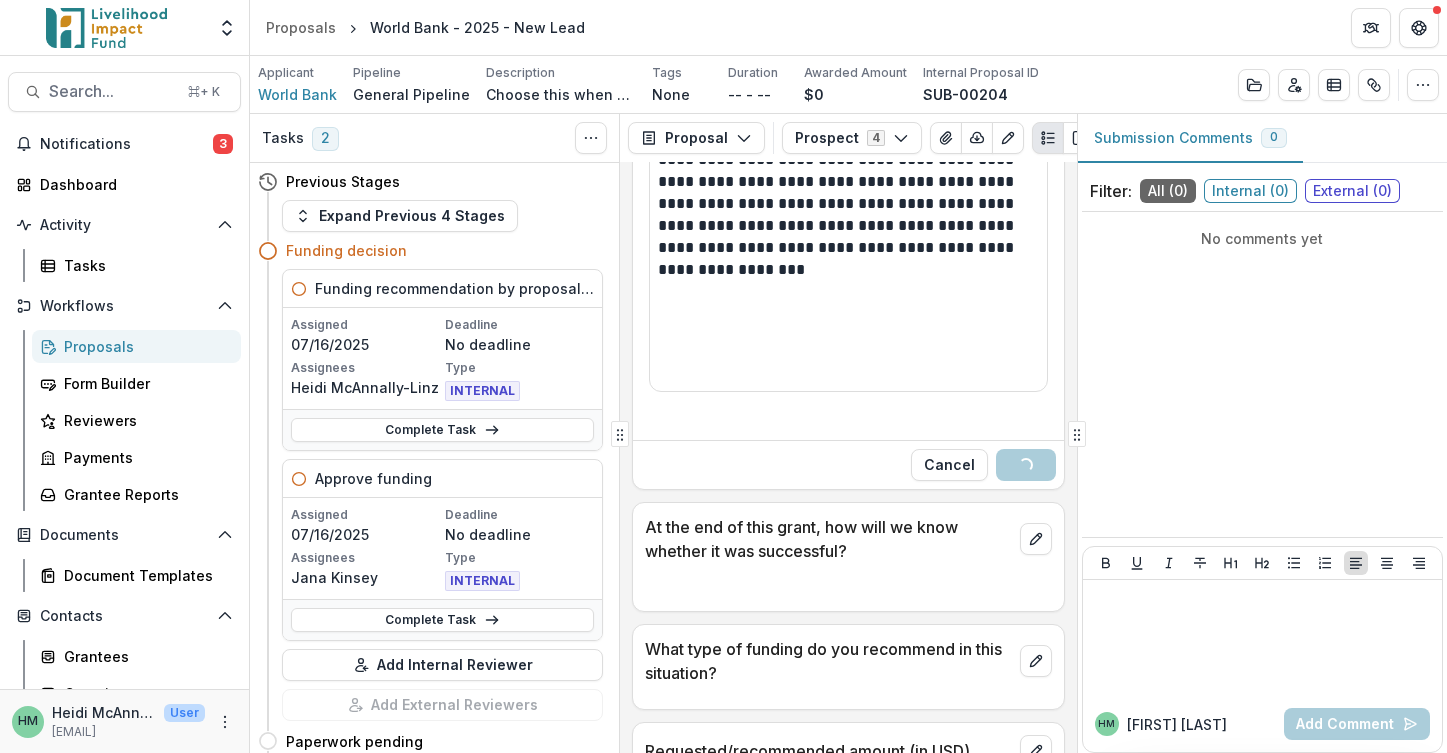scroll, scrollTop: 1552, scrollLeft: 0, axis: vertical 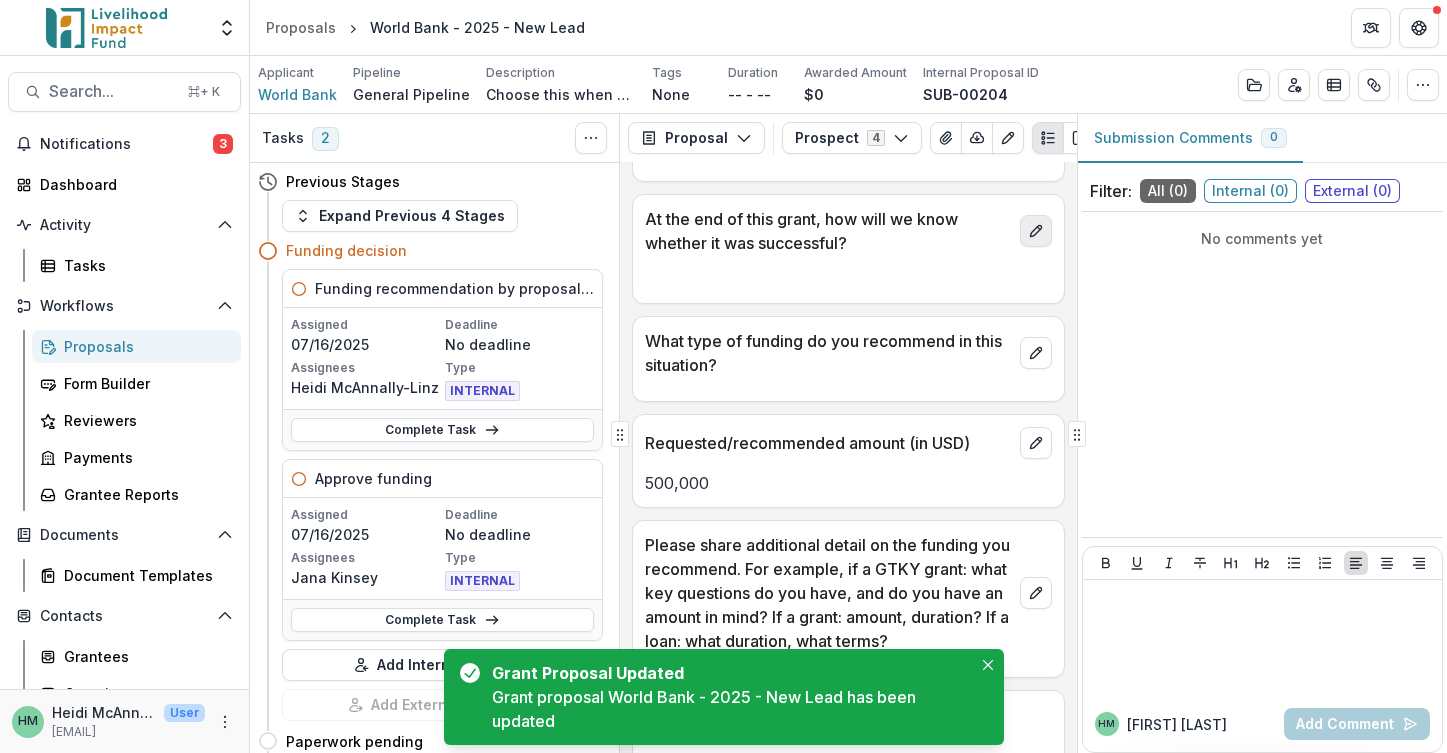 click at bounding box center [1036, 231] 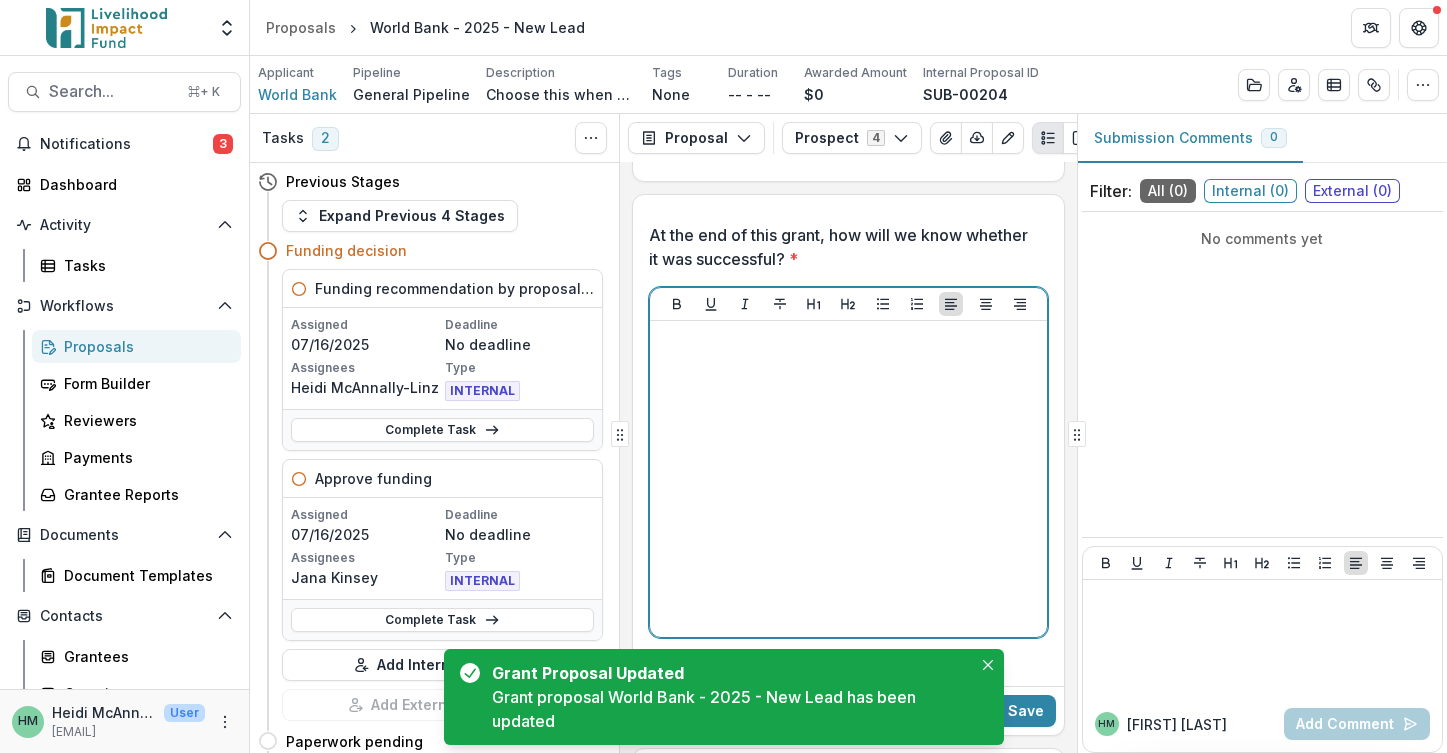 click at bounding box center [848, 479] 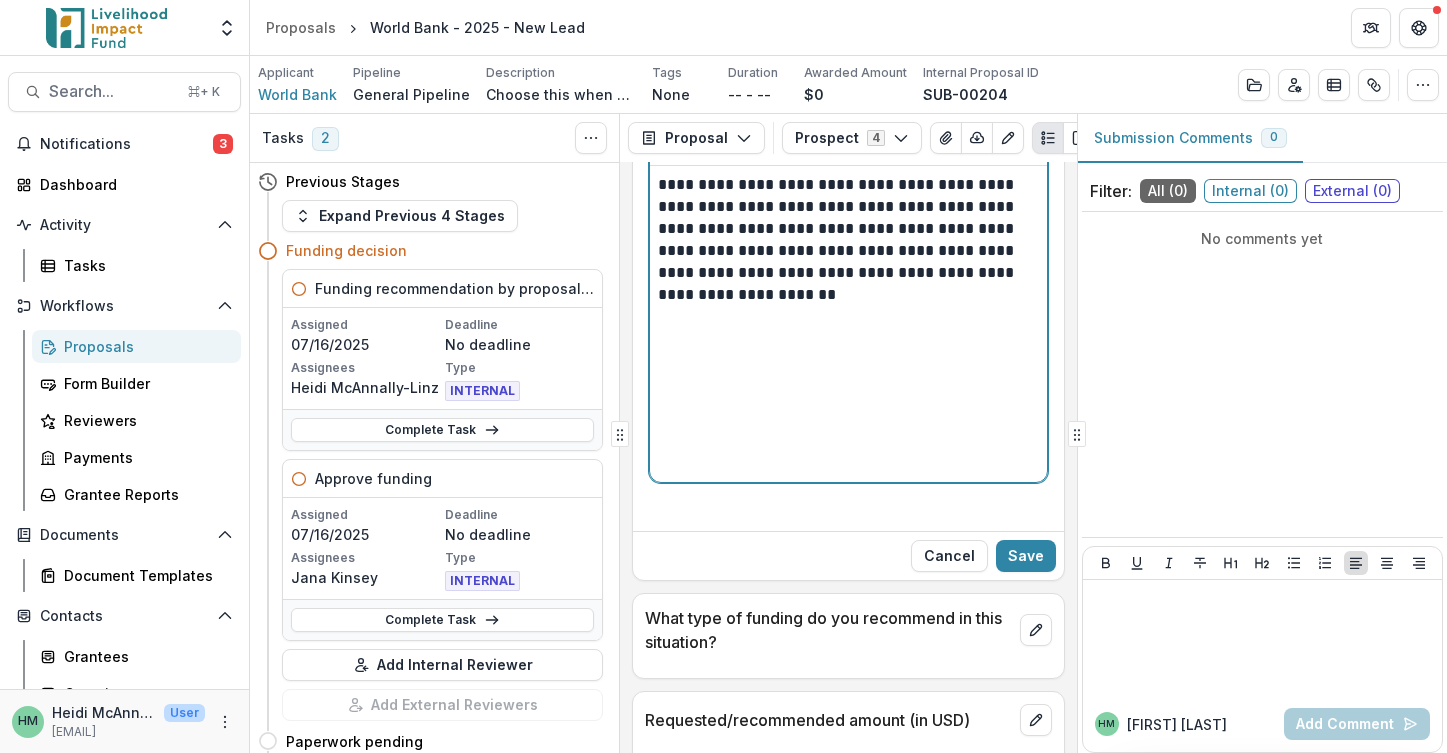 scroll, scrollTop: 1731, scrollLeft: 0, axis: vertical 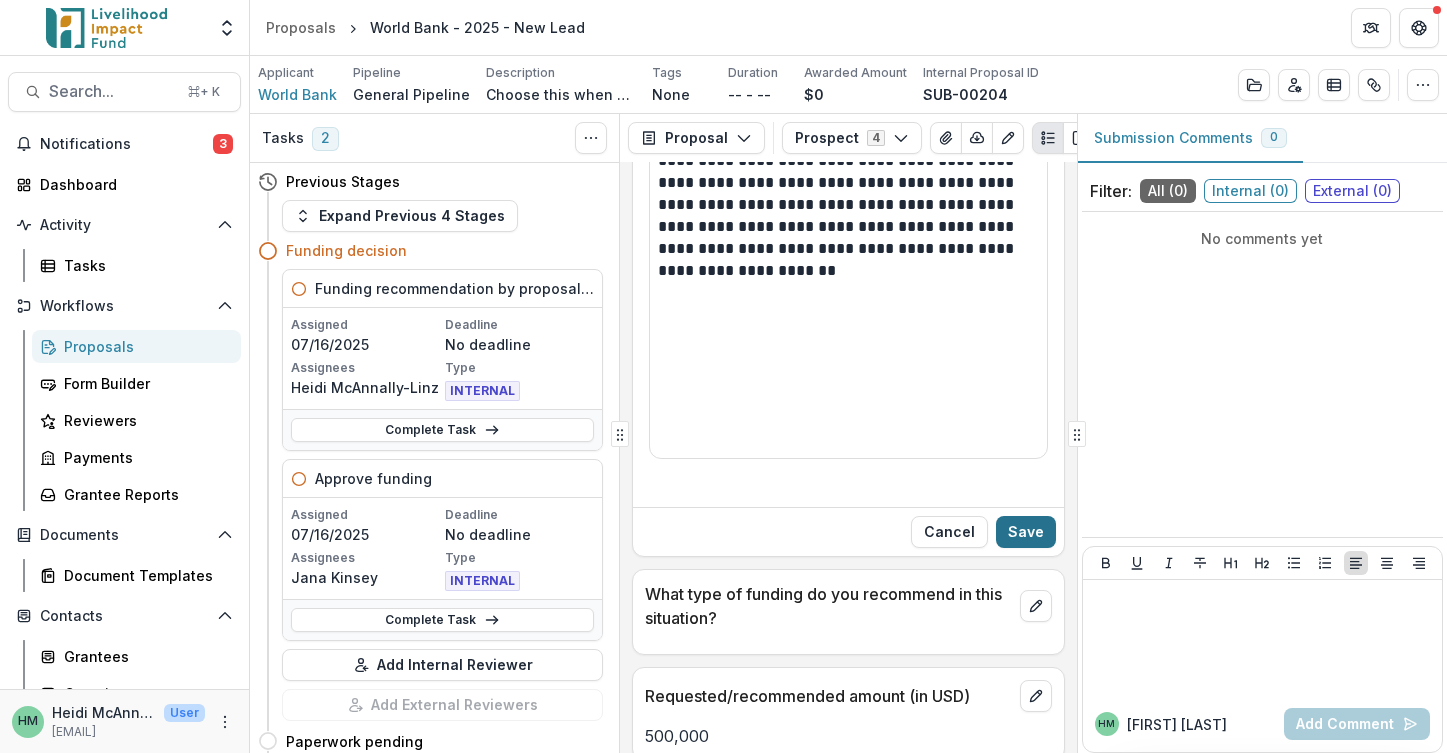 click on "Save" at bounding box center (1026, 532) 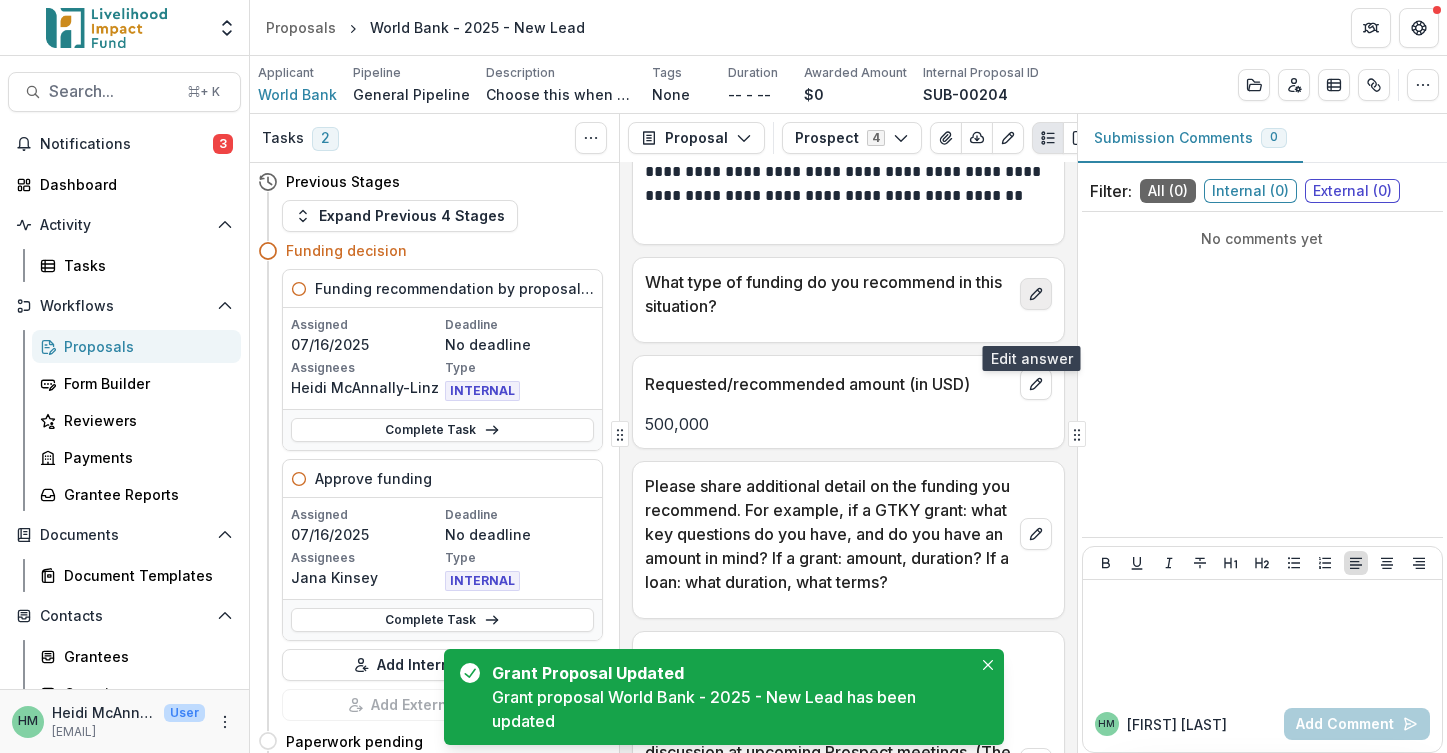 click 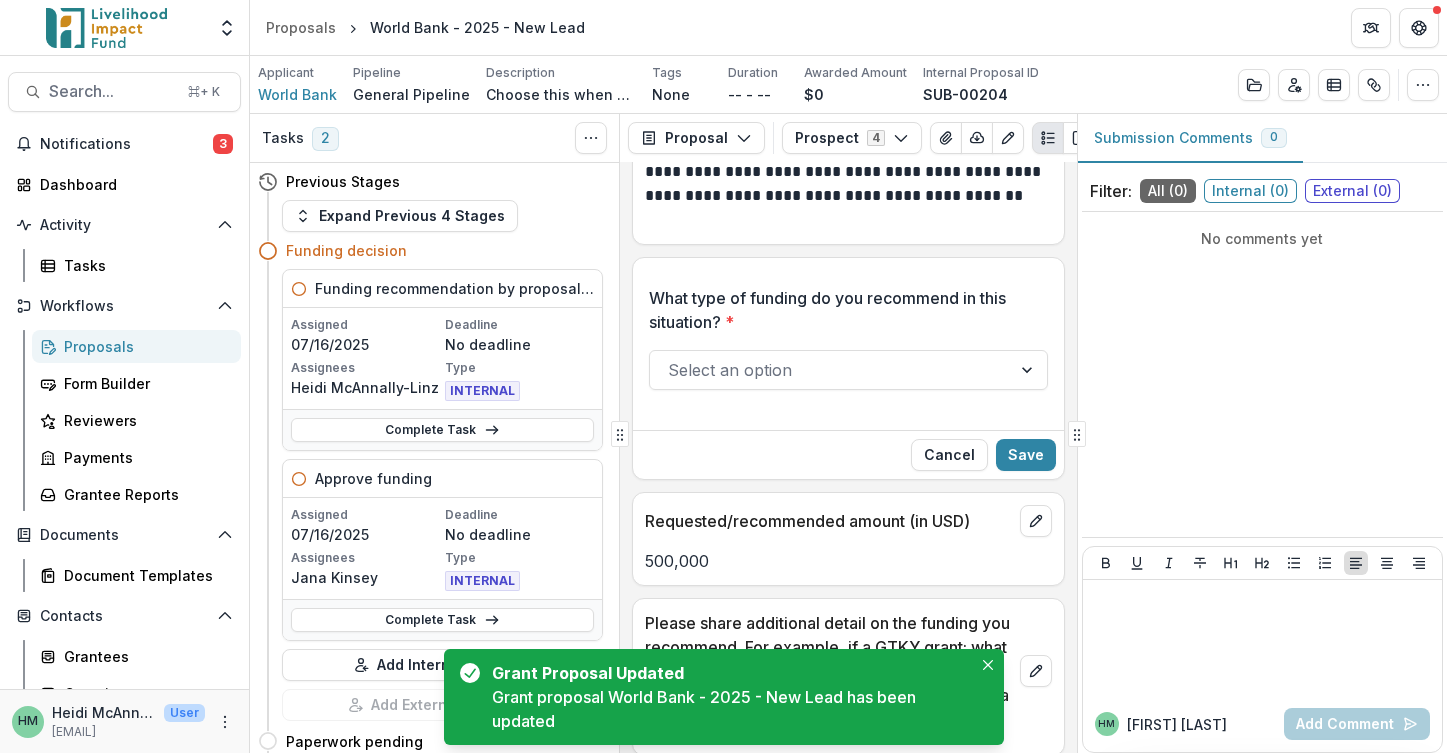 click at bounding box center [830, 370] 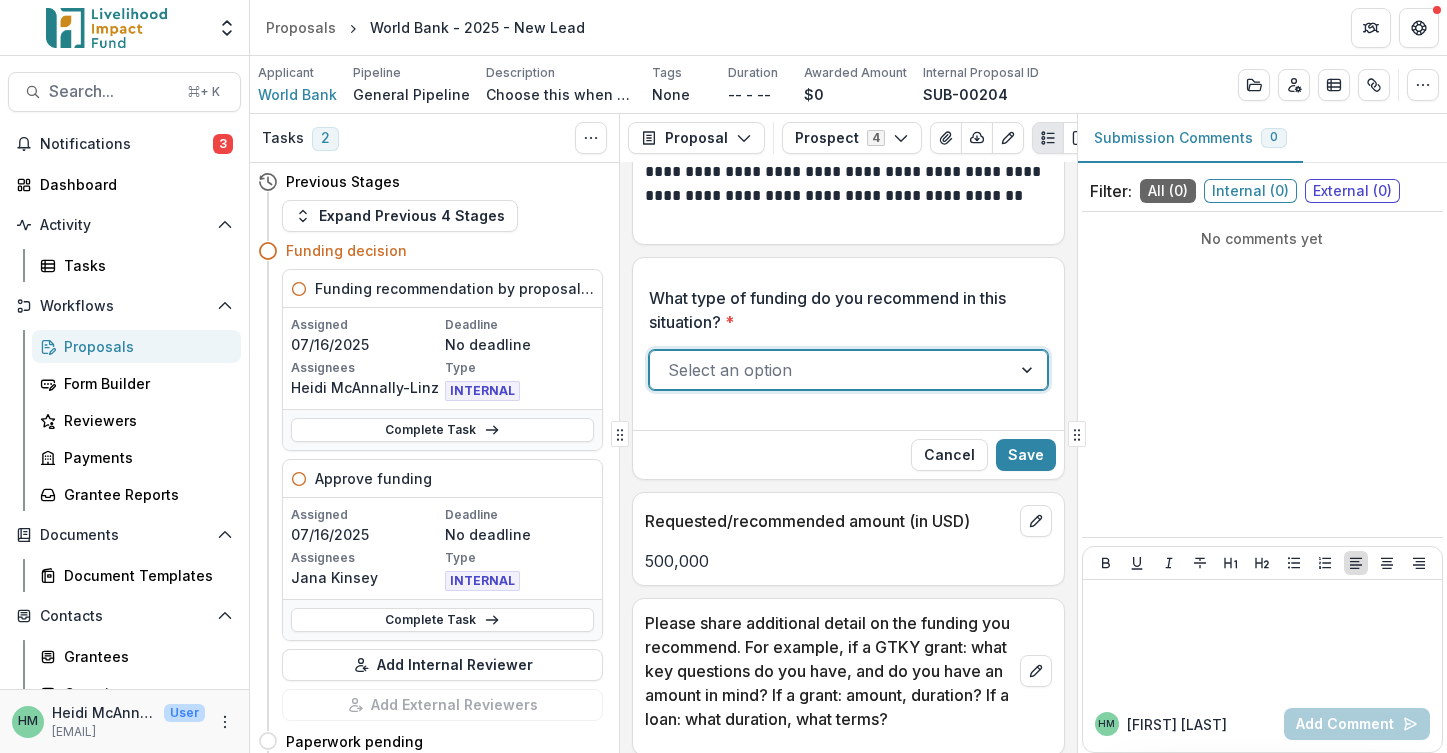 click on "Grant" at bounding box center (723, 819) 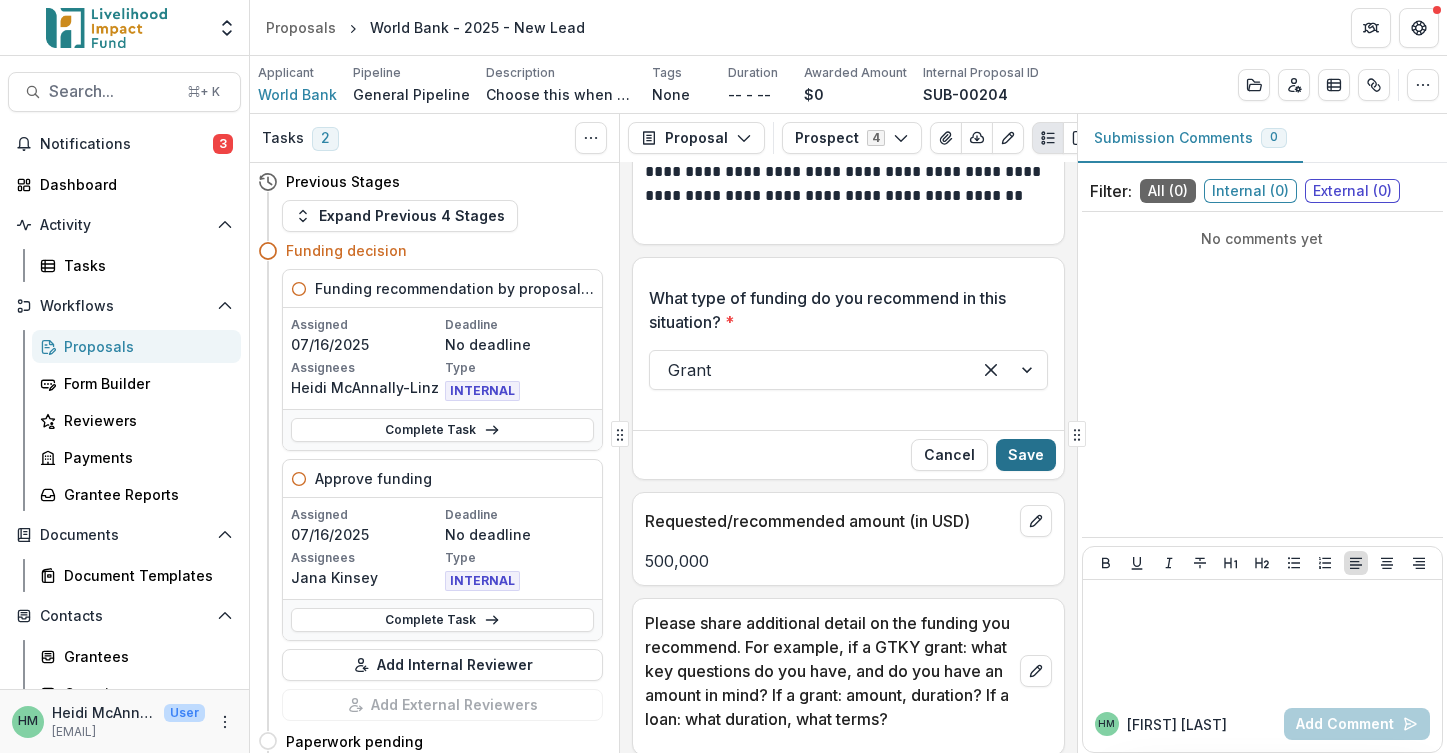 click on "Save" at bounding box center [1026, 455] 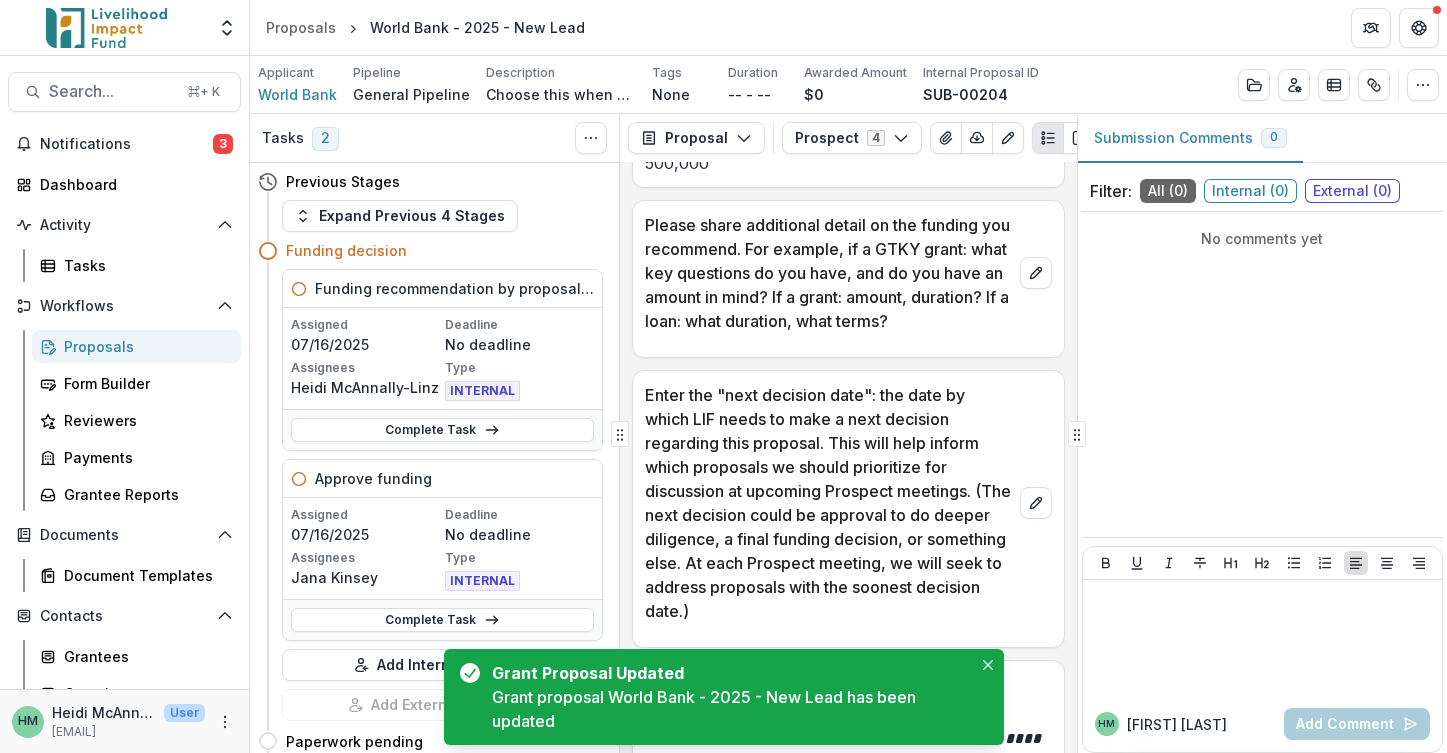 scroll, scrollTop: 2025, scrollLeft: 0, axis: vertical 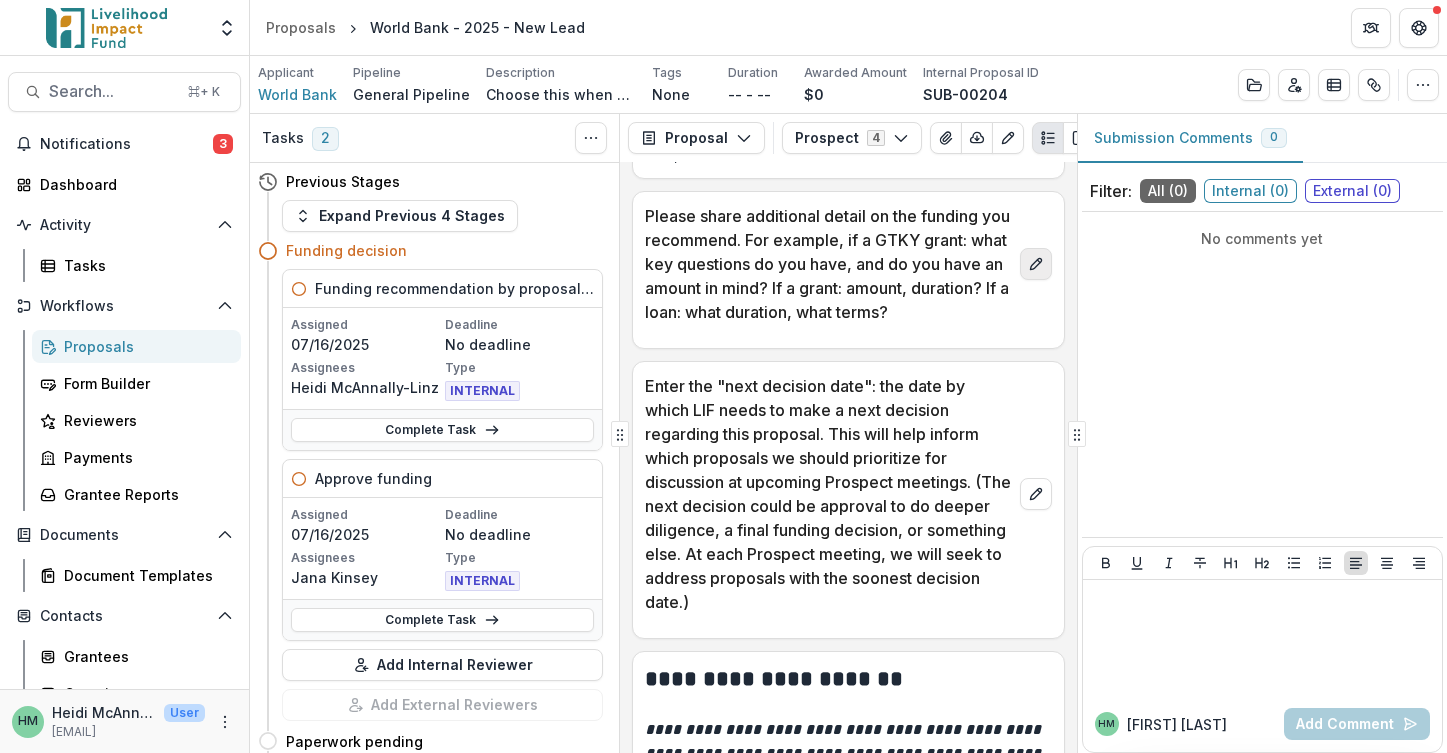click 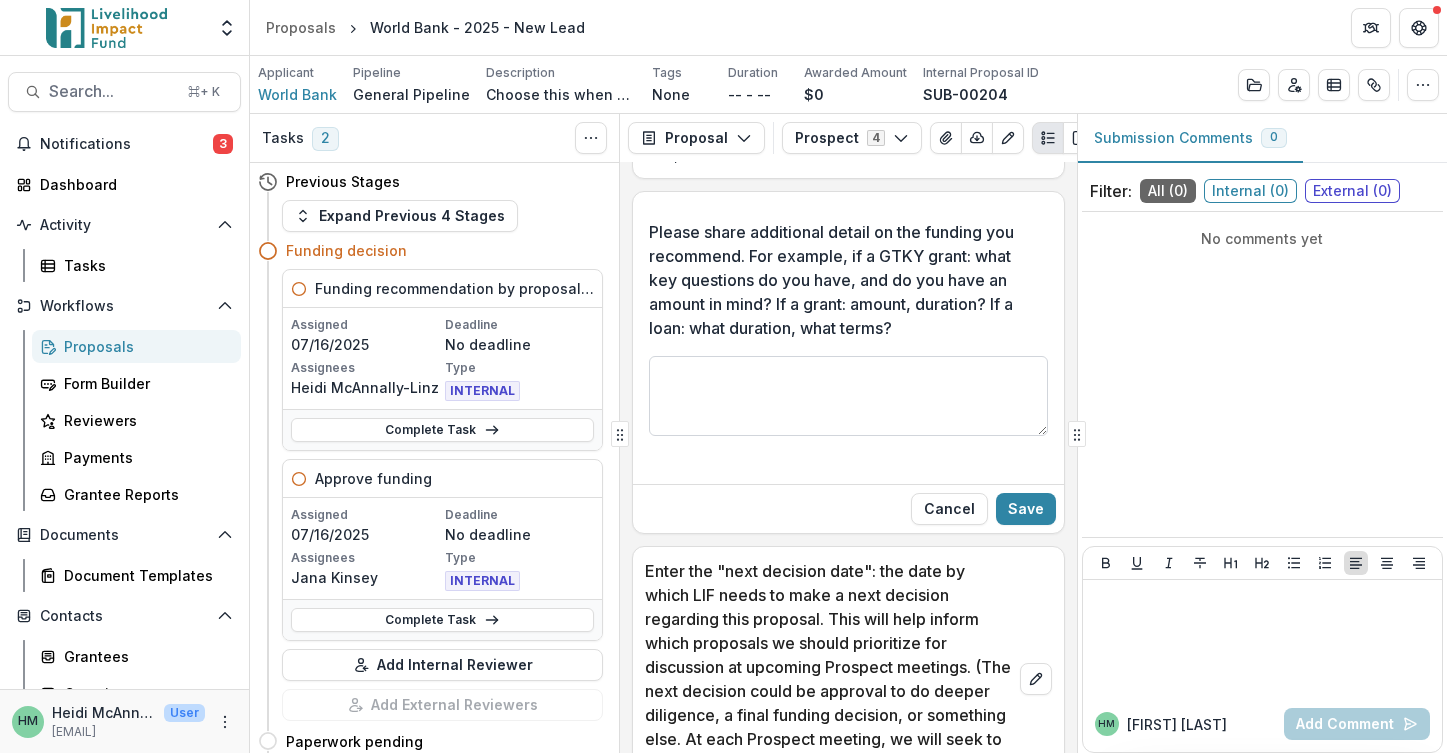 click on "Please share additional detail on the funding you recommend. For example, if a GTKY grant: what key questions do you have, and do you have an amount in mind? If a grant: amount, duration? If a loan: what duration, what terms?" at bounding box center (848, 396) 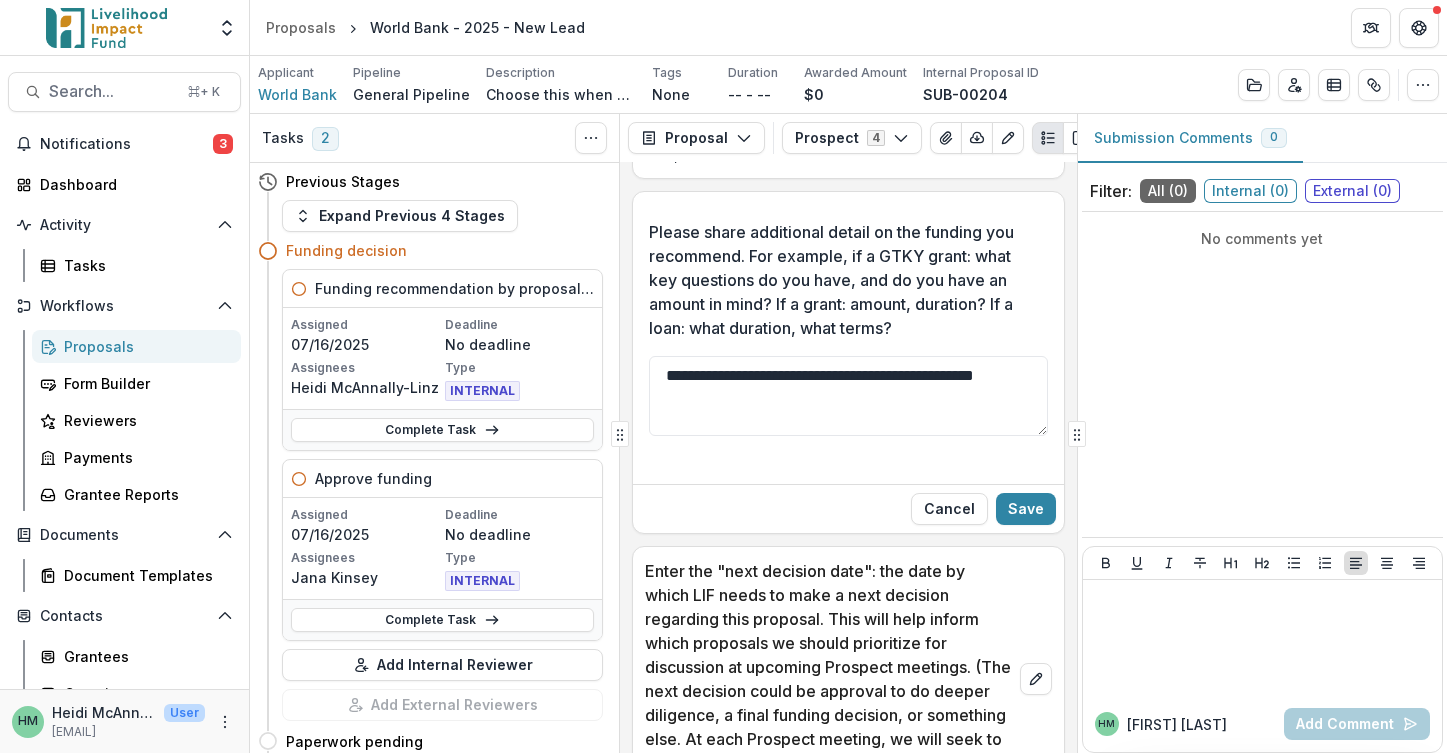 paste on "**********" 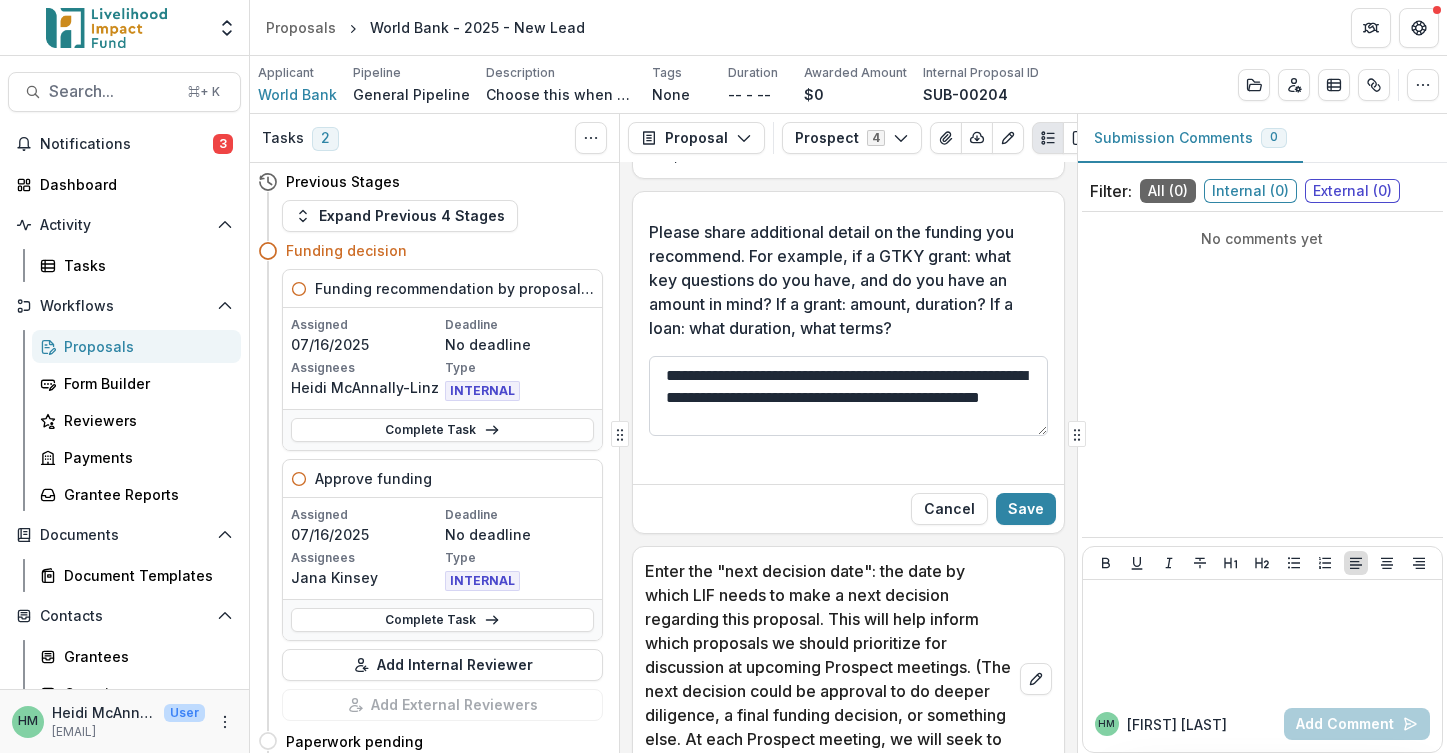 click on "**********" at bounding box center (848, 396) 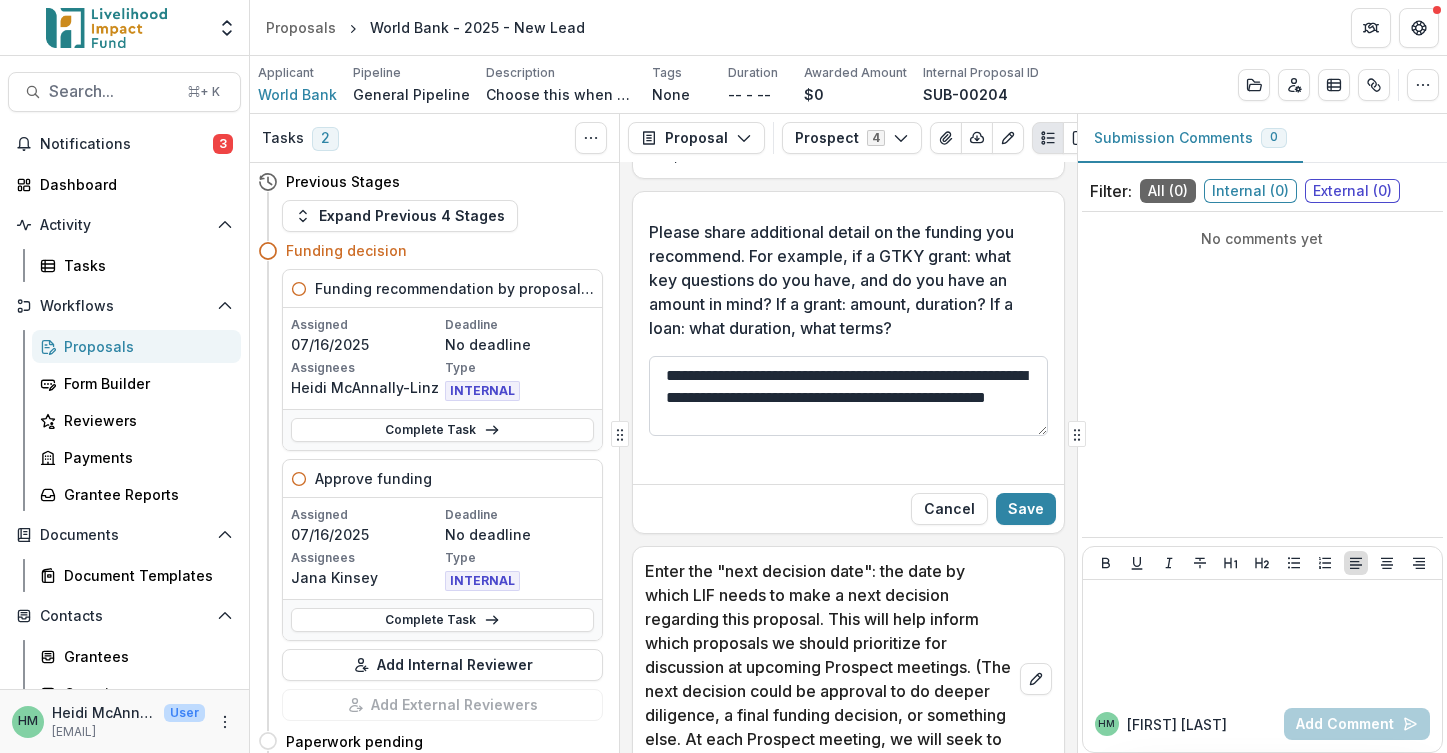 click on "**********" at bounding box center [848, 396] 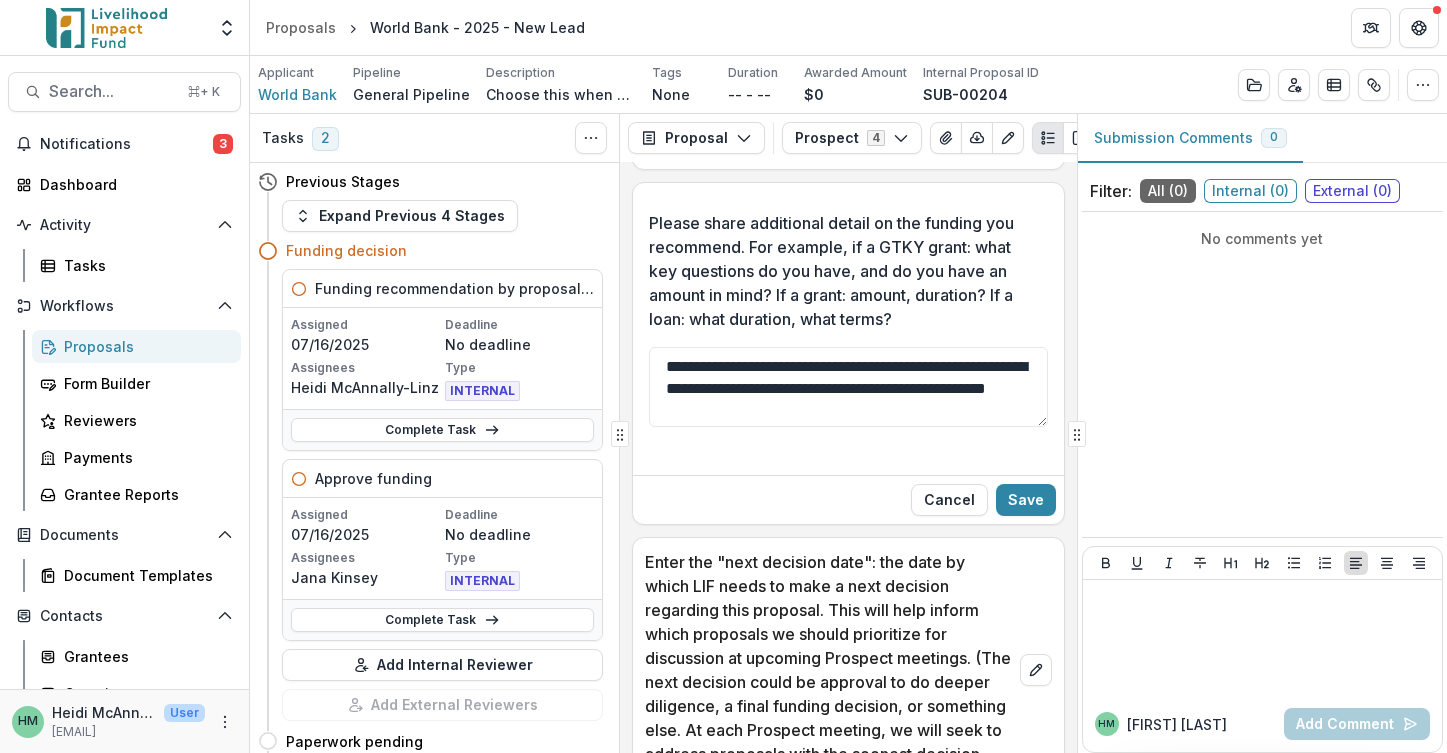 scroll, scrollTop: 2035, scrollLeft: 0, axis: vertical 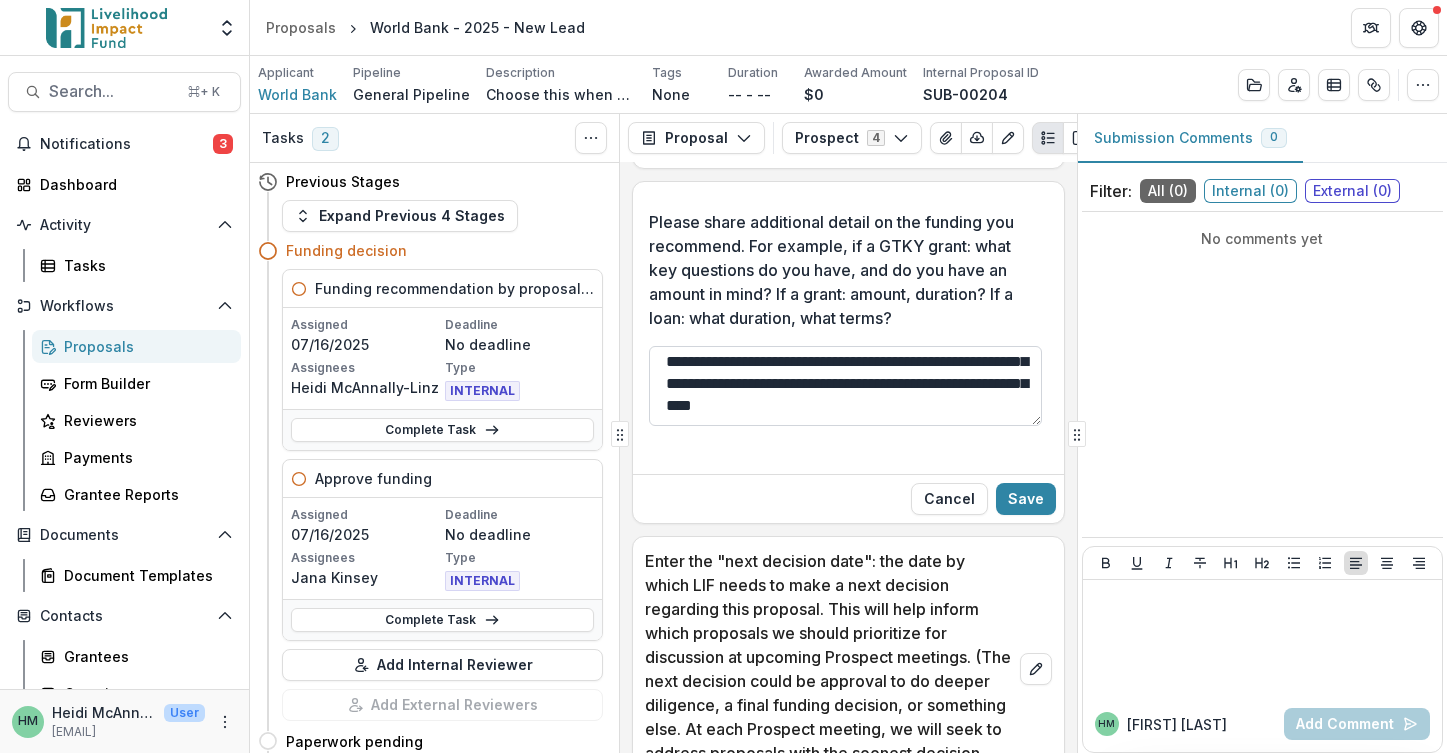 click on "**********" at bounding box center [845, 386] 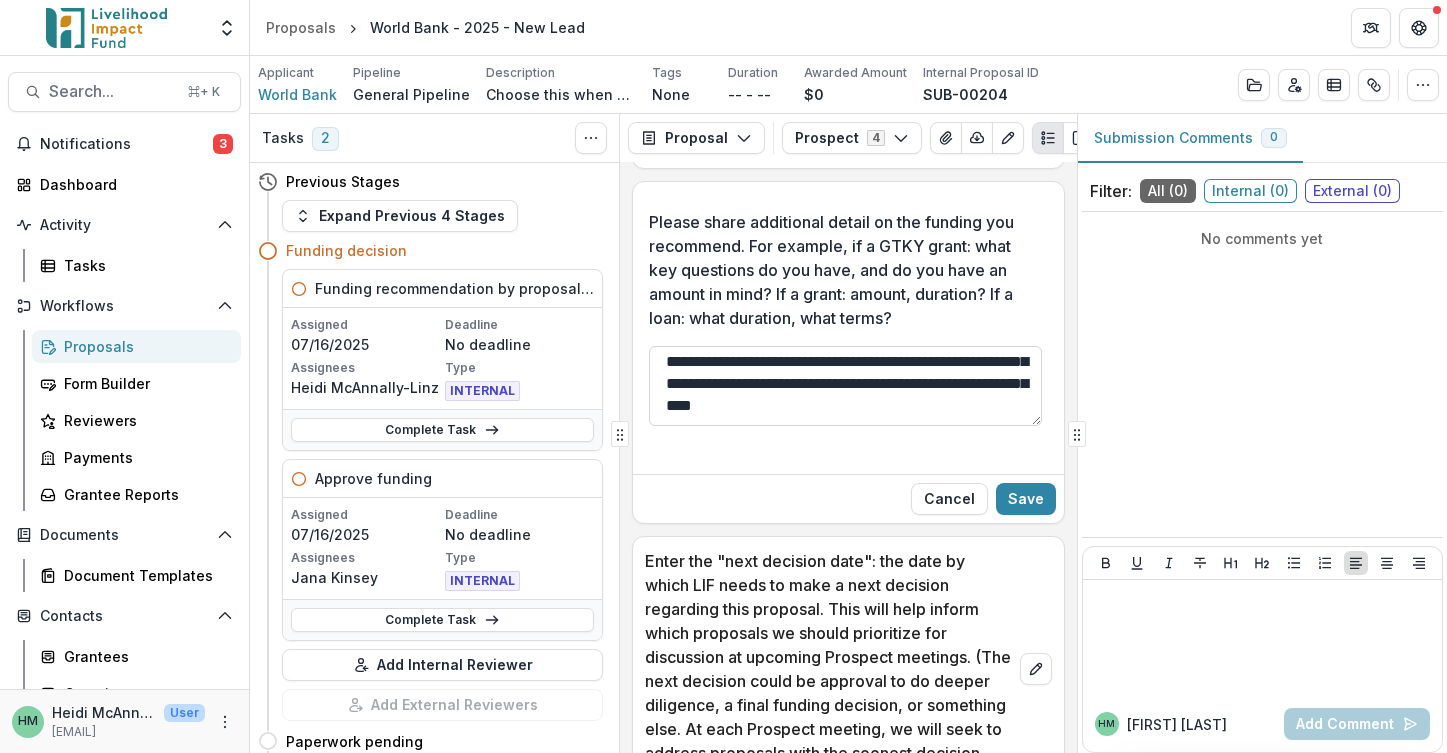 click on "**********" at bounding box center [845, 386] 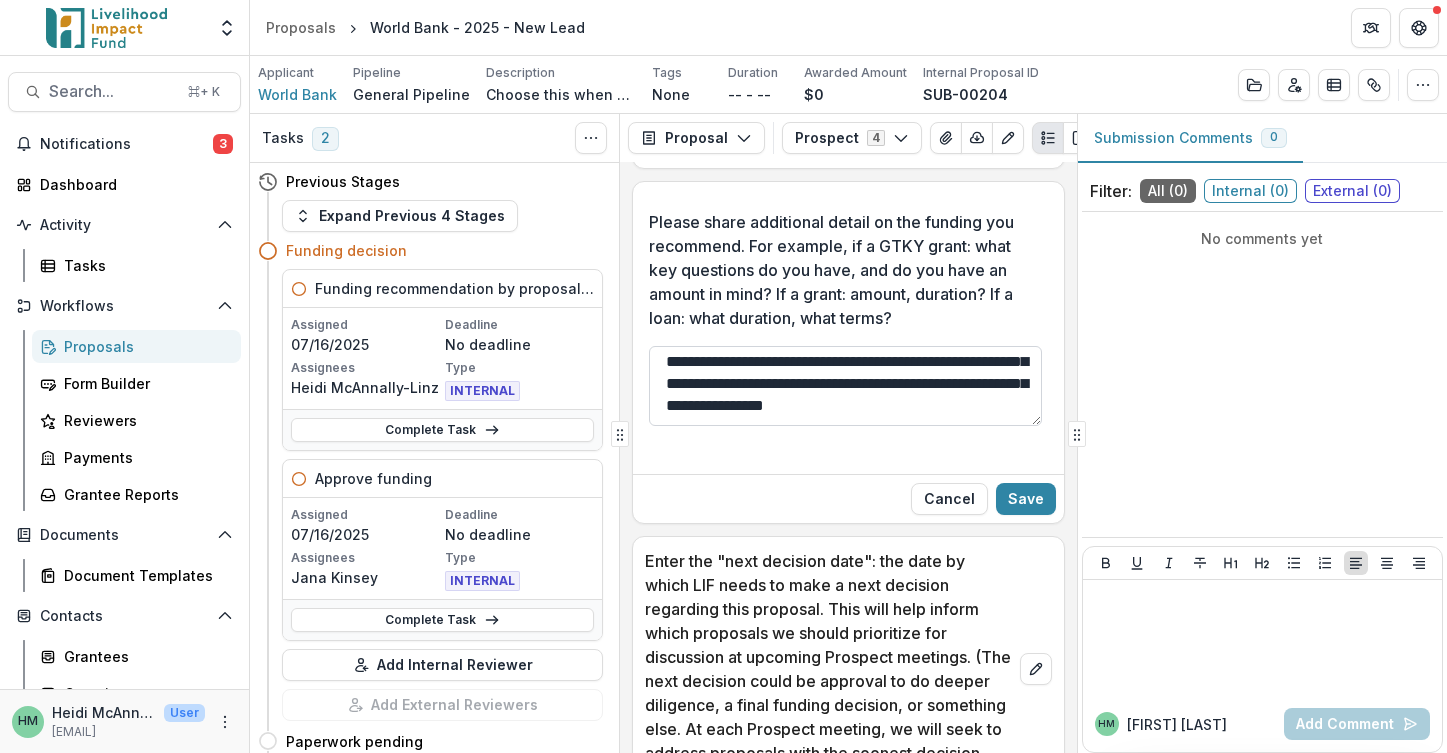 scroll, scrollTop: 114, scrollLeft: 0, axis: vertical 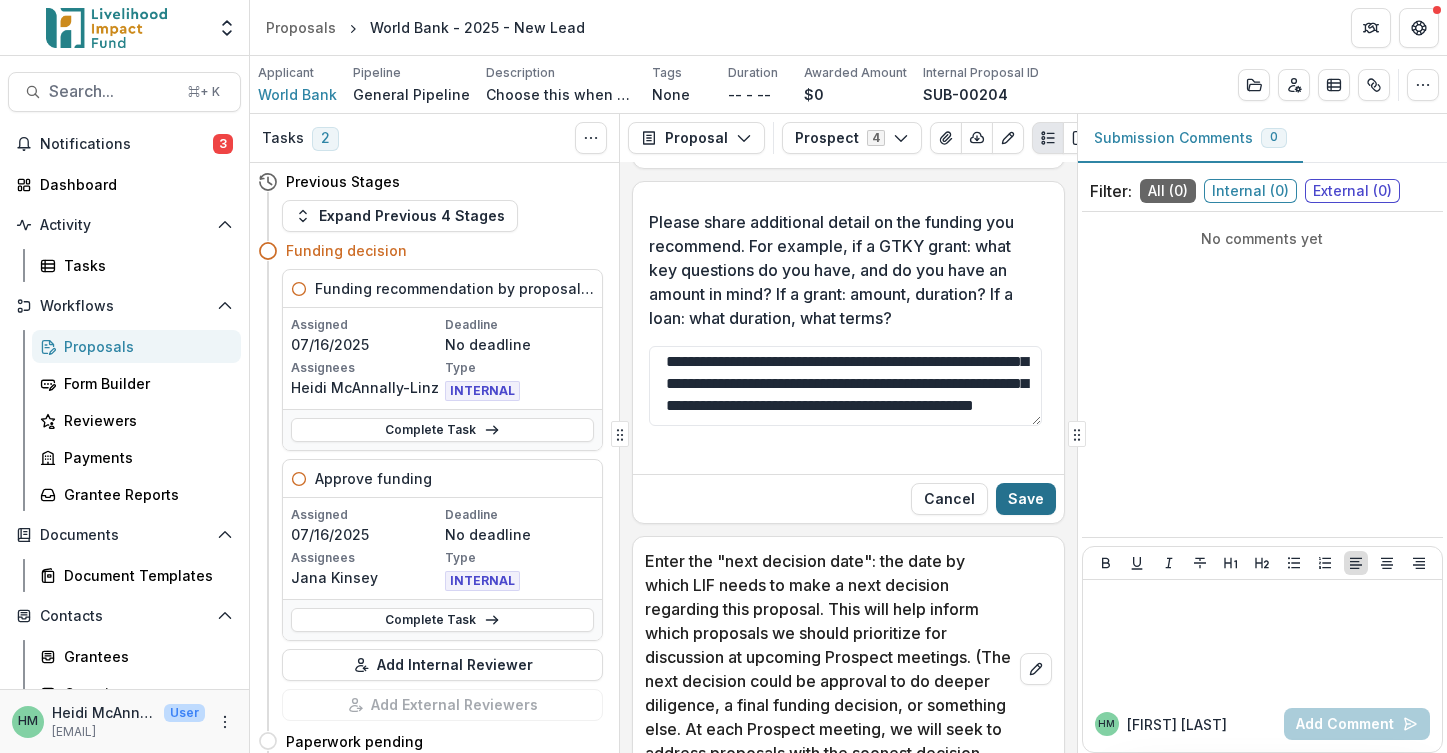 type on "**********" 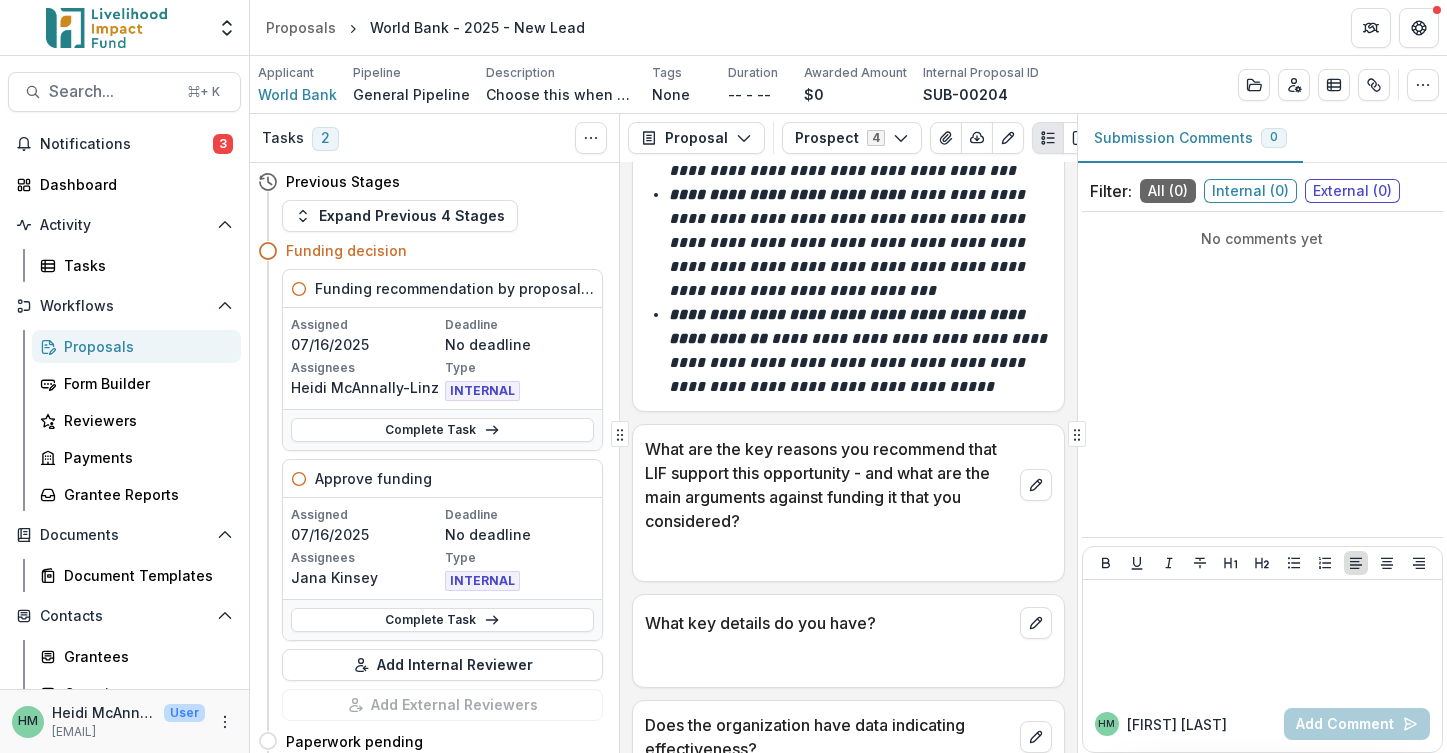 scroll, scrollTop: 3113, scrollLeft: 0, axis: vertical 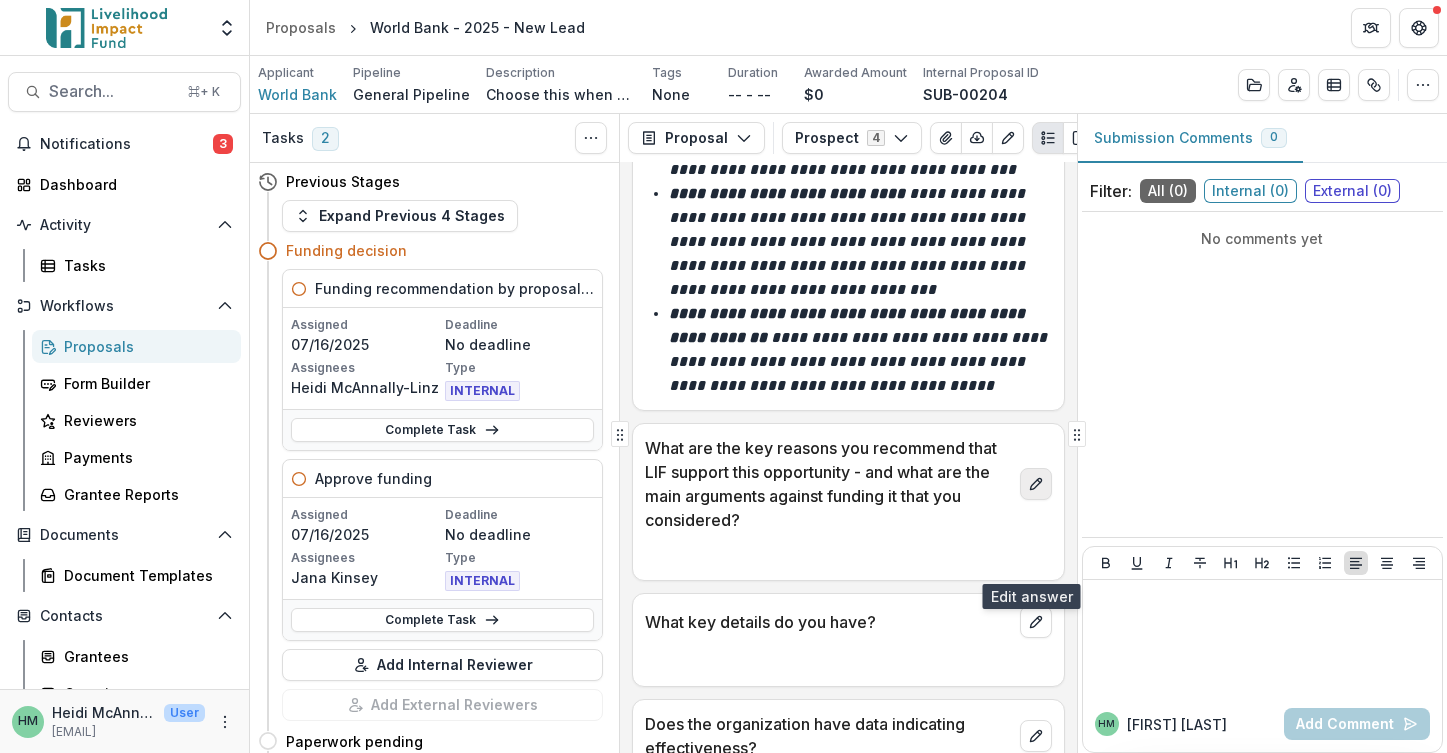 click 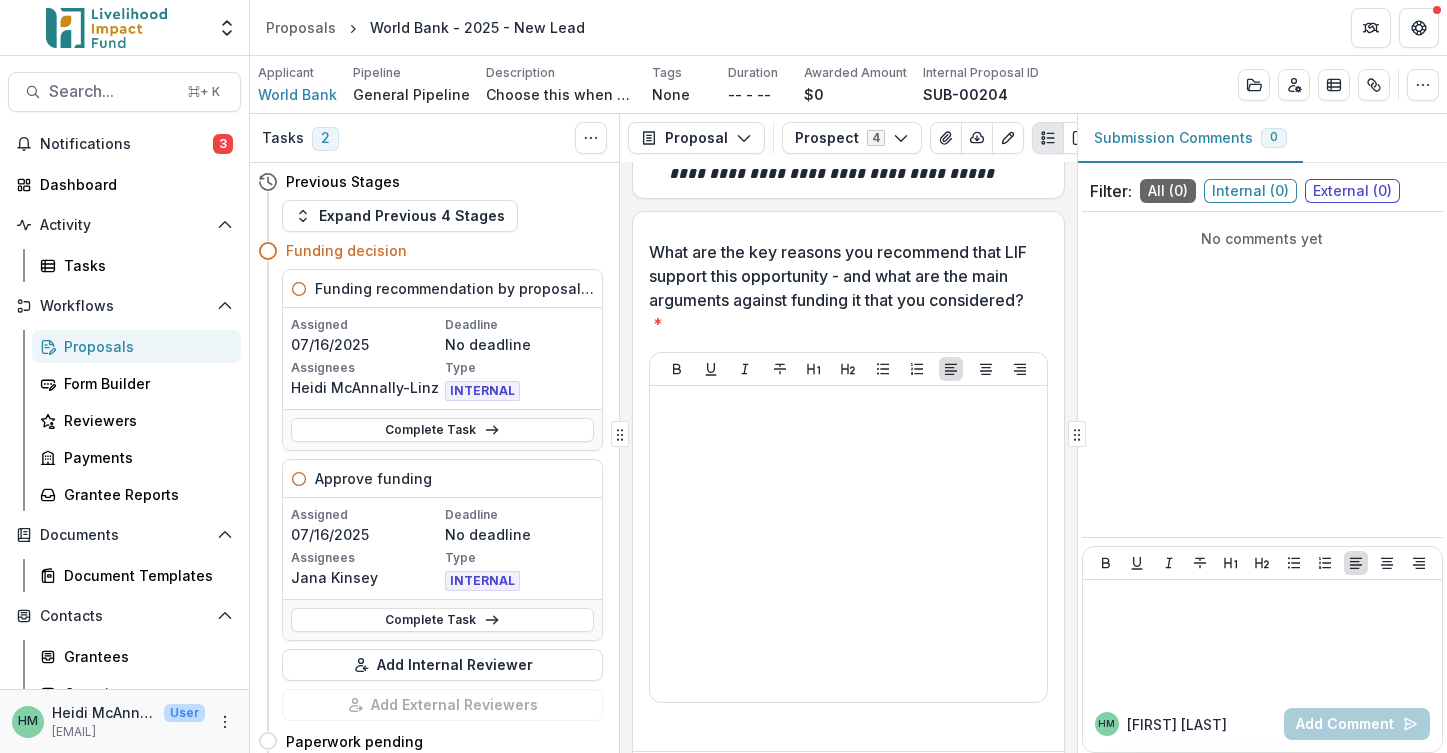 scroll, scrollTop: 3381, scrollLeft: 0, axis: vertical 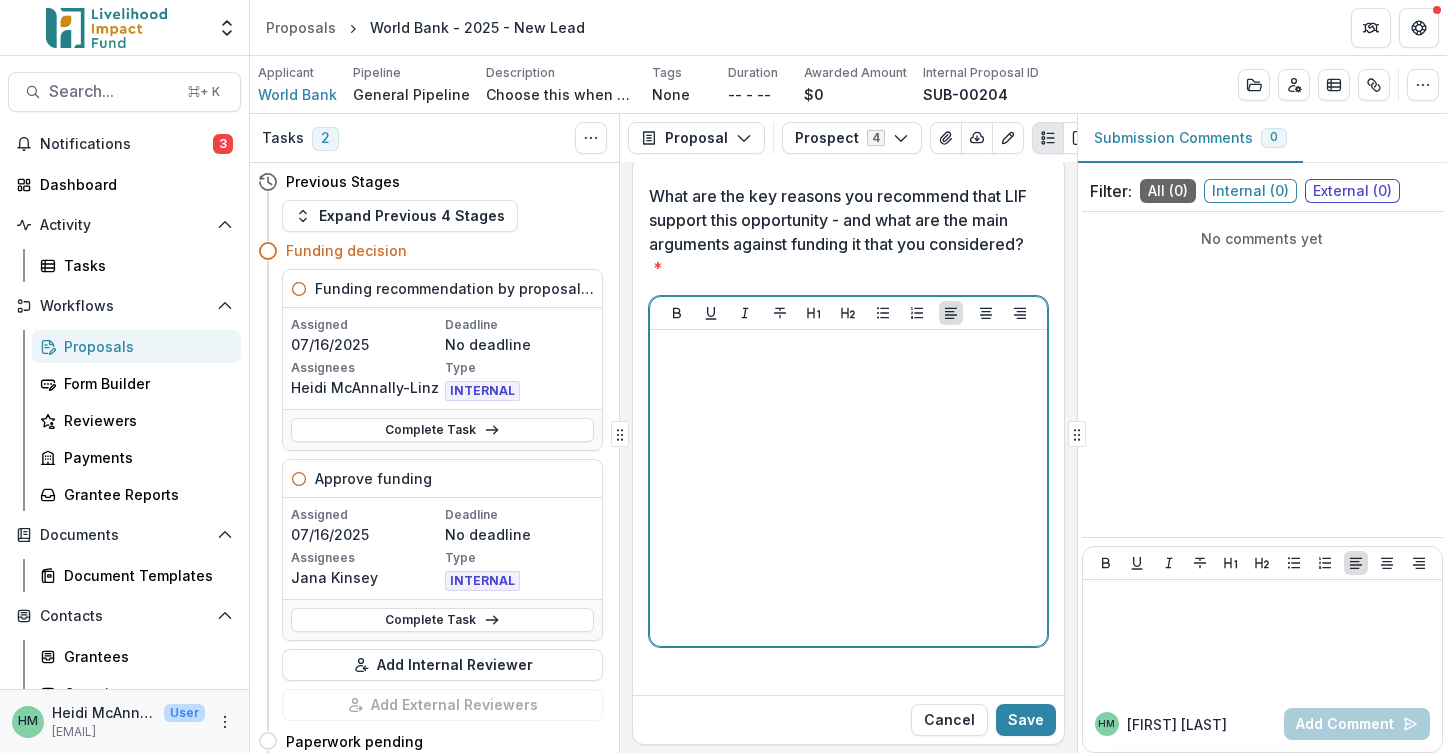 click at bounding box center [848, 488] 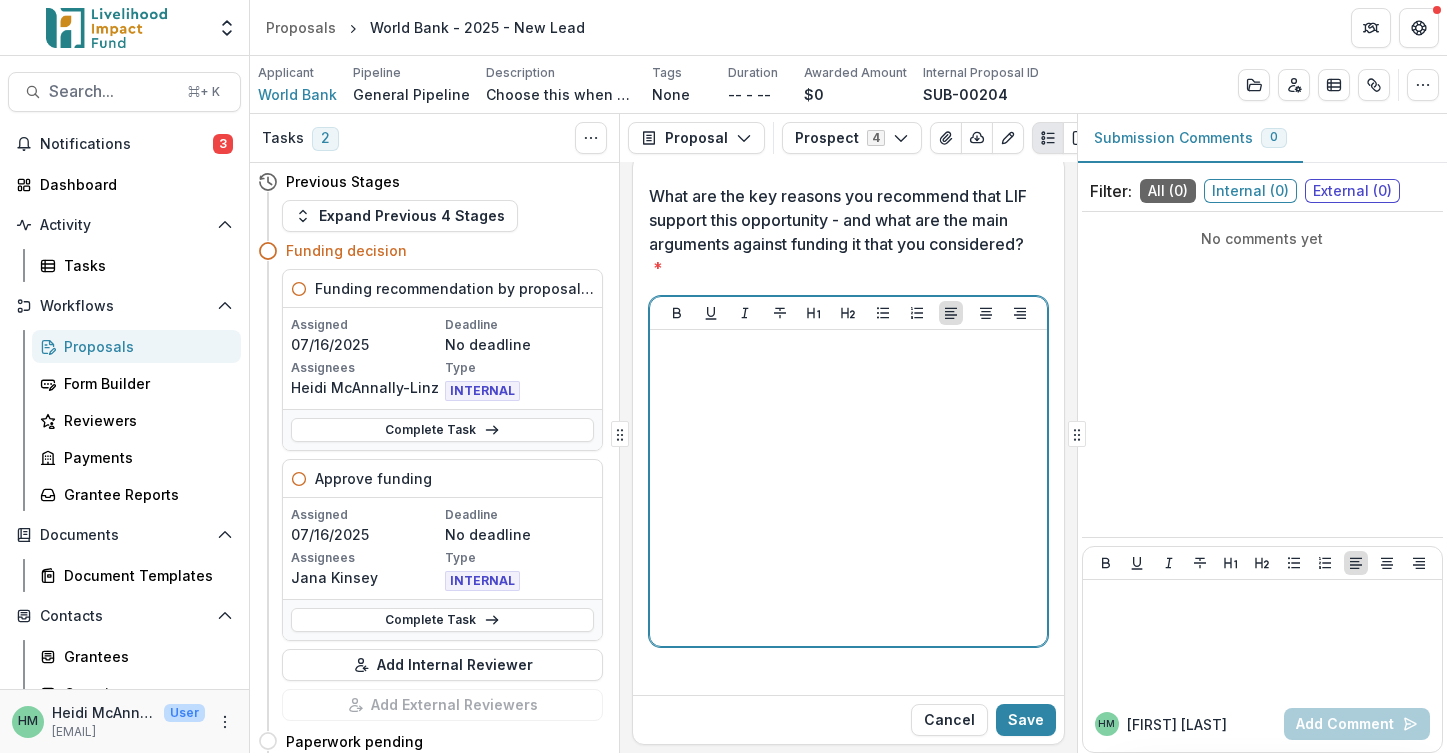 type 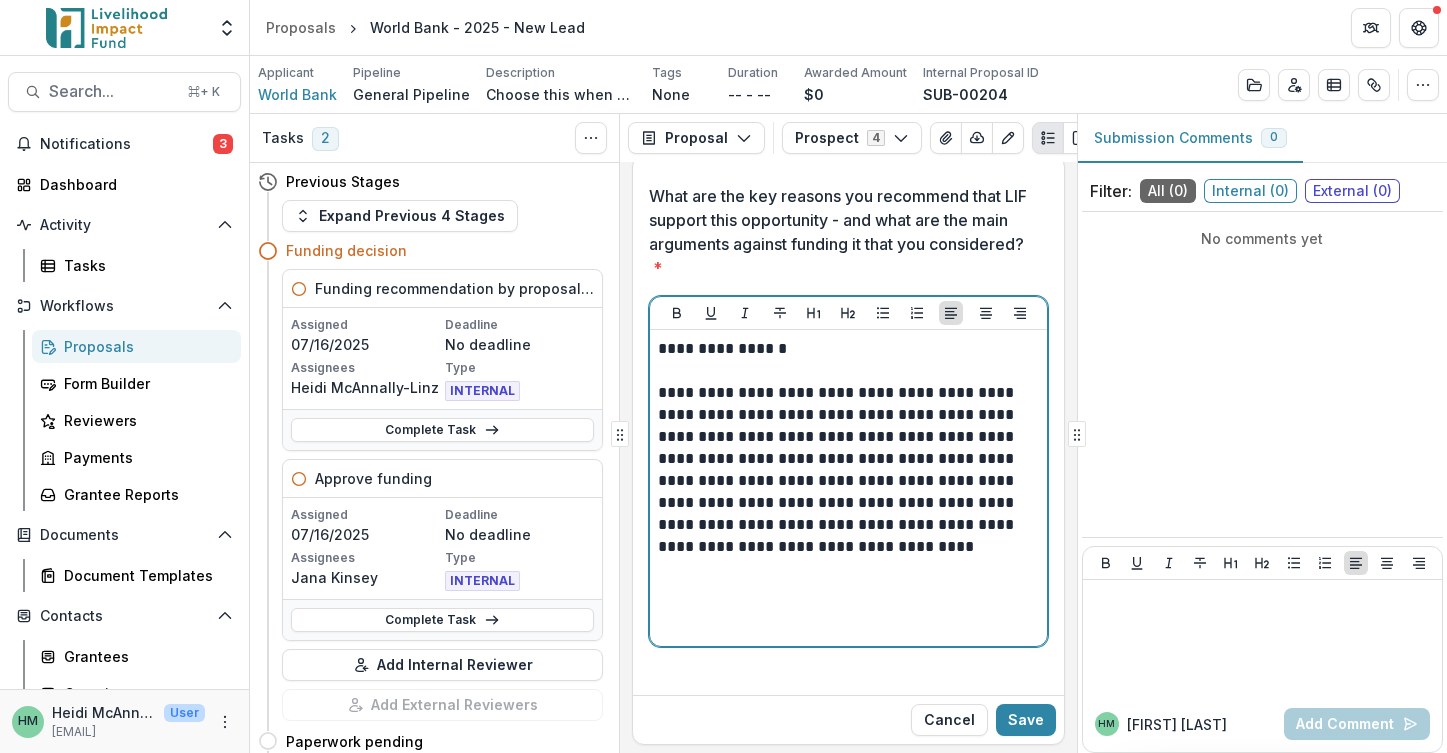 click on "**********" at bounding box center [845, 470] 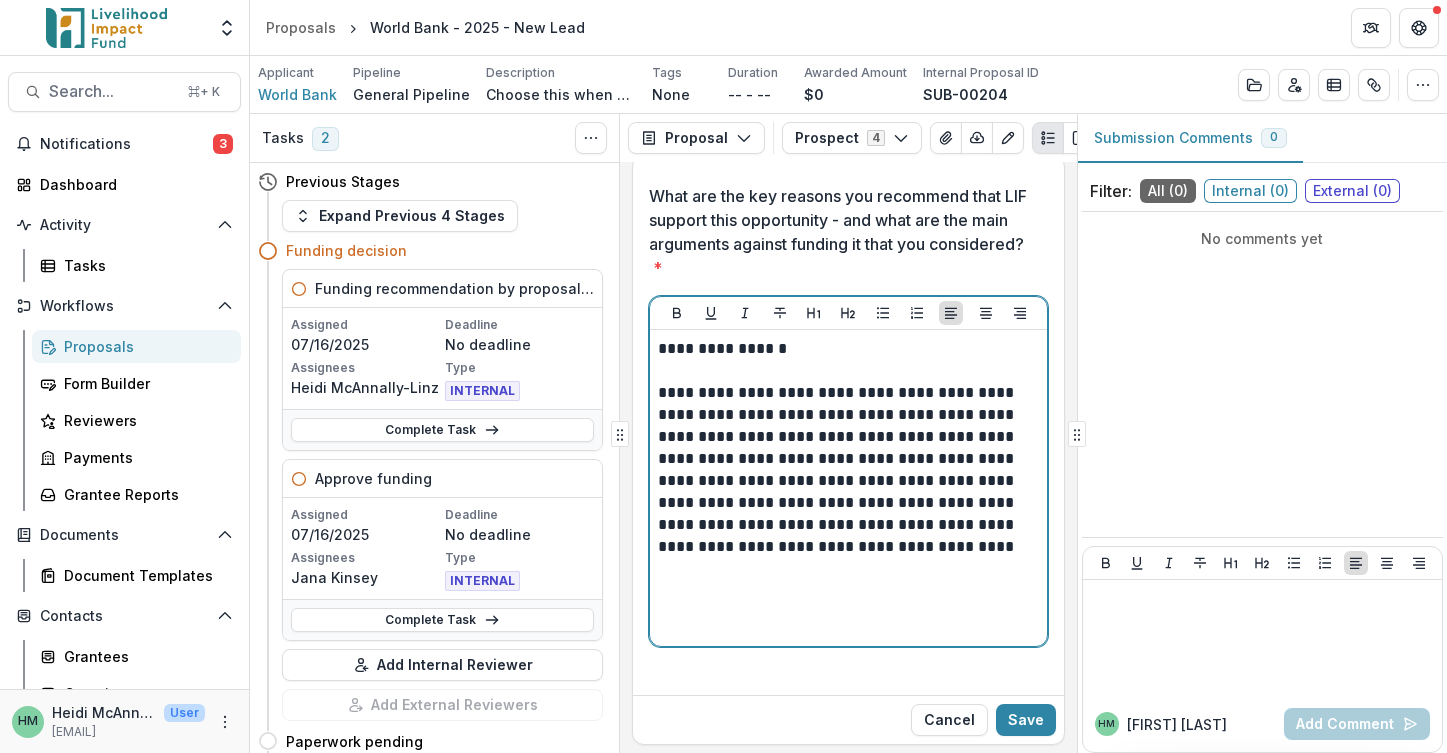 click on "**********" at bounding box center (845, 470) 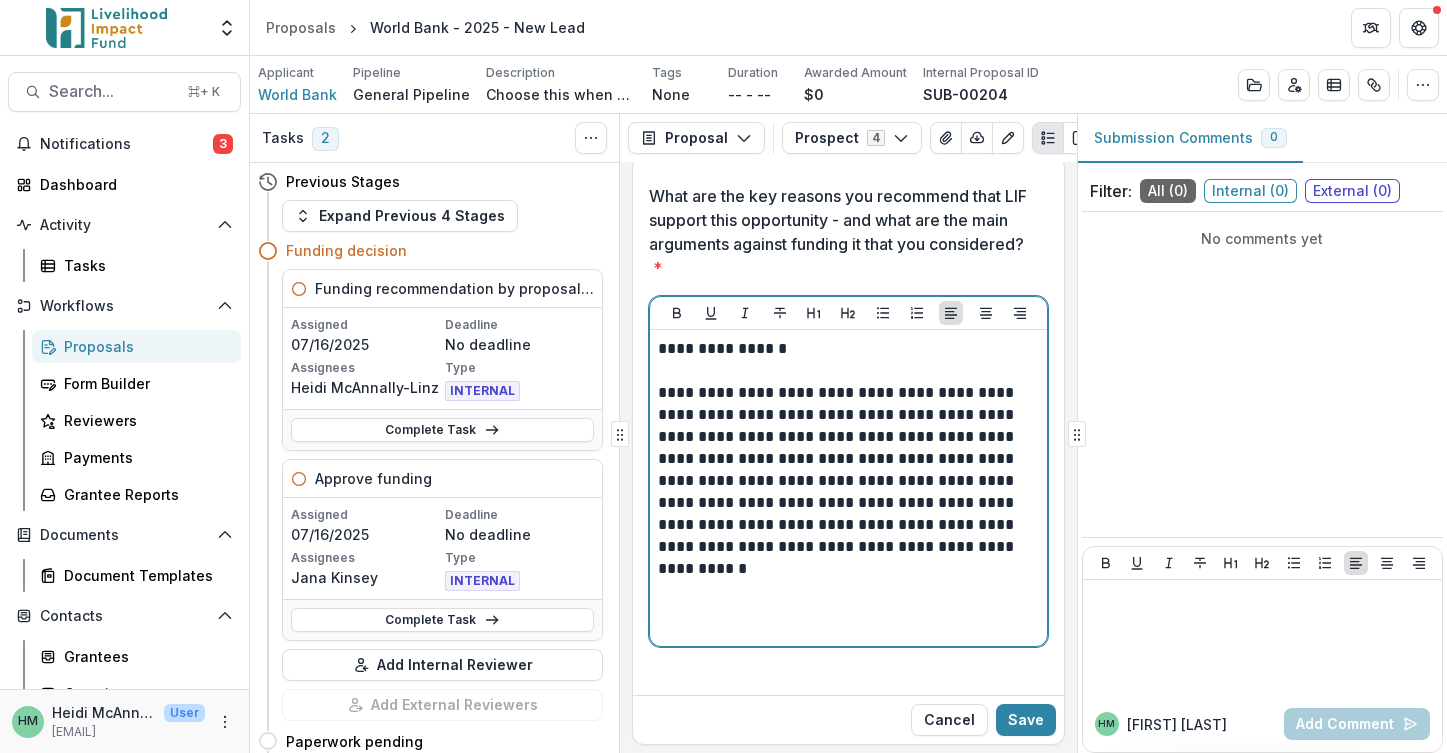 drag, startPoint x: 895, startPoint y: 574, endPoint x: 766, endPoint y: 659, distance: 154.48625 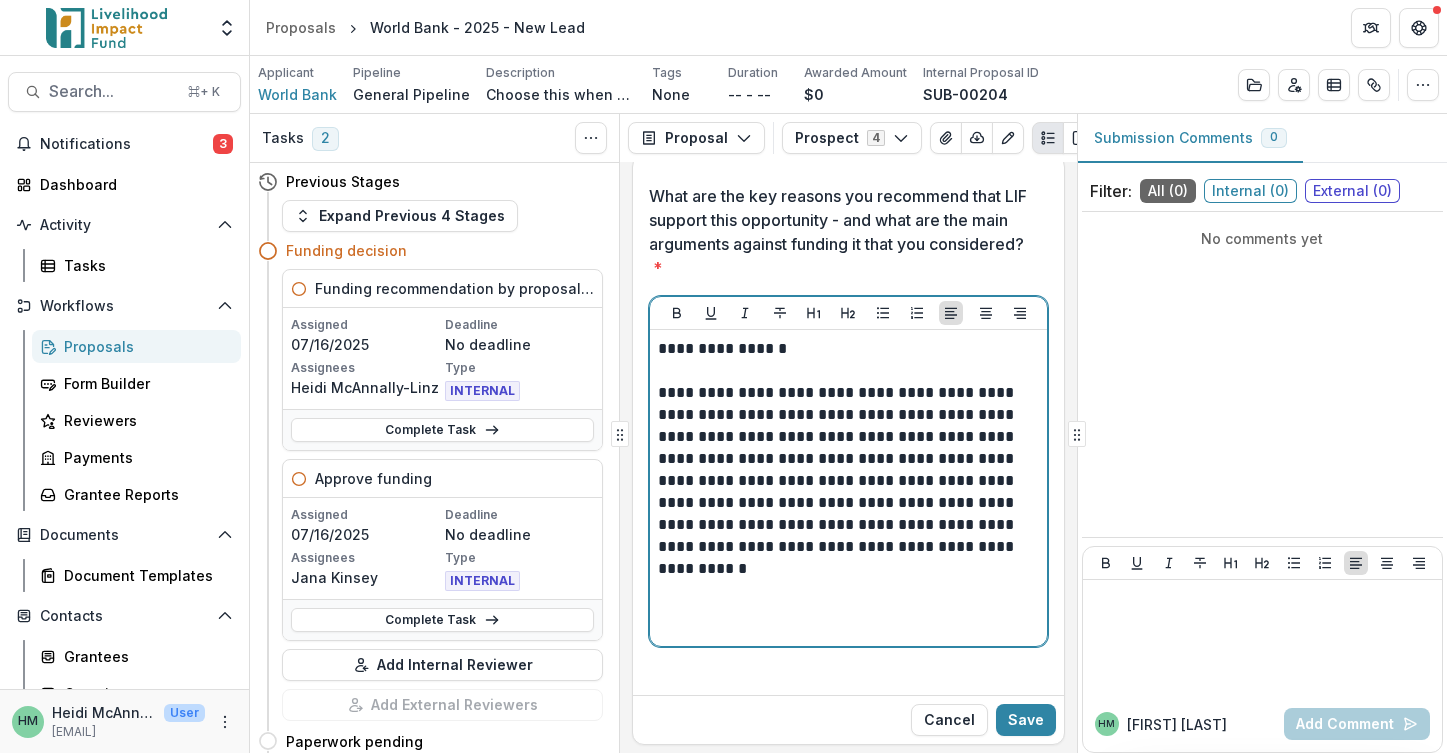 click on "**********" at bounding box center [845, 481] 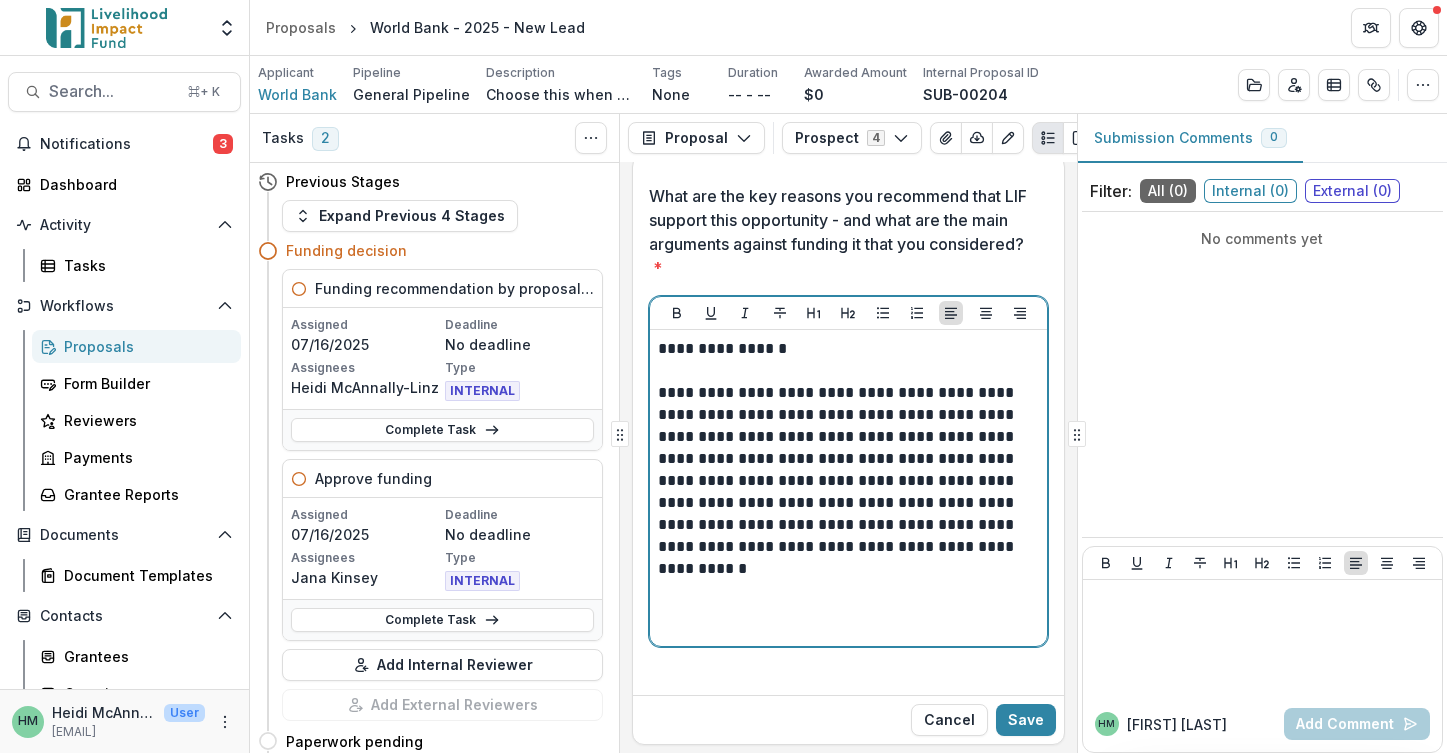 click on "**********" at bounding box center [845, 481] 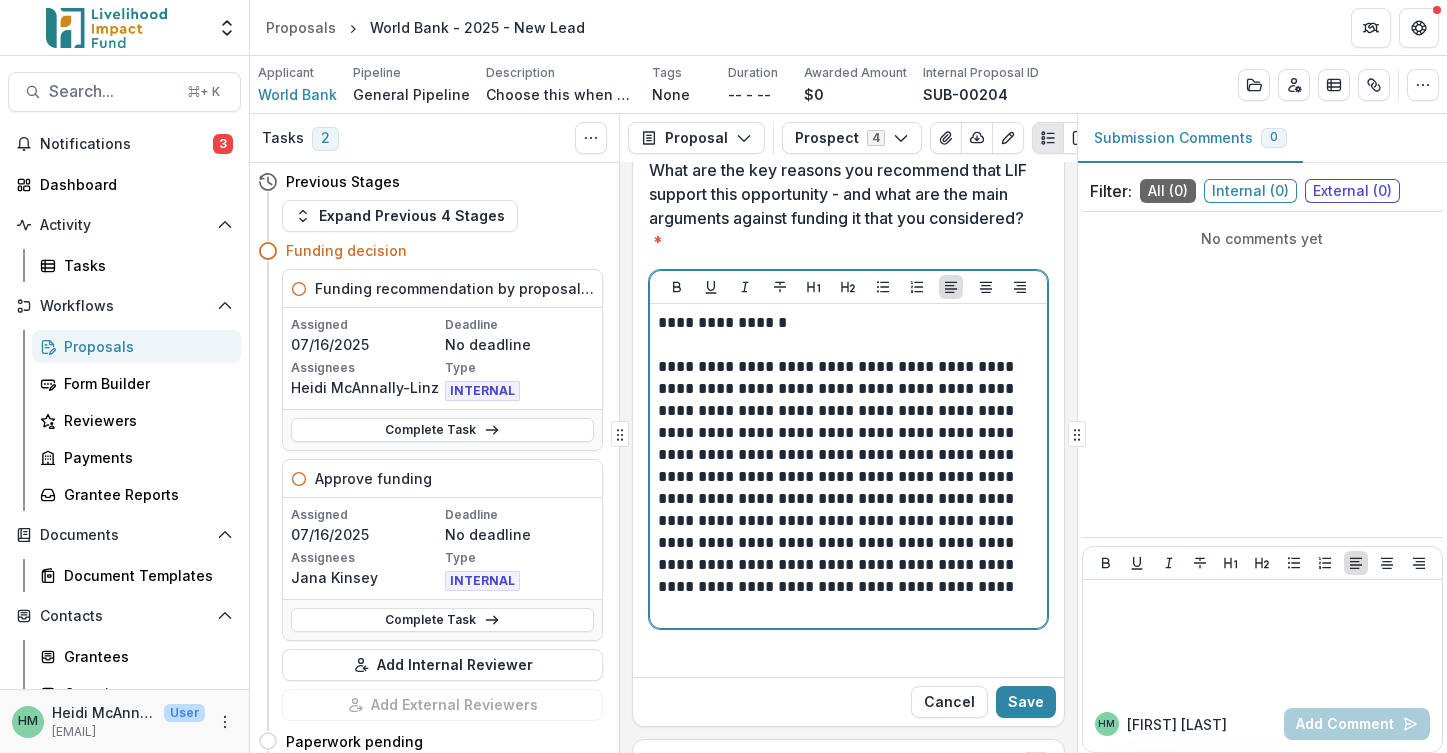 scroll, scrollTop: 3405, scrollLeft: 0, axis: vertical 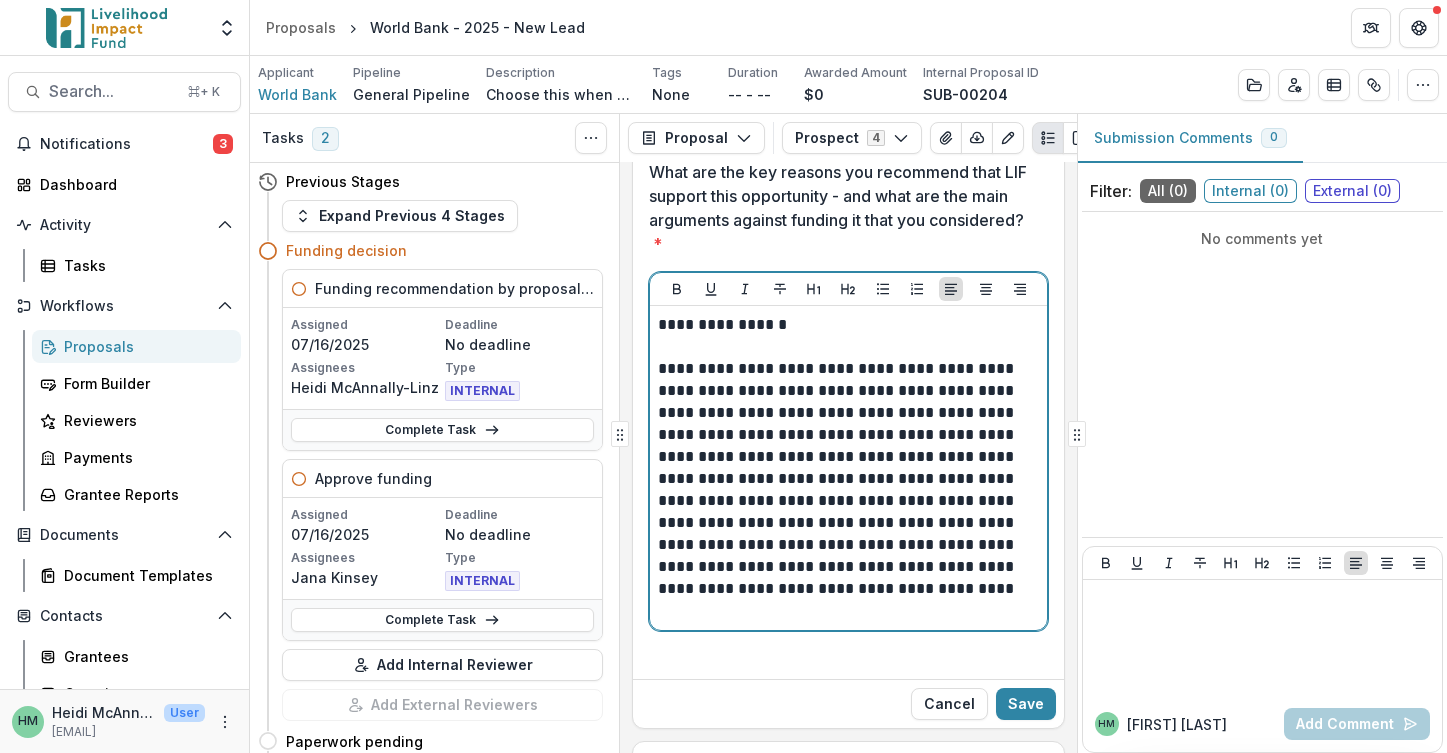 click on "**********" at bounding box center (845, 325) 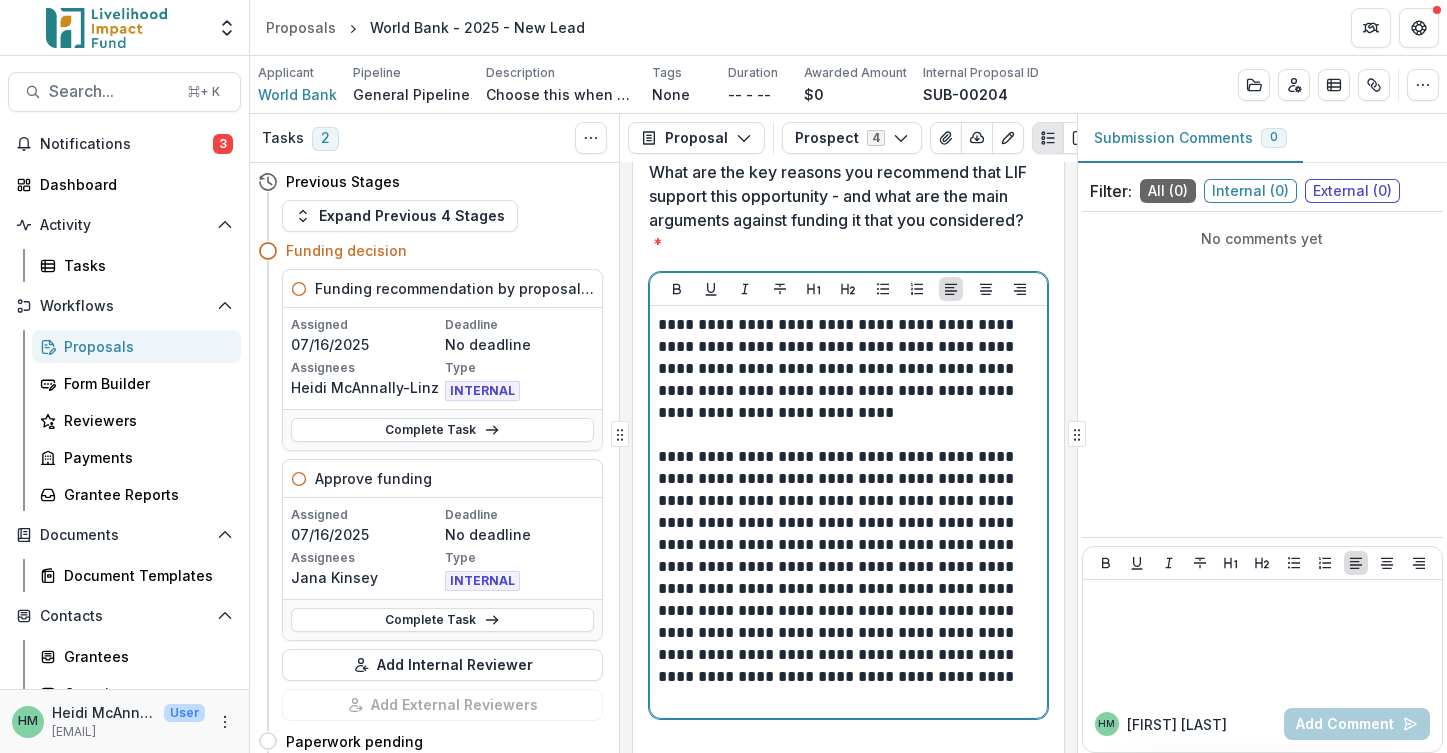 click on "**********" at bounding box center [845, 369] 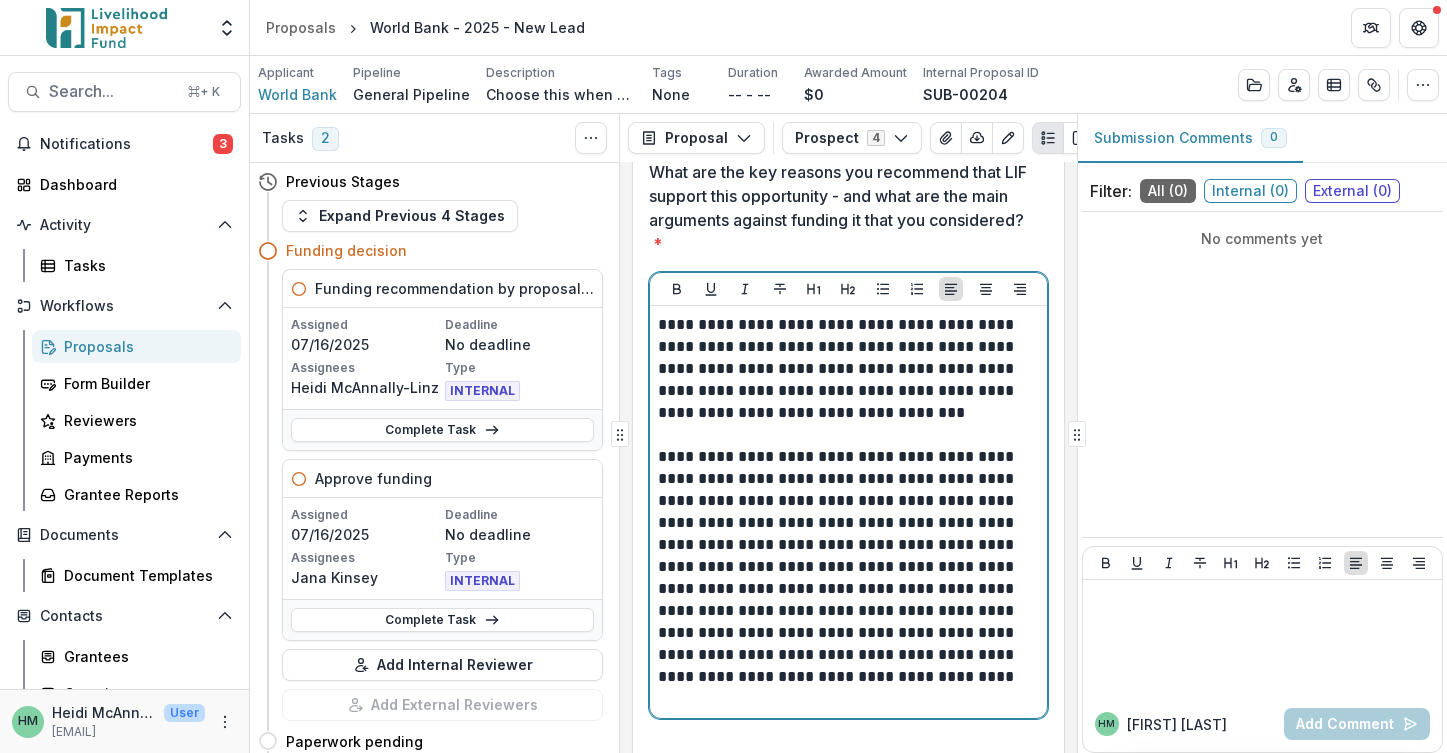 click on "**********" at bounding box center [845, 369] 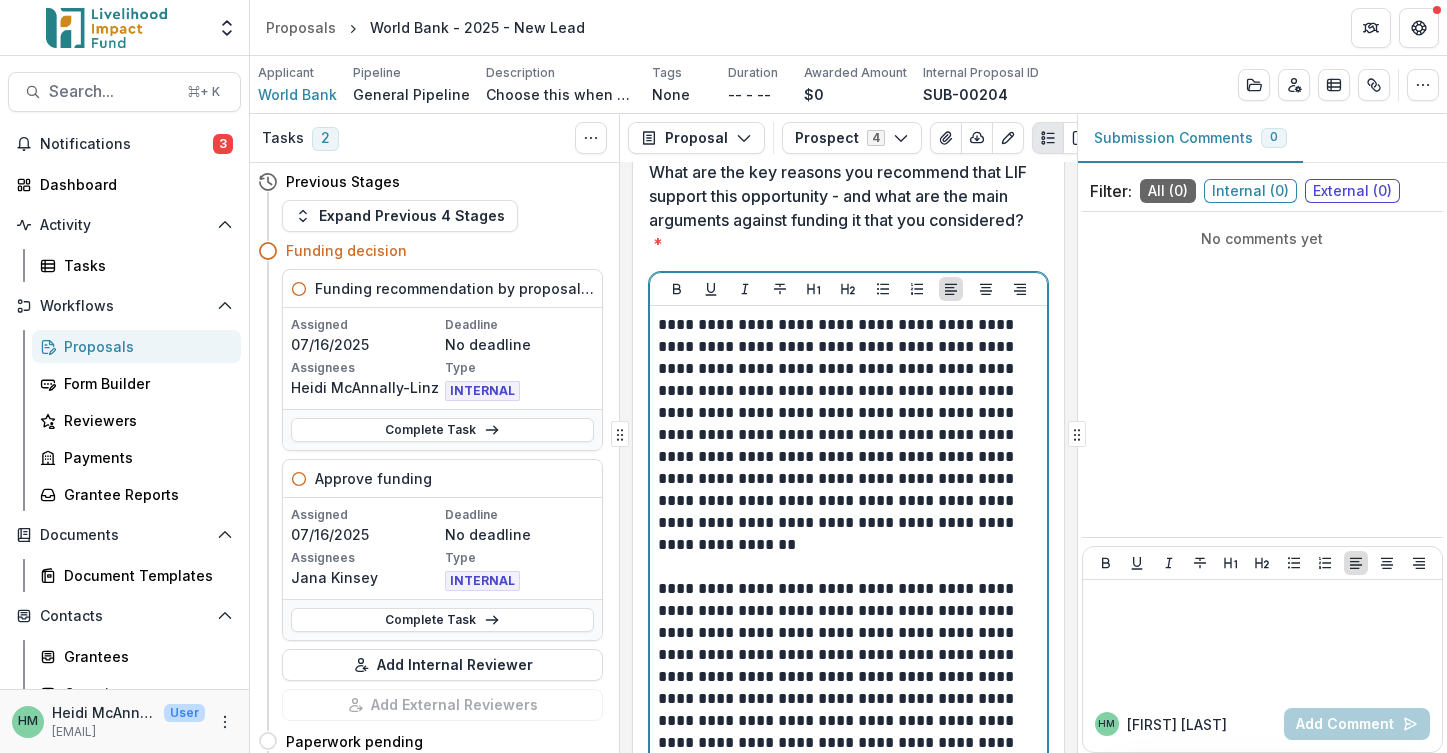 click on "**********" at bounding box center (845, 435) 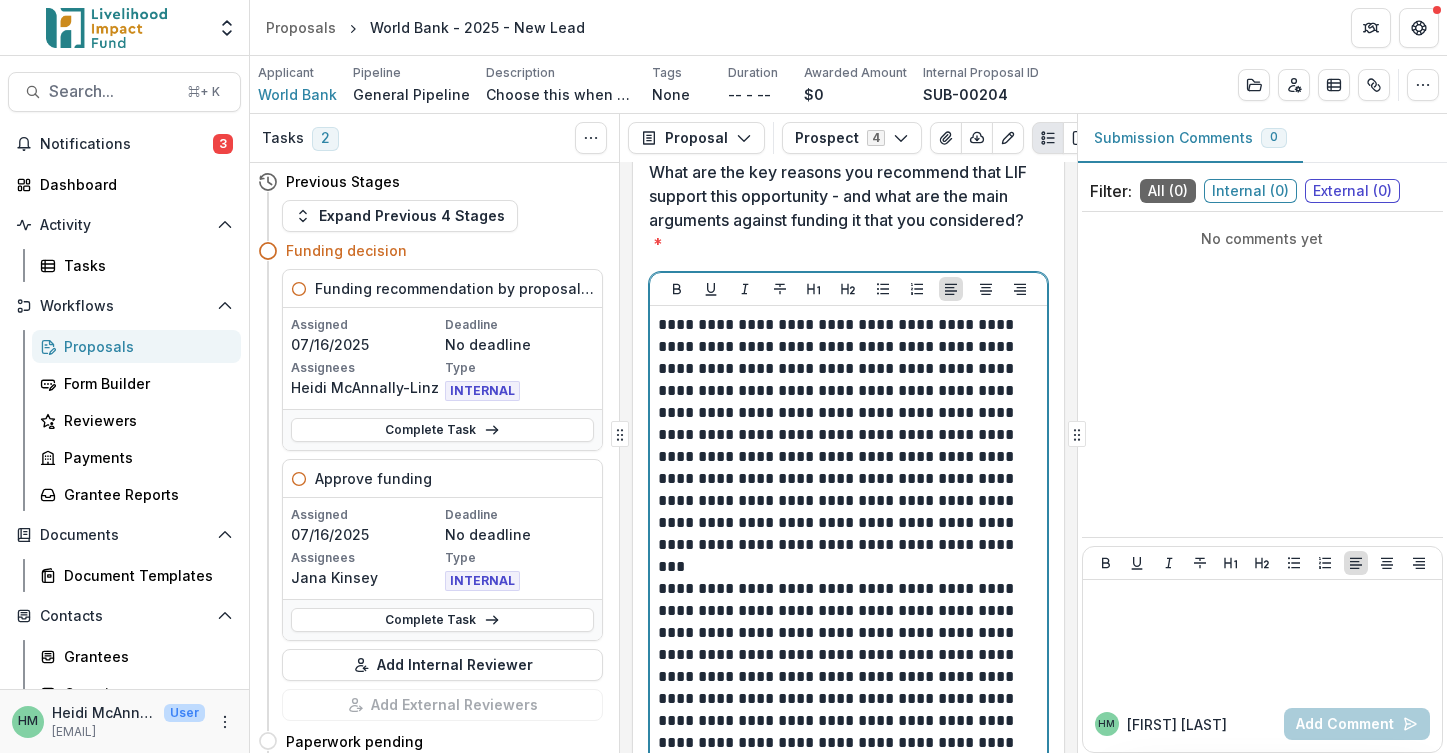 click on "**********" at bounding box center [845, 435] 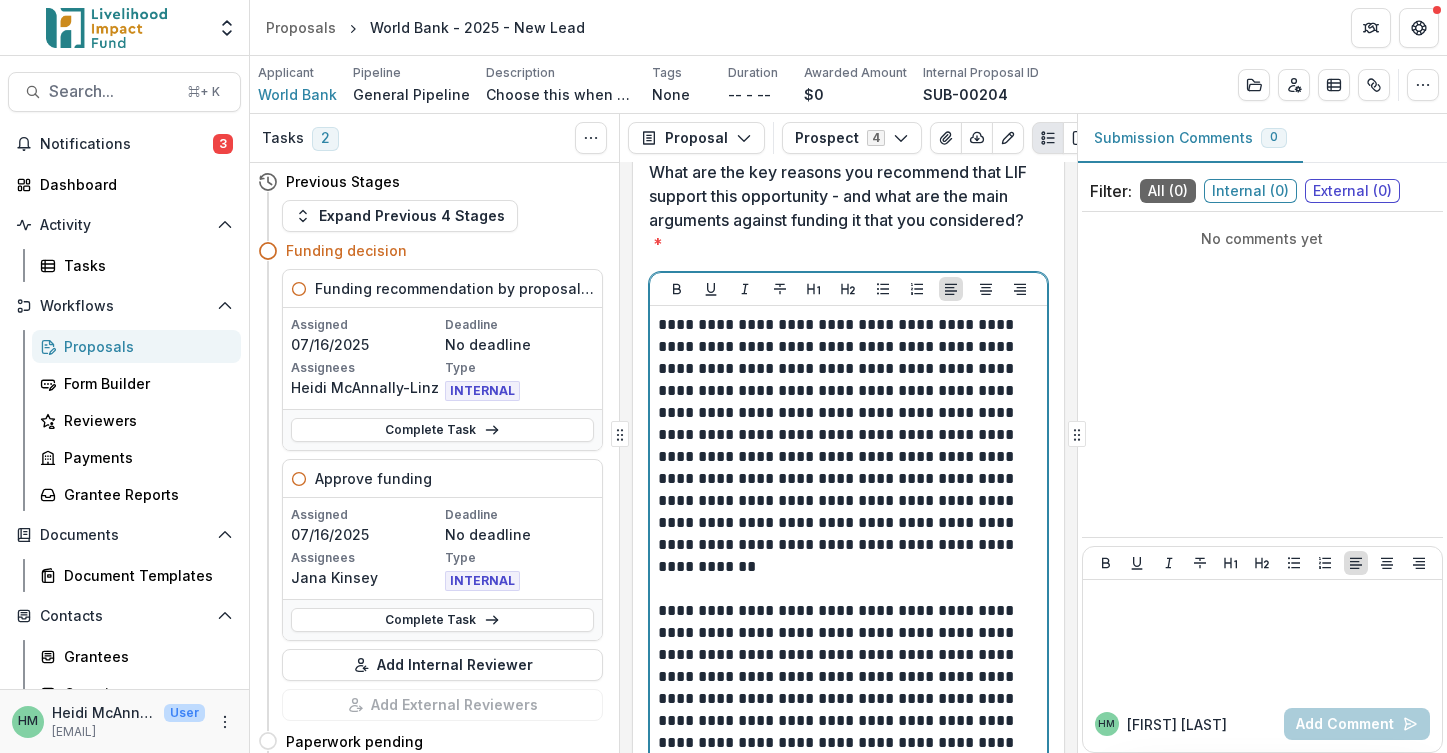 click on "**********" at bounding box center (845, 446) 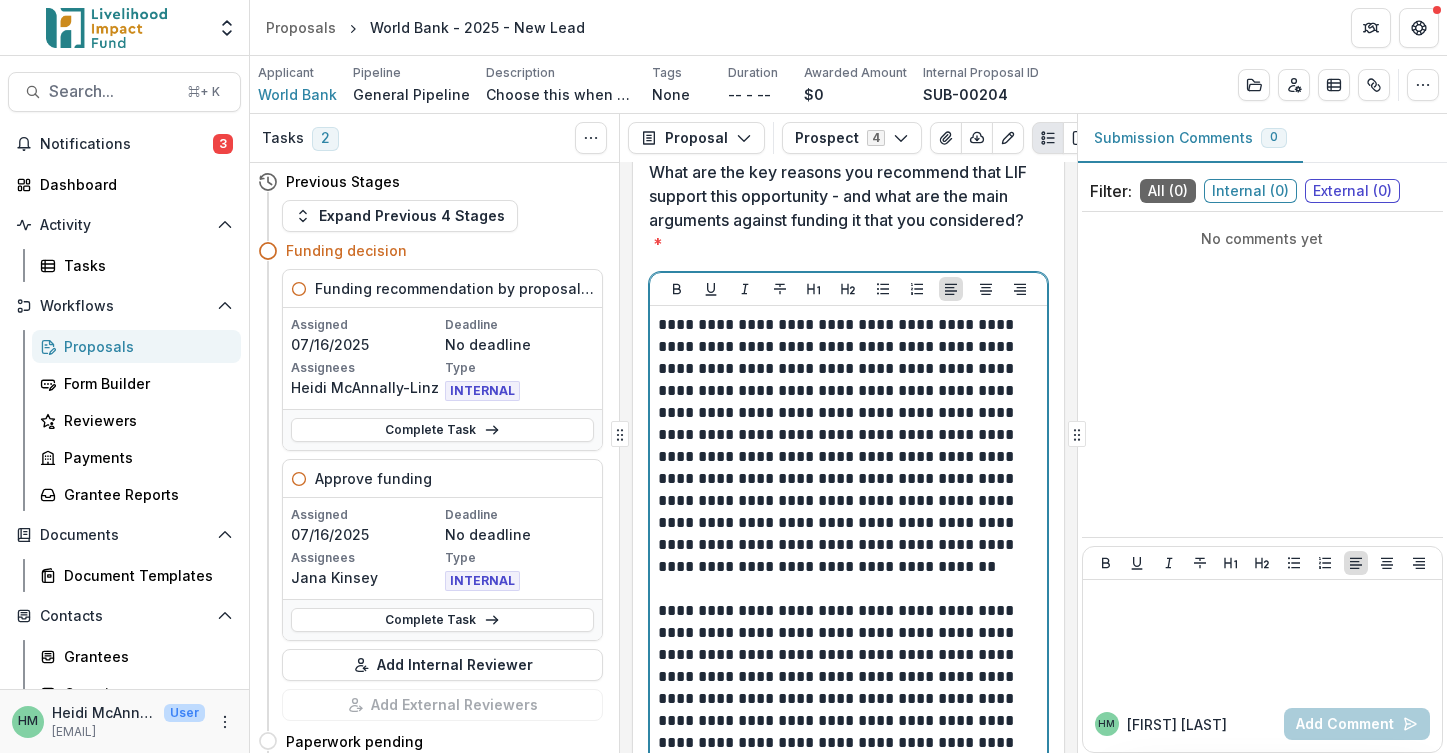 click on "**********" at bounding box center [845, 446] 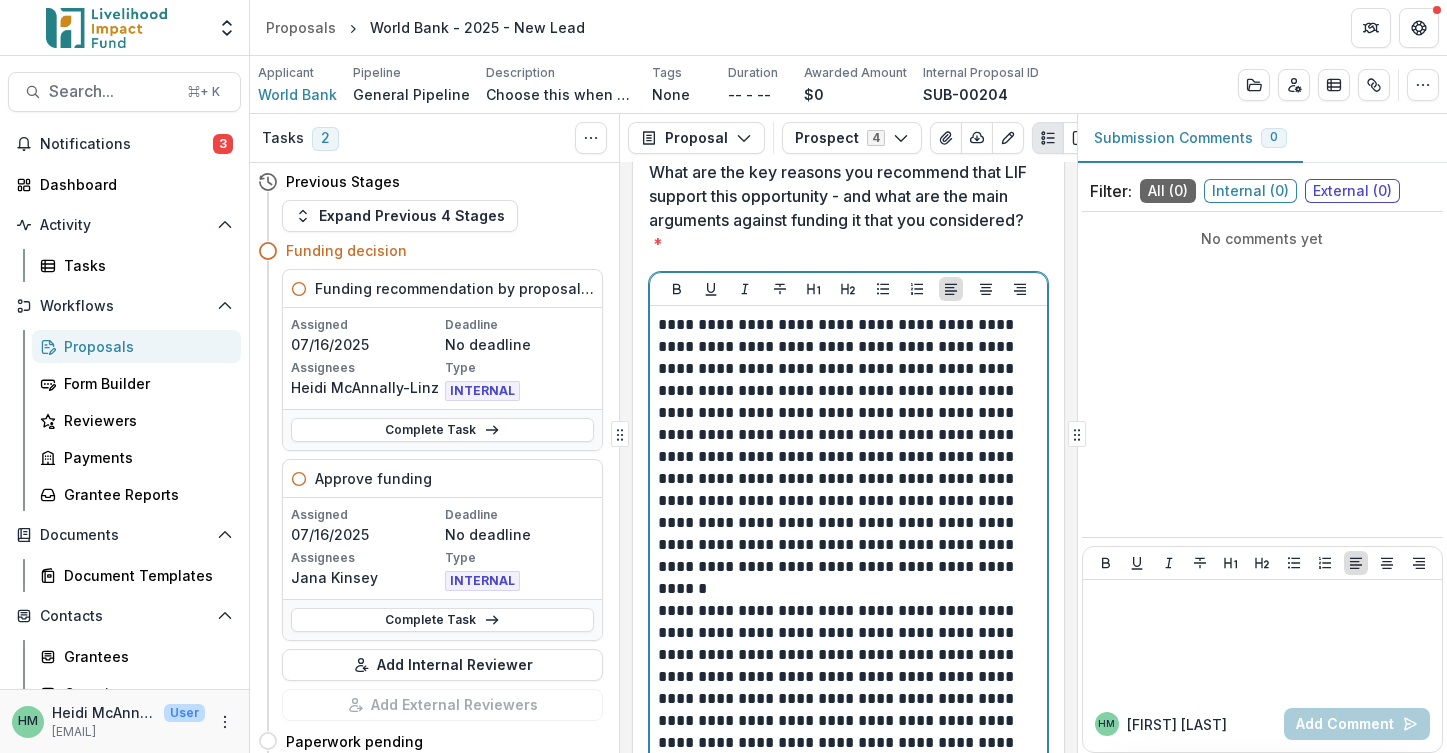 click on "**********" at bounding box center (845, 446) 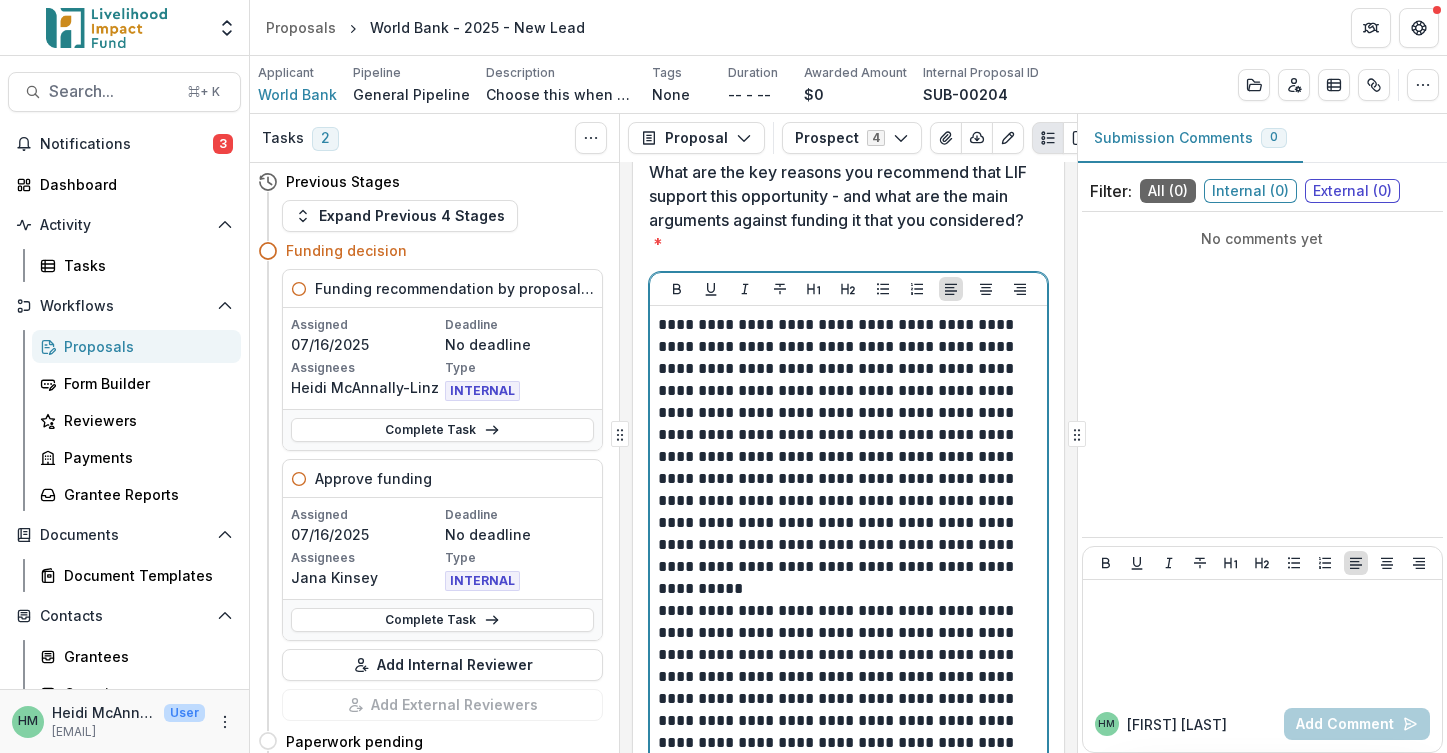 drag, startPoint x: 979, startPoint y: 646, endPoint x: 690, endPoint y: 399, distance: 380.17102 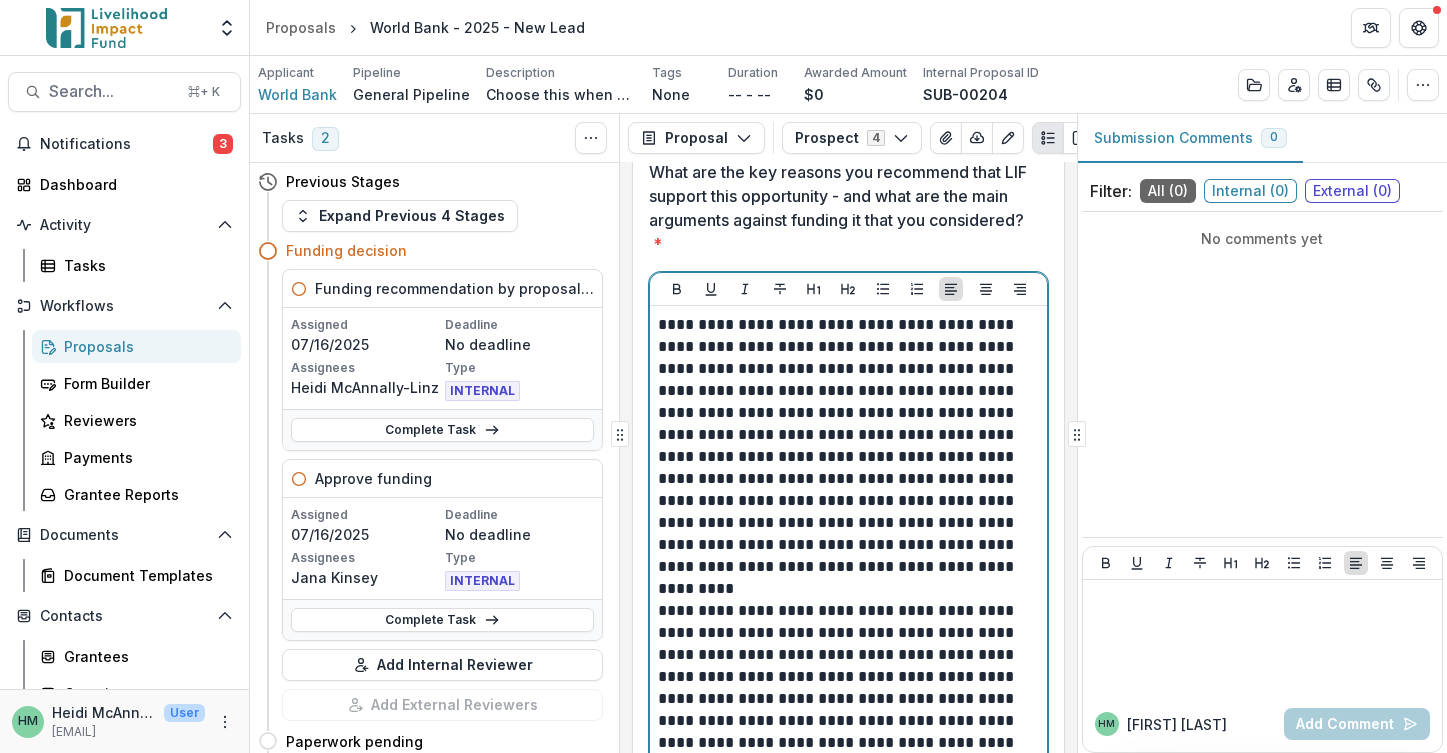 click on "**********" at bounding box center [845, 446] 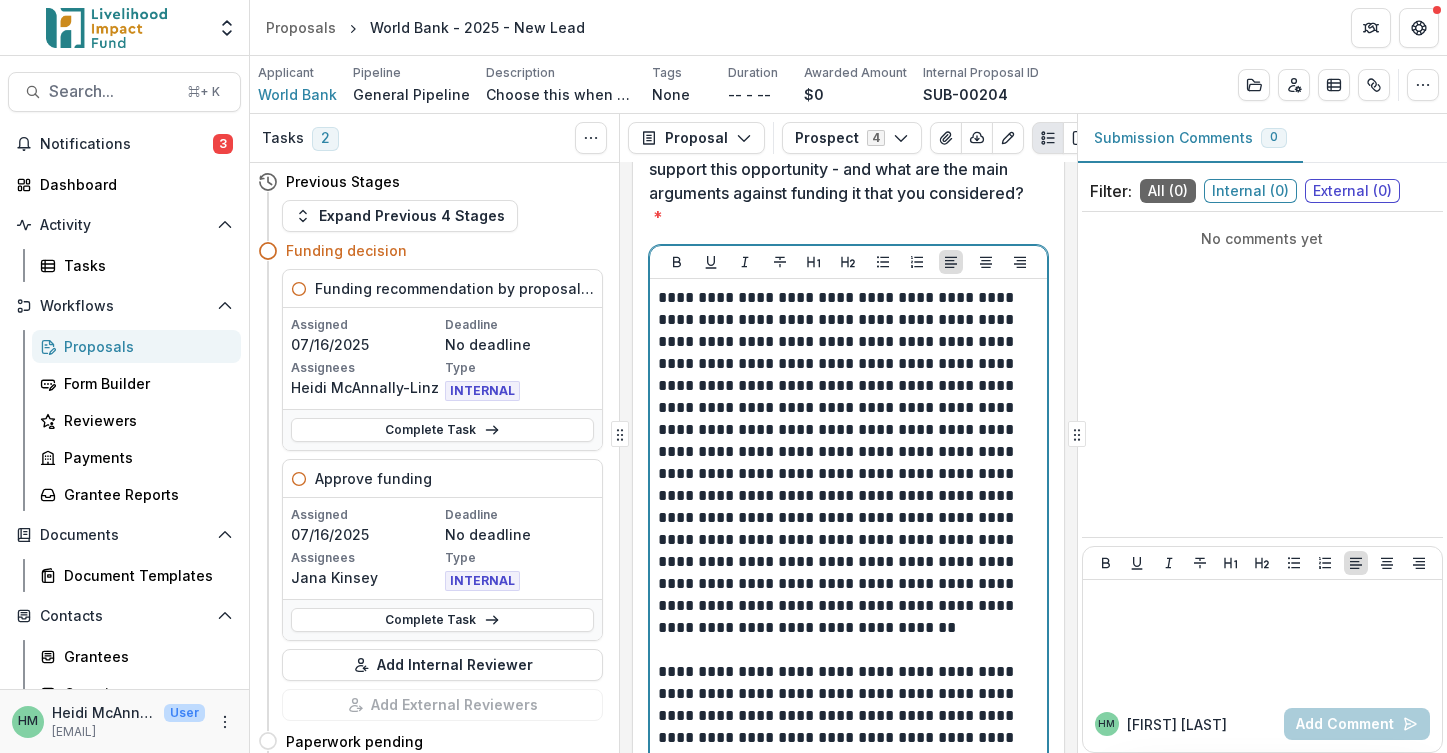 scroll, scrollTop: 3436, scrollLeft: 0, axis: vertical 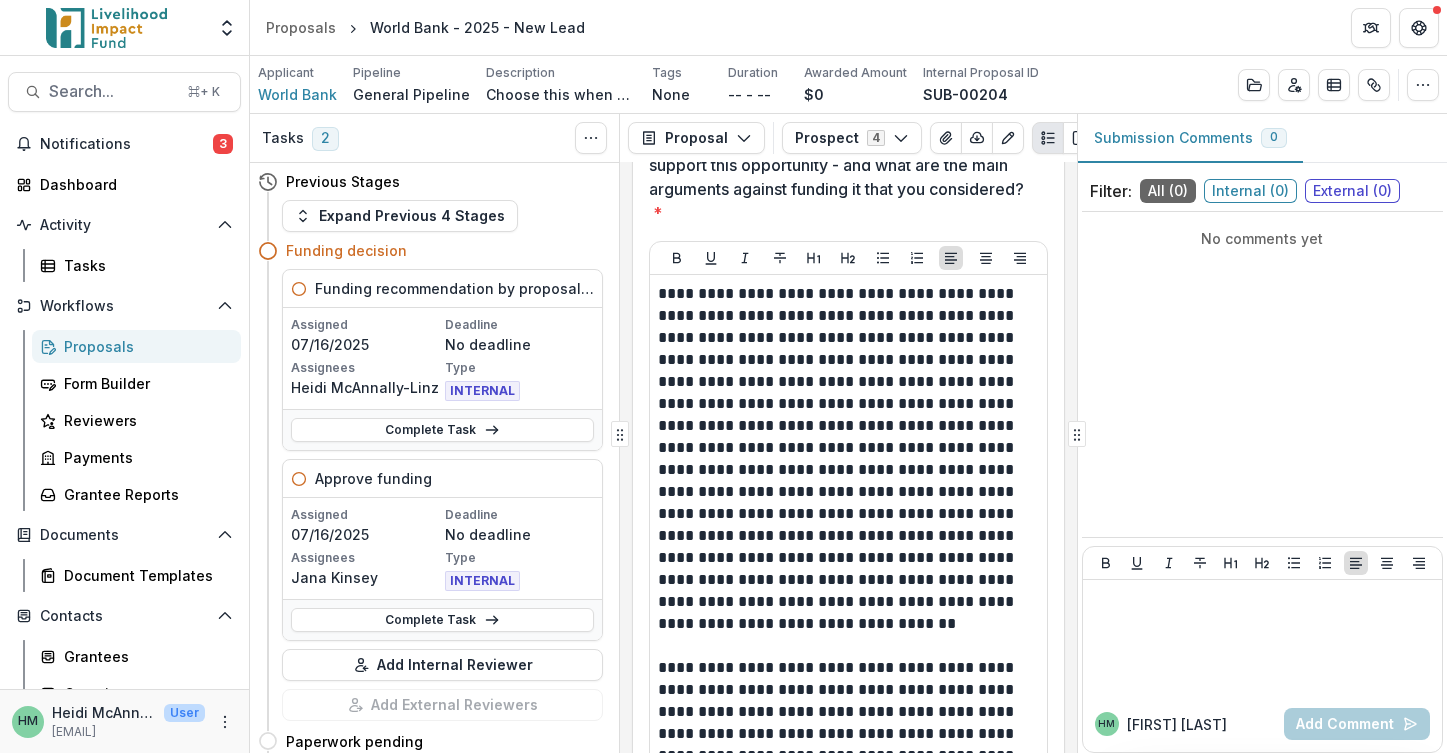 click on "**********" at bounding box center (848, 602) 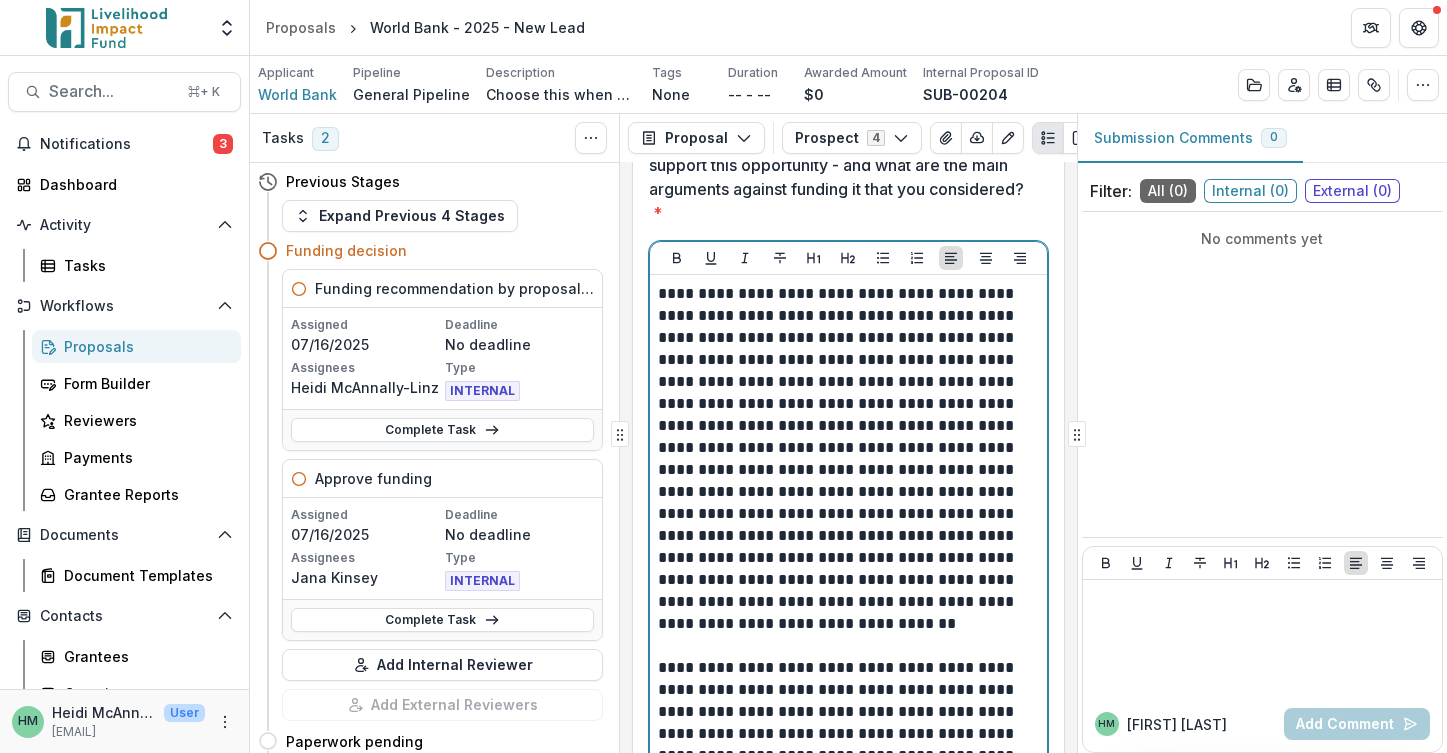 click on "**********" at bounding box center (845, 459) 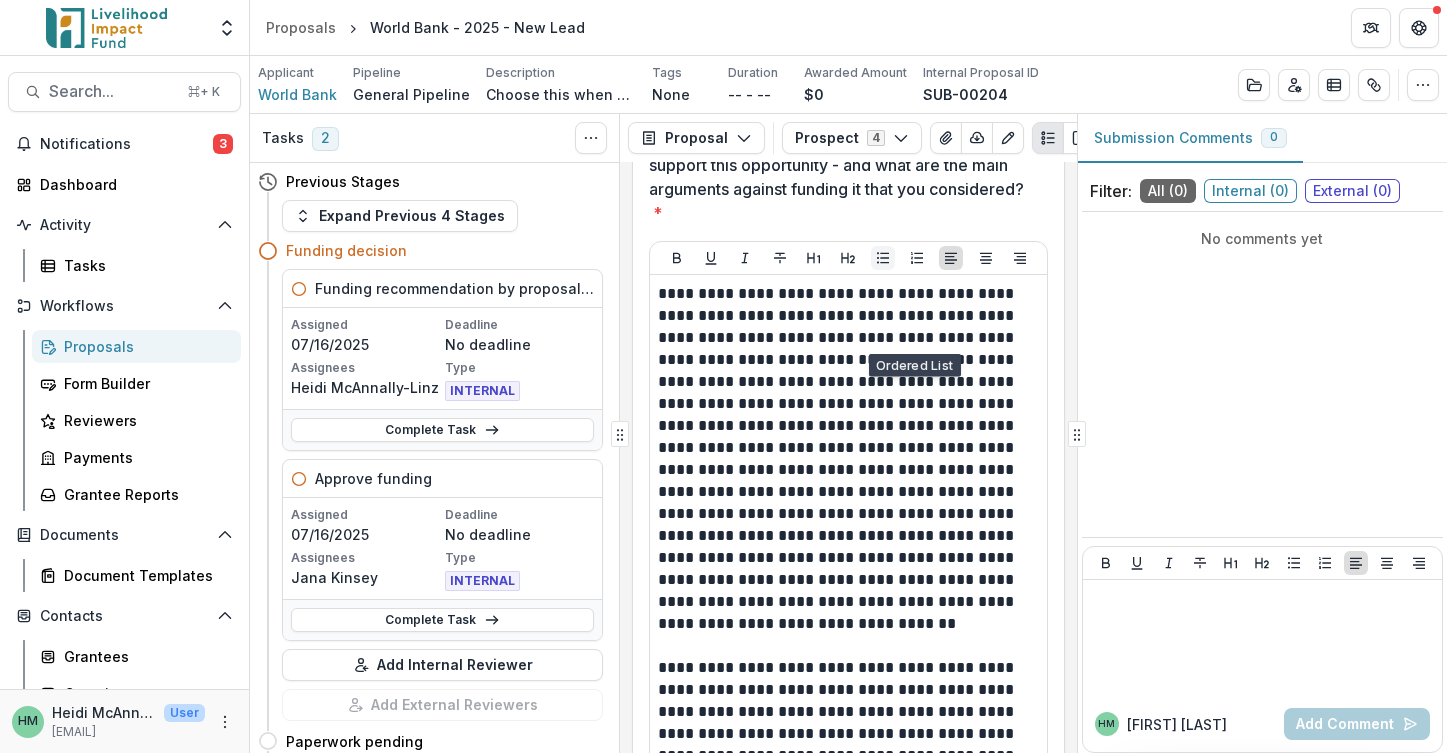 click 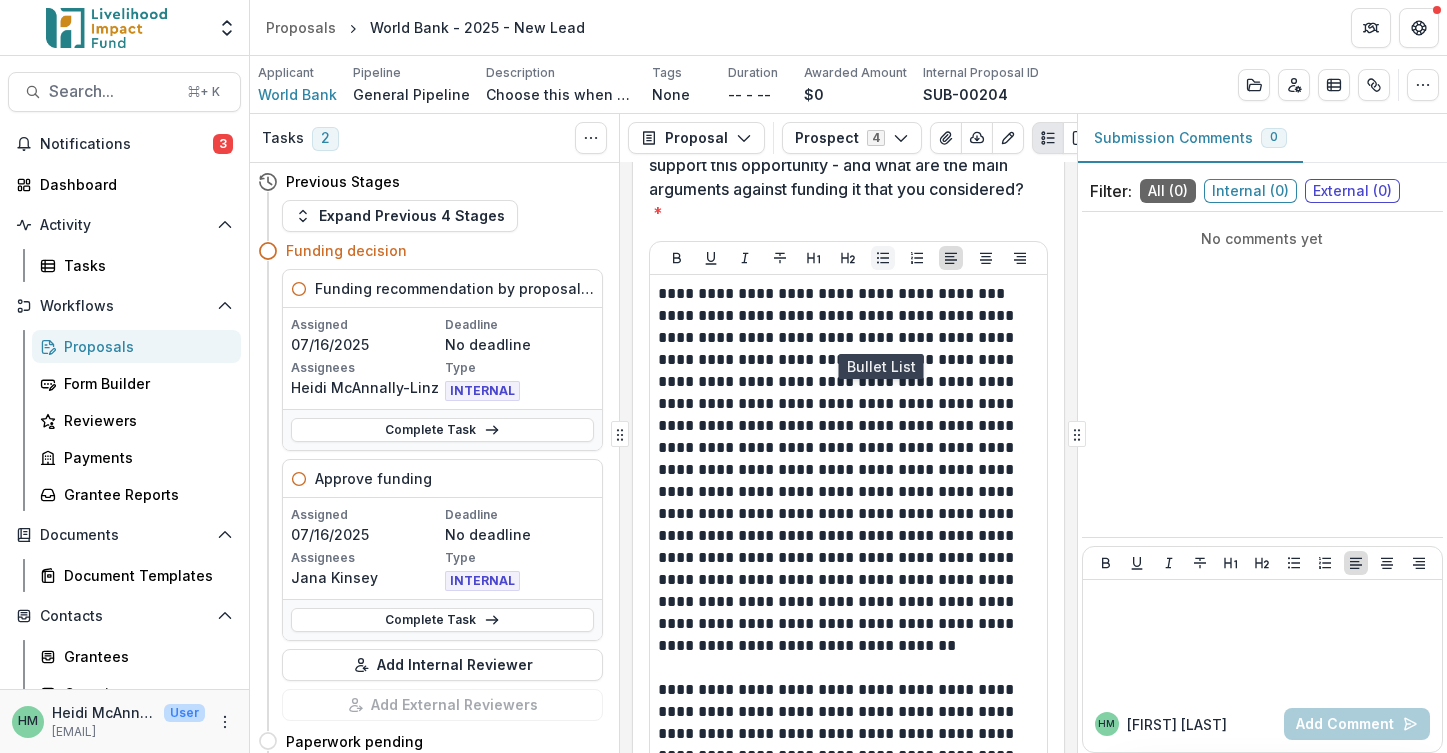 click 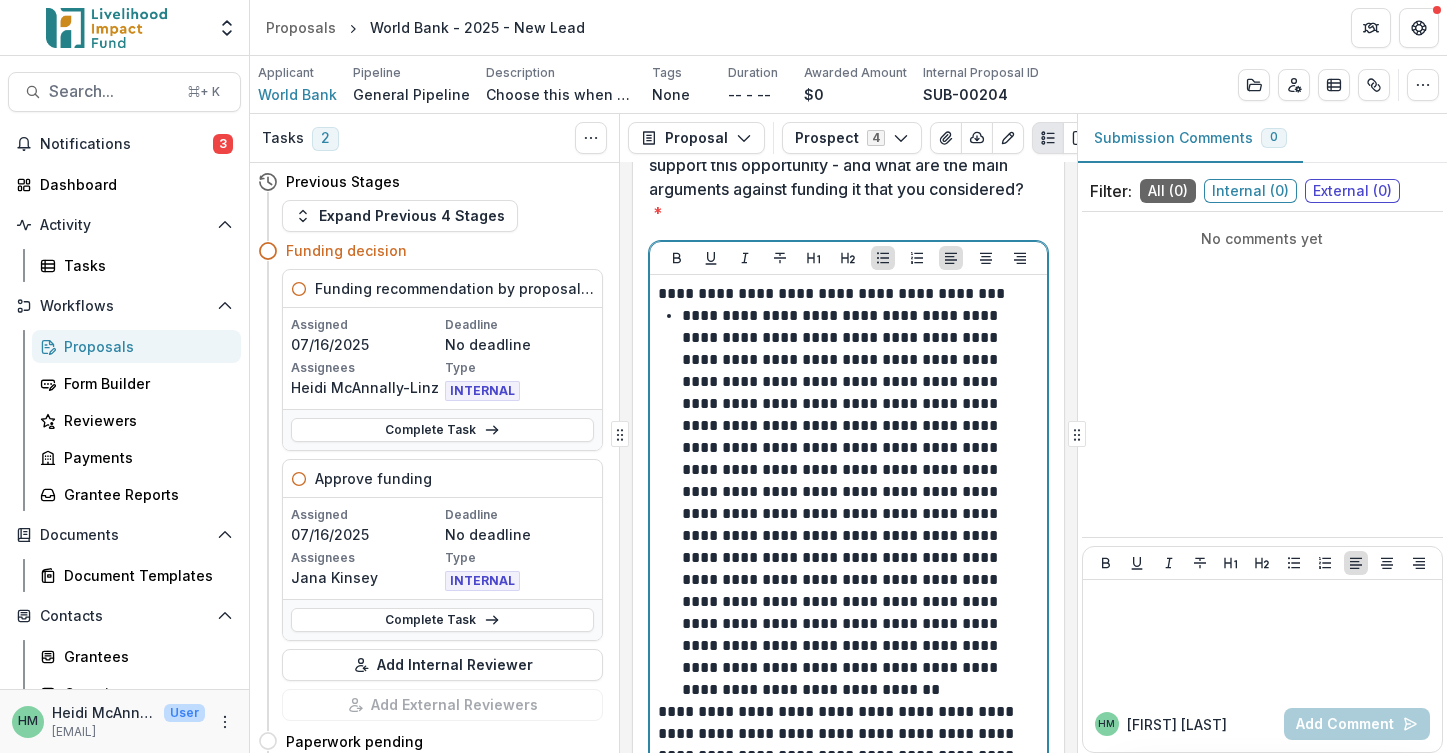click on "**********" at bounding box center [857, 492] 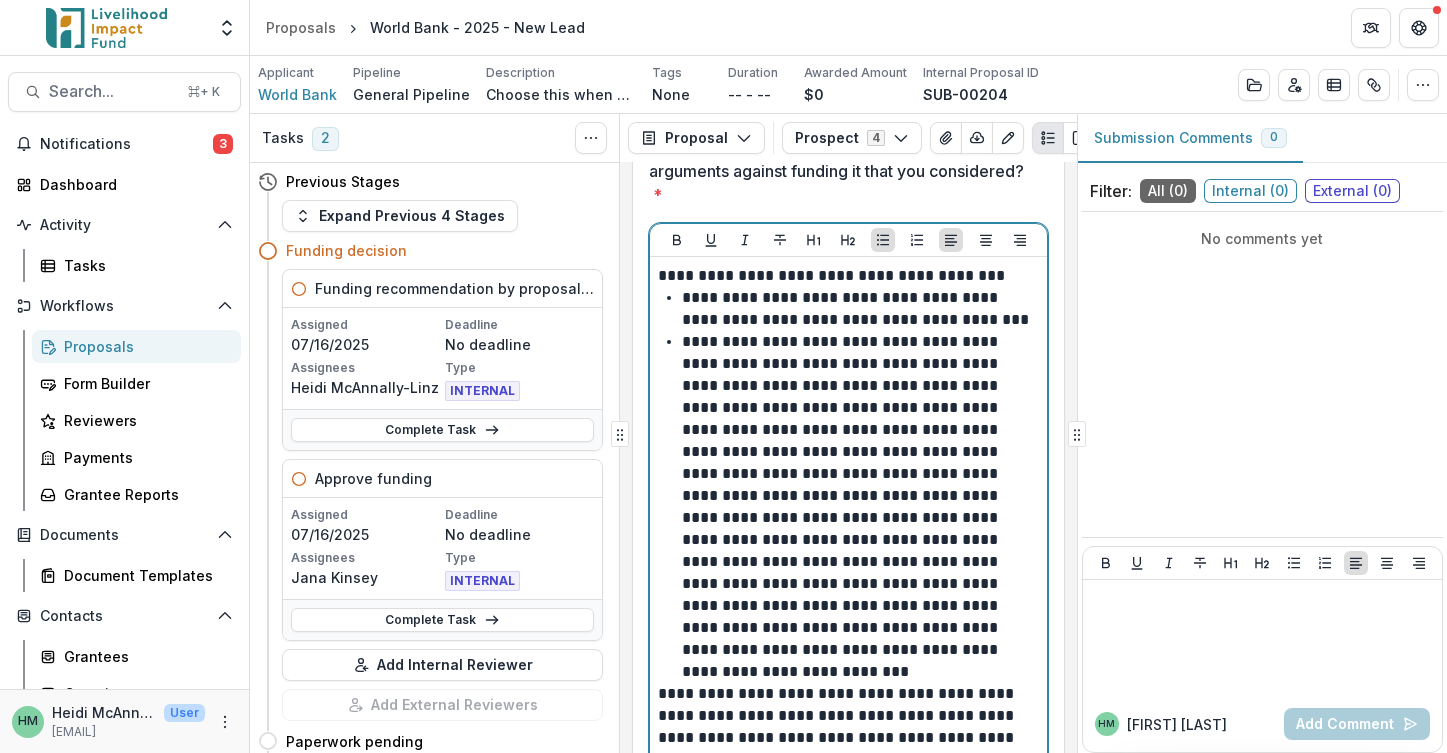 scroll, scrollTop: 3457, scrollLeft: 0, axis: vertical 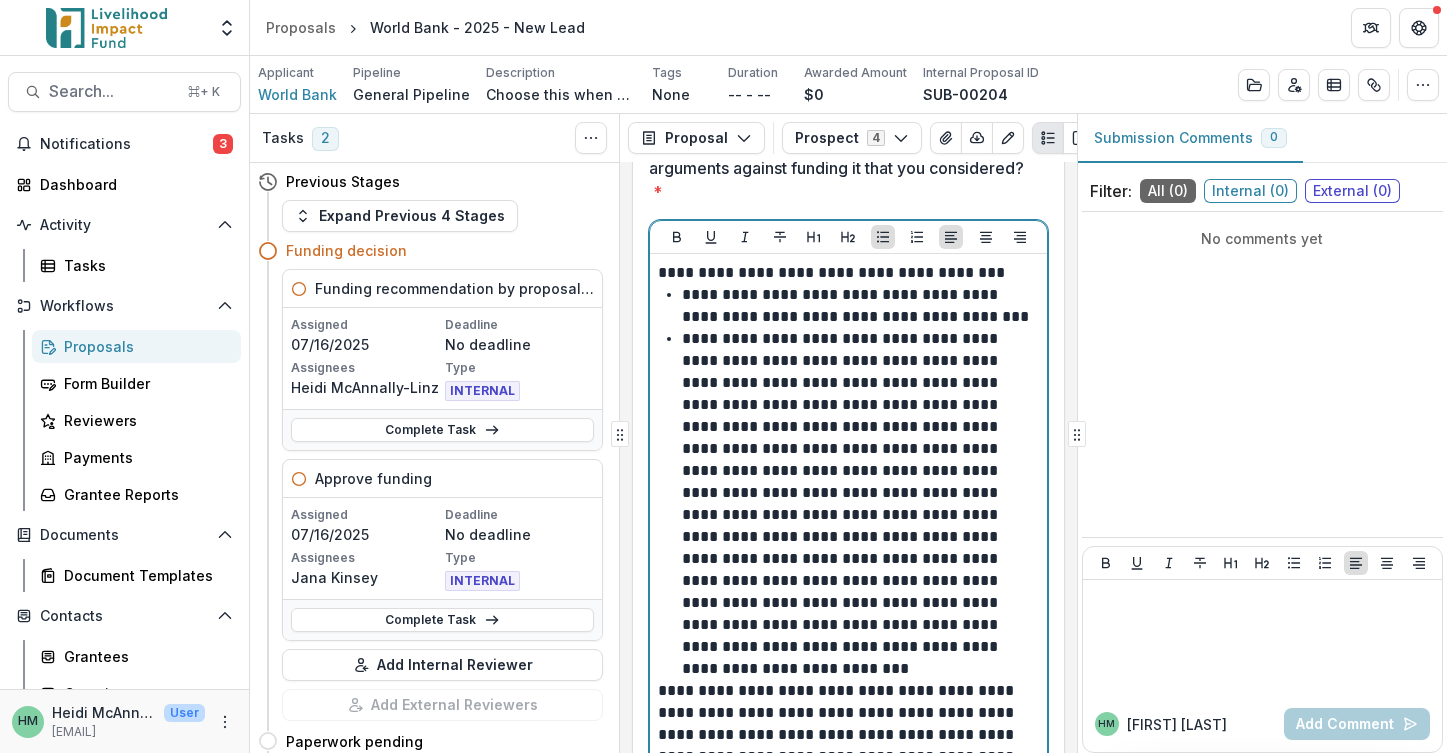 click on "**********" at bounding box center (857, 493) 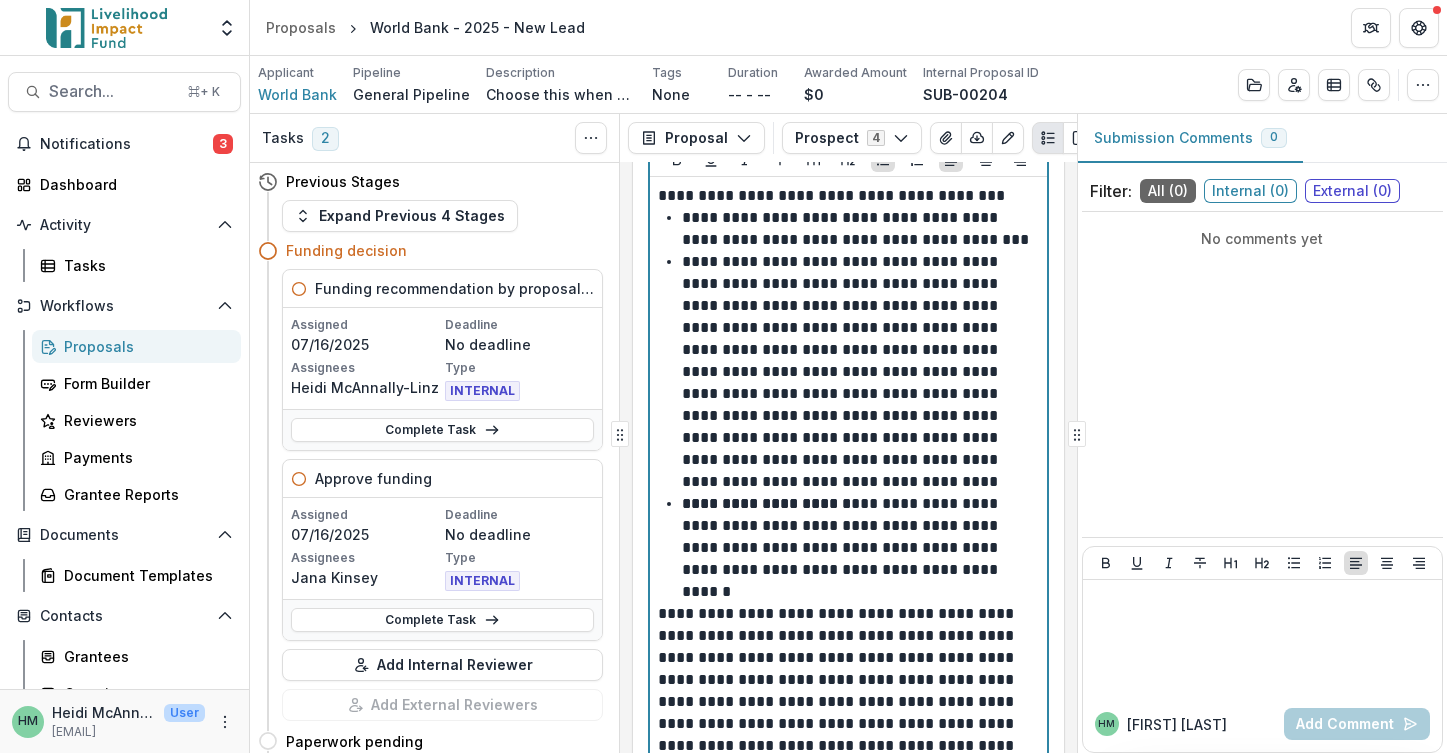 scroll, scrollTop: 3539, scrollLeft: 0, axis: vertical 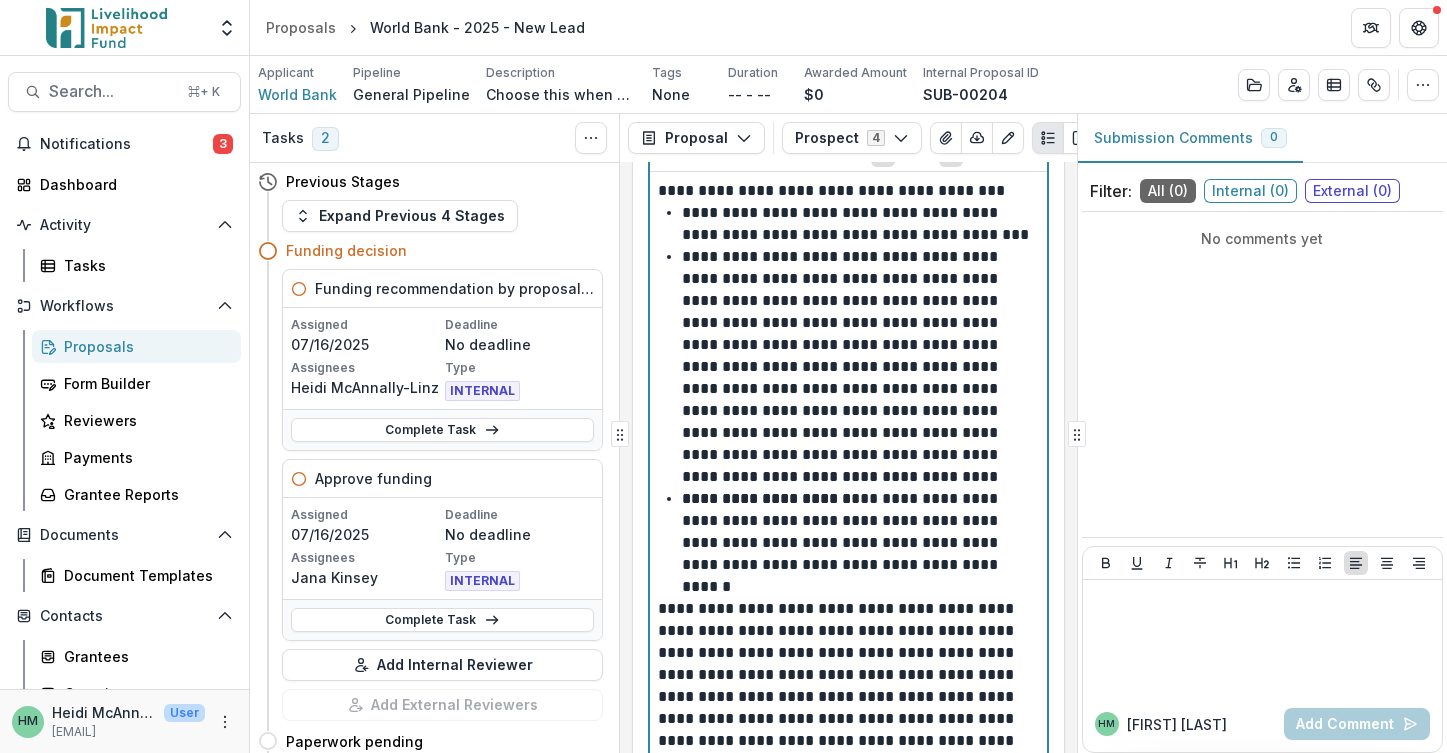 click on "**********" at bounding box center [857, 224] 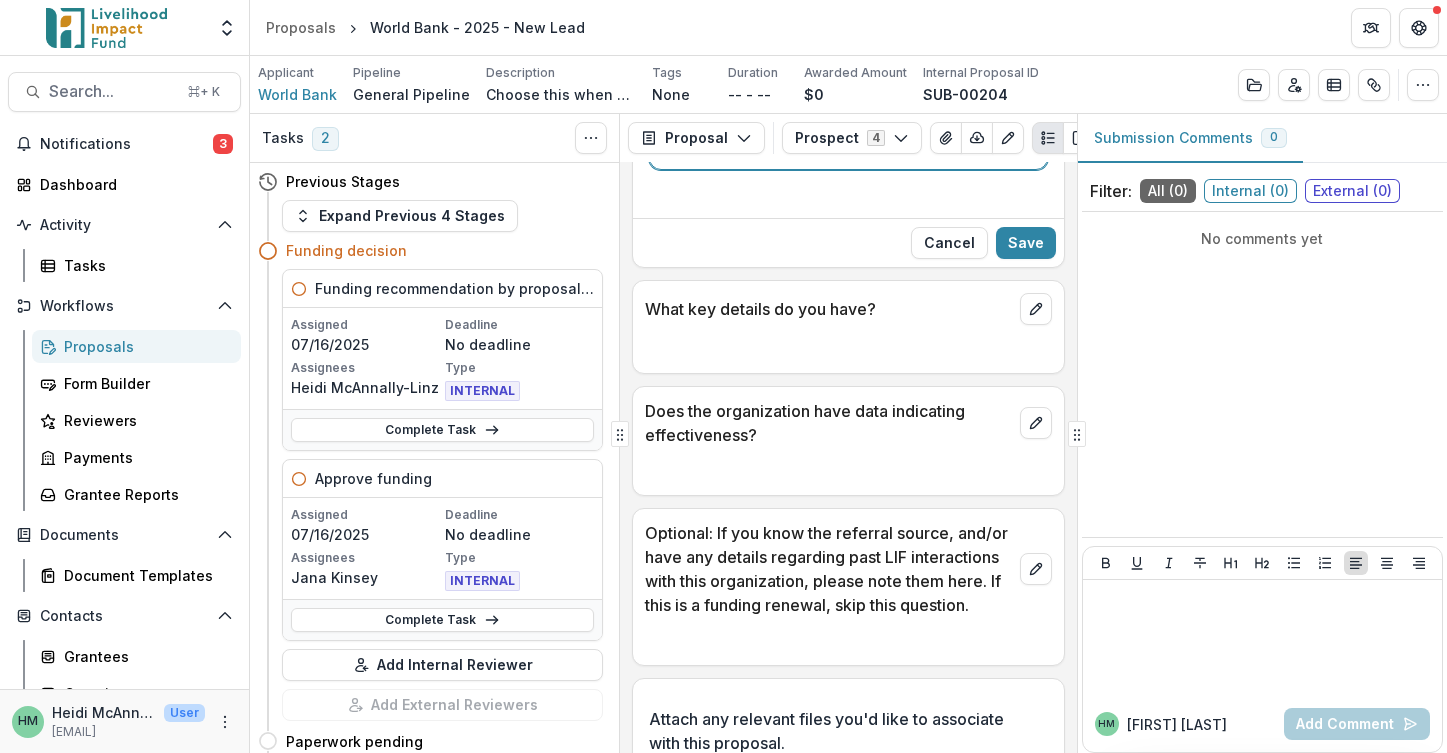 scroll, scrollTop: 4172, scrollLeft: 0, axis: vertical 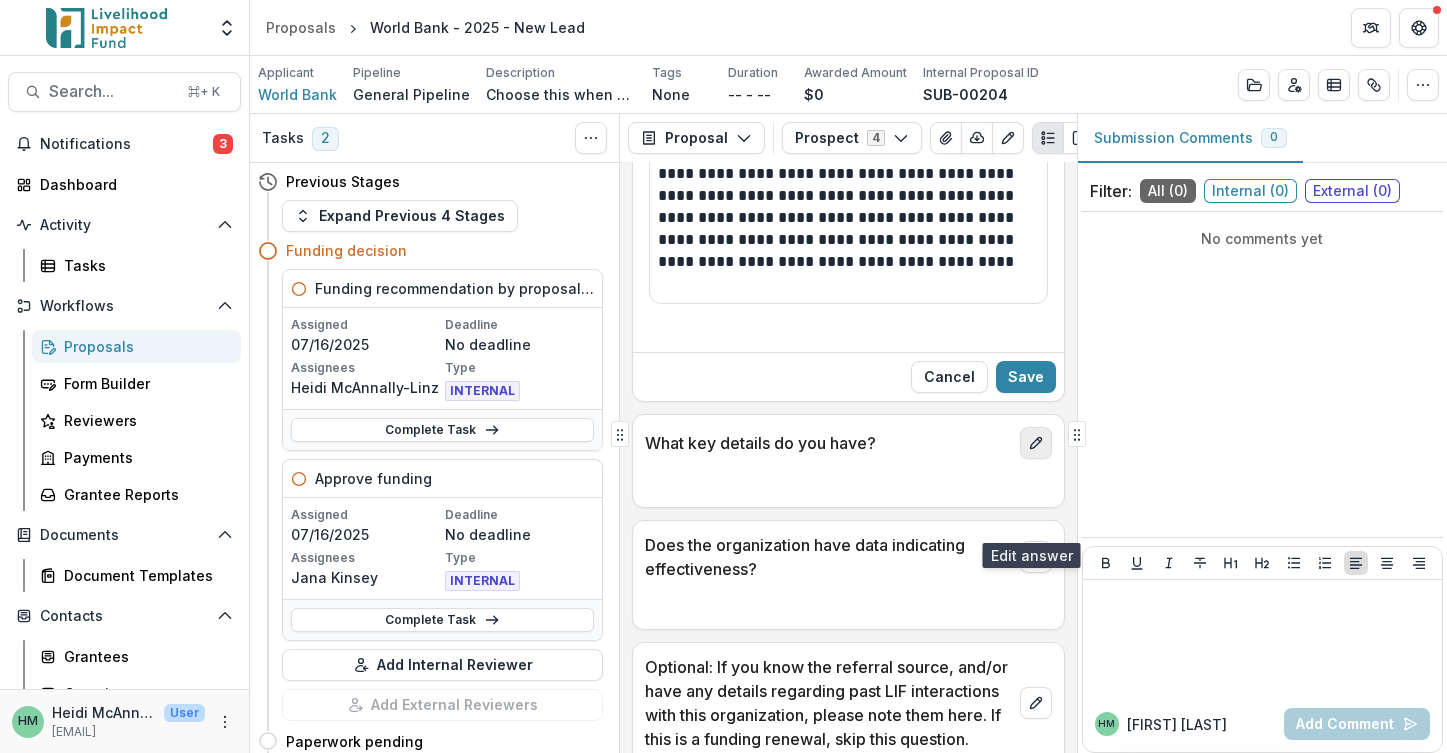 click 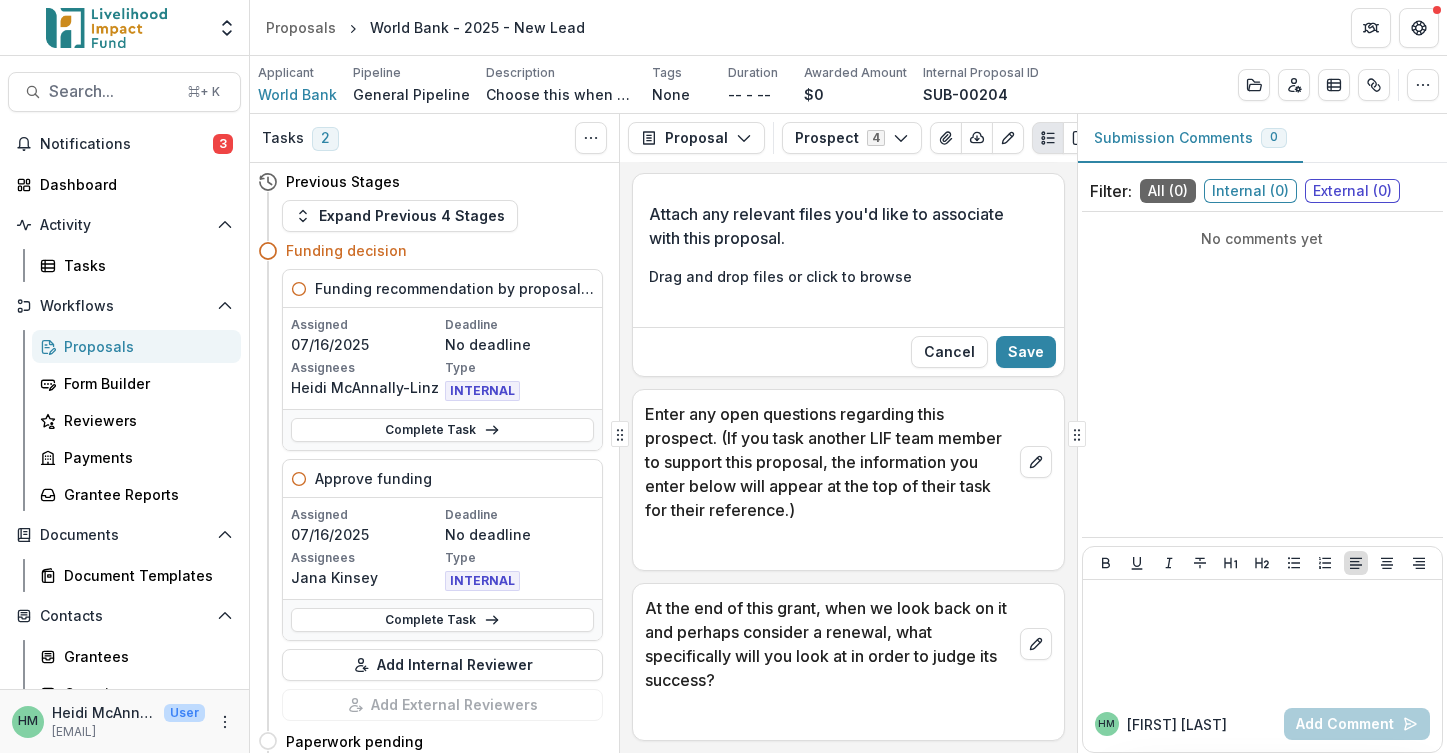 scroll, scrollTop: 5294, scrollLeft: 0, axis: vertical 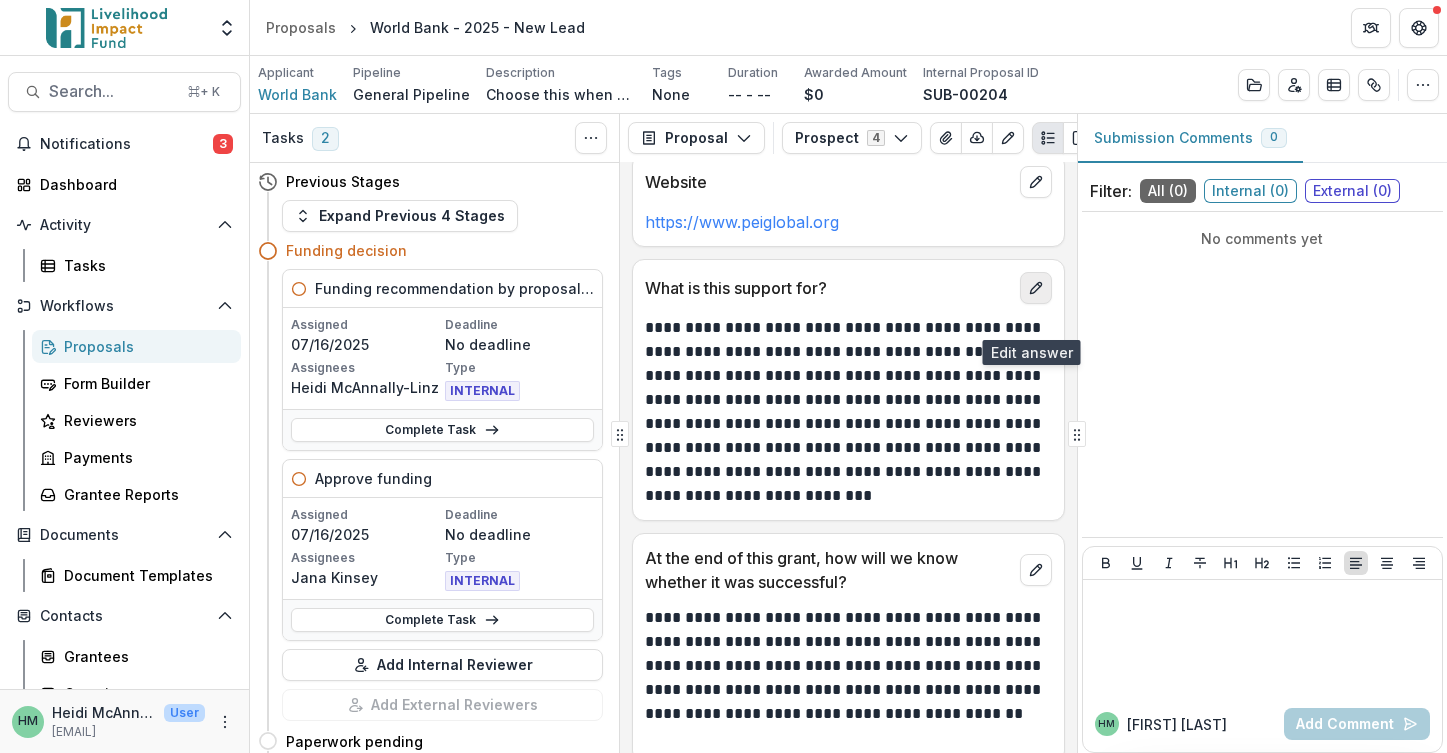 click 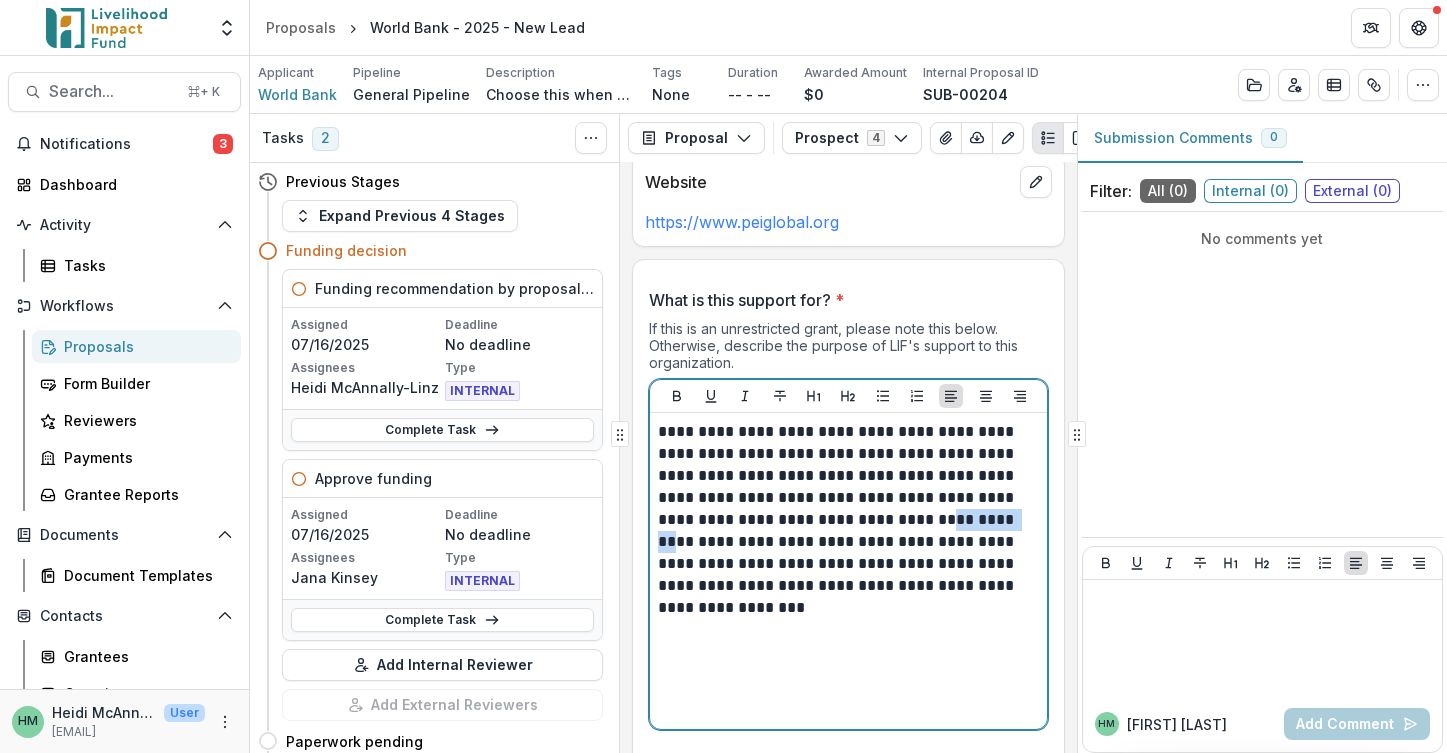 drag, startPoint x: 950, startPoint y: 550, endPoint x: 1031, endPoint y: 541, distance: 81.49847 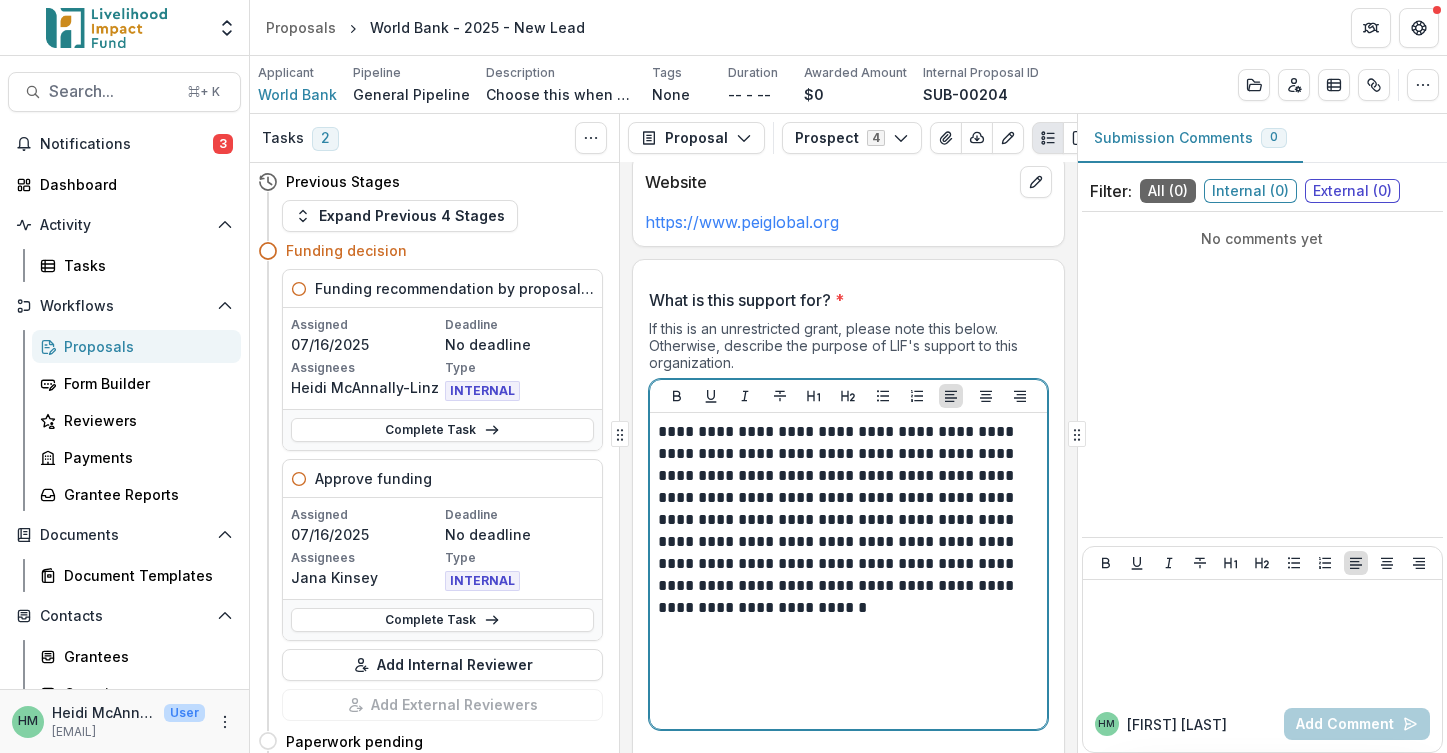 click on "**********" at bounding box center [845, 520] 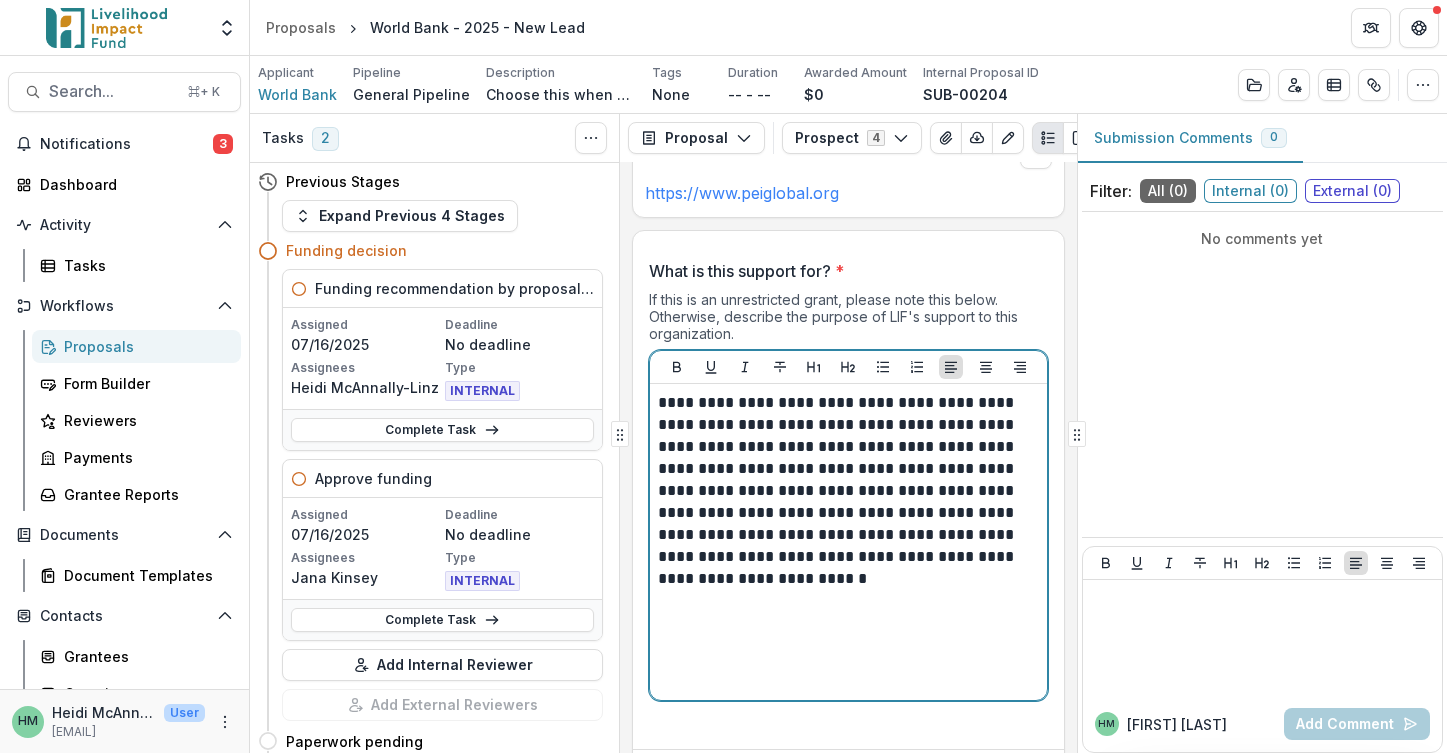 scroll, scrollTop: 1256, scrollLeft: 0, axis: vertical 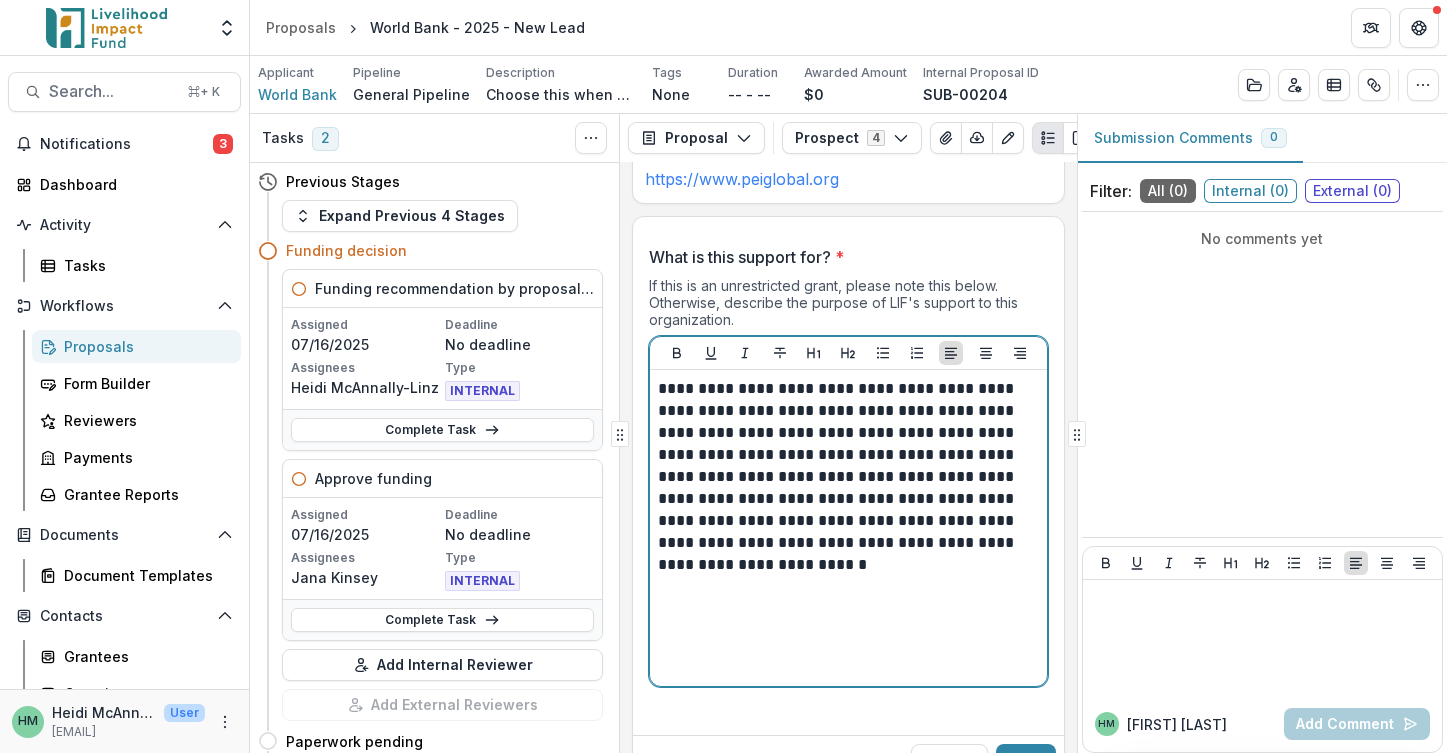 click on "**********" at bounding box center (845, 477) 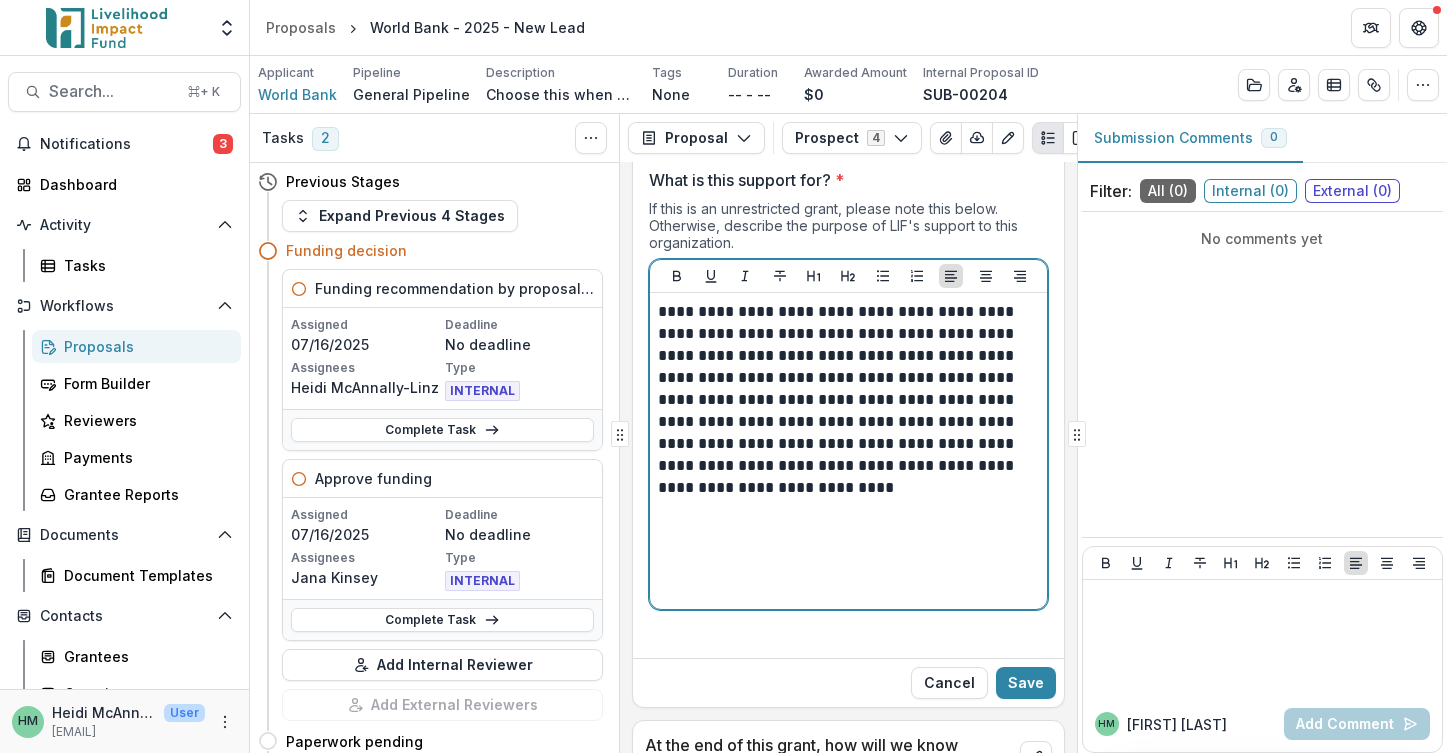 scroll, scrollTop: 1357, scrollLeft: 0, axis: vertical 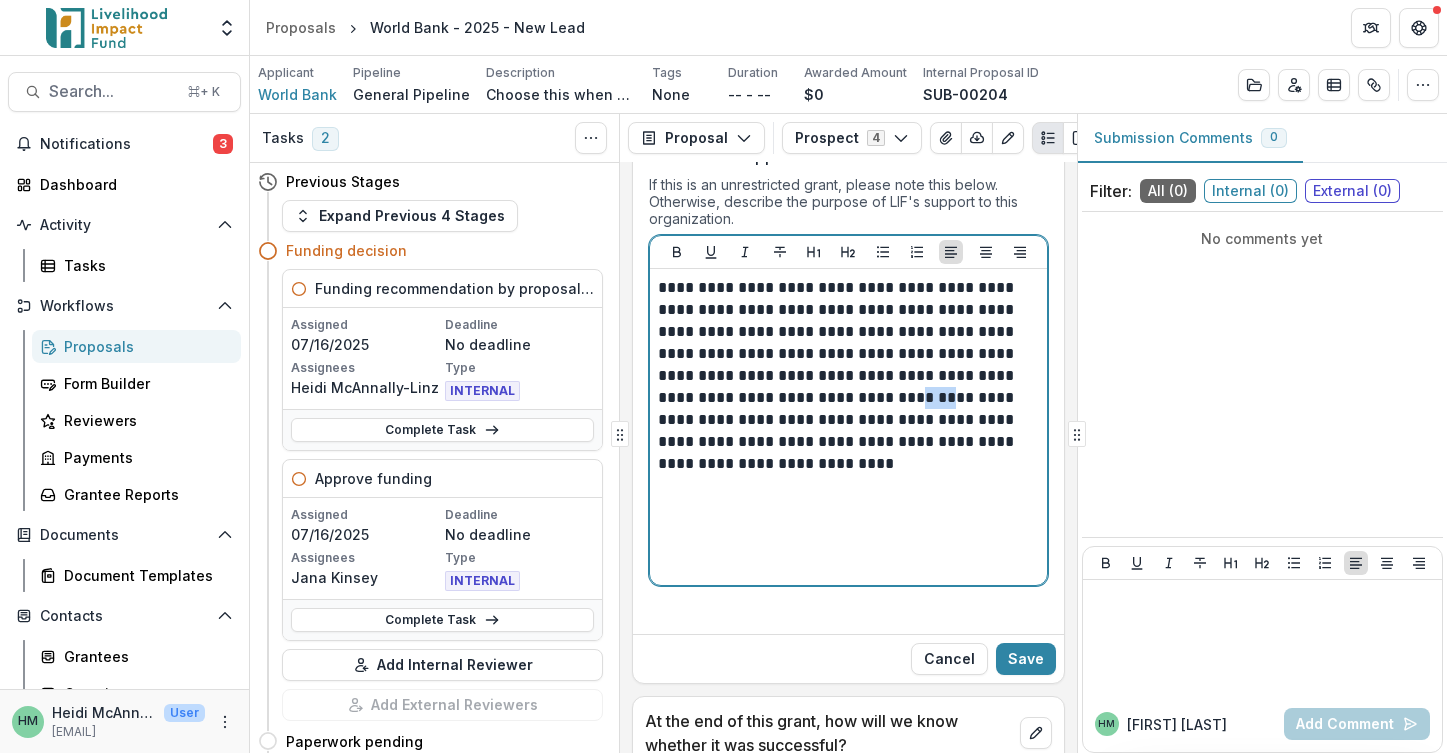drag, startPoint x: 965, startPoint y: 422, endPoint x: 993, endPoint y: 420, distance: 28.071337 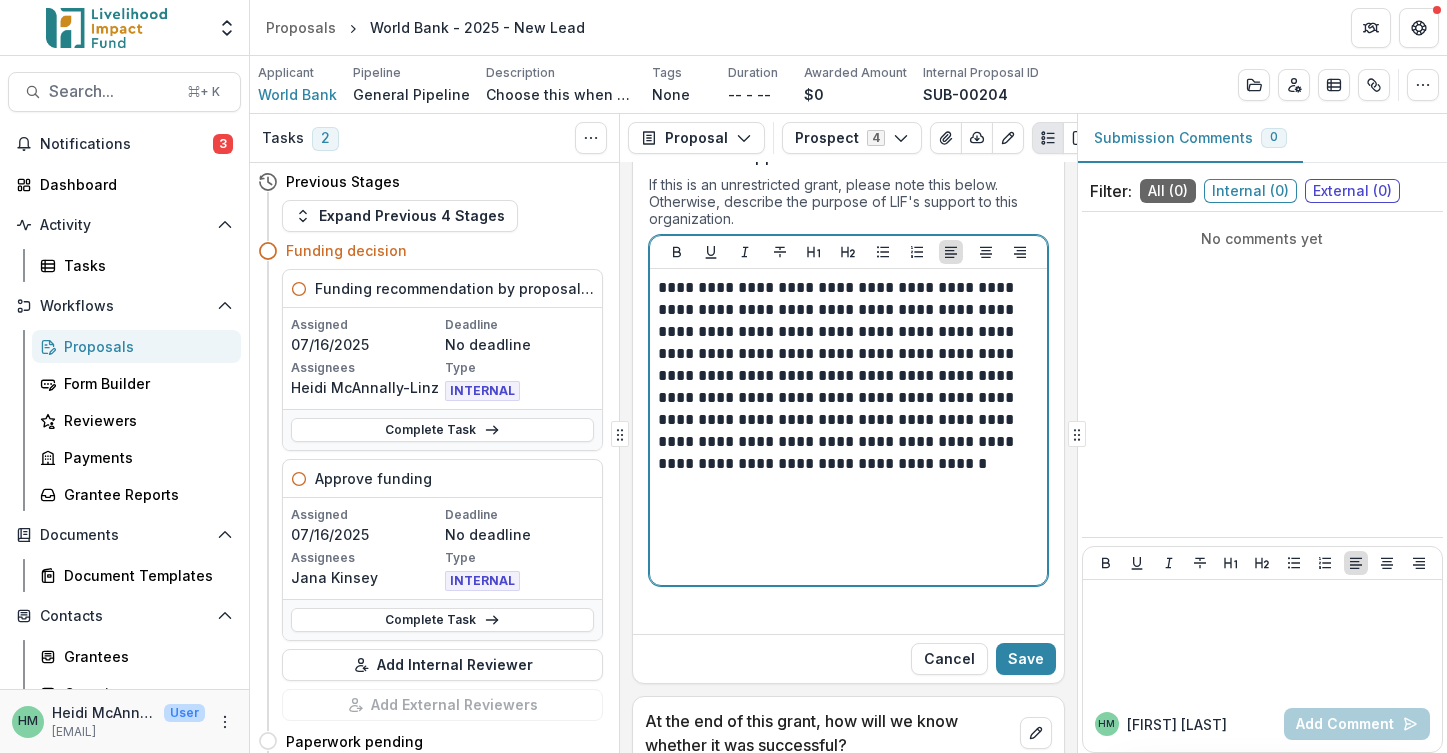 click on "**********" at bounding box center (845, 376) 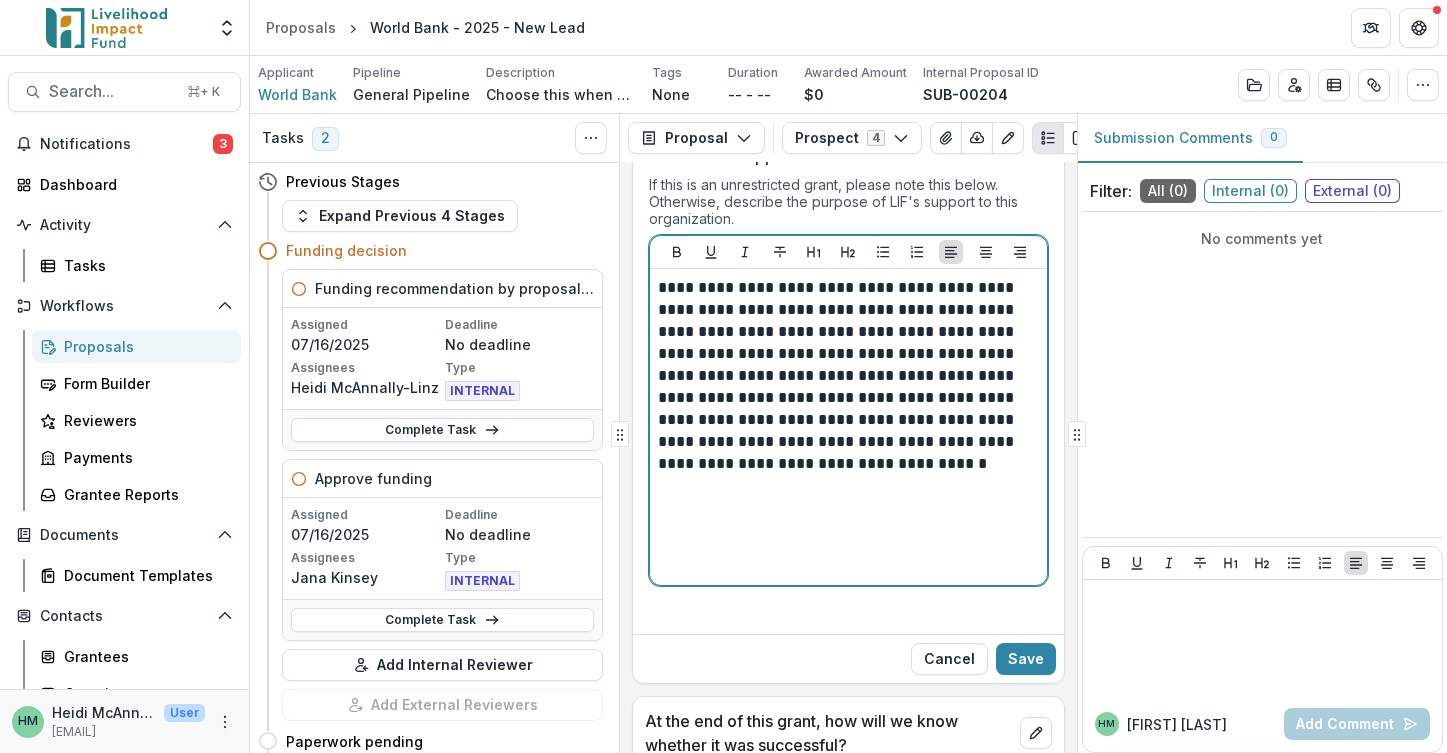 click on "**********" at bounding box center [845, 376] 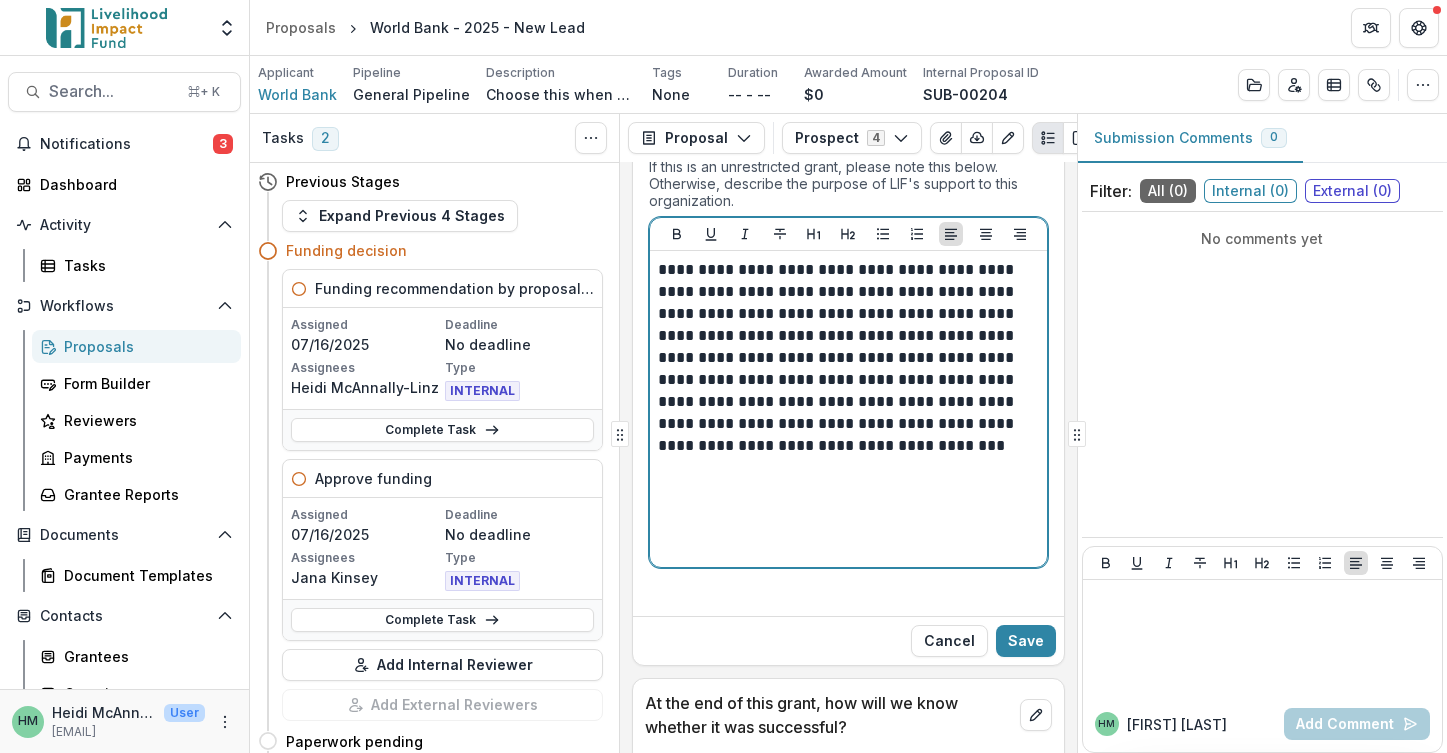 scroll, scrollTop: 1395, scrollLeft: 0, axis: vertical 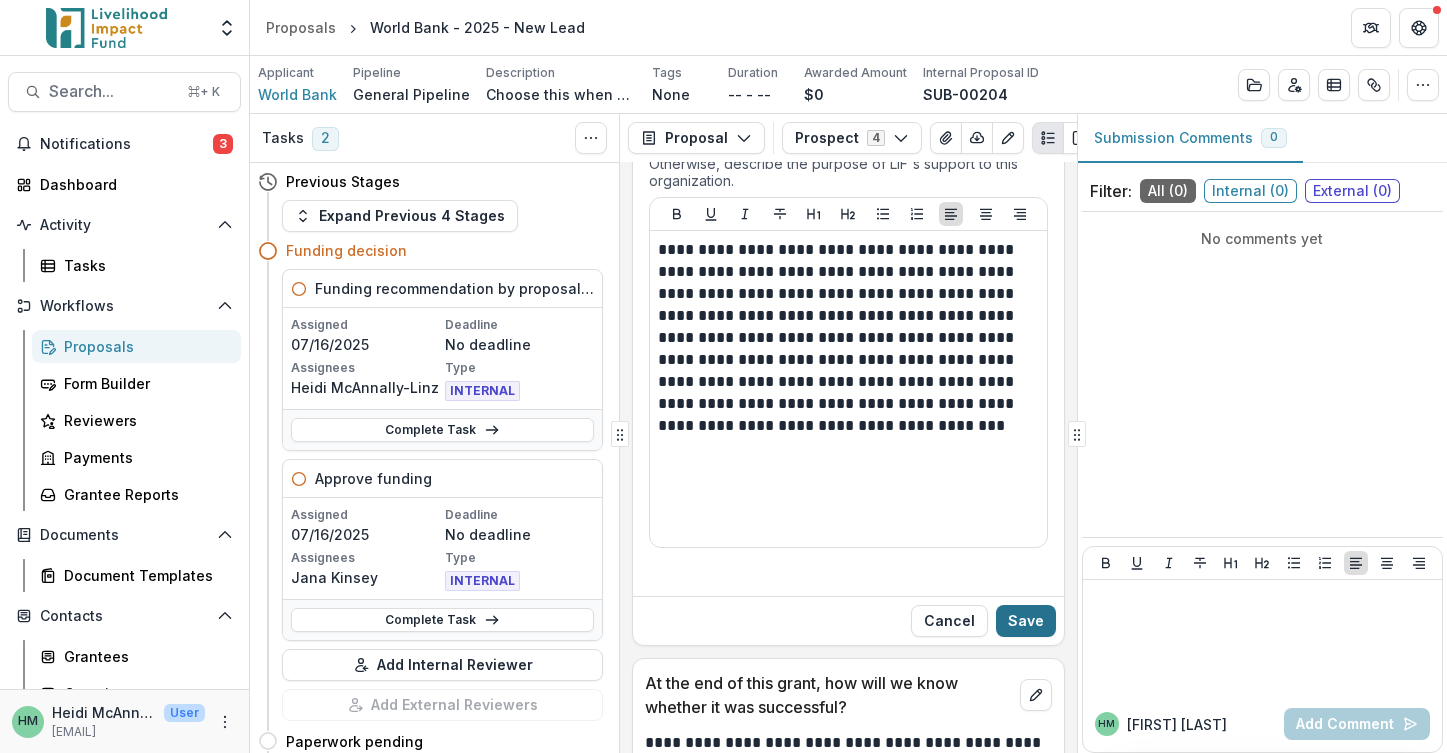click on "Save" at bounding box center (1026, 621) 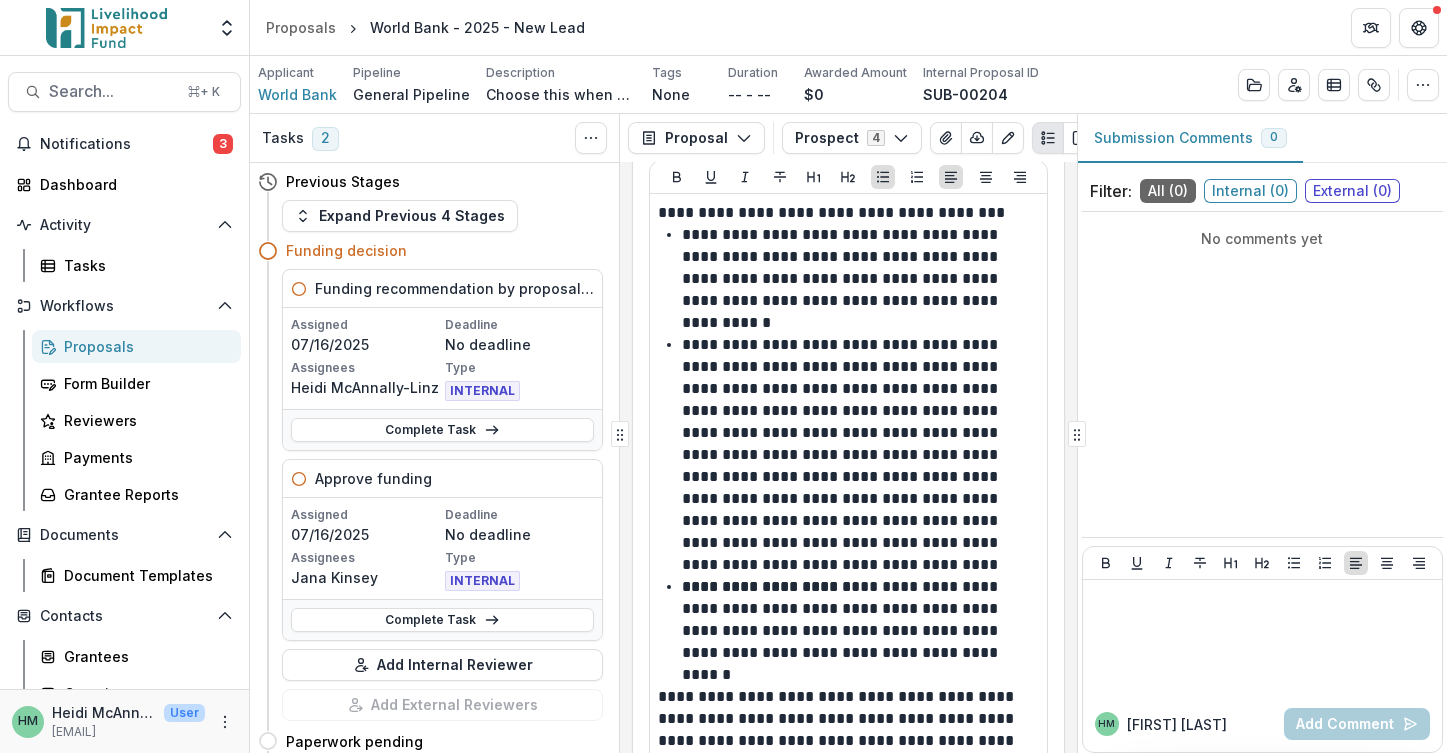 scroll, scrollTop: 3544, scrollLeft: 0, axis: vertical 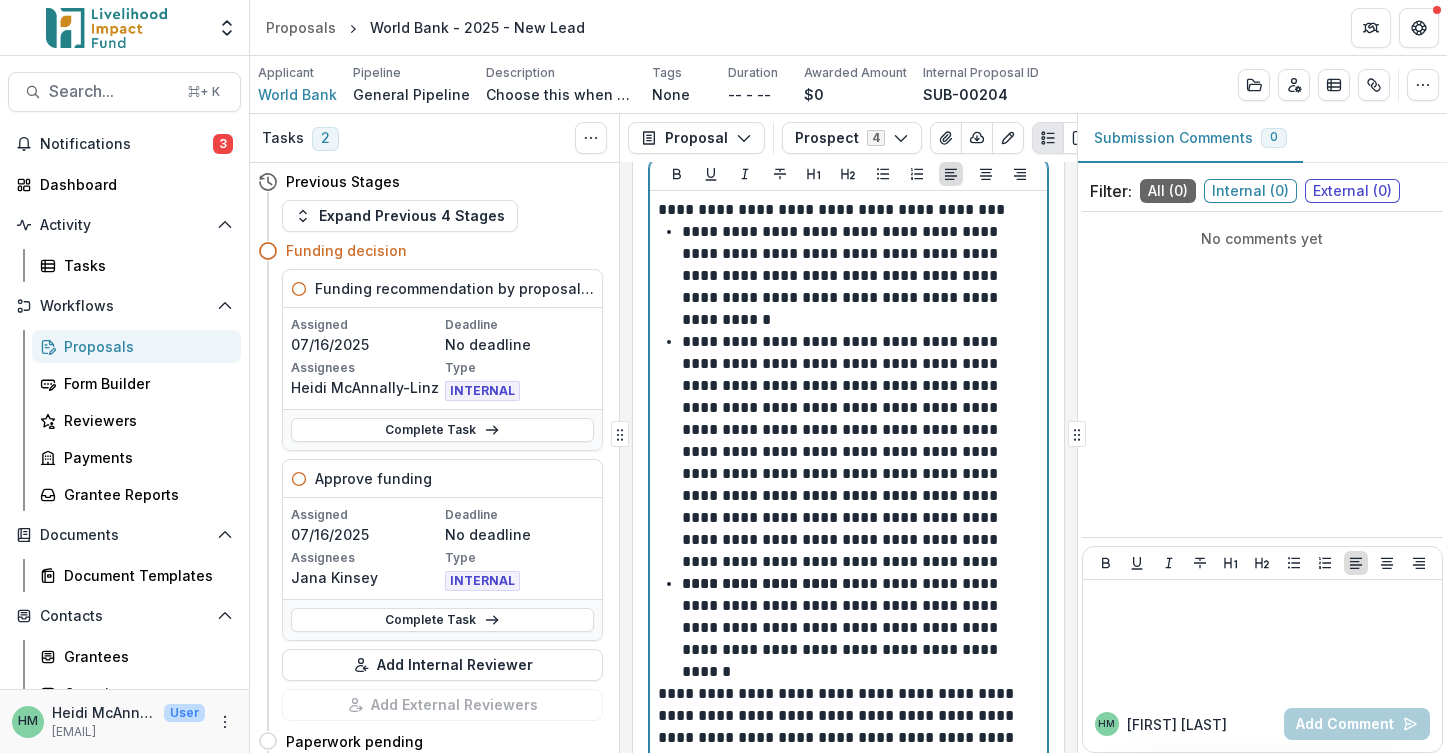 click on "**********" at bounding box center (845, 210) 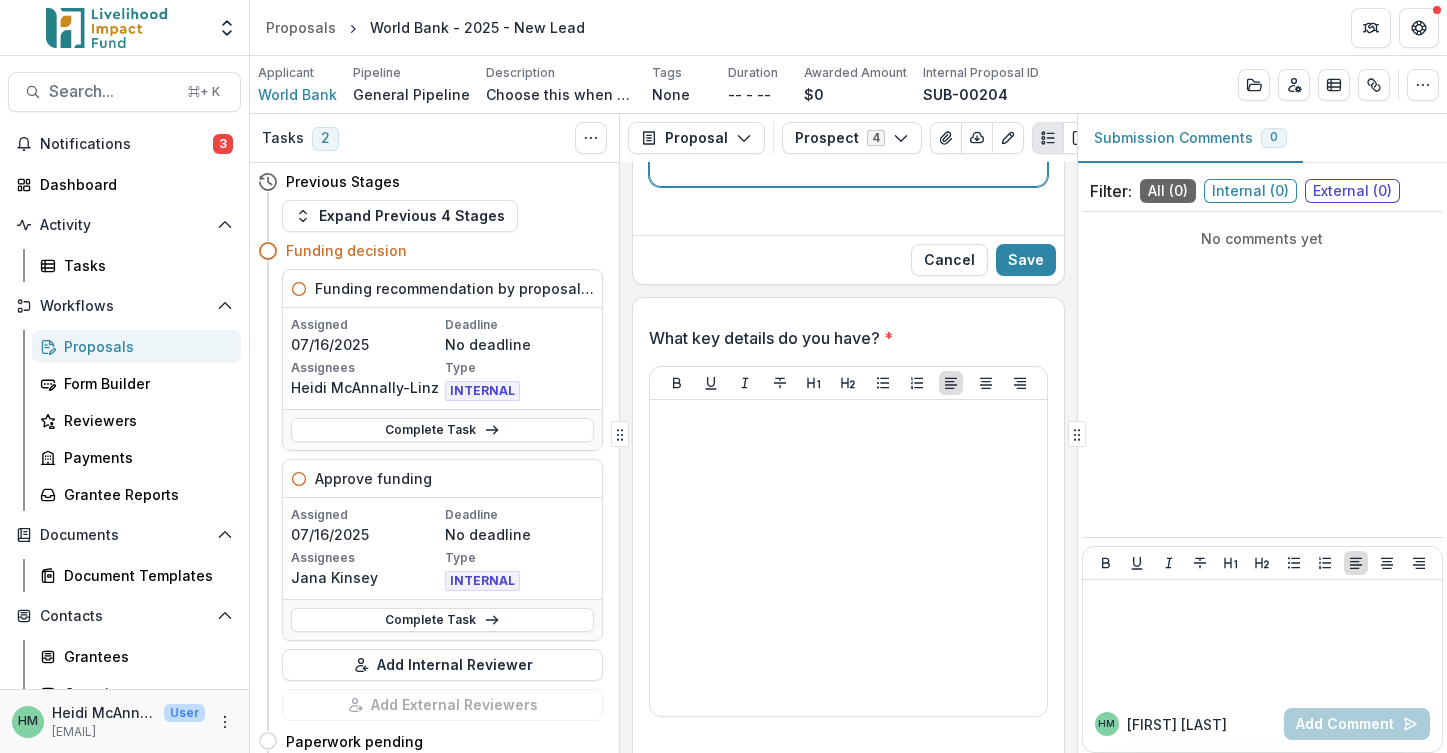 scroll, scrollTop: 4350, scrollLeft: 0, axis: vertical 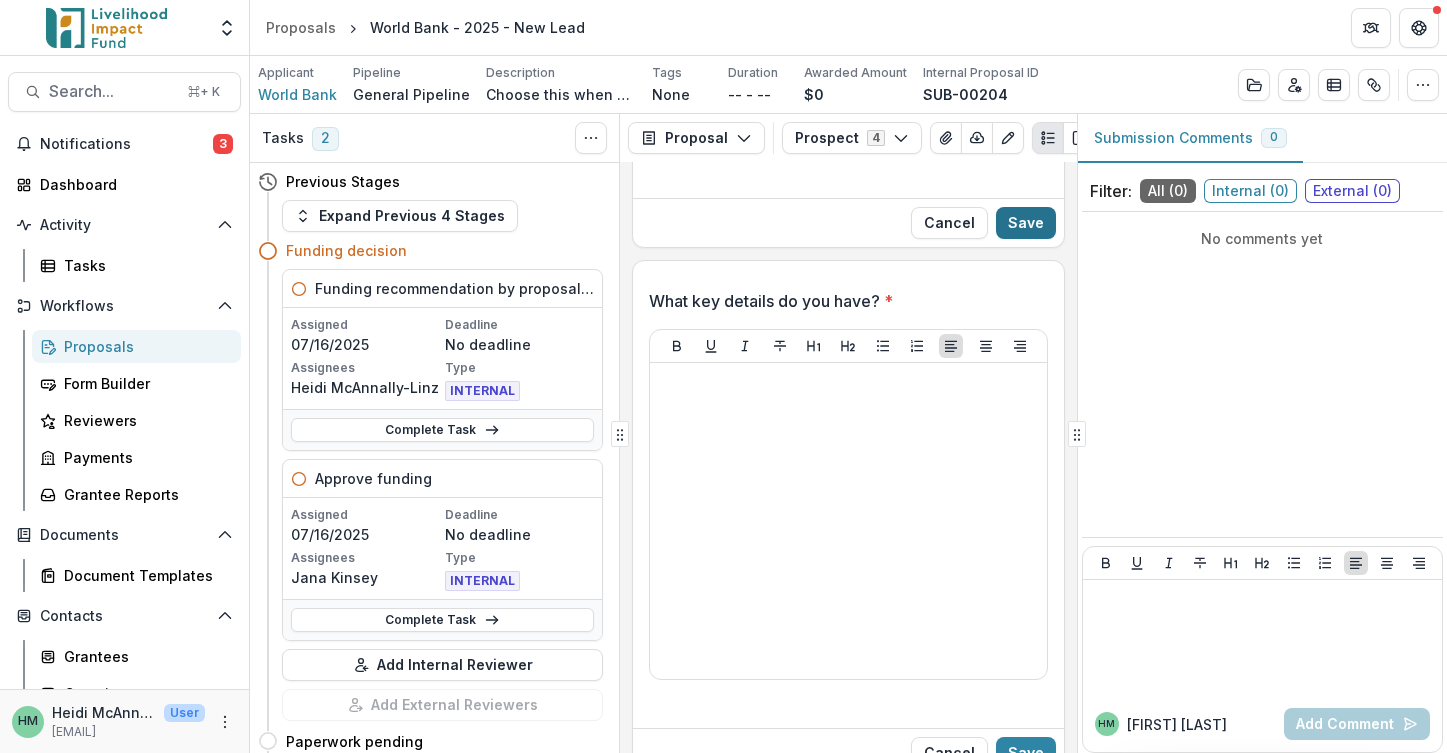click on "Save" at bounding box center [1026, 223] 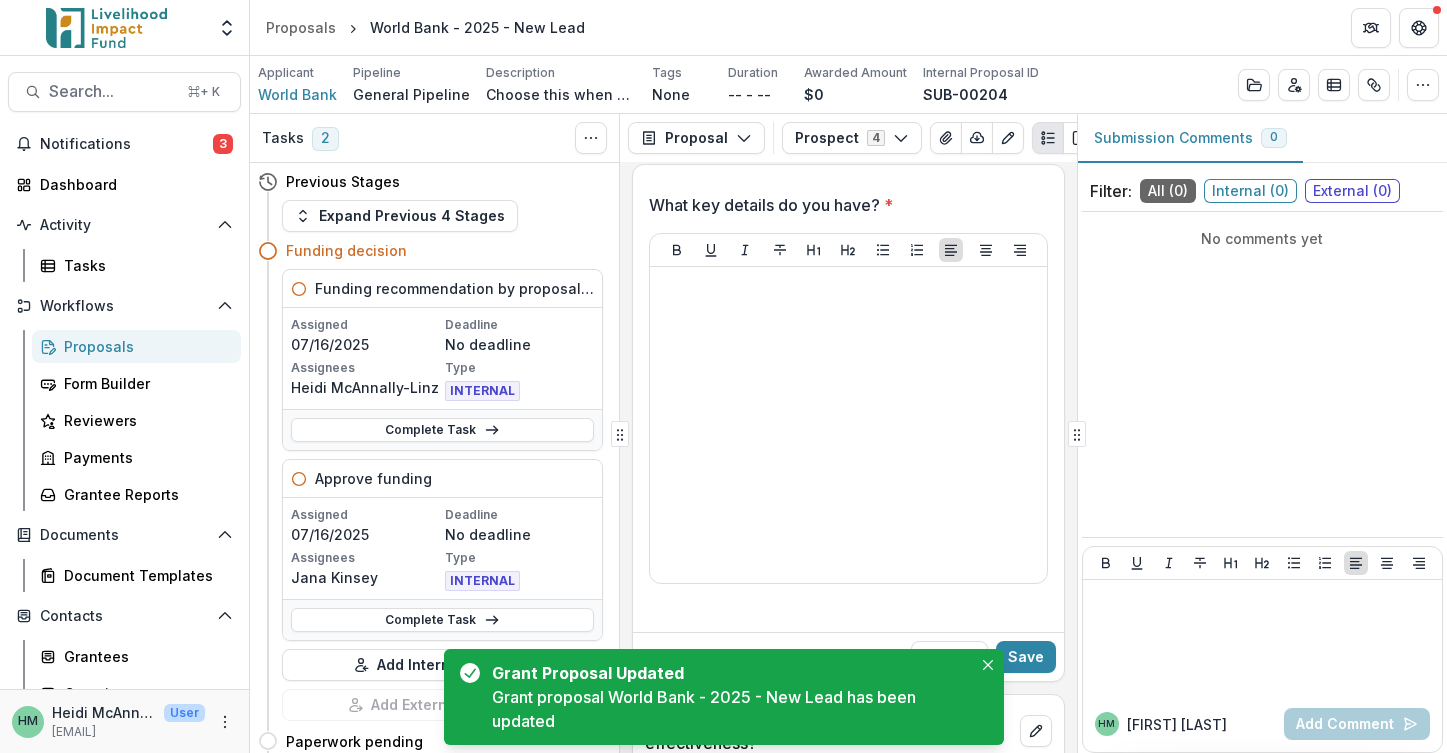 scroll, scrollTop: 4184, scrollLeft: 0, axis: vertical 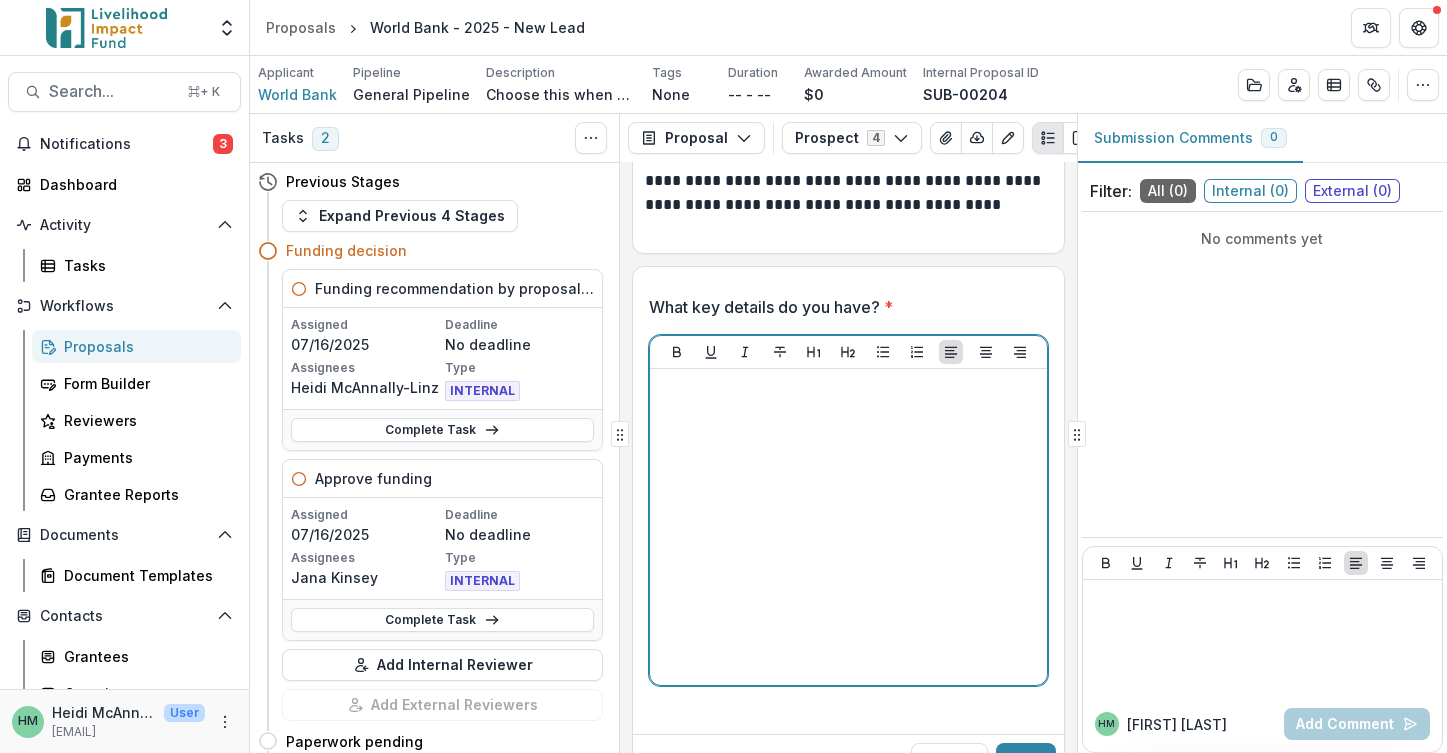 click at bounding box center [848, 527] 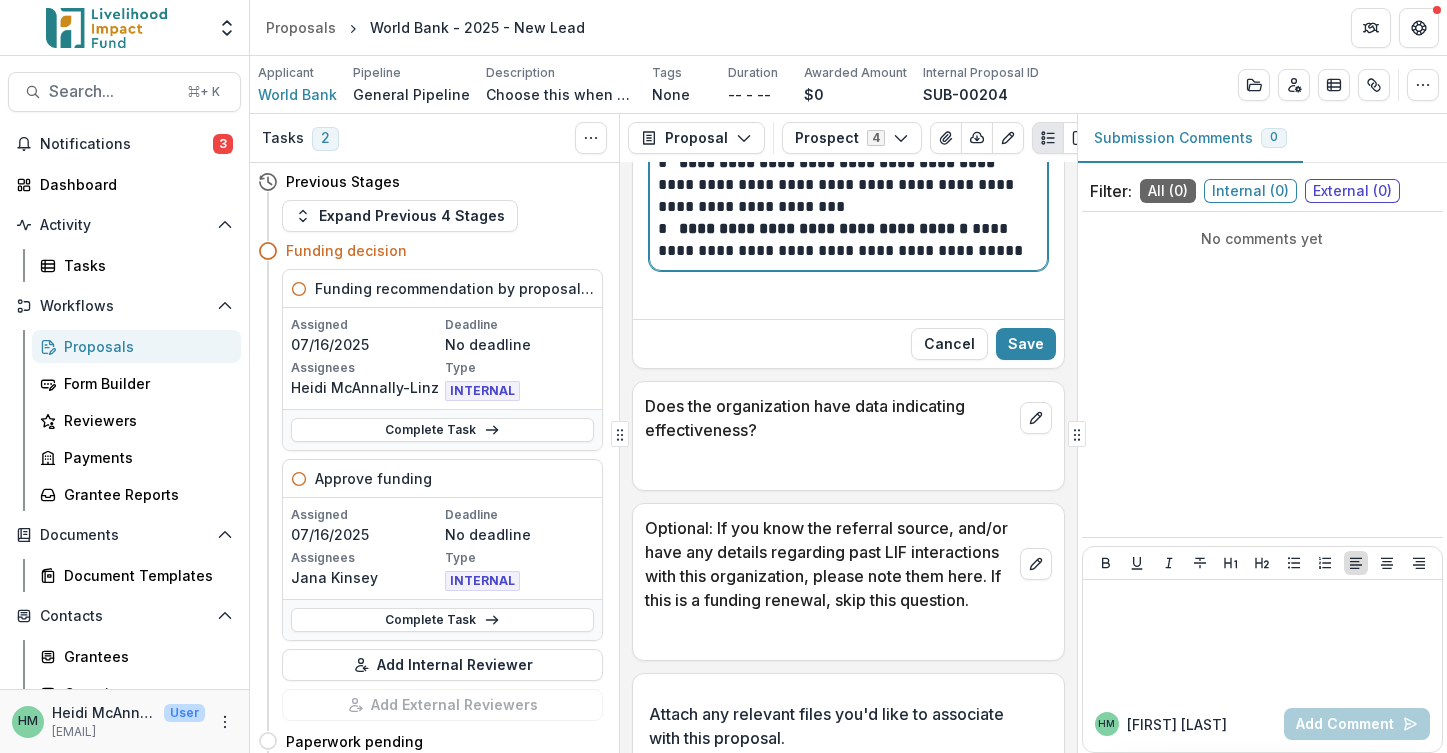 scroll, scrollTop: 5469, scrollLeft: 0, axis: vertical 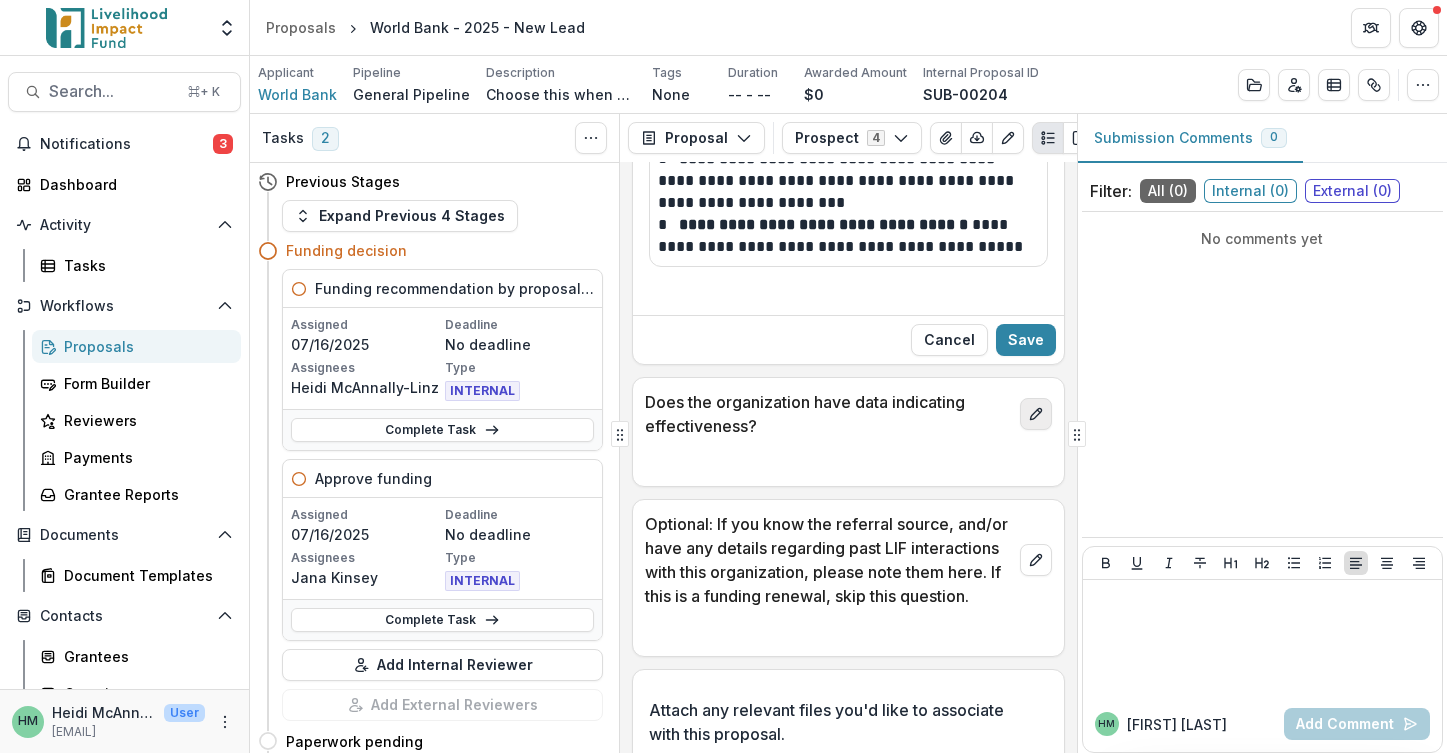click at bounding box center (1036, 414) 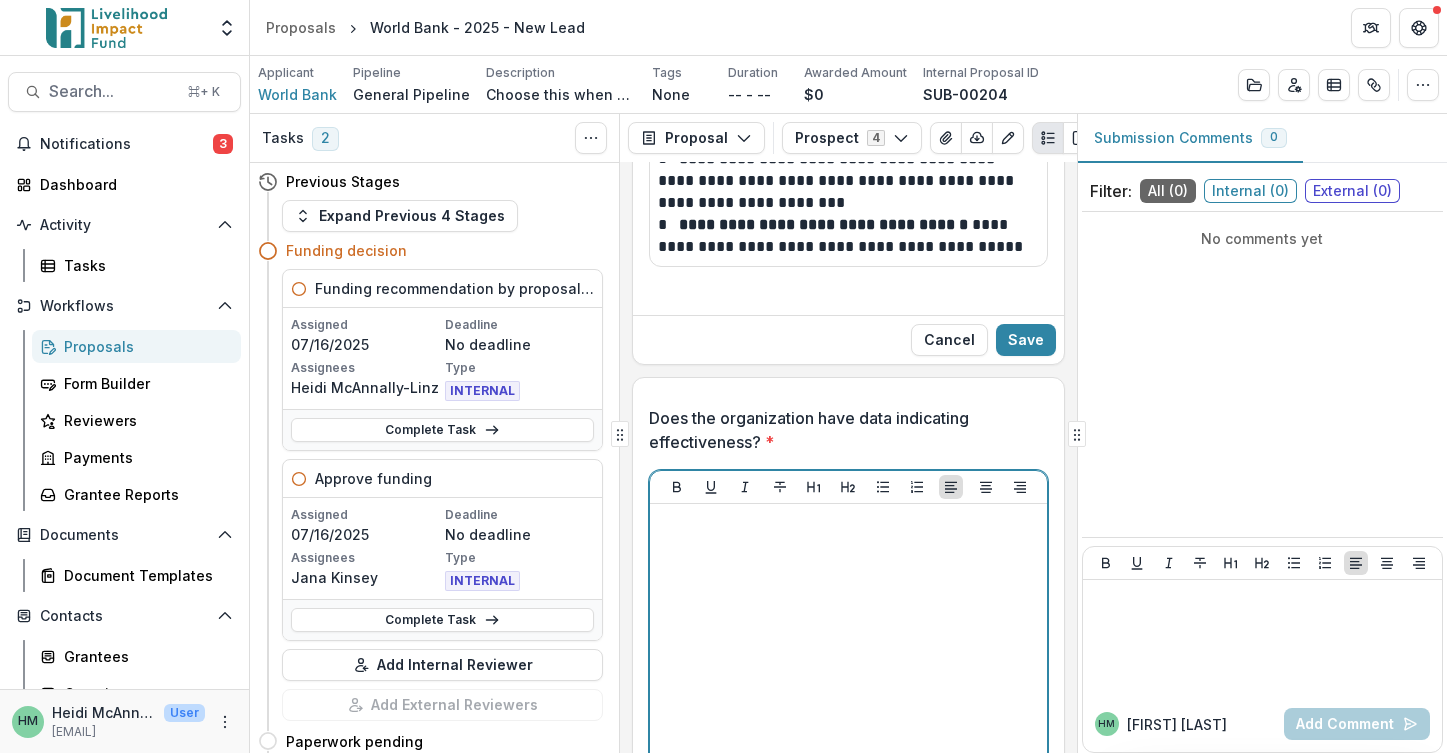 click at bounding box center [848, 662] 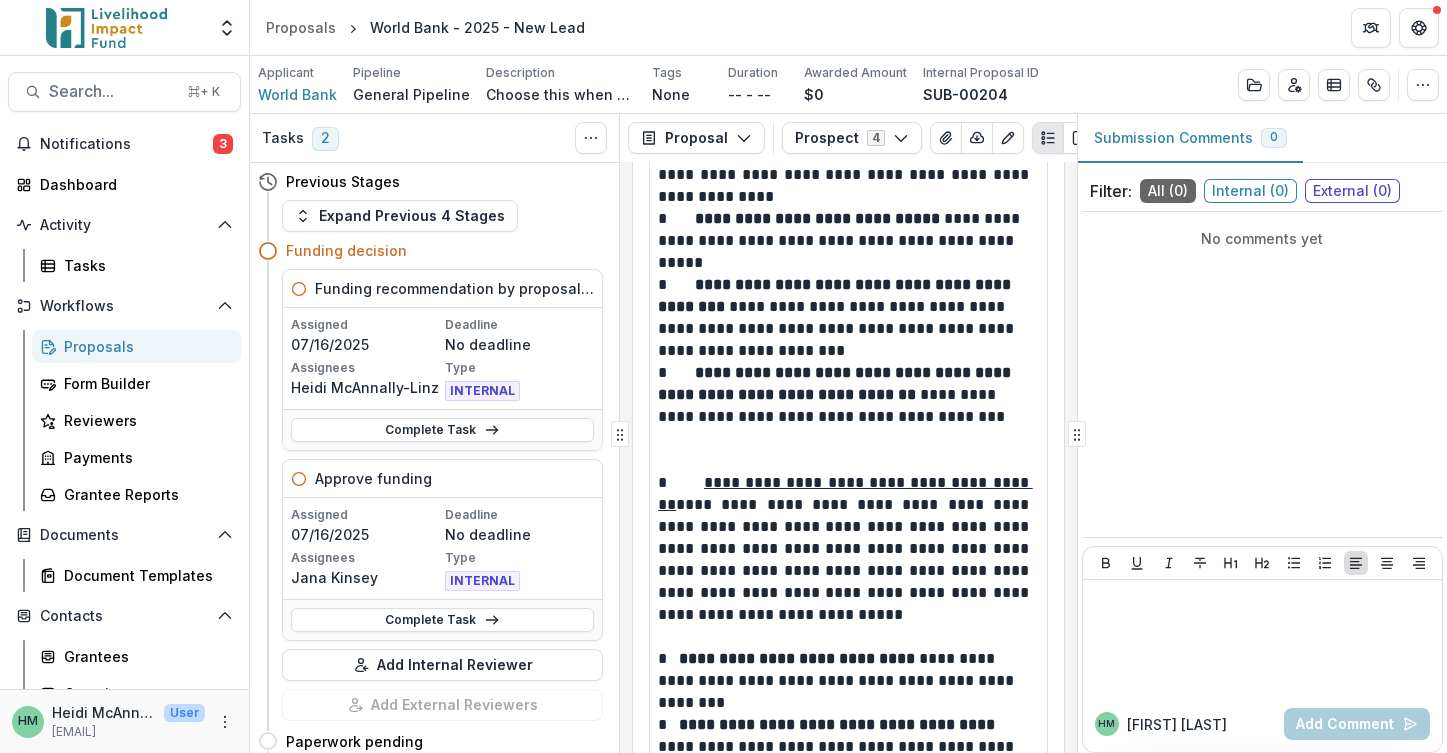 scroll, scrollTop: 5585, scrollLeft: 0, axis: vertical 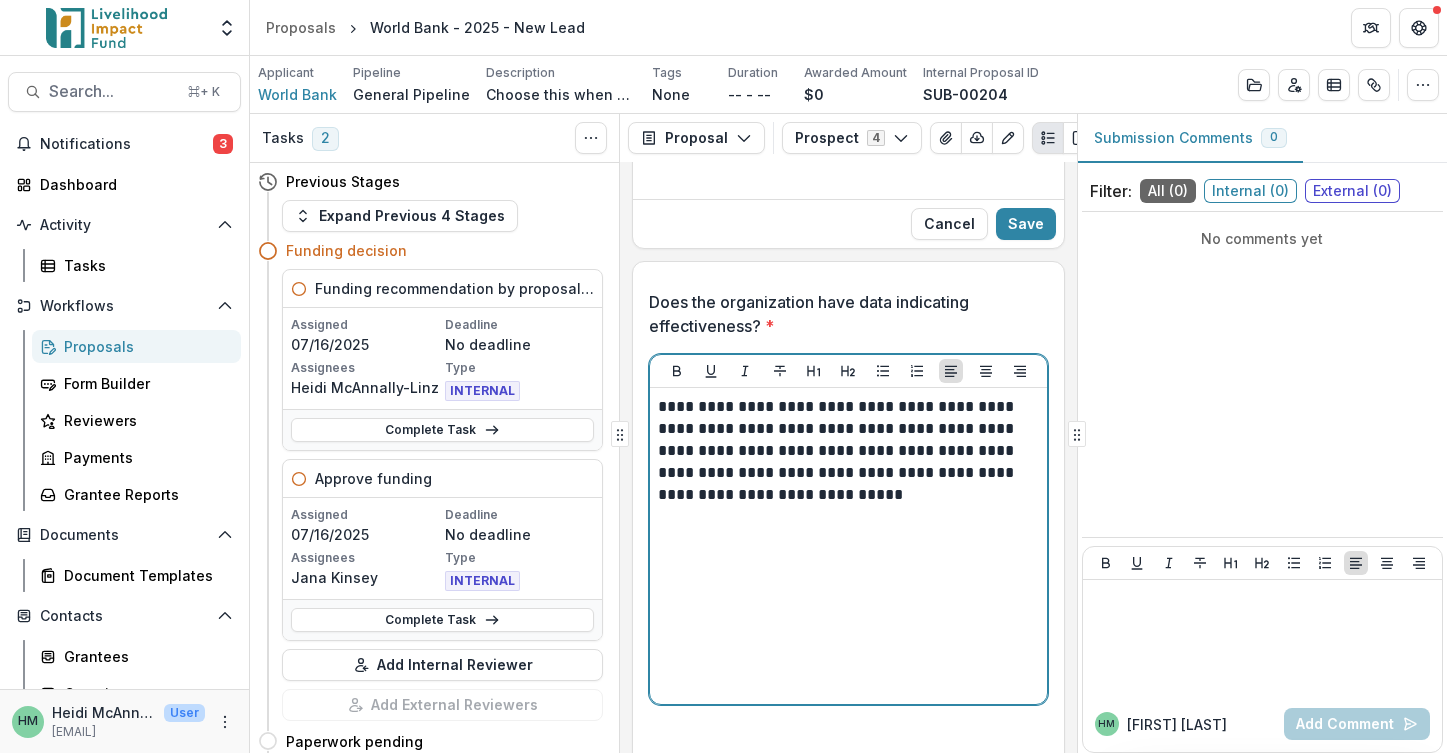 click on "**********" at bounding box center (845, 451) 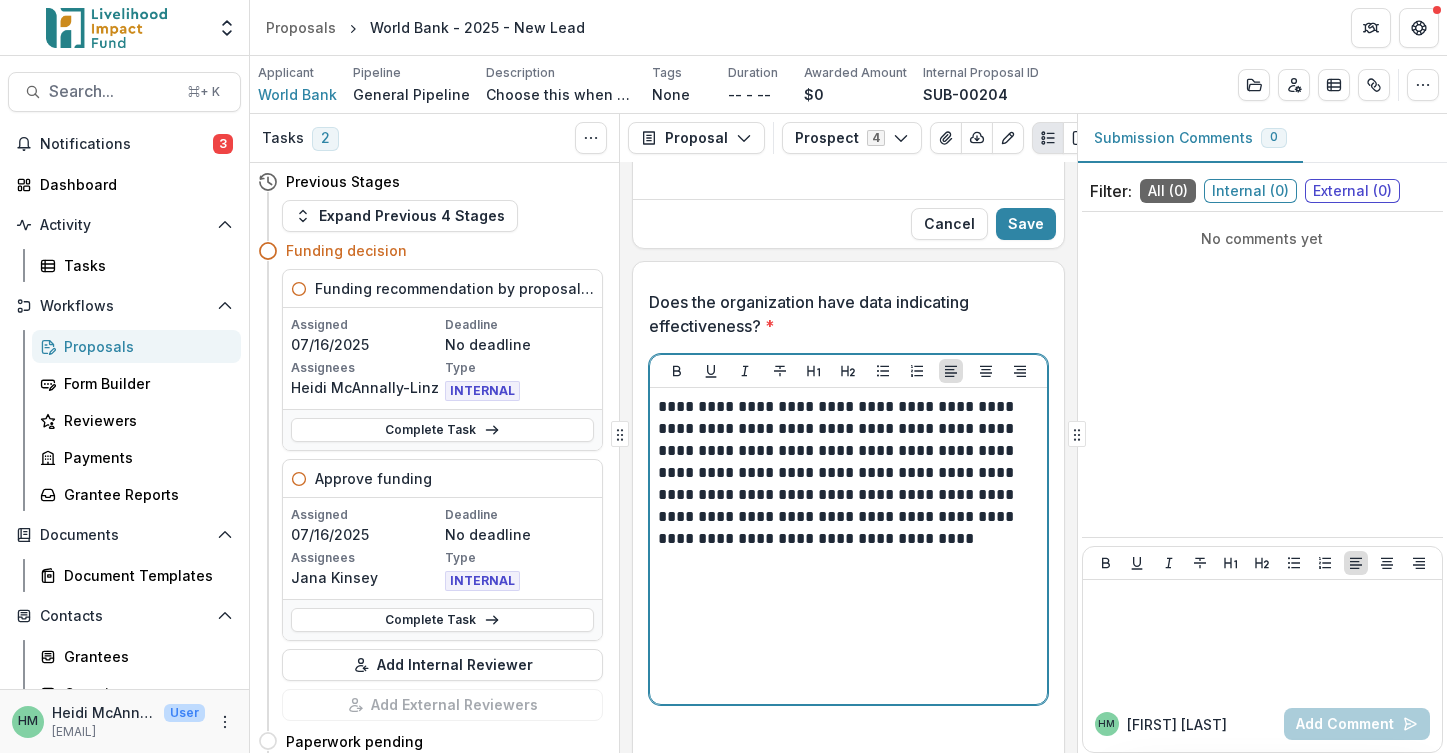 click on "**********" at bounding box center (845, 473) 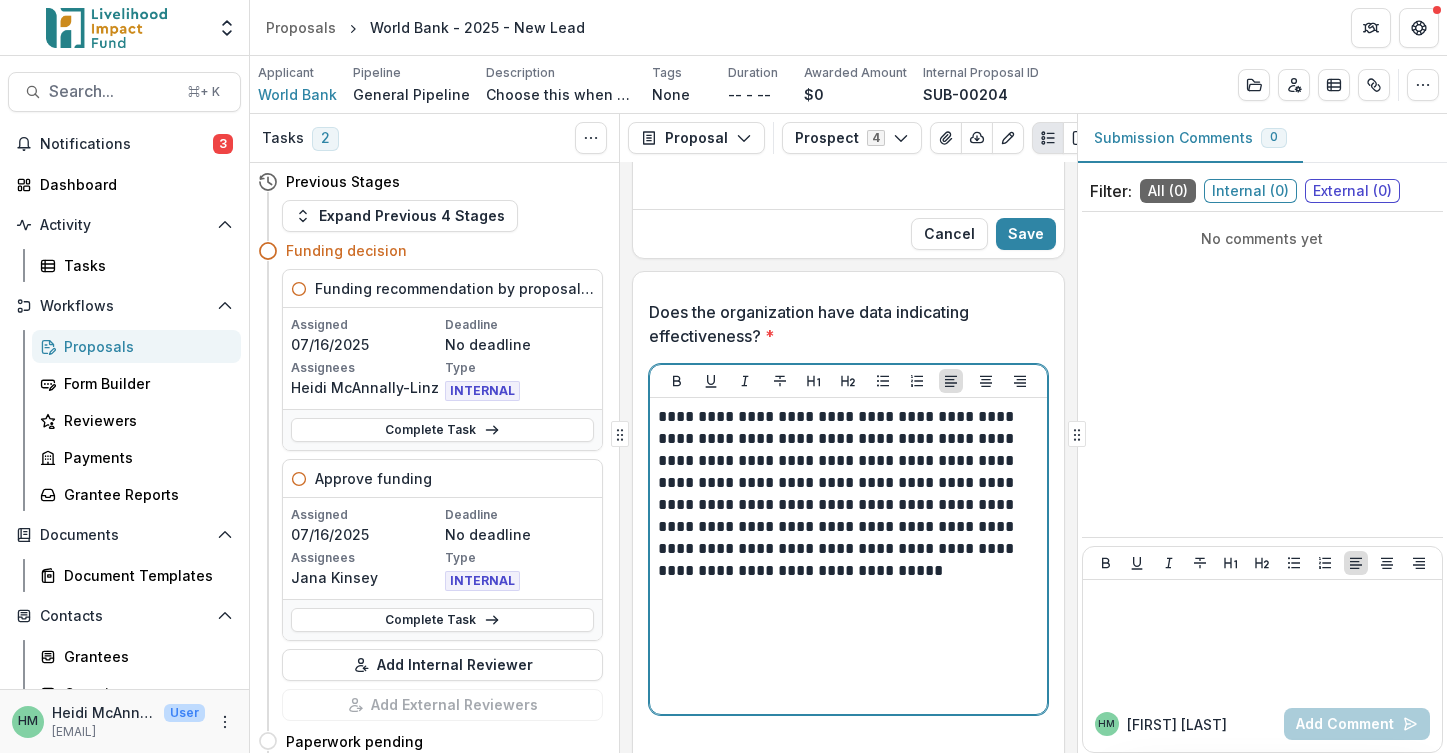 scroll, scrollTop: 5642, scrollLeft: 0, axis: vertical 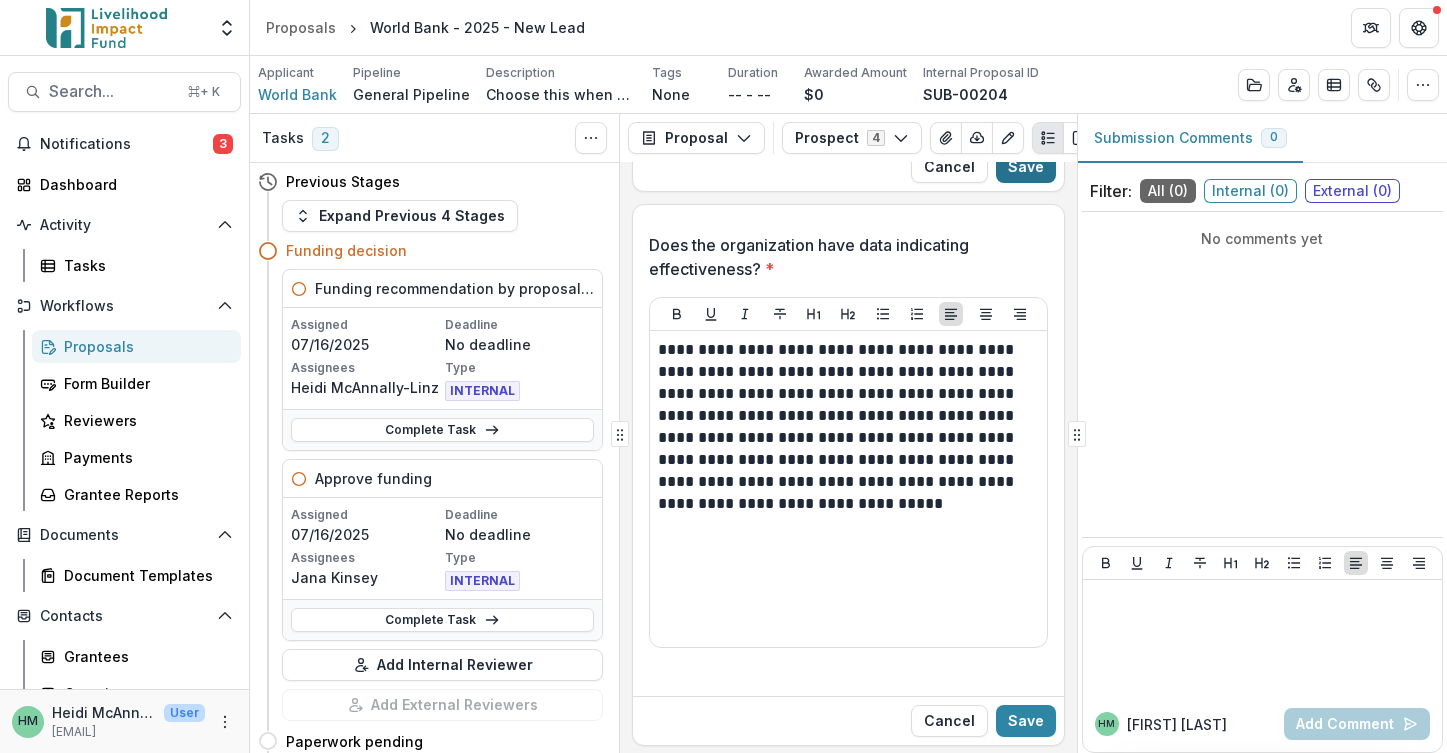 click on "Save" at bounding box center (1026, 167) 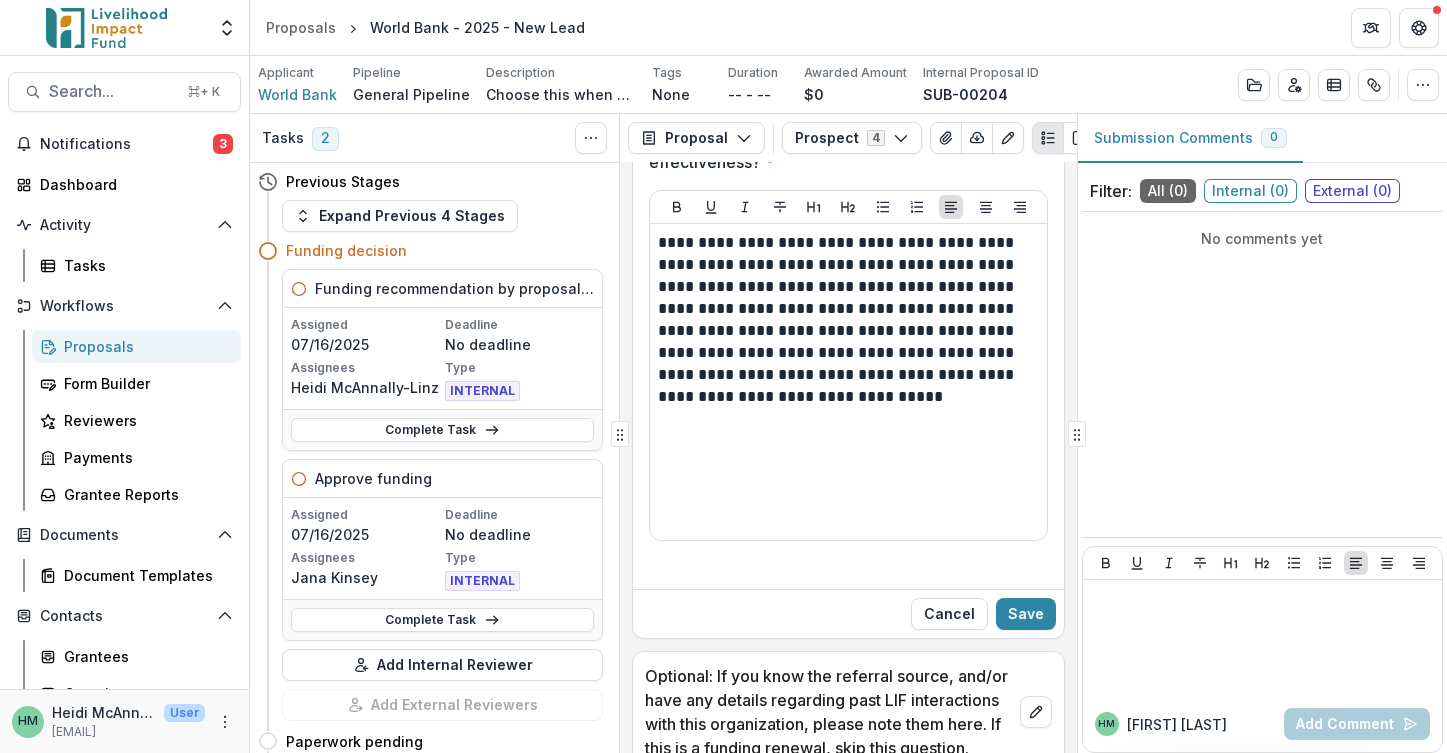 scroll, scrollTop: 5798, scrollLeft: 0, axis: vertical 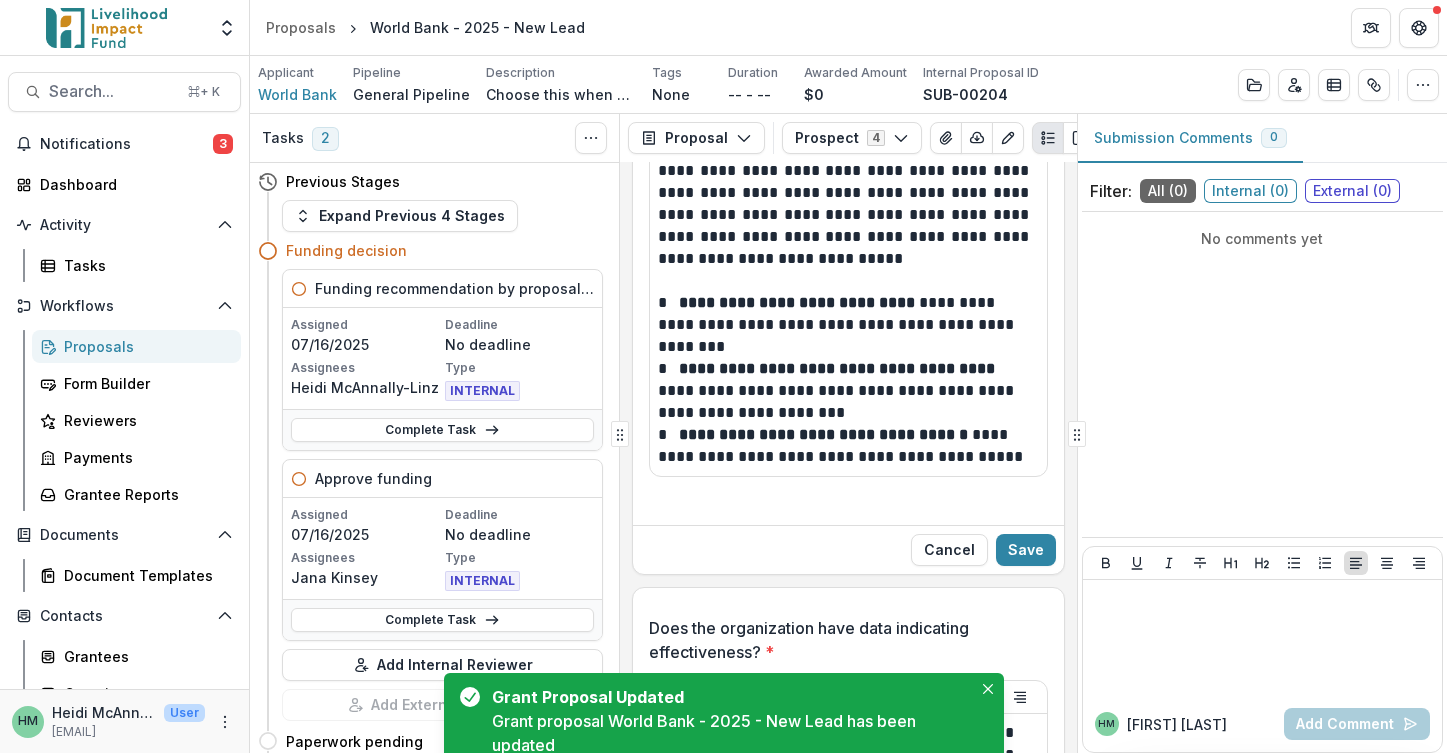 click on "At the end of this grant, when we look back on it and perhaps consider a renewal, what specifically will you look at in order to judge its success?" at bounding box center (848, 1776) 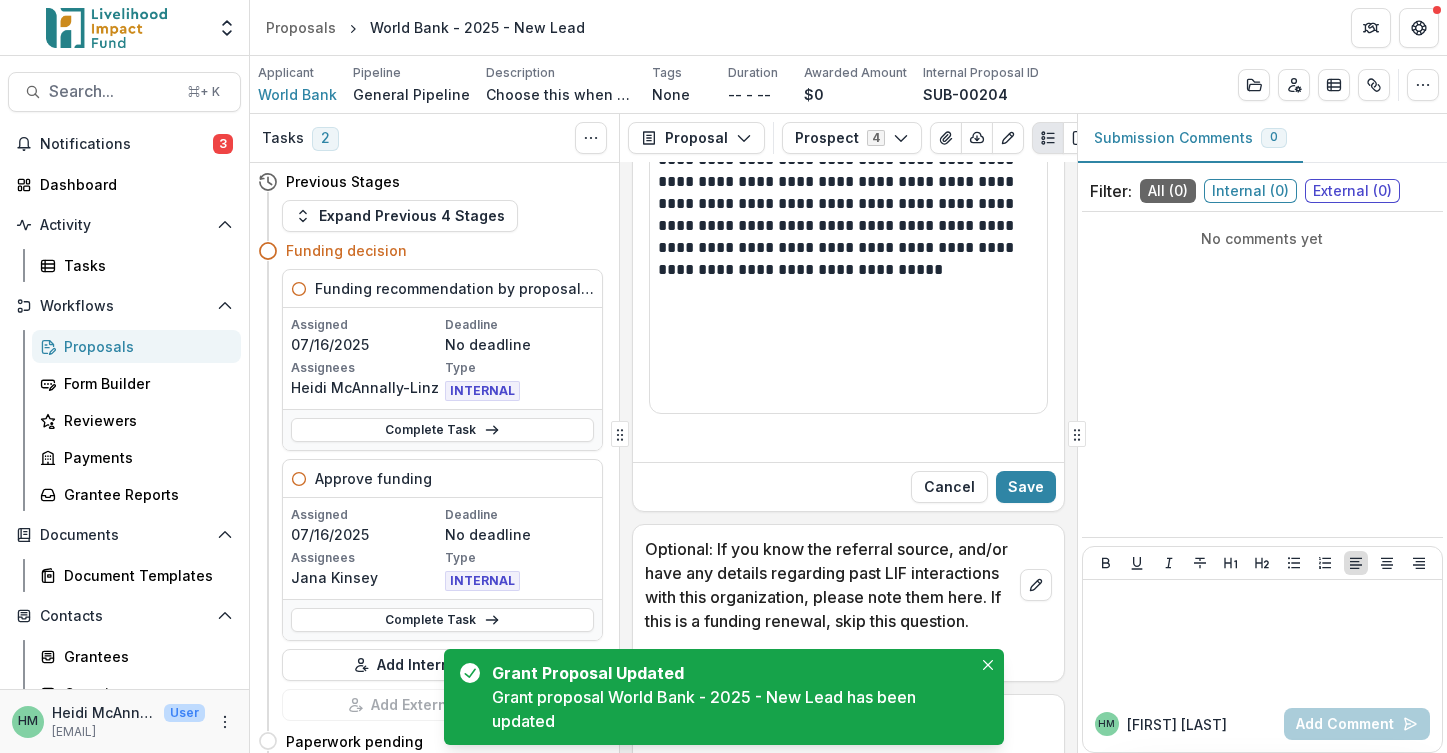scroll, scrollTop: 5792, scrollLeft: 0, axis: vertical 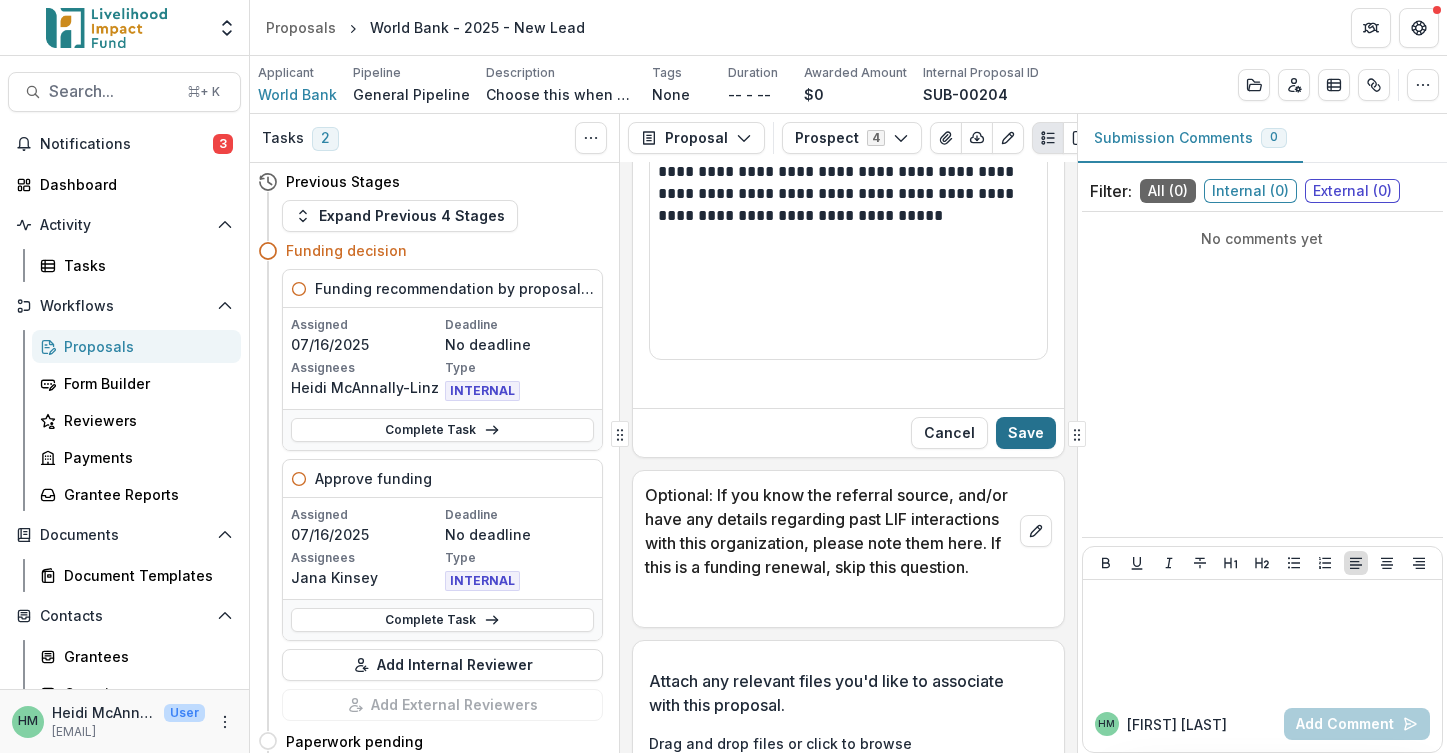 click on "Save" at bounding box center (1026, 433) 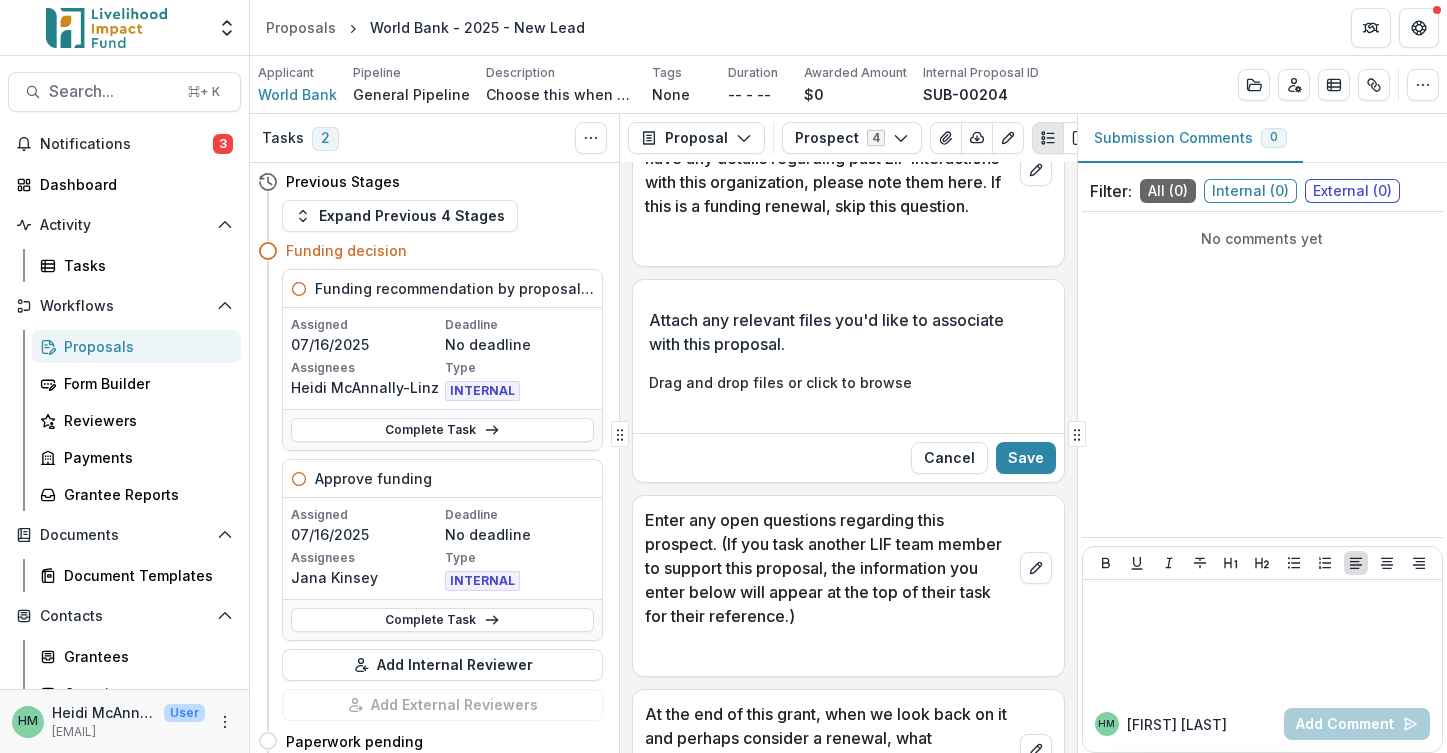 scroll, scrollTop: 5809, scrollLeft: 0, axis: vertical 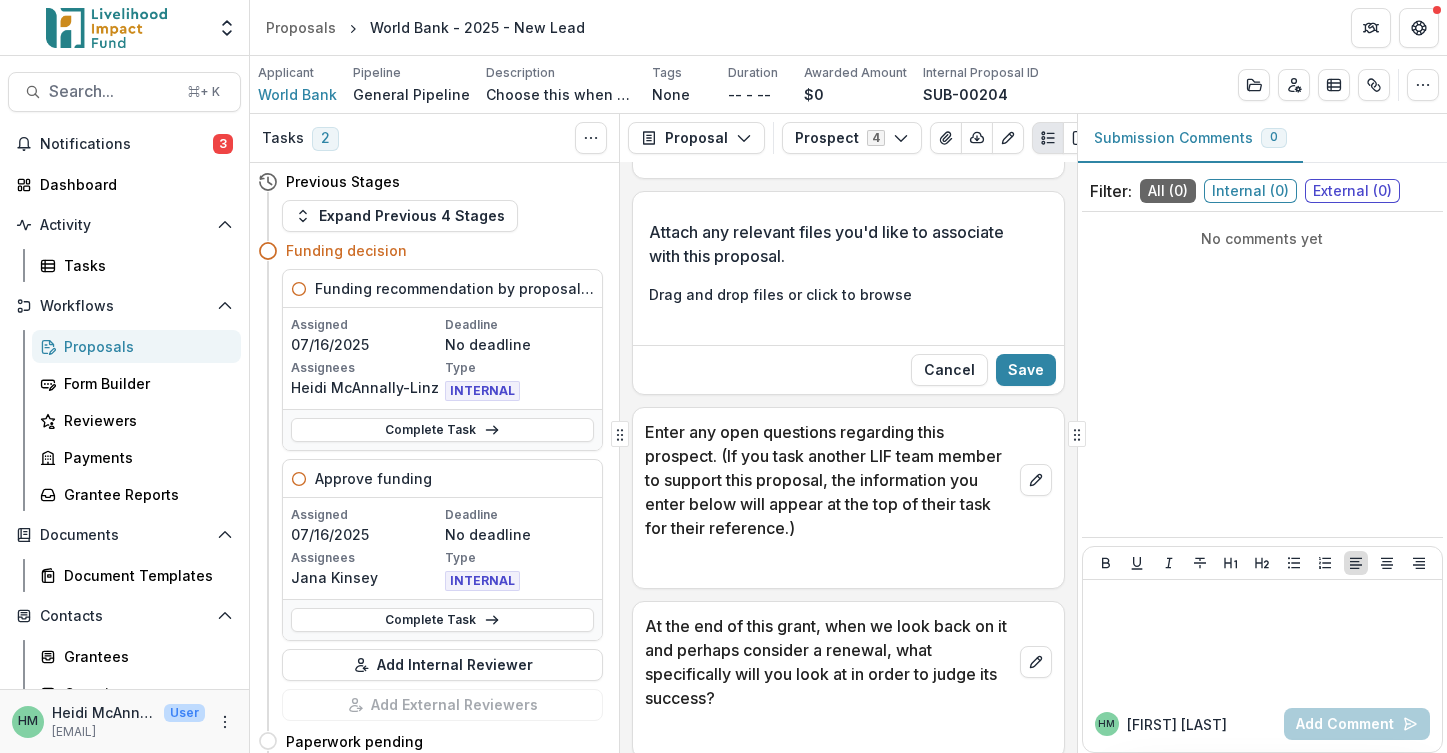 click on "click to browse" at bounding box center (859, 294) 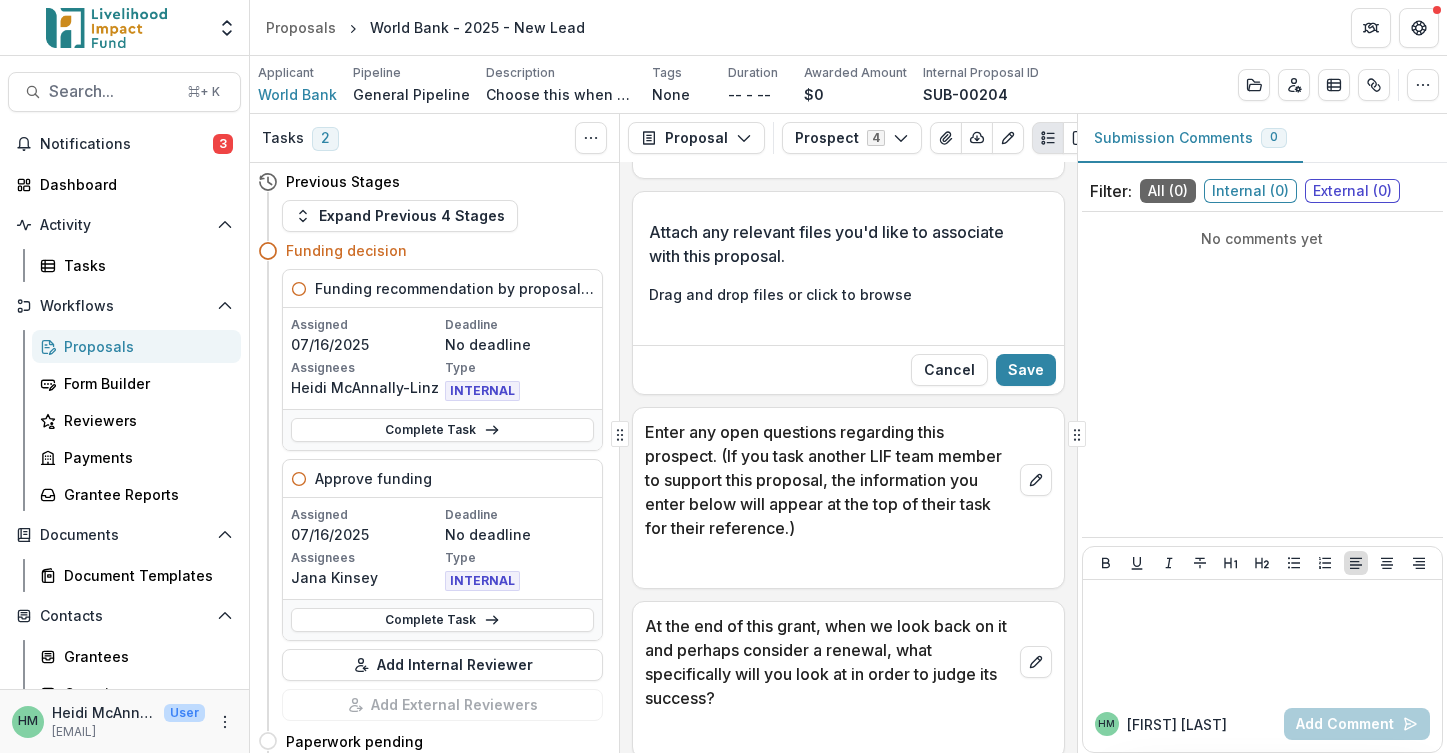 click on "click to browse" at bounding box center [859, 294] 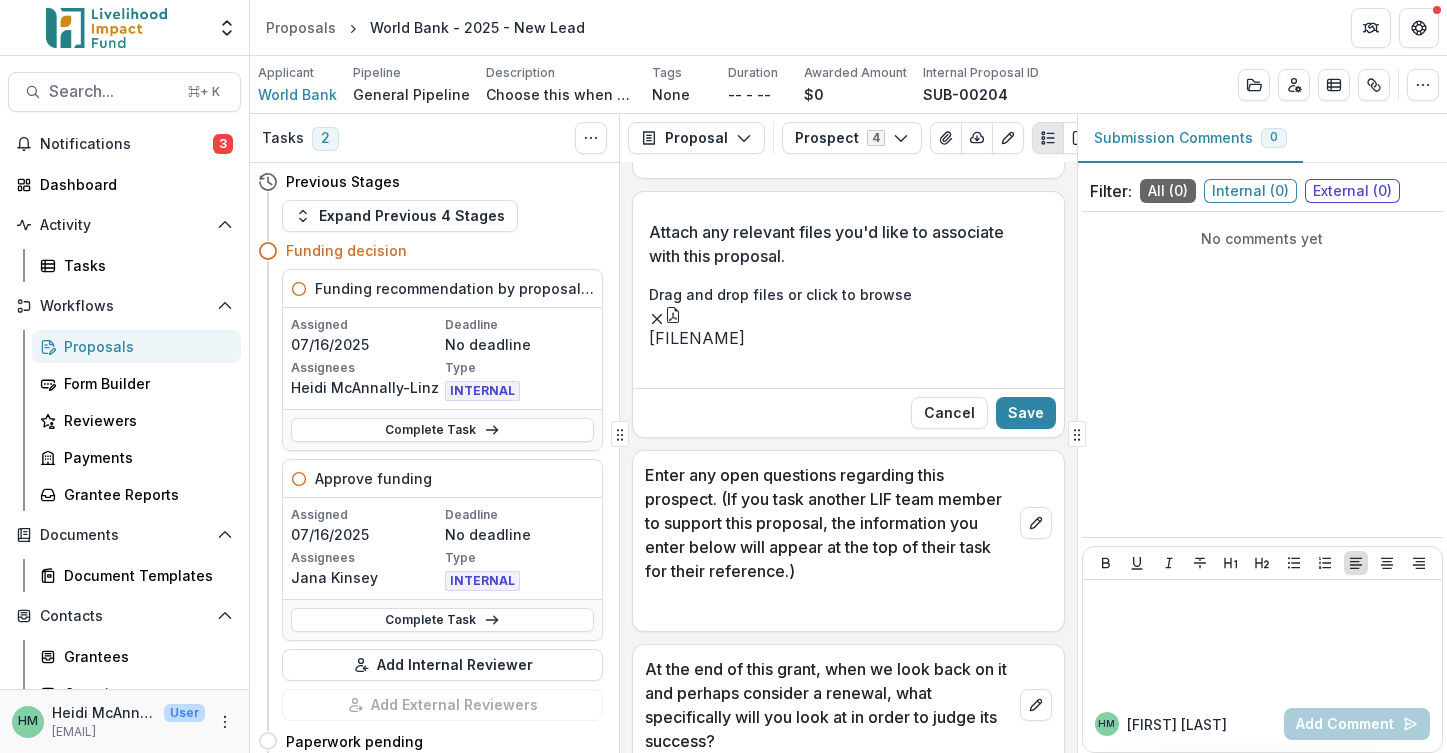 click on "[FILENAME]" at bounding box center [697, 338] 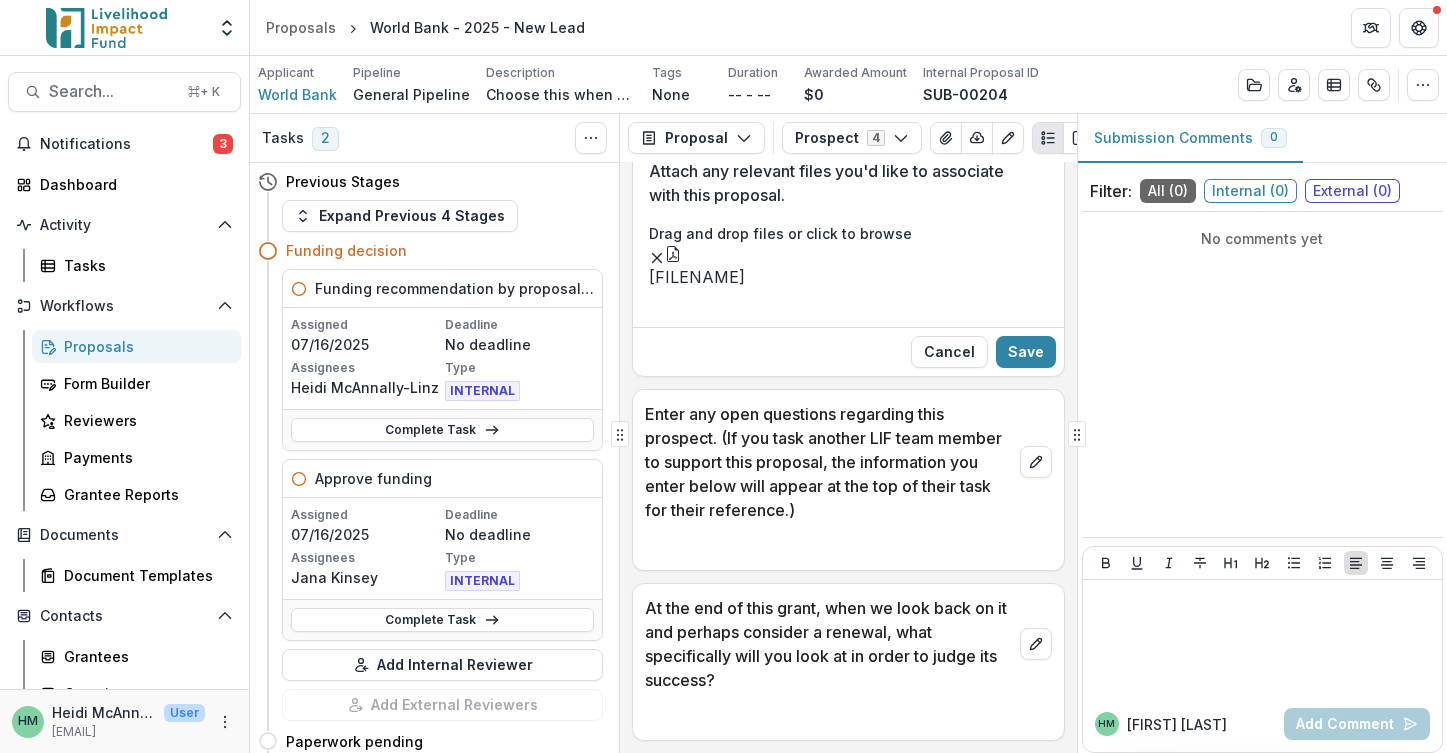 scroll, scrollTop: 5910, scrollLeft: 0, axis: vertical 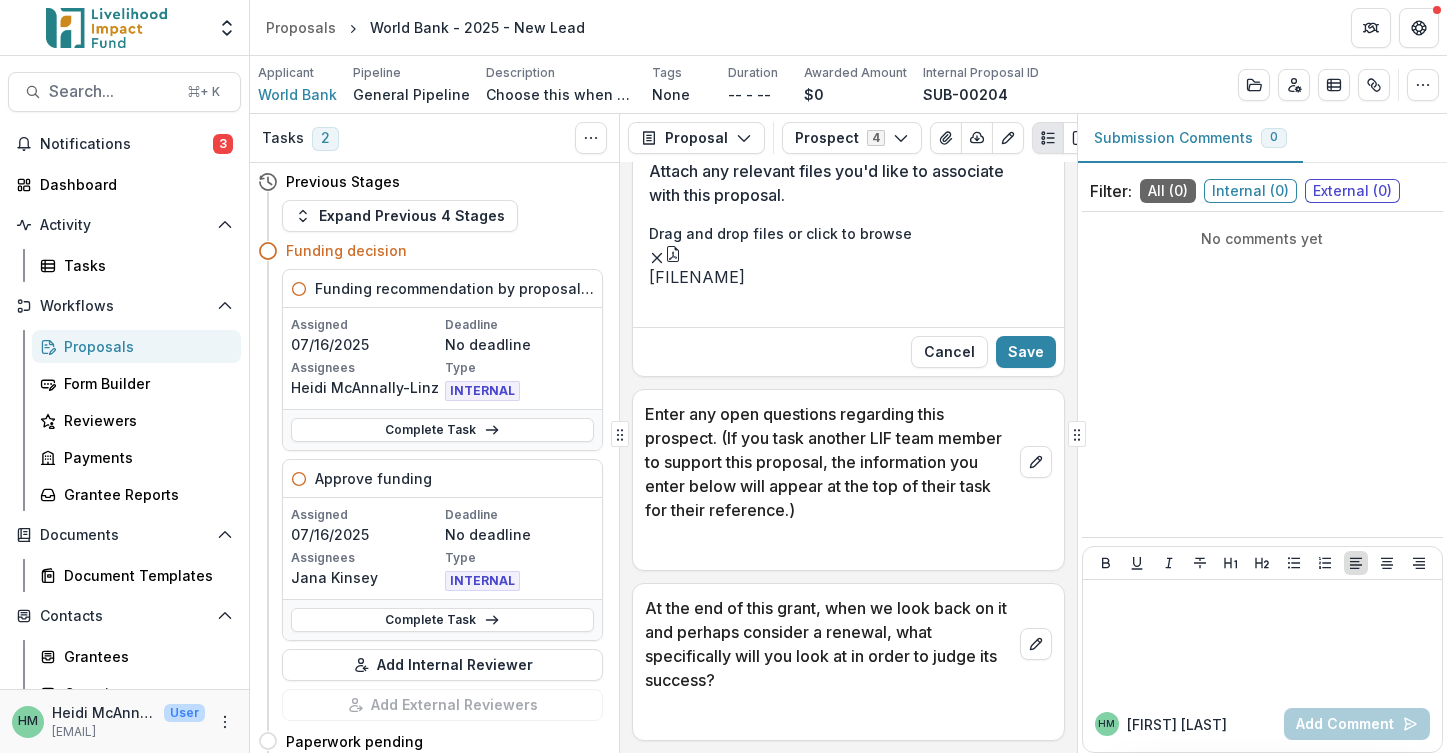 type on "**********" 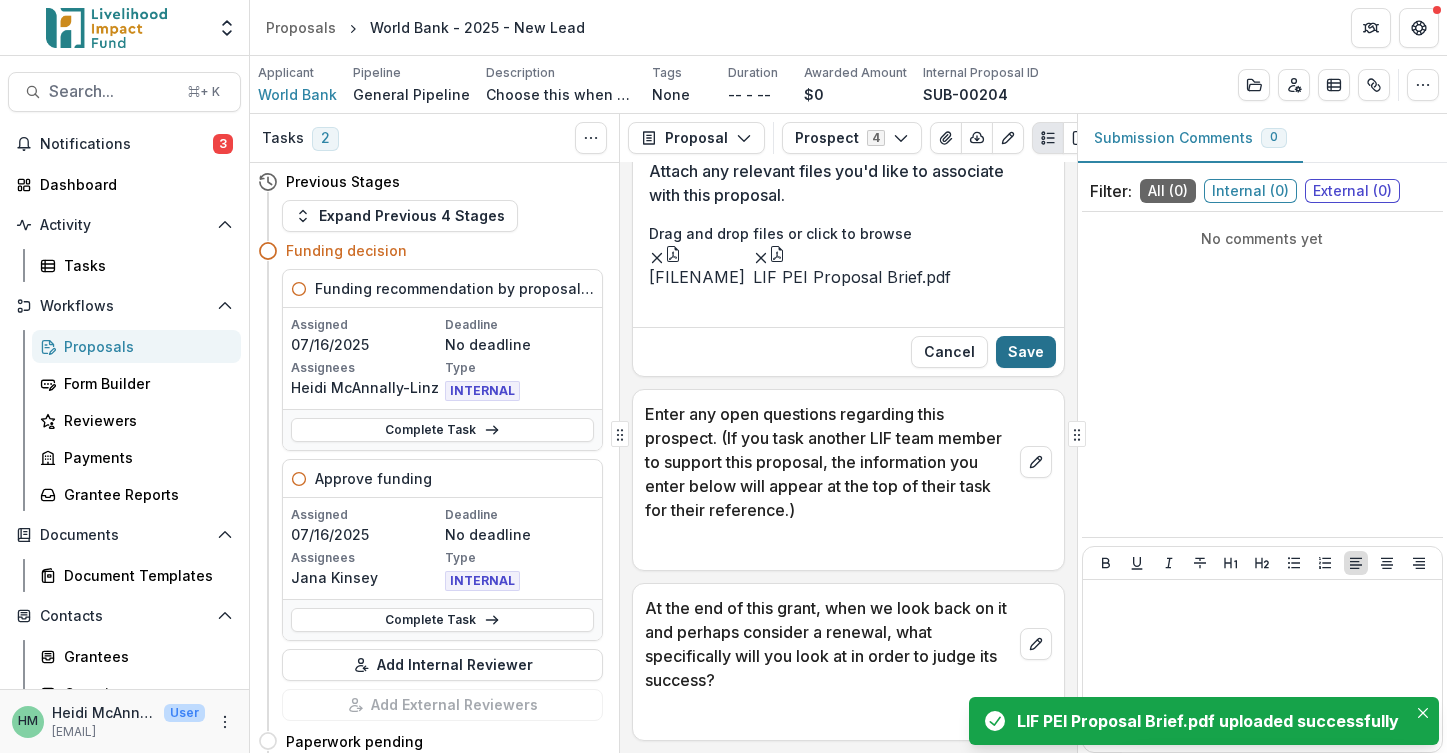 click on "Save" at bounding box center (1026, 352) 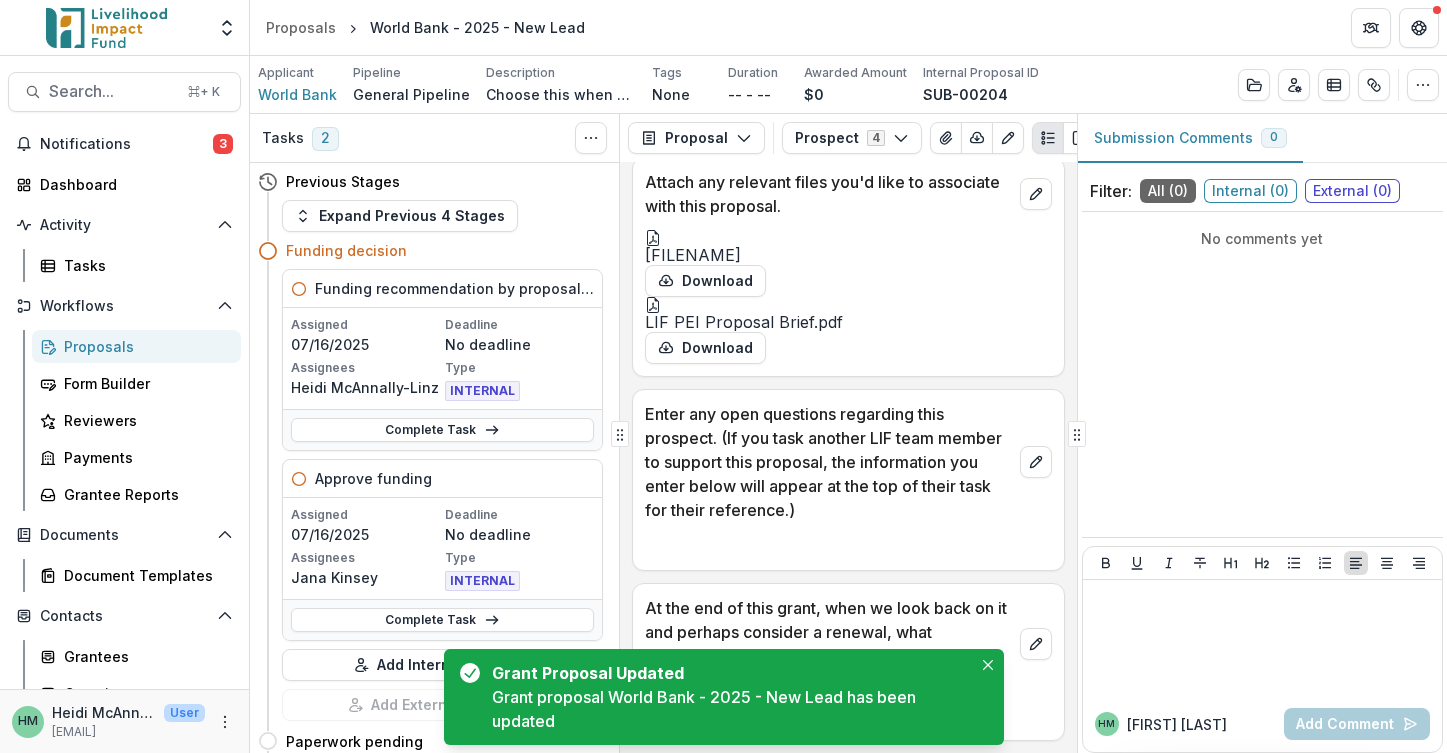 scroll, scrollTop: 5946, scrollLeft: 0, axis: vertical 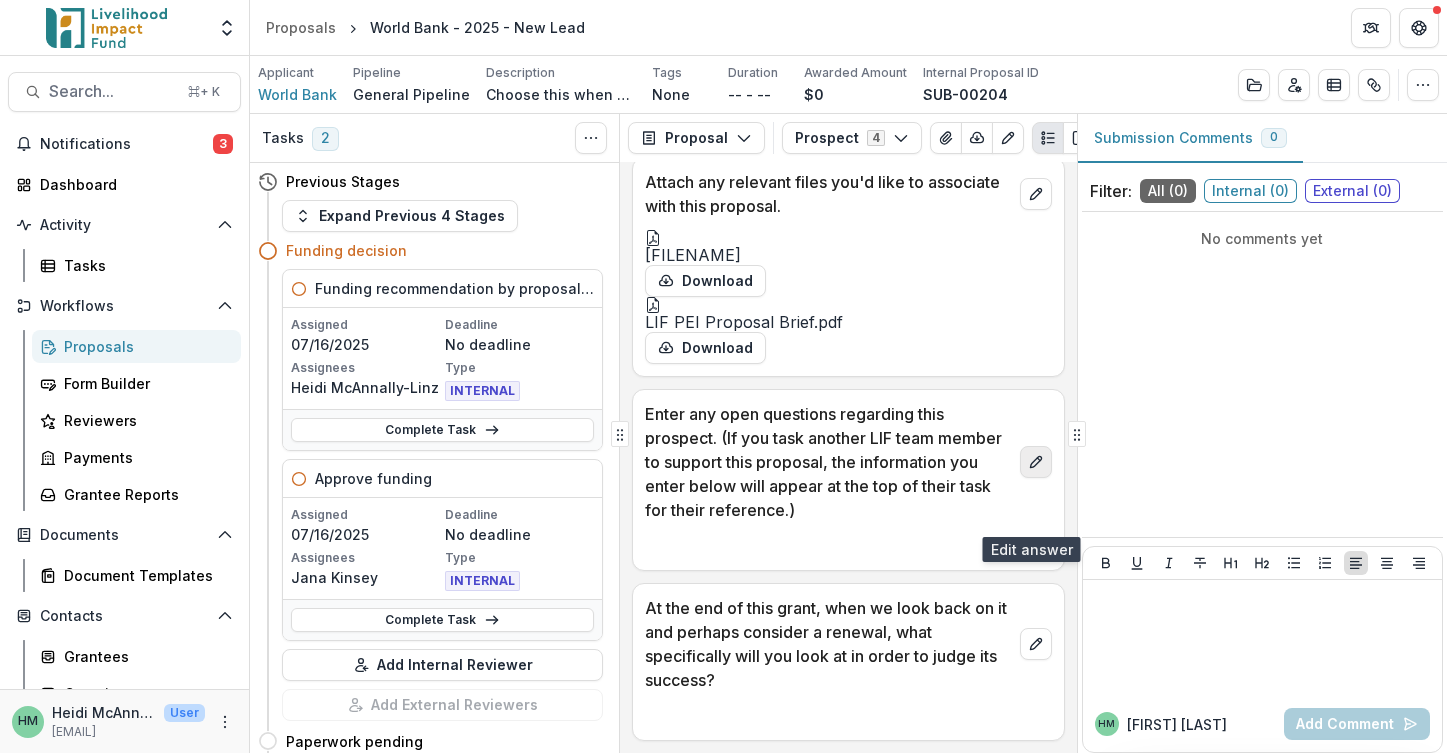 click at bounding box center [1036, 462] 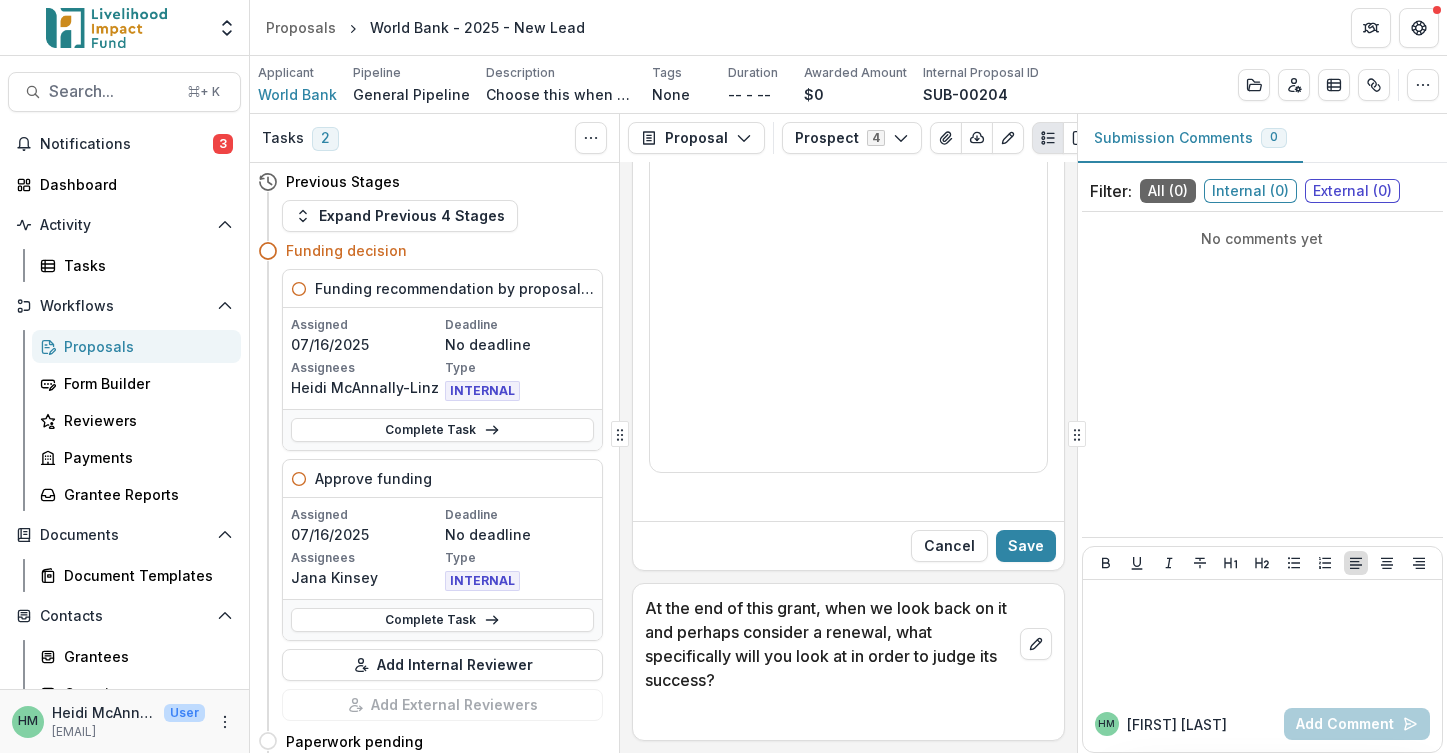 scroll, scrollTop: 6429, scrollLeft: 0, axis: vertical 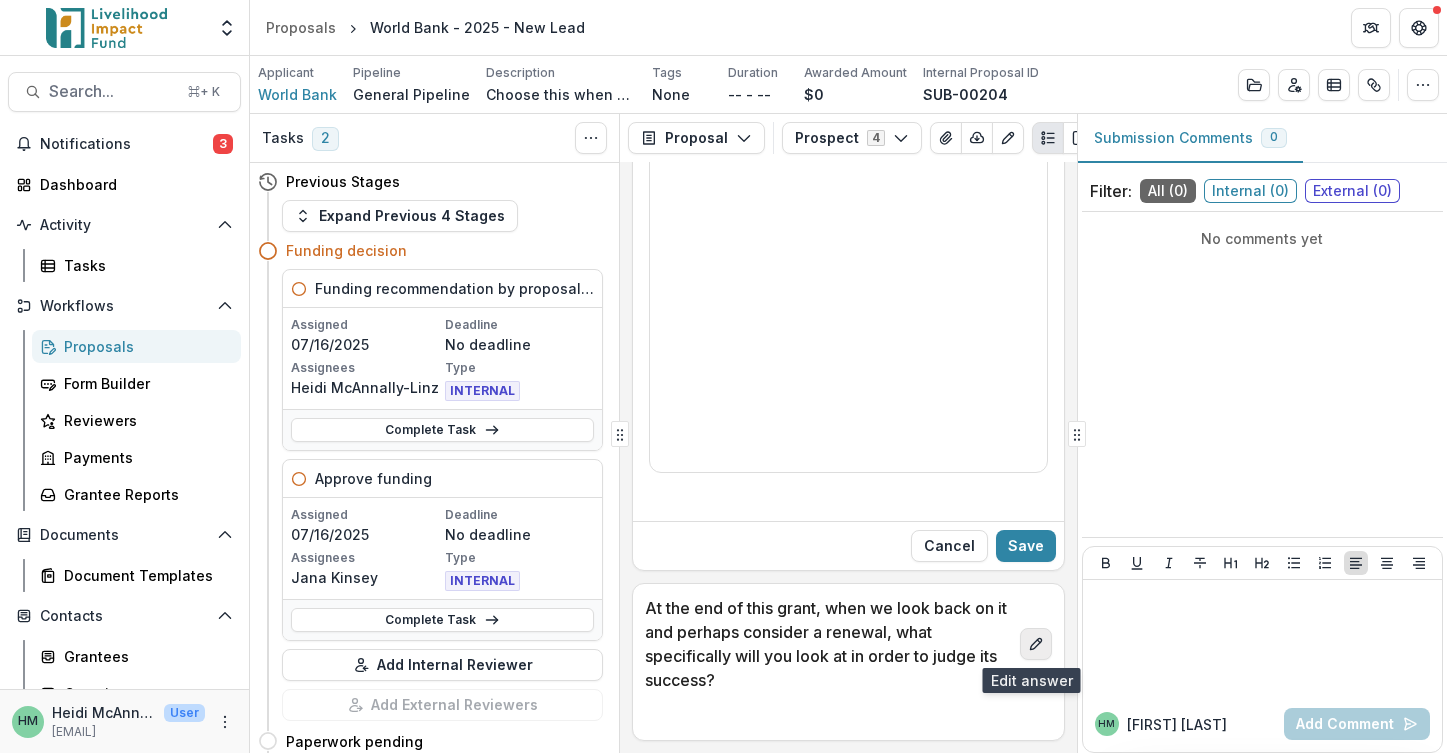 click 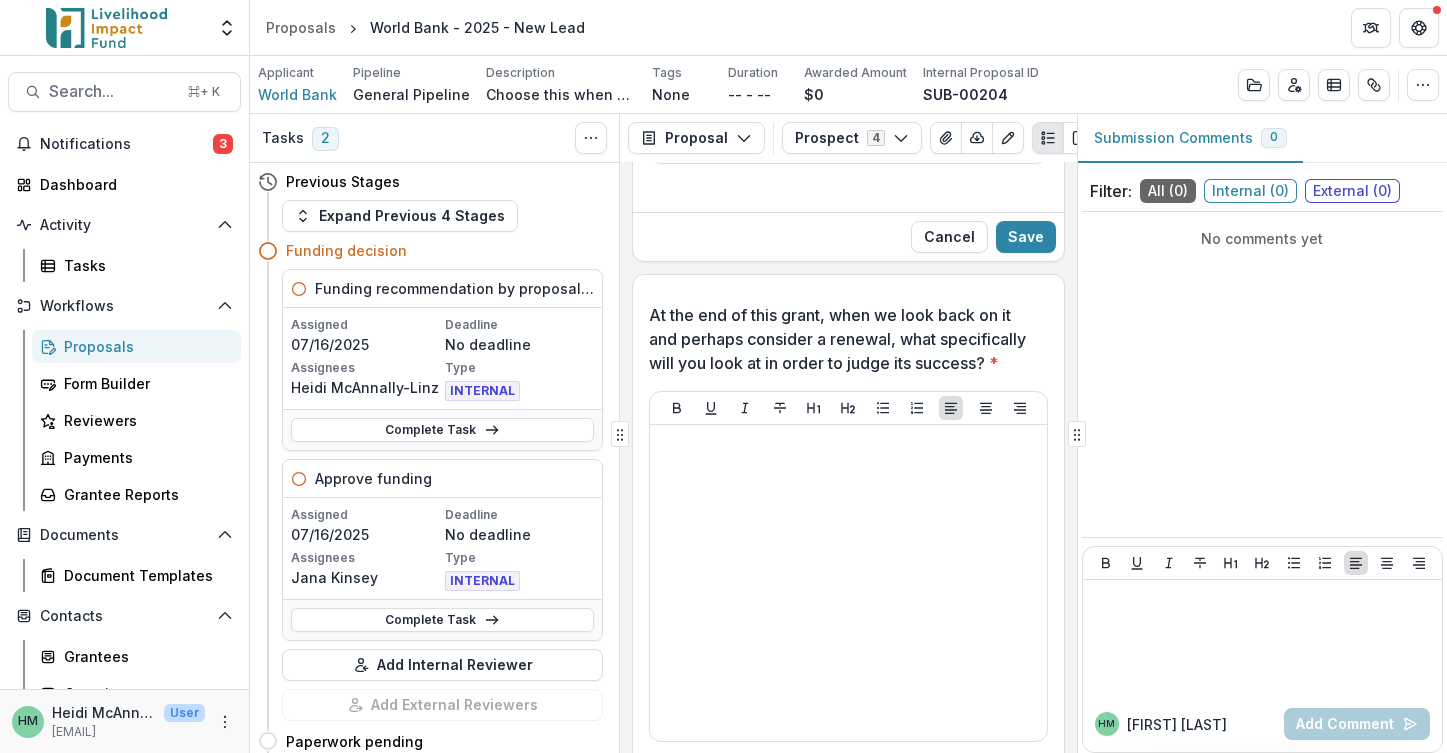 scroll, scrollTop: 6575, scrollLeft: 0, axis: vertical 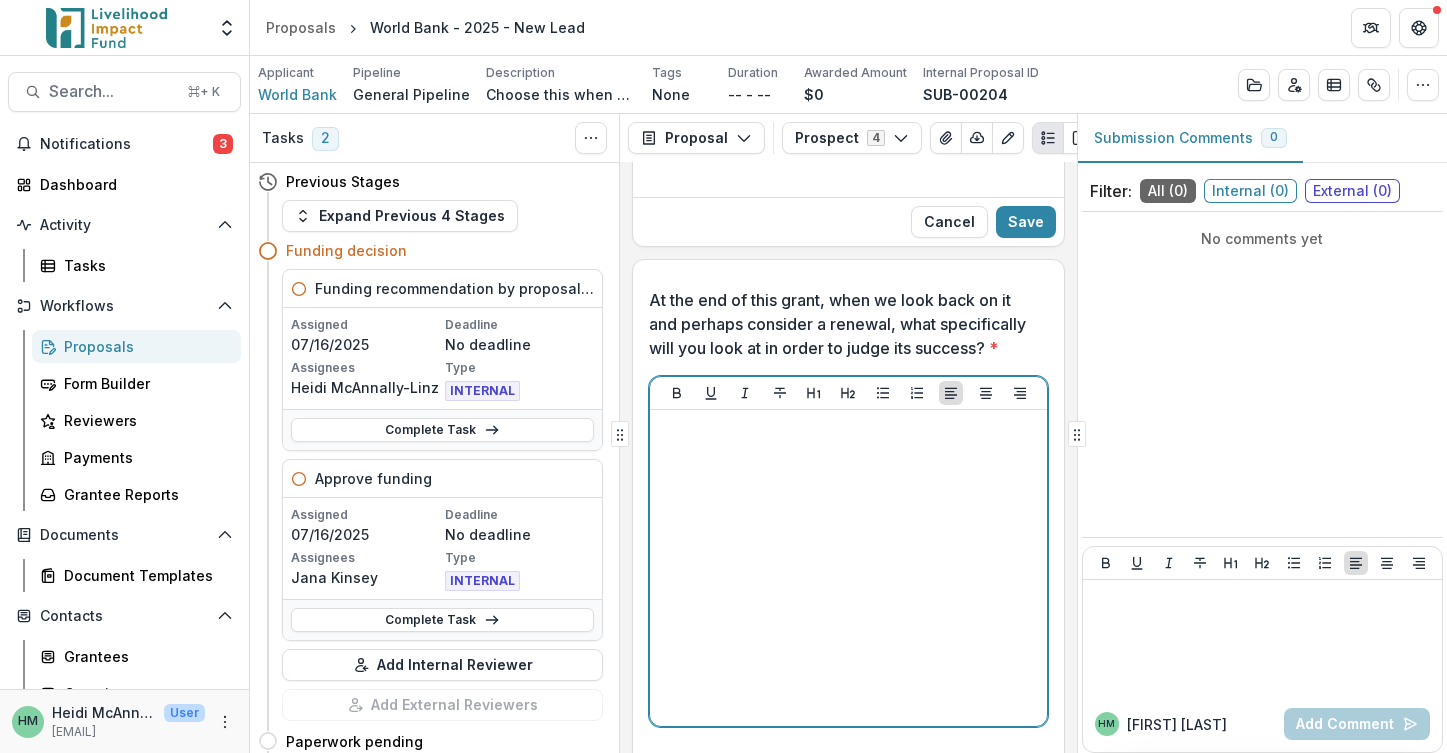 click at bounding box center [848, 568] 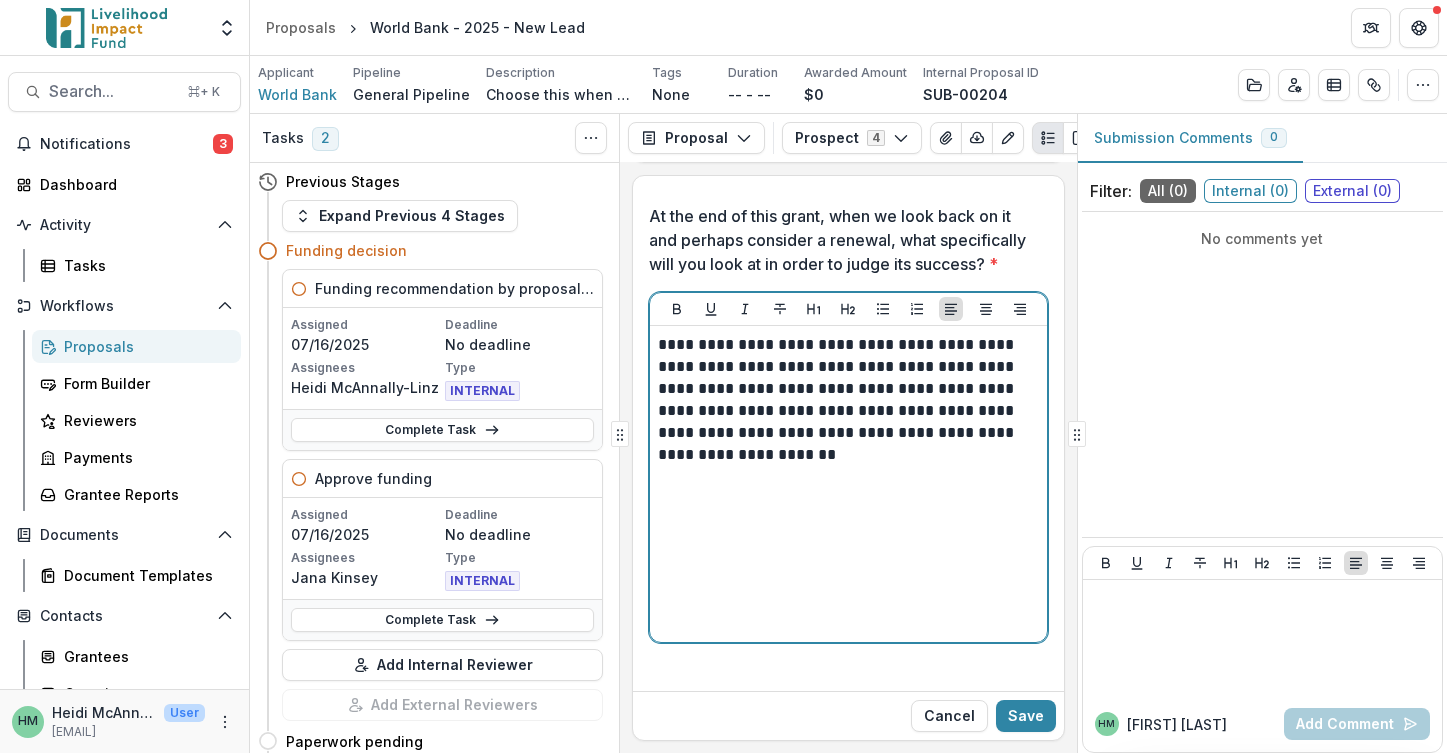 scroll, scrollTop: 6861, scrollLeft: 0, axis: vertical 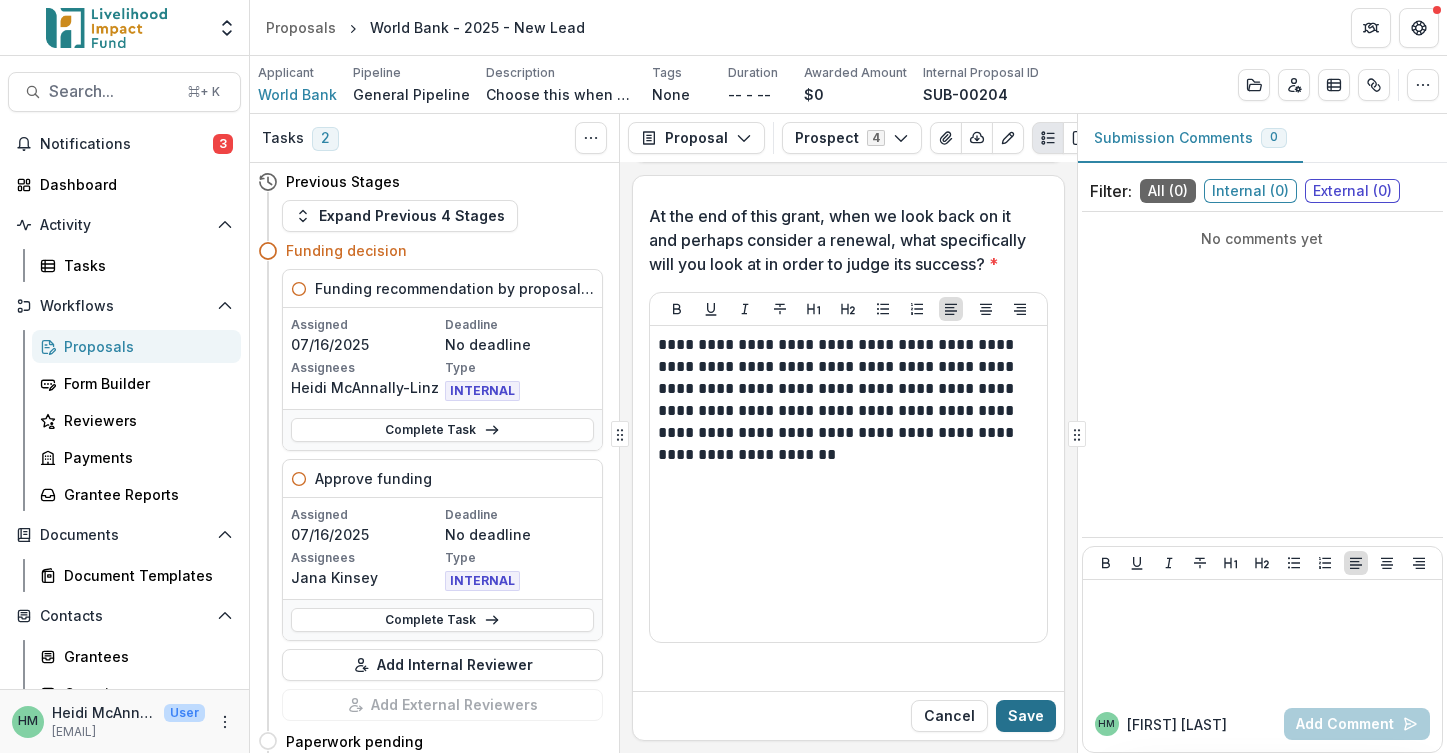 click on "Save" at bounding box center (1026, 716) 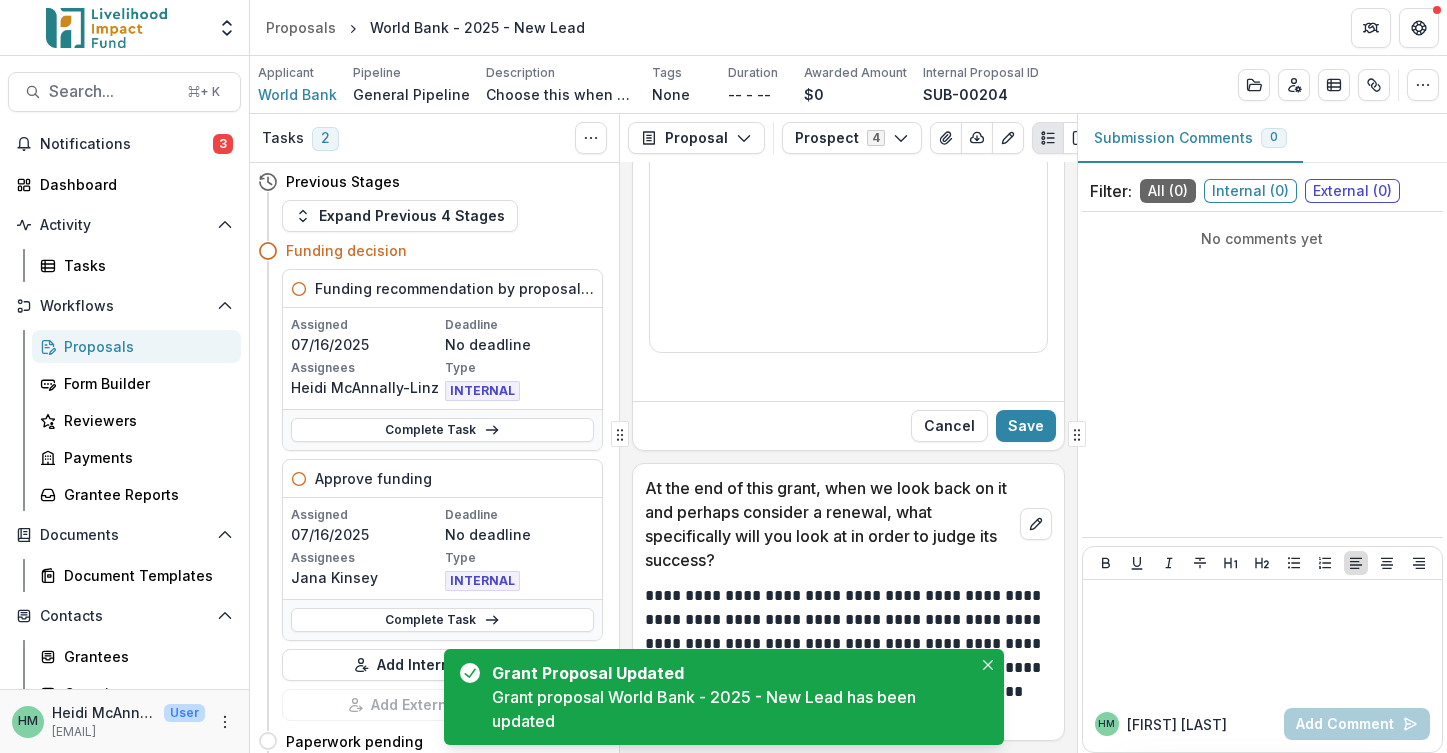 scroll, scrollTop: 6549, scrollLeft: 0, axis: vertical 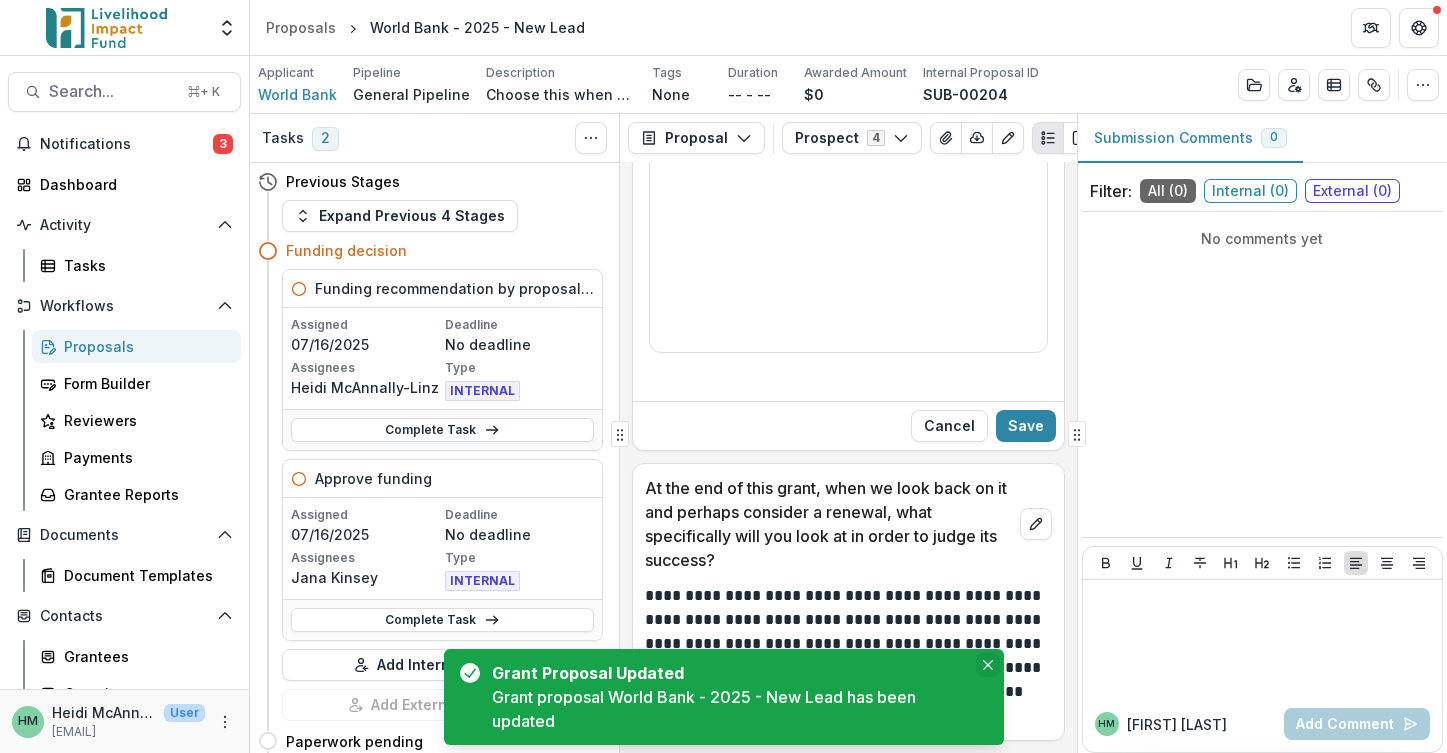 click 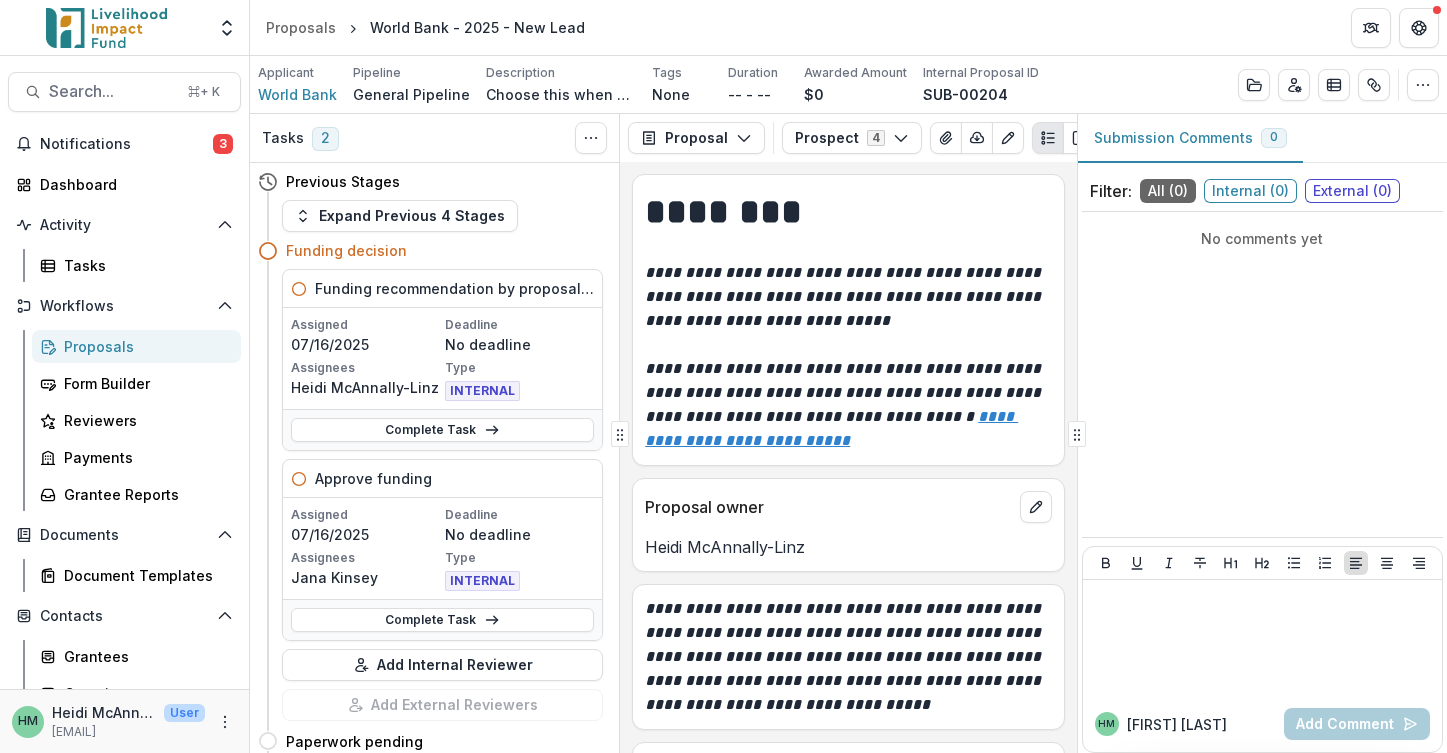 scroll, scrollTop: 0, scrollLeft: 0, axis: both 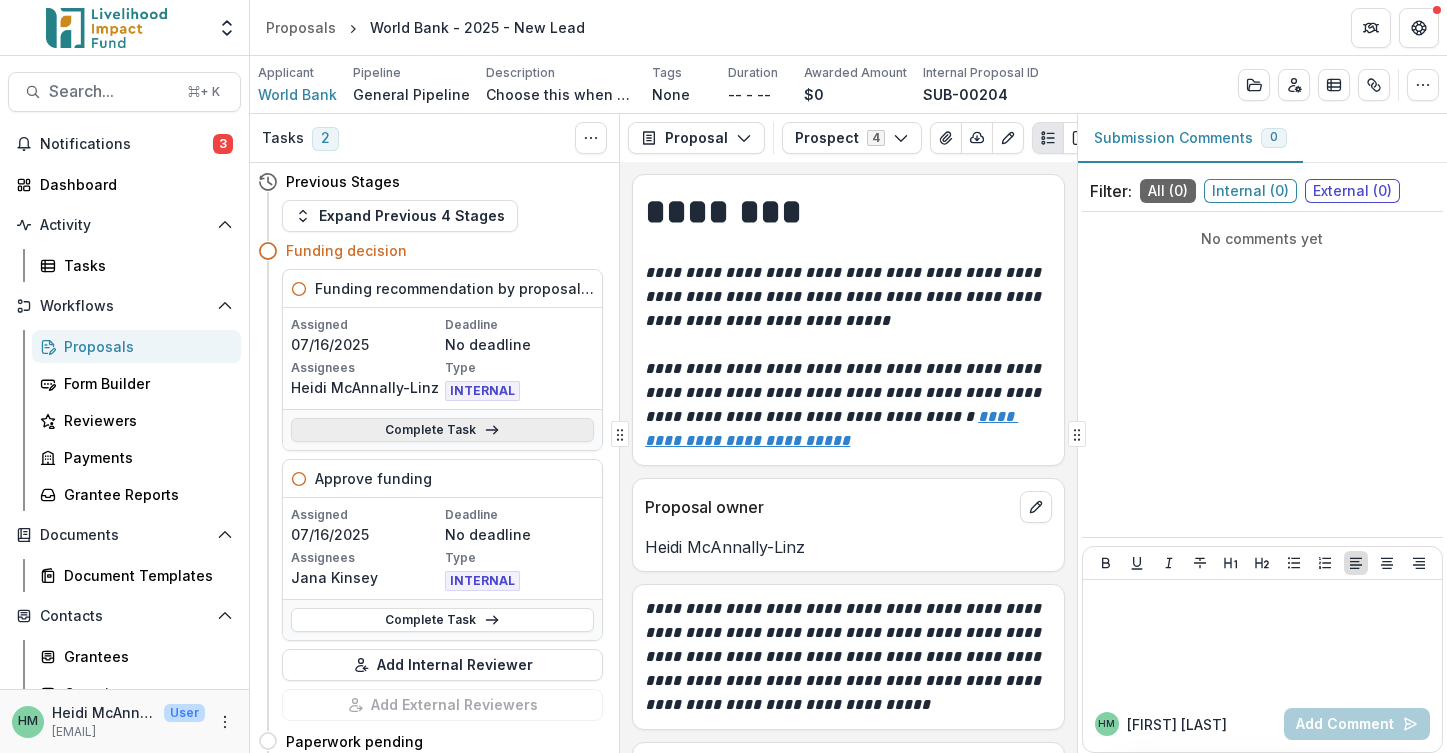 click on "Complete Task" at bounding box center (442, 430) 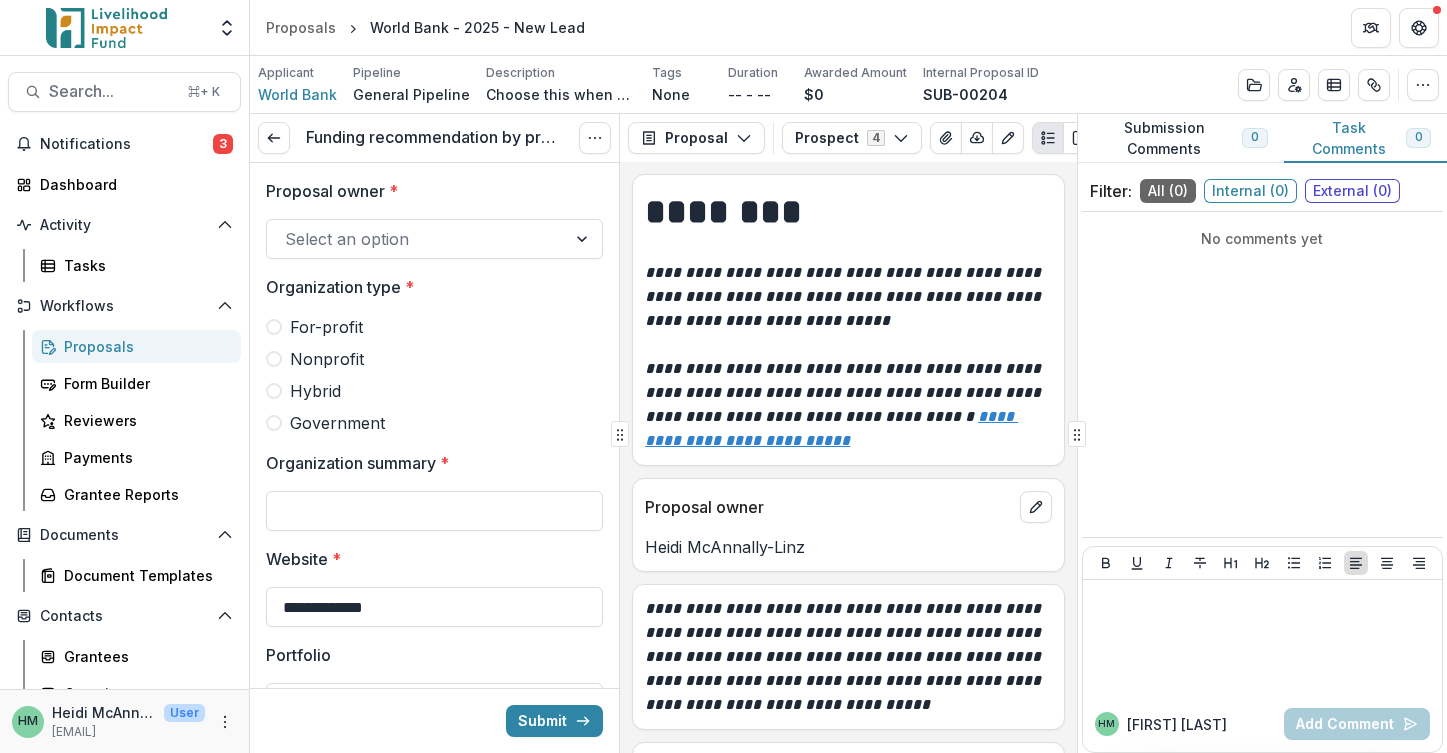 click on "Select an option" at bounding box center (416, 239) 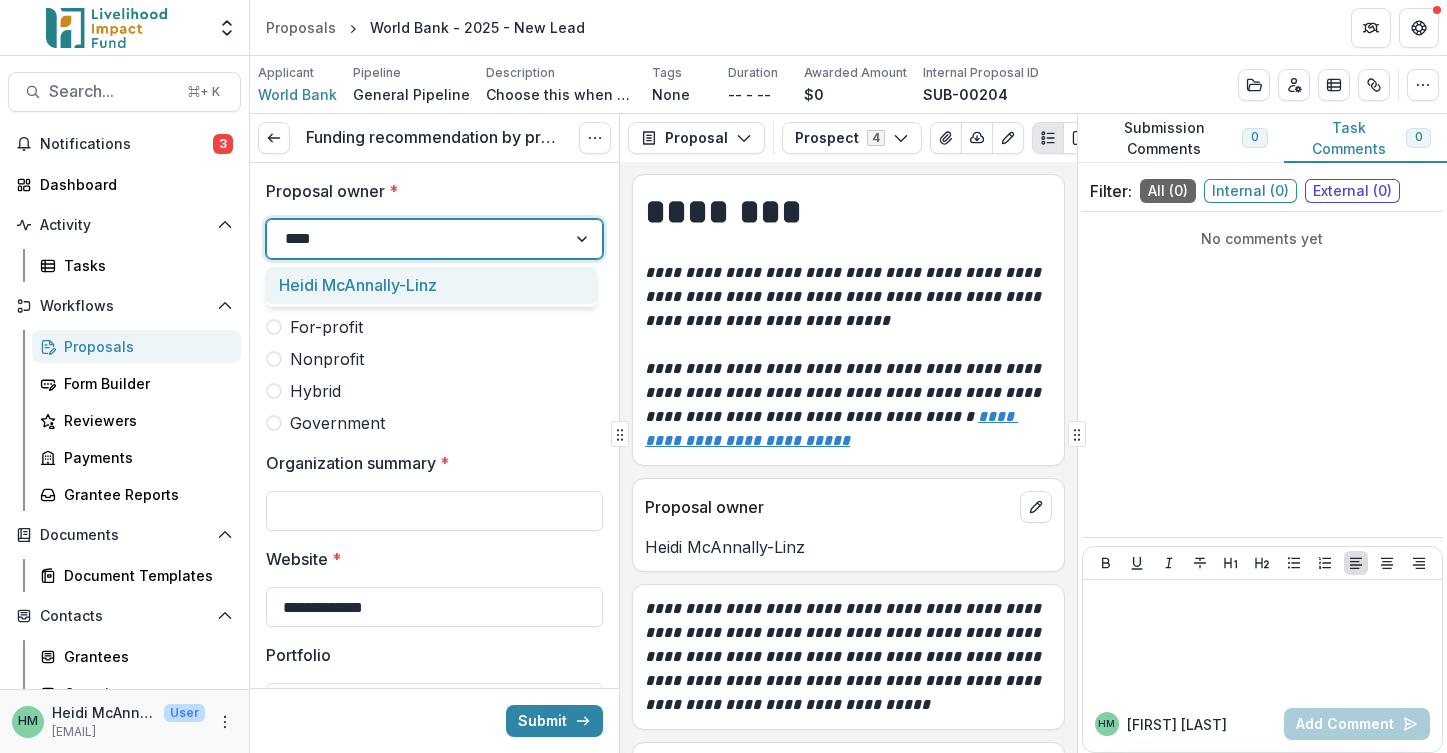 type on "*****" 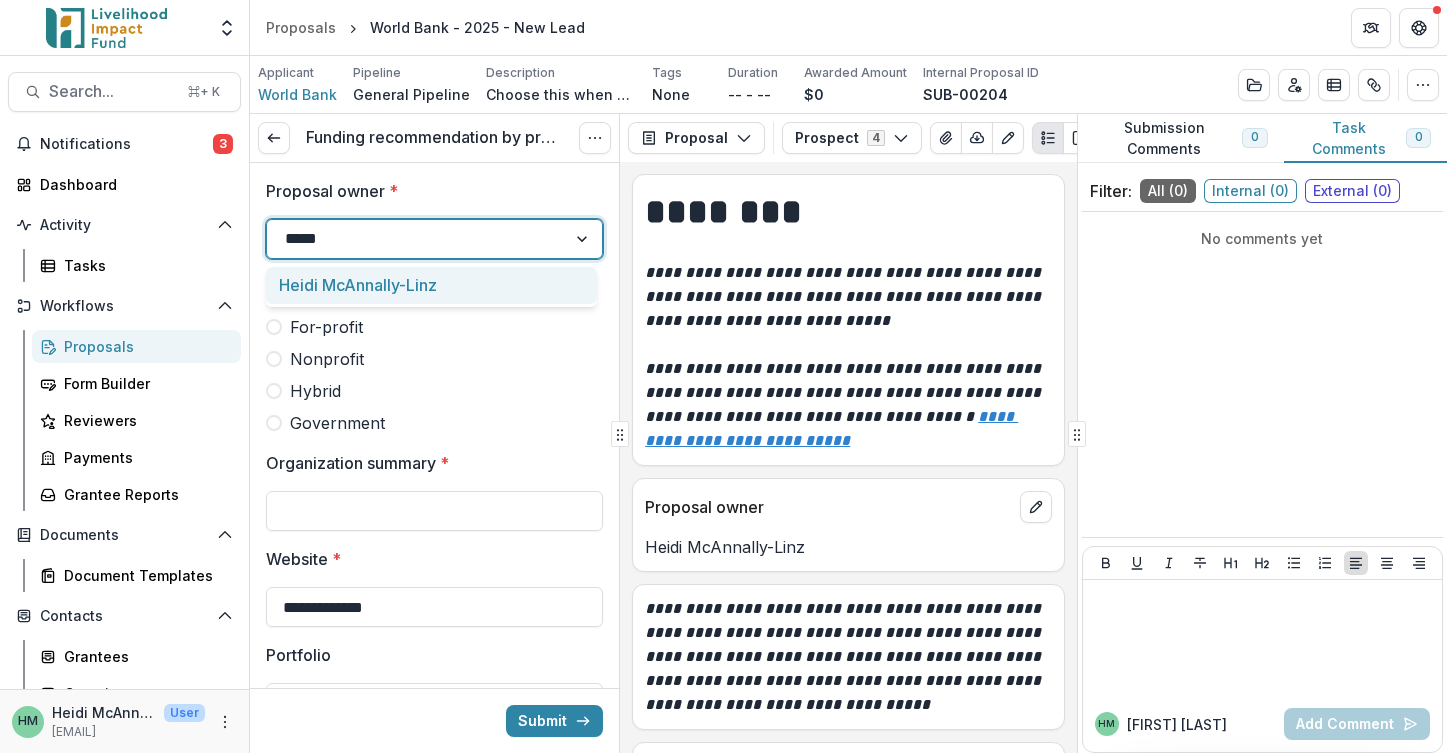 click on "Heidi McAnnally-Linz" at bounding box center (431, 285) 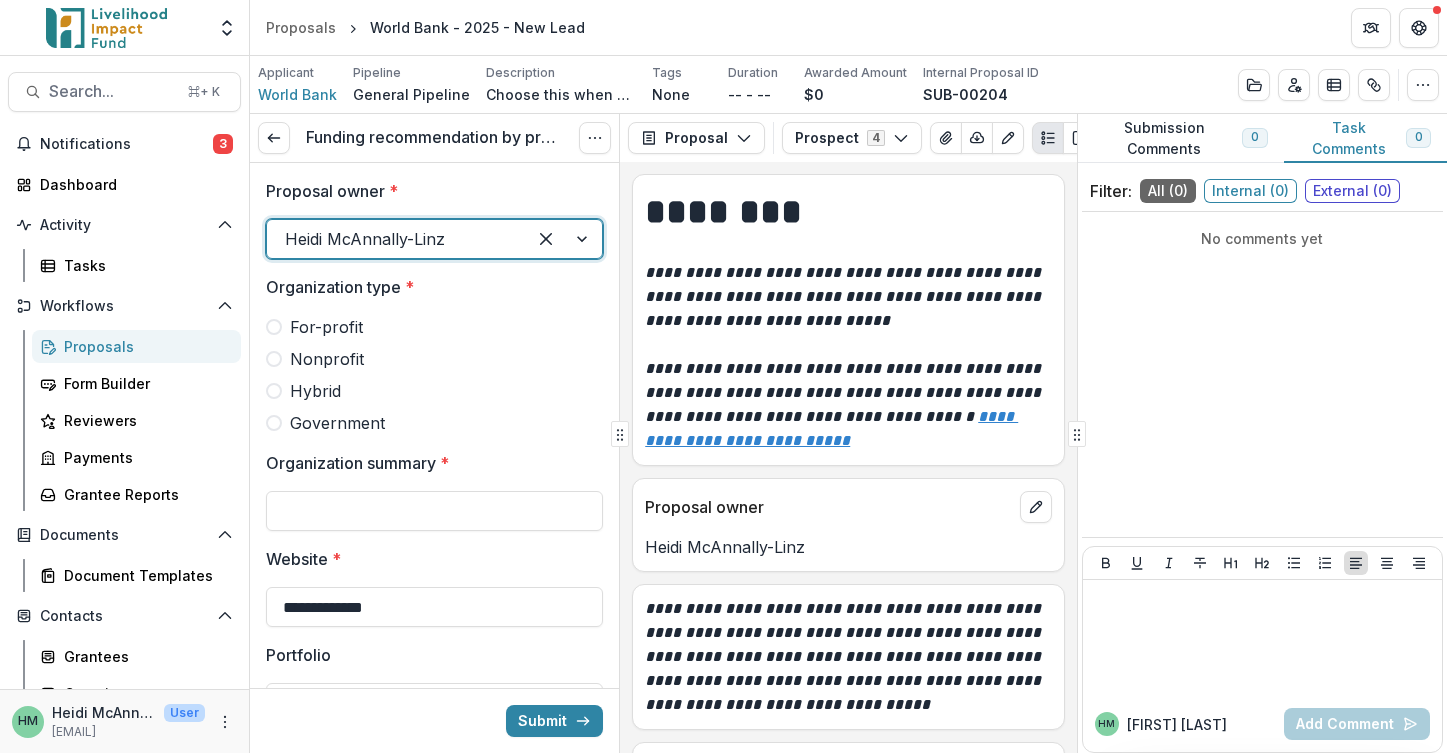 click at bounding box center [274, 423] 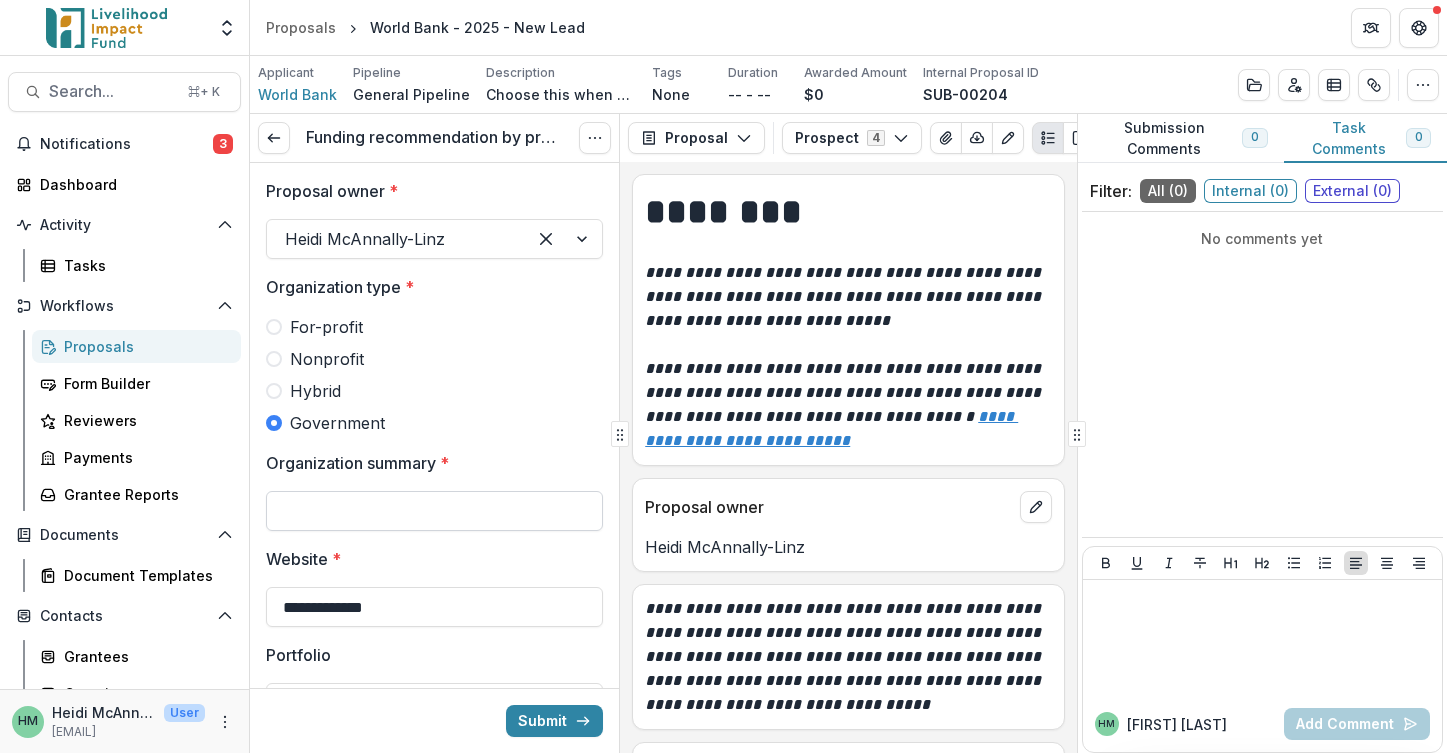 click on "Organization summary *" at bounding box center (434, 511) 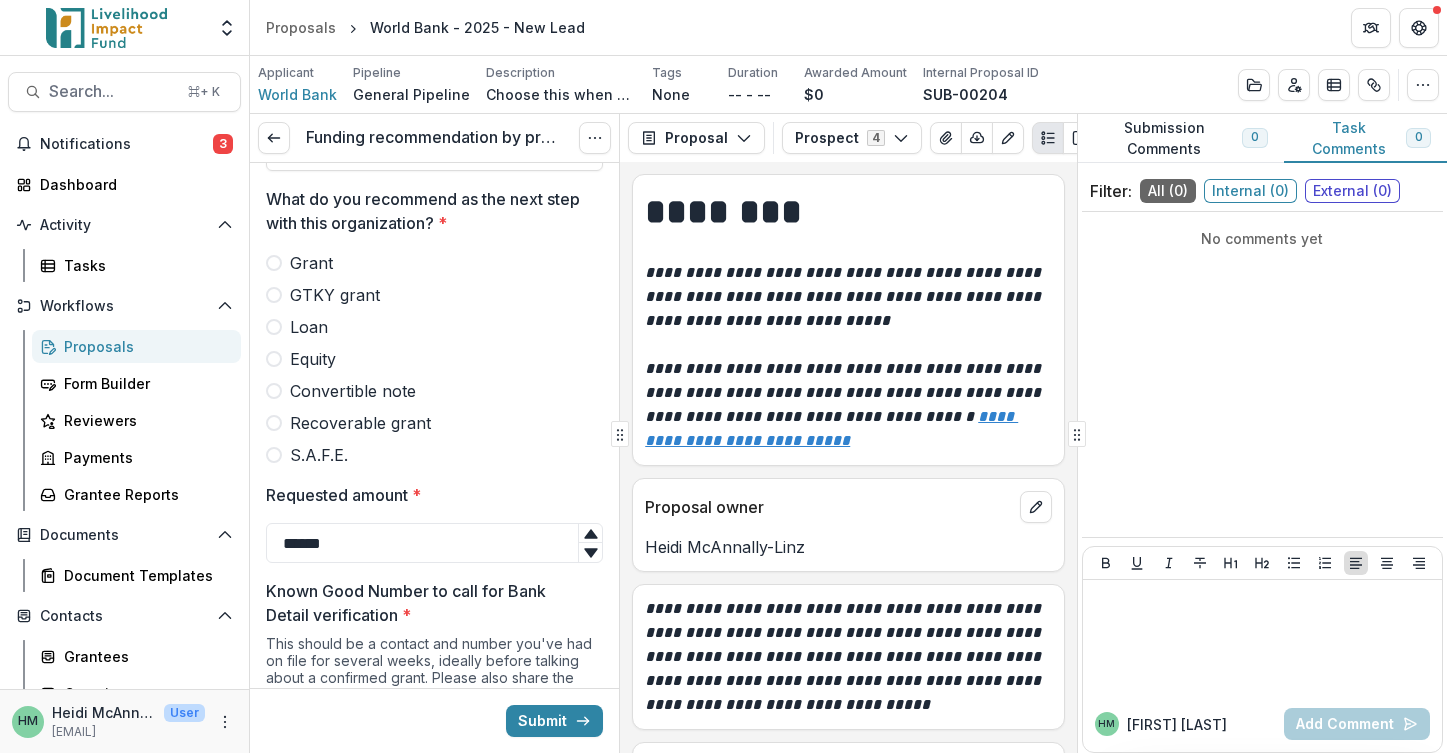 scroll, scrollTop: 572, scrollLeft: 0, axis: vertical 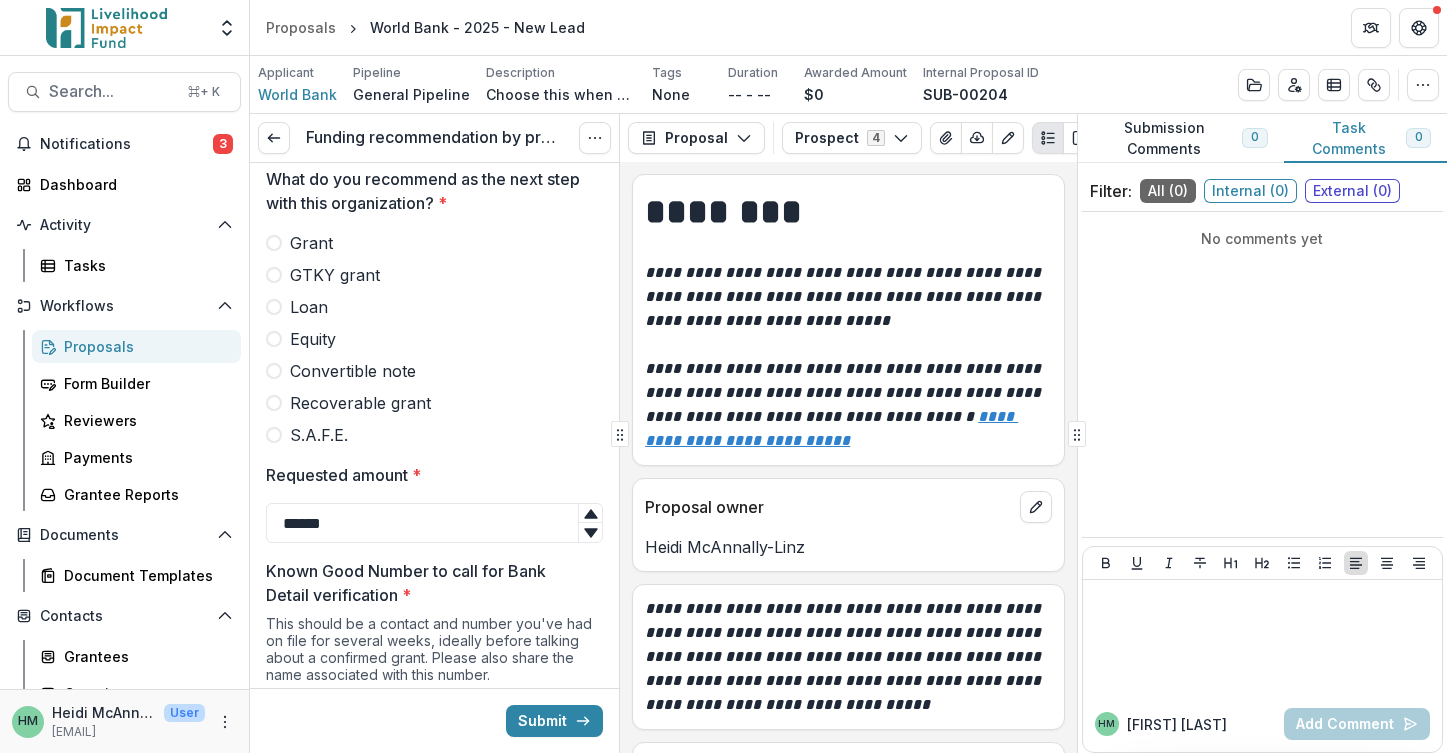click at bounding box center [274, 243] 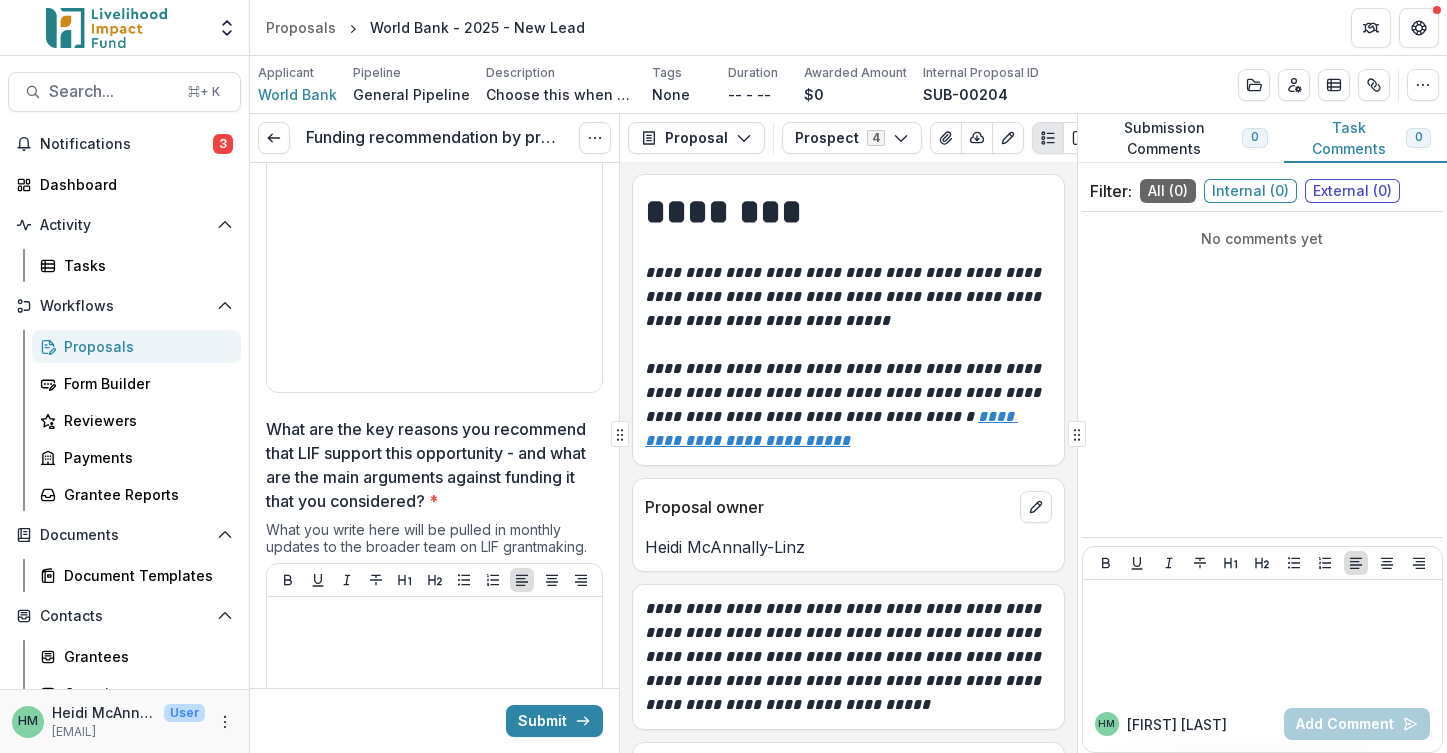 scroll, scrollTop: 1613, scrollLeft: 0, axis: vertical 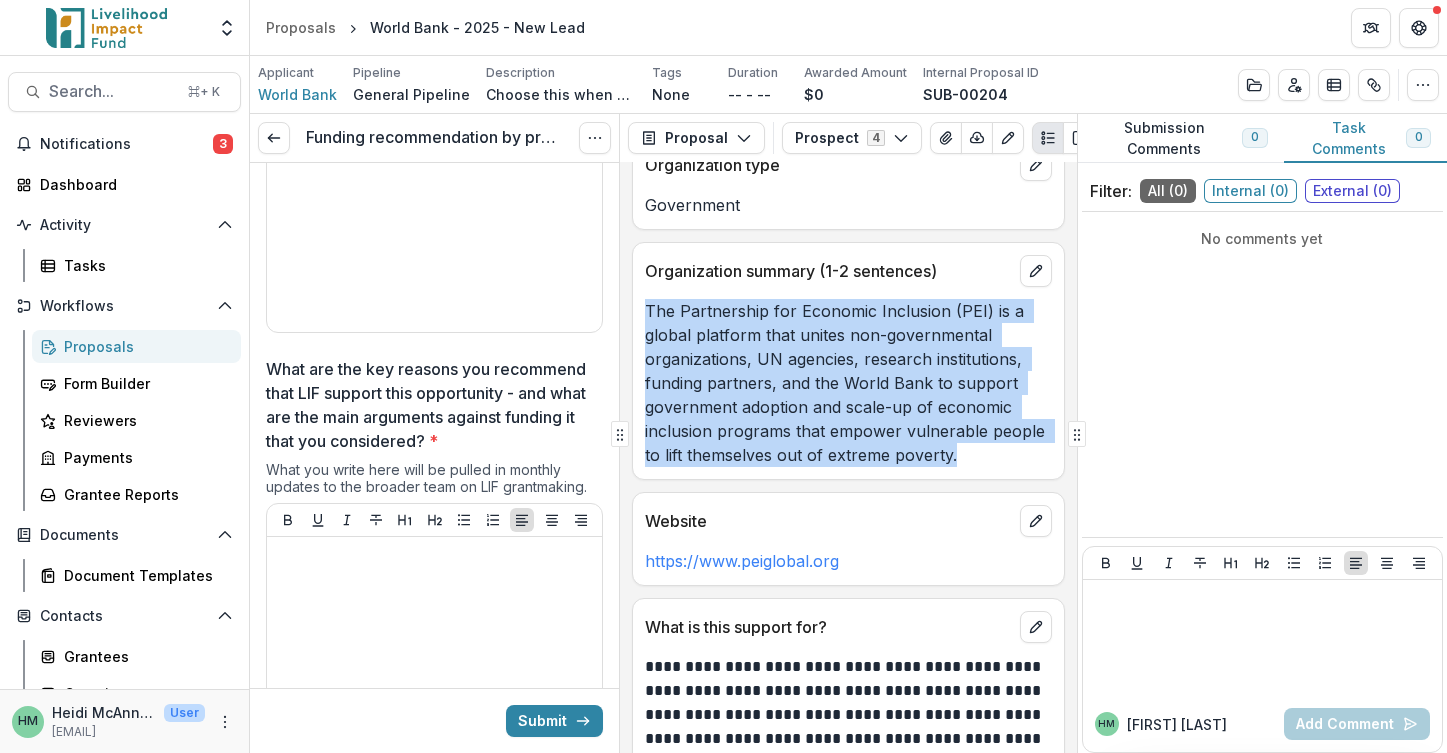 drag, startPoint x: 646, startPoint y: 332, endPoint x: 976, endPoint y: 482, distance: 362.4914 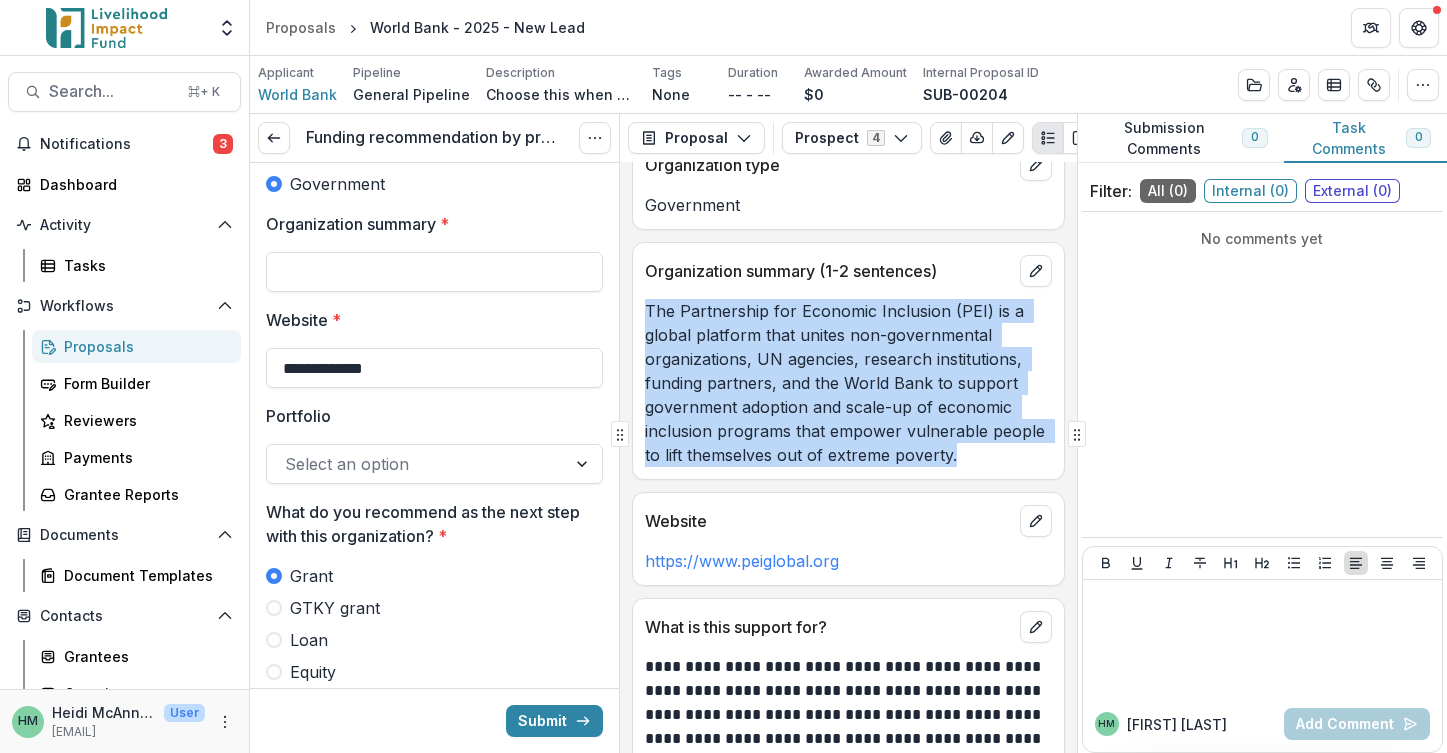 scroll, scrollTop: 191, scrollLeft: 0, axis: vertical 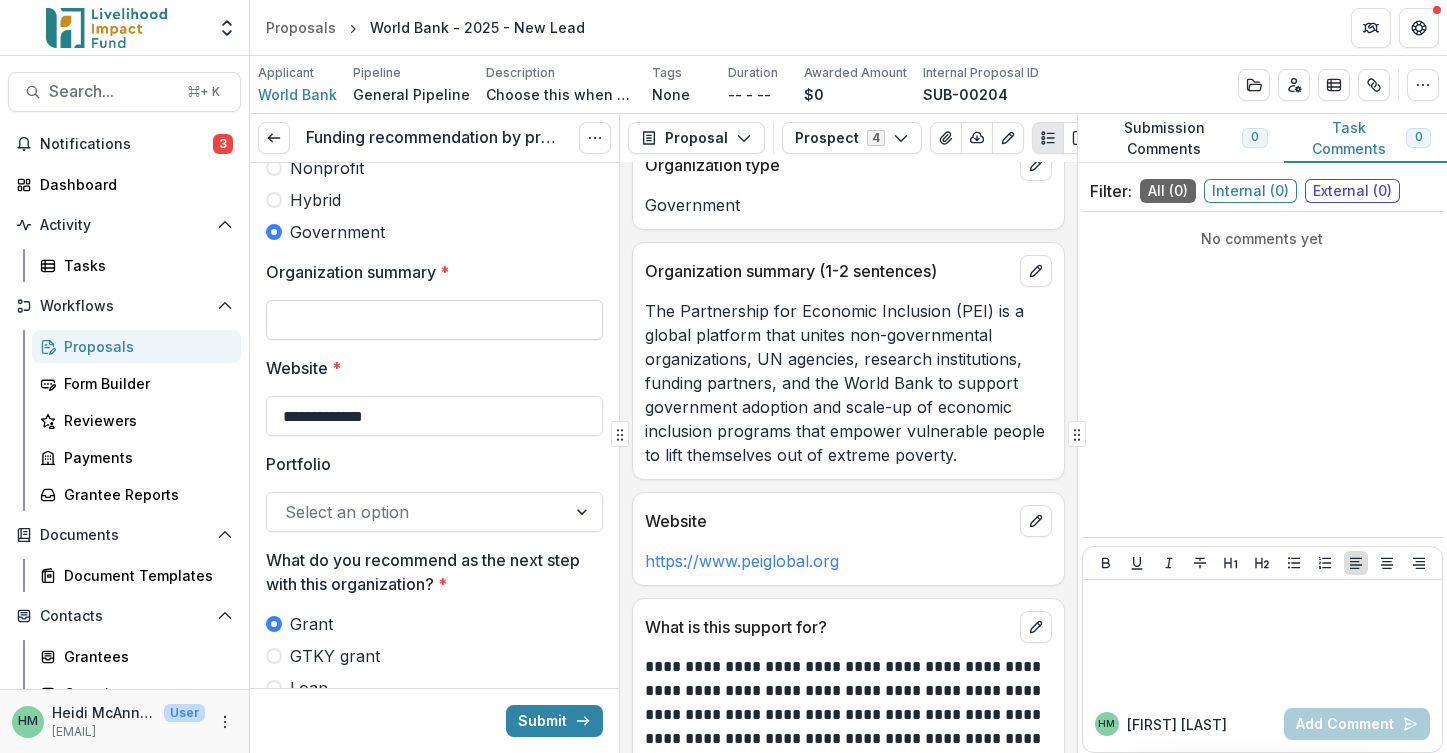 click on "Organization summary *" at bounding box center [434, 320] 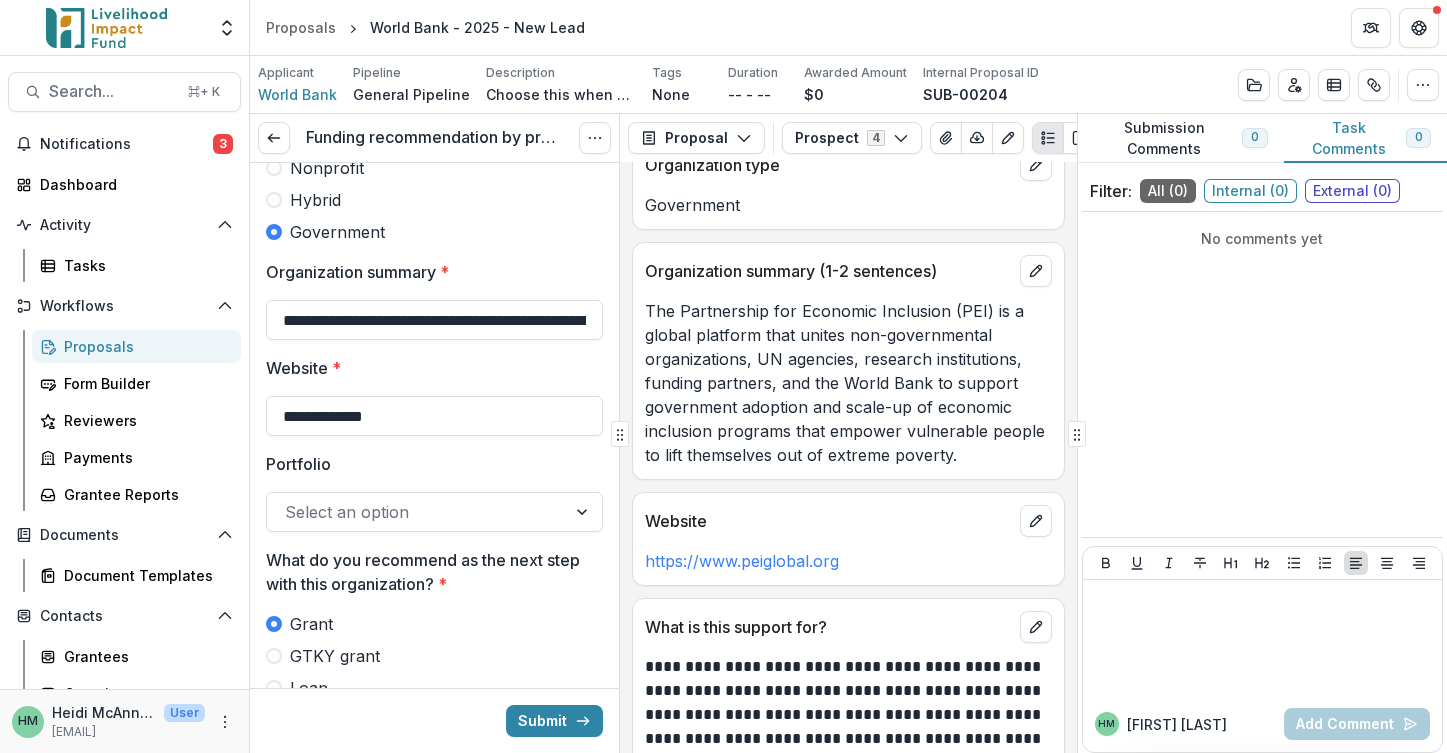 type on "**********" 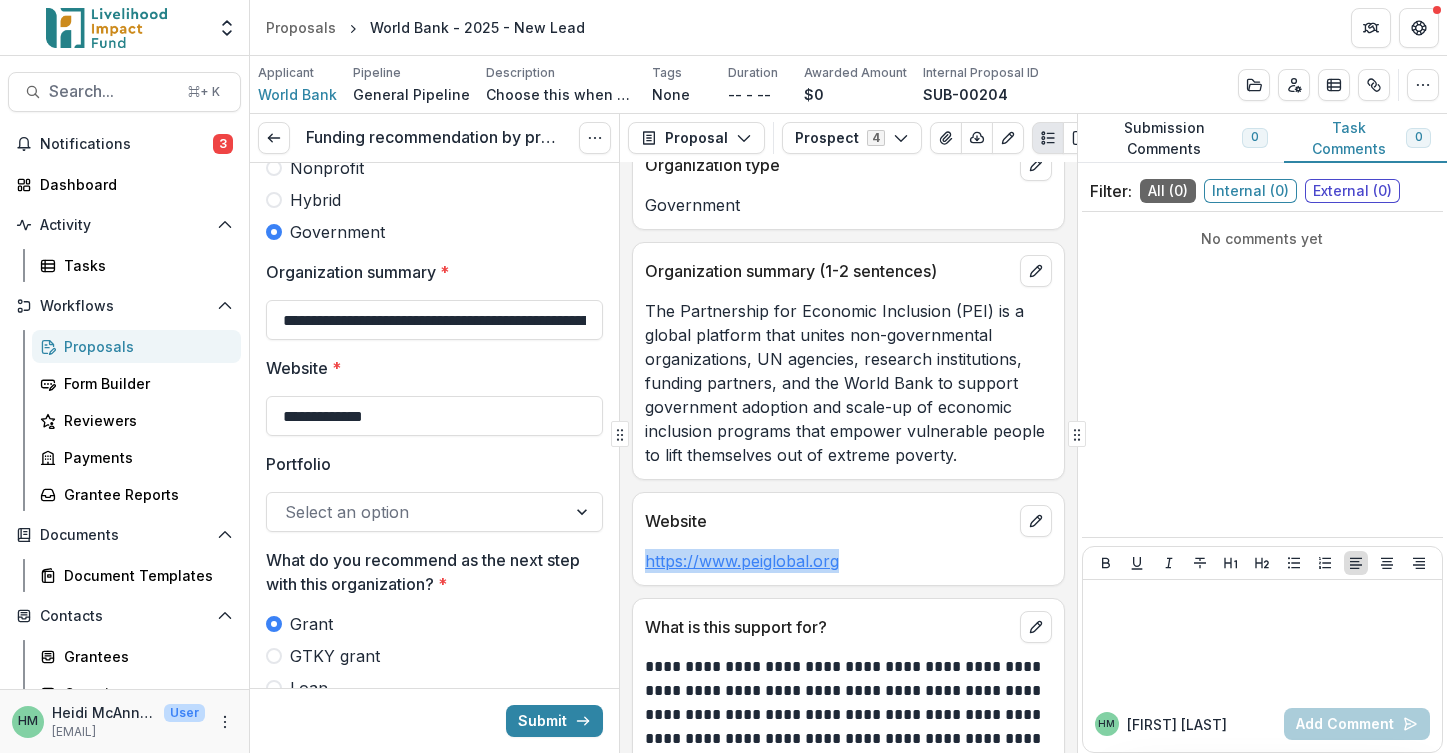 drag, startPoint x: 875, startPoint y: 591, endPoint x: 646, endPoint y: 590, distance: 229.00218 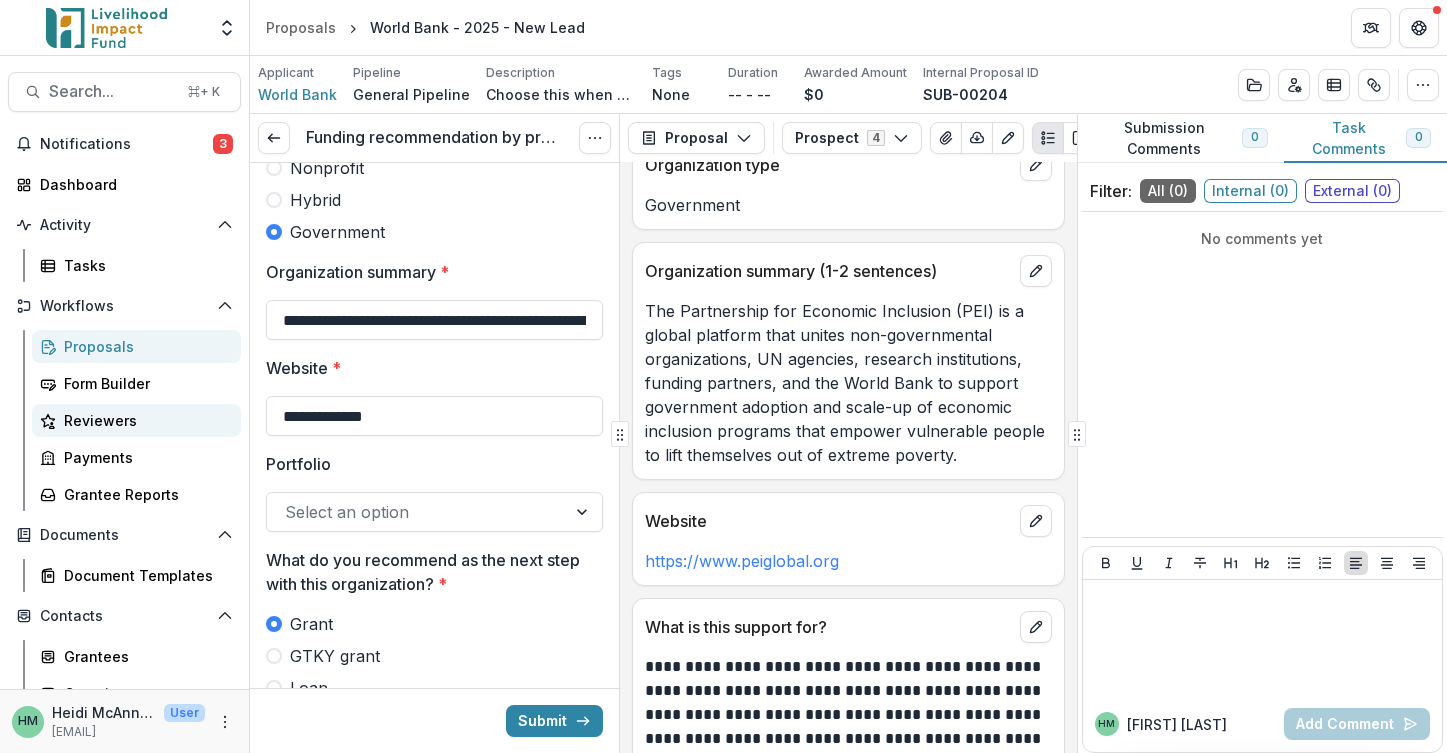 drag, startPoint x: 409, startPoint y: 415, endPoint x: 232, endPoint y: 410, distance: 177.0706 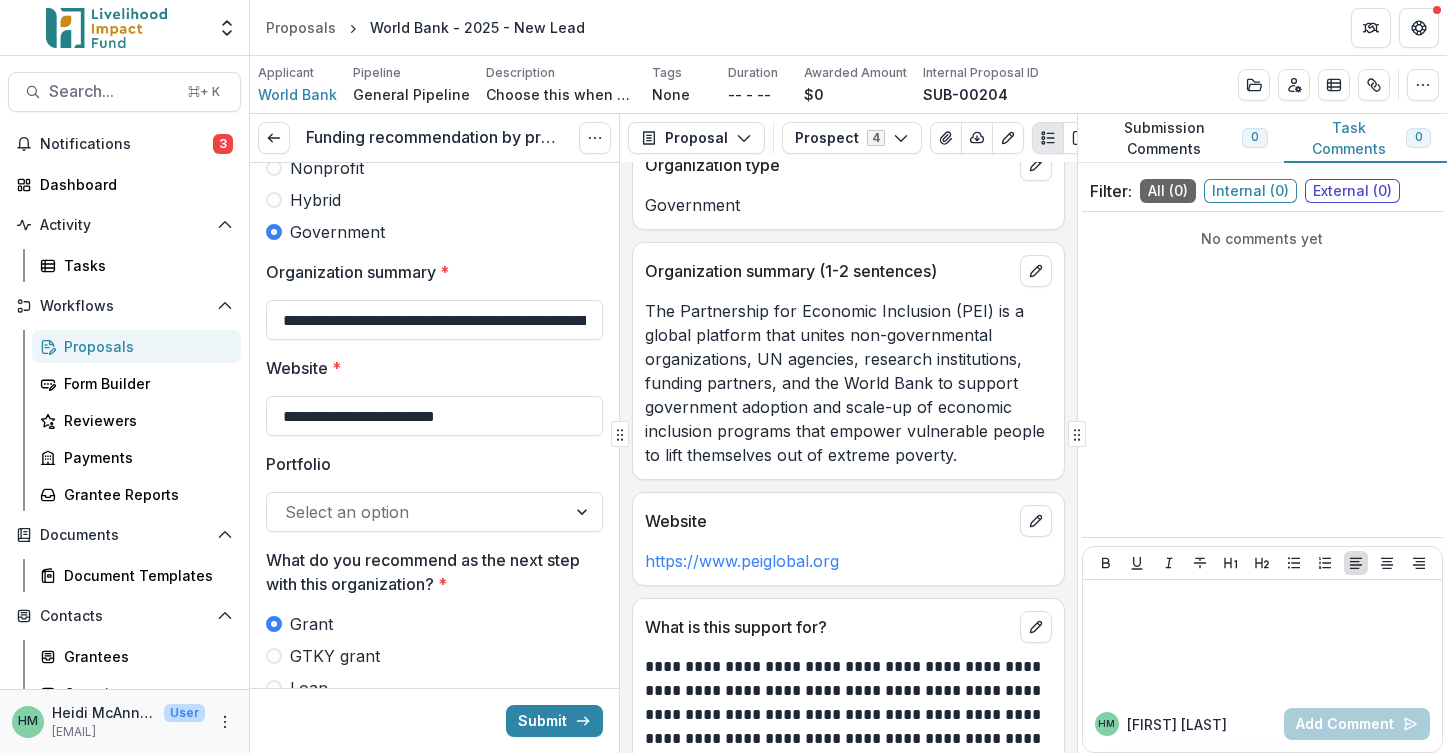 type on "**********" 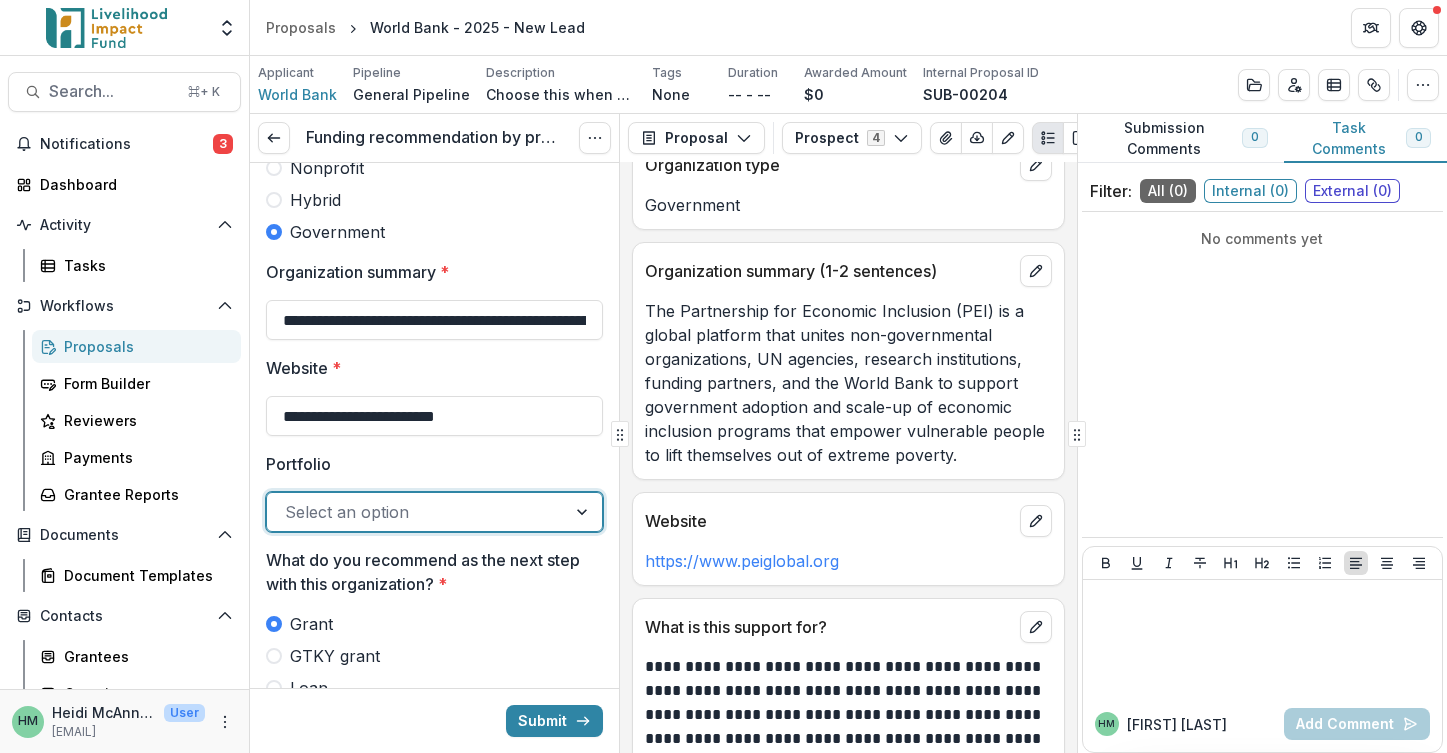 click on "Fund" at bounding box center [723, 779] 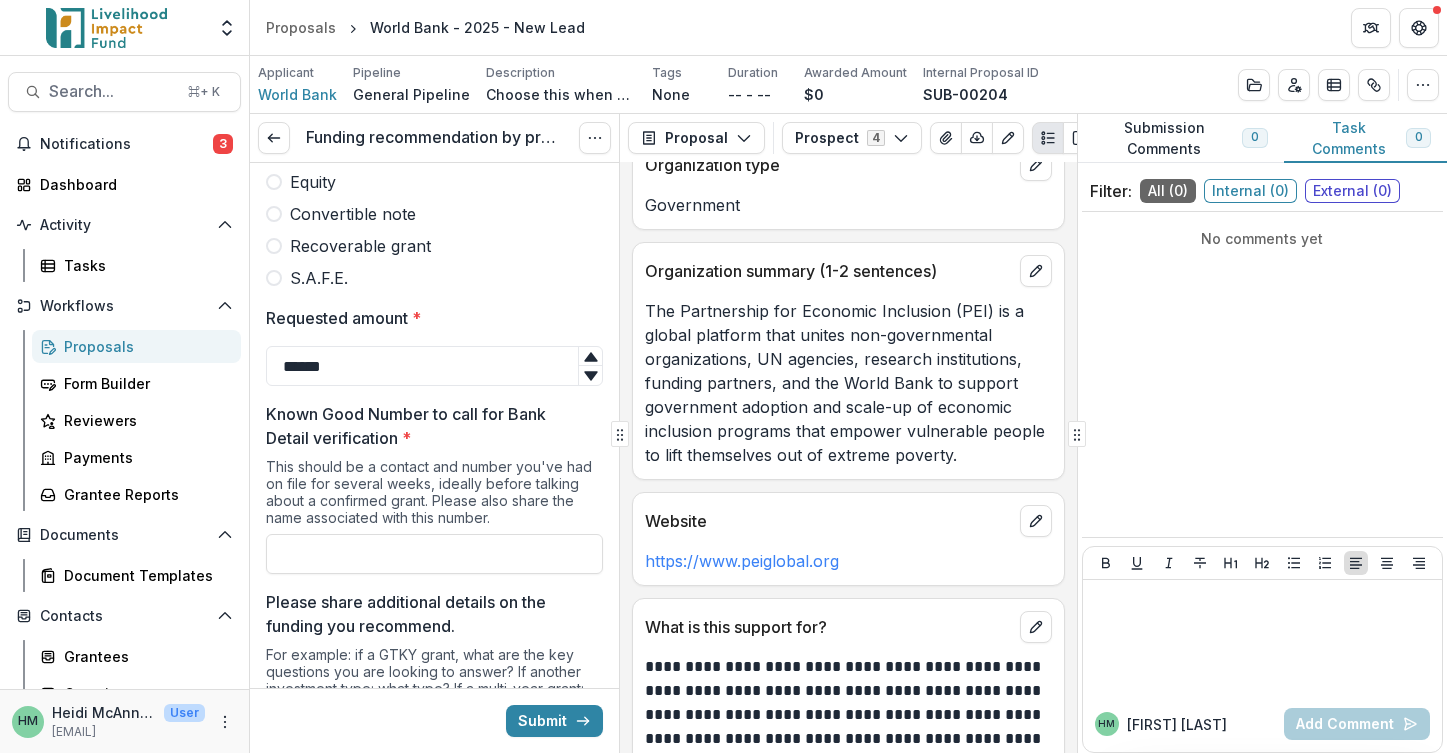 scroll, scrollTop: 785, scrollLeft: 0, axis: vertical 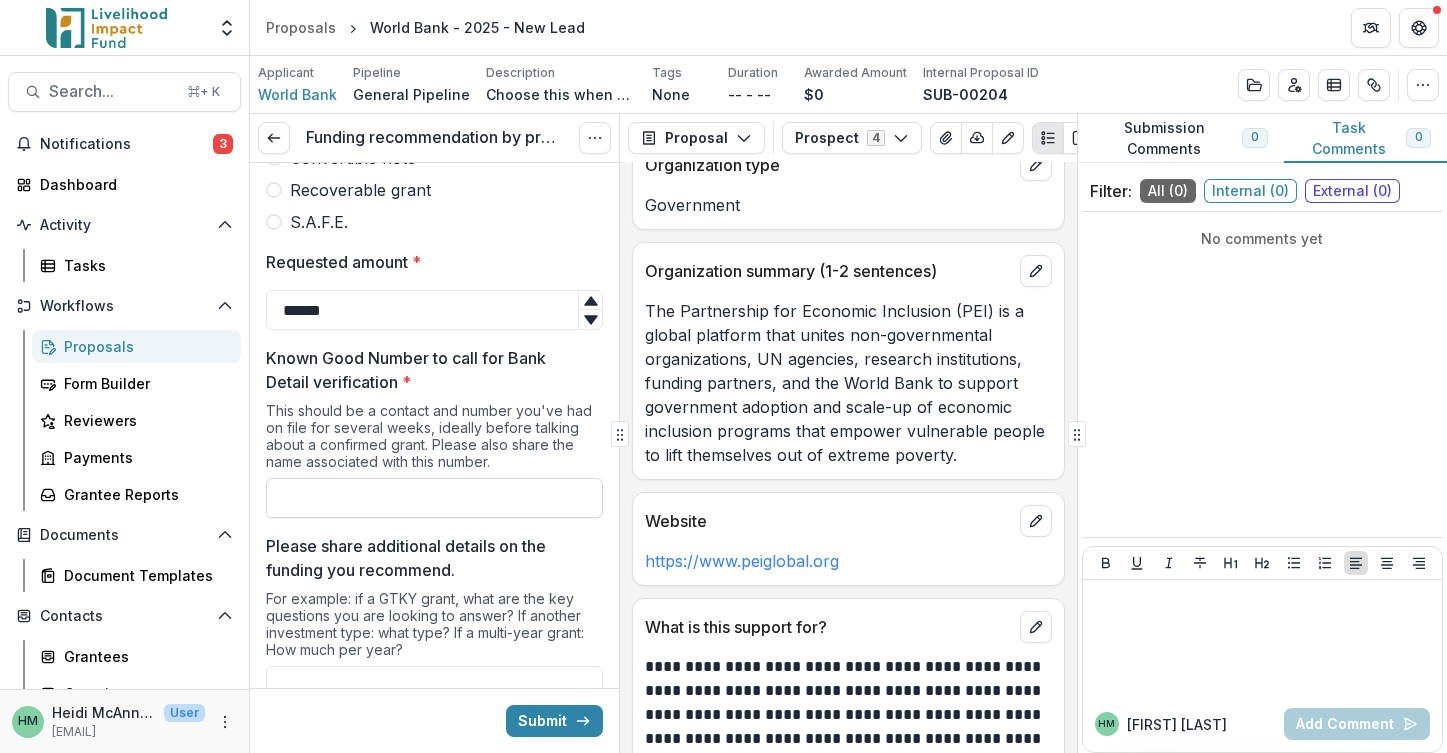 click on "Known Good Number to call for Bank Detail verification *" at bounding box center (434, 498) 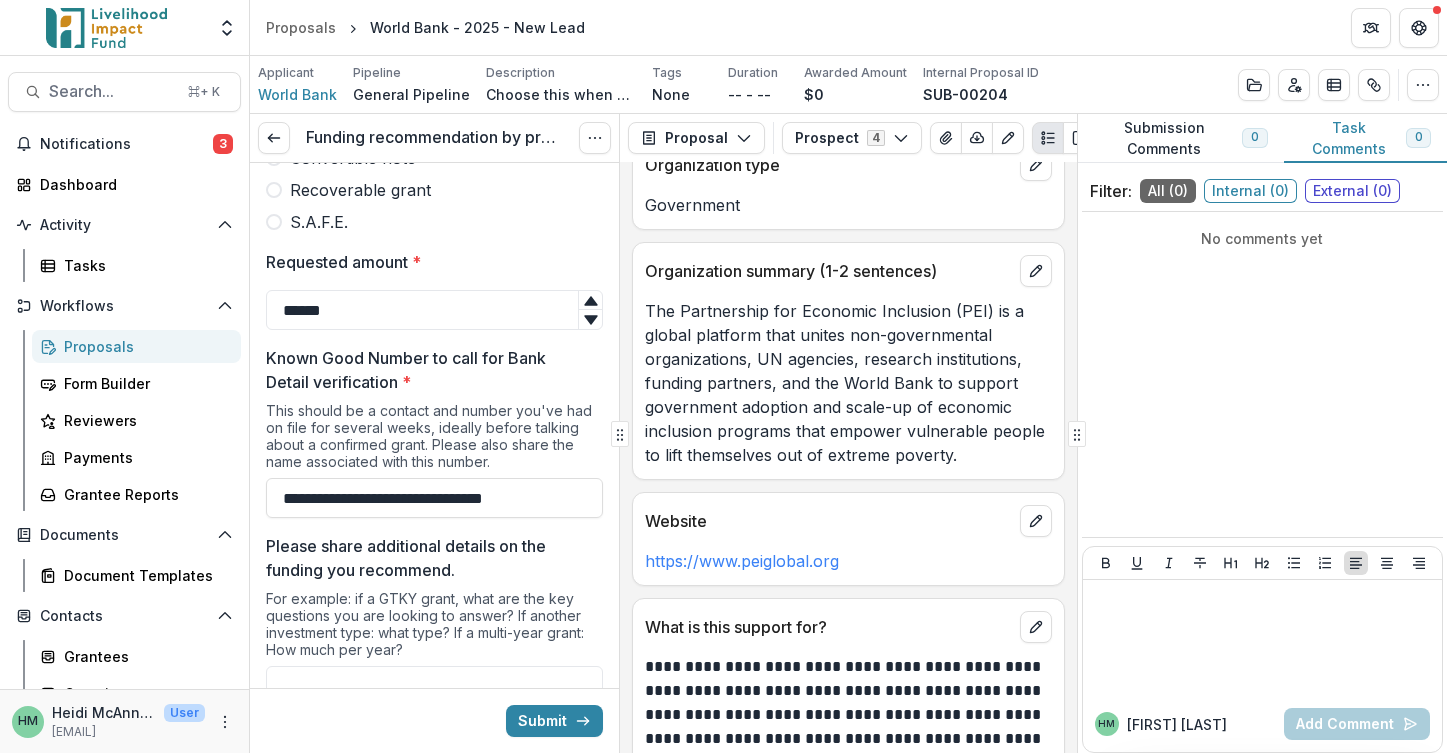 type on "**********" 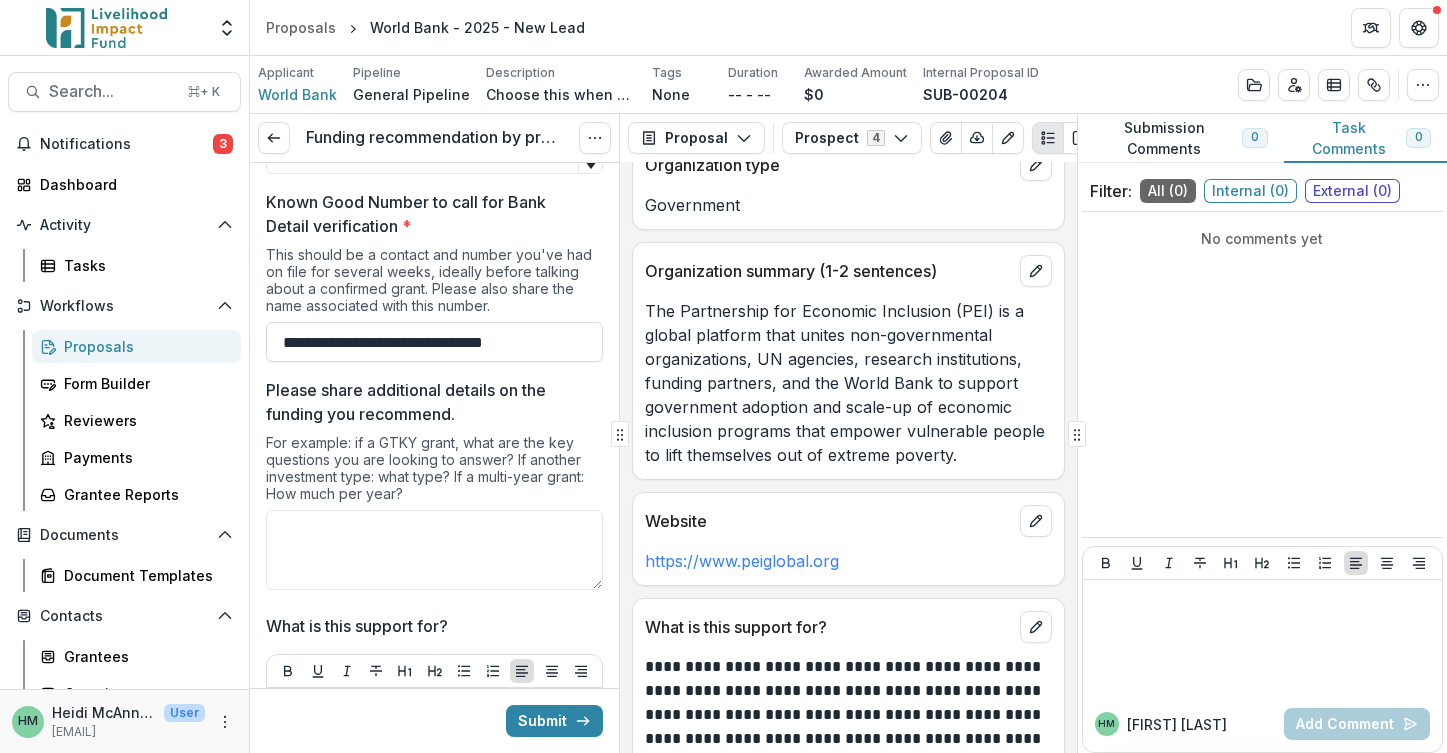 scroll, scrollTop: 957, scrollLeft: 0, axis: vertical 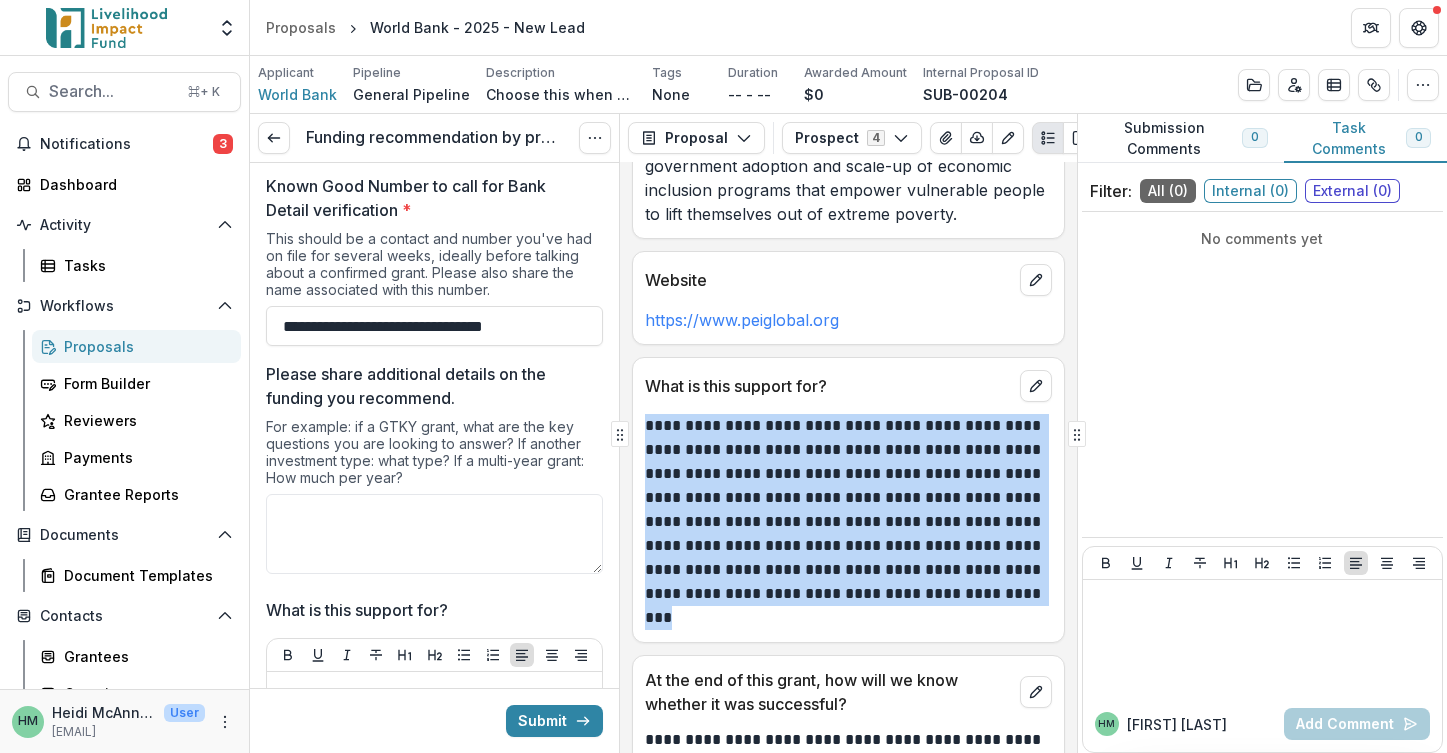 drag, startPoint x: 647, startPoint y: 451, endPoint x: 743, endPoint y: 652, distance: 222.74873 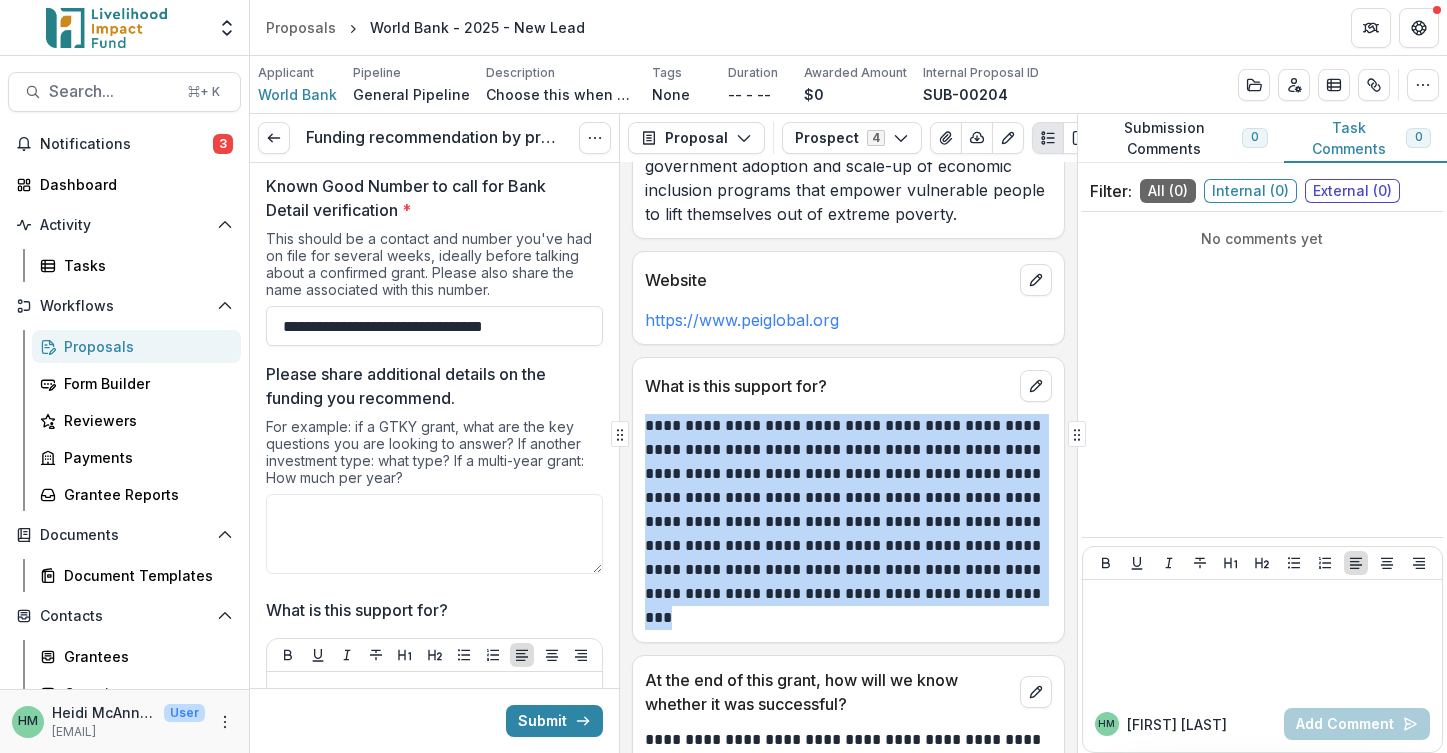 click on "**********" at bounding box center (845, 522) 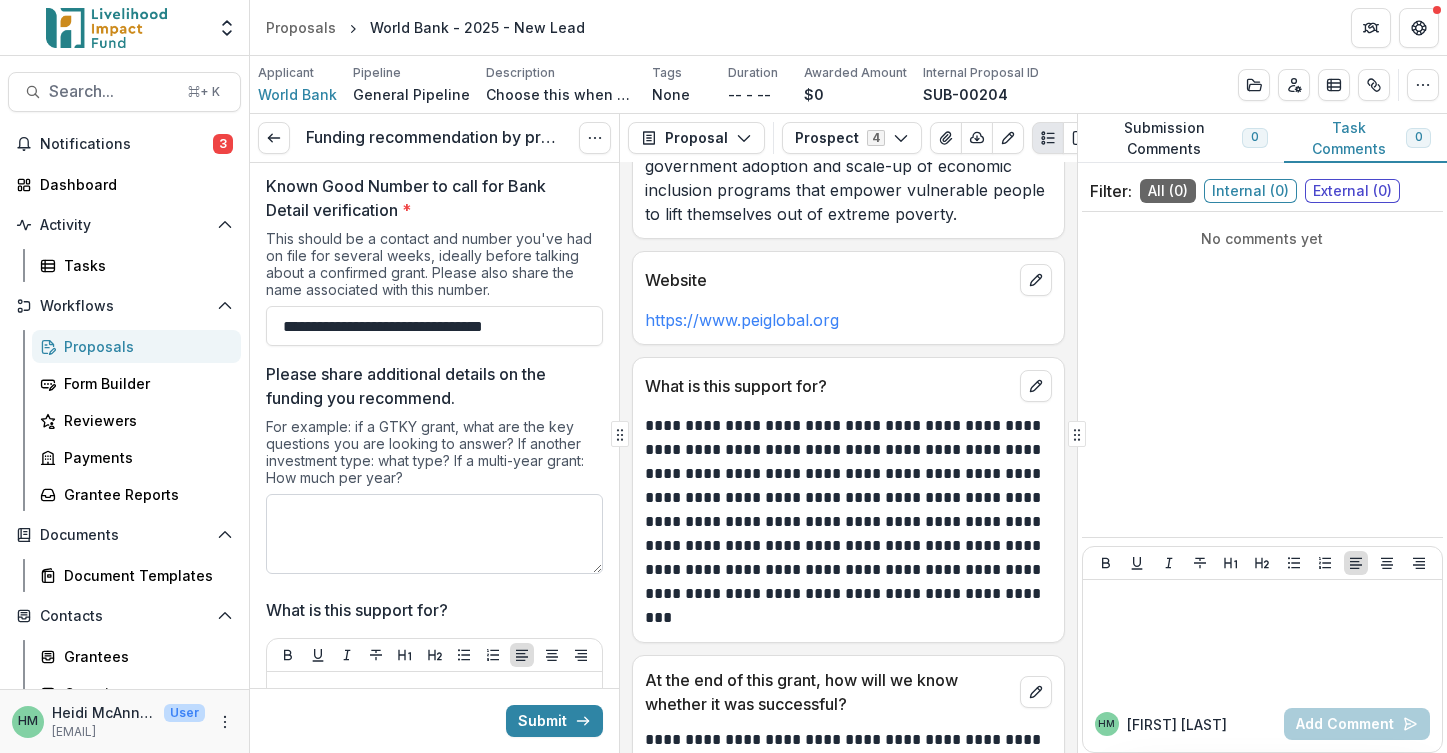 click on "Please share additional details on the funding you recommend." at bounding box center (434, 534) 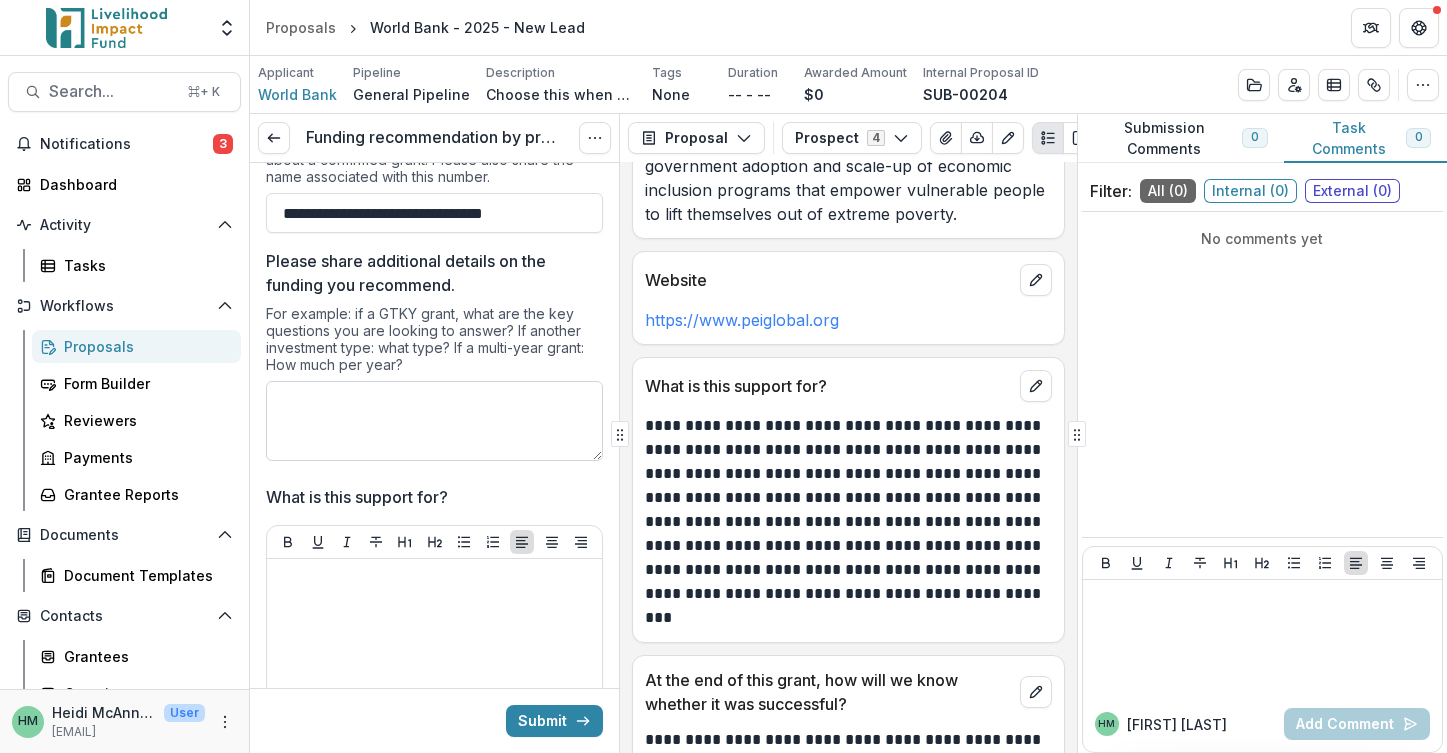 scroll, scrollTop: 1107, scrollLeft: 0, axis: vertical 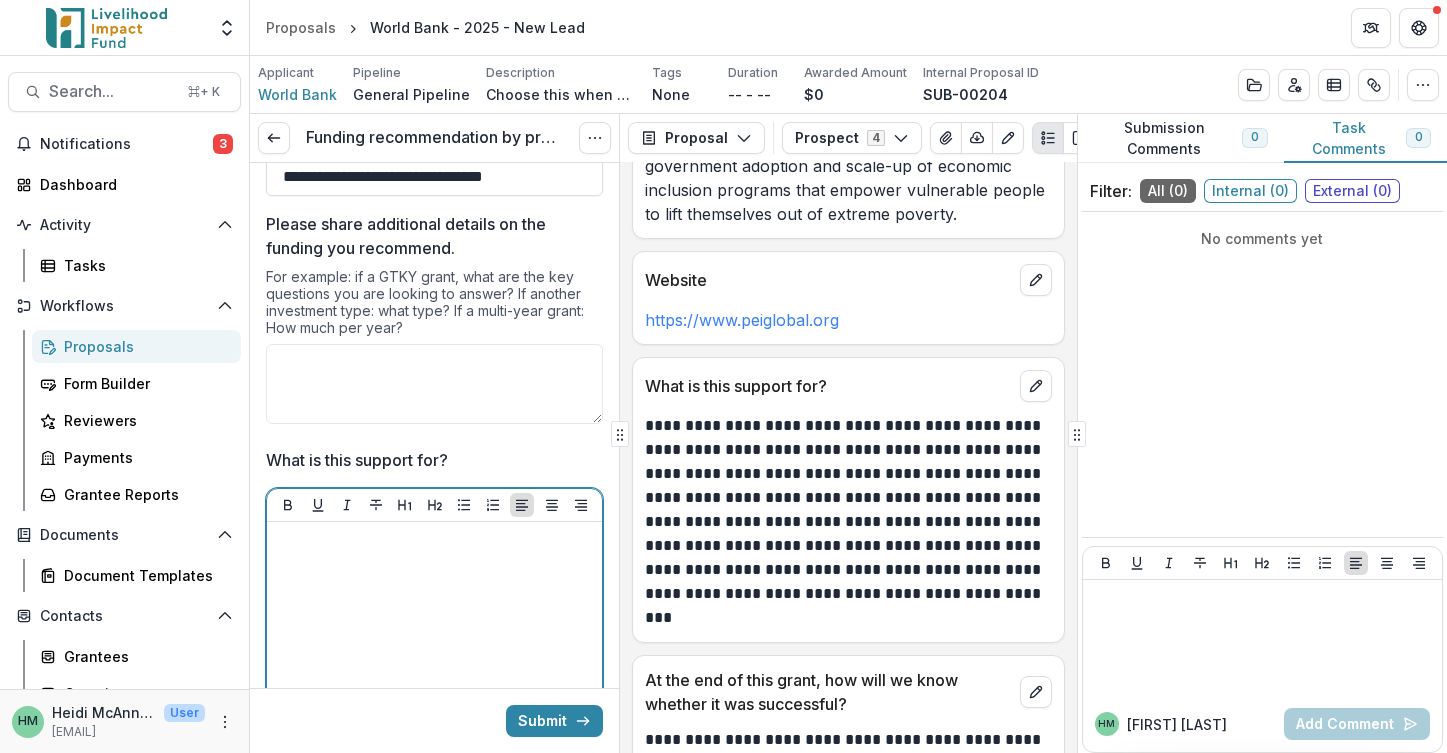 click at bounding box center [434, 680] 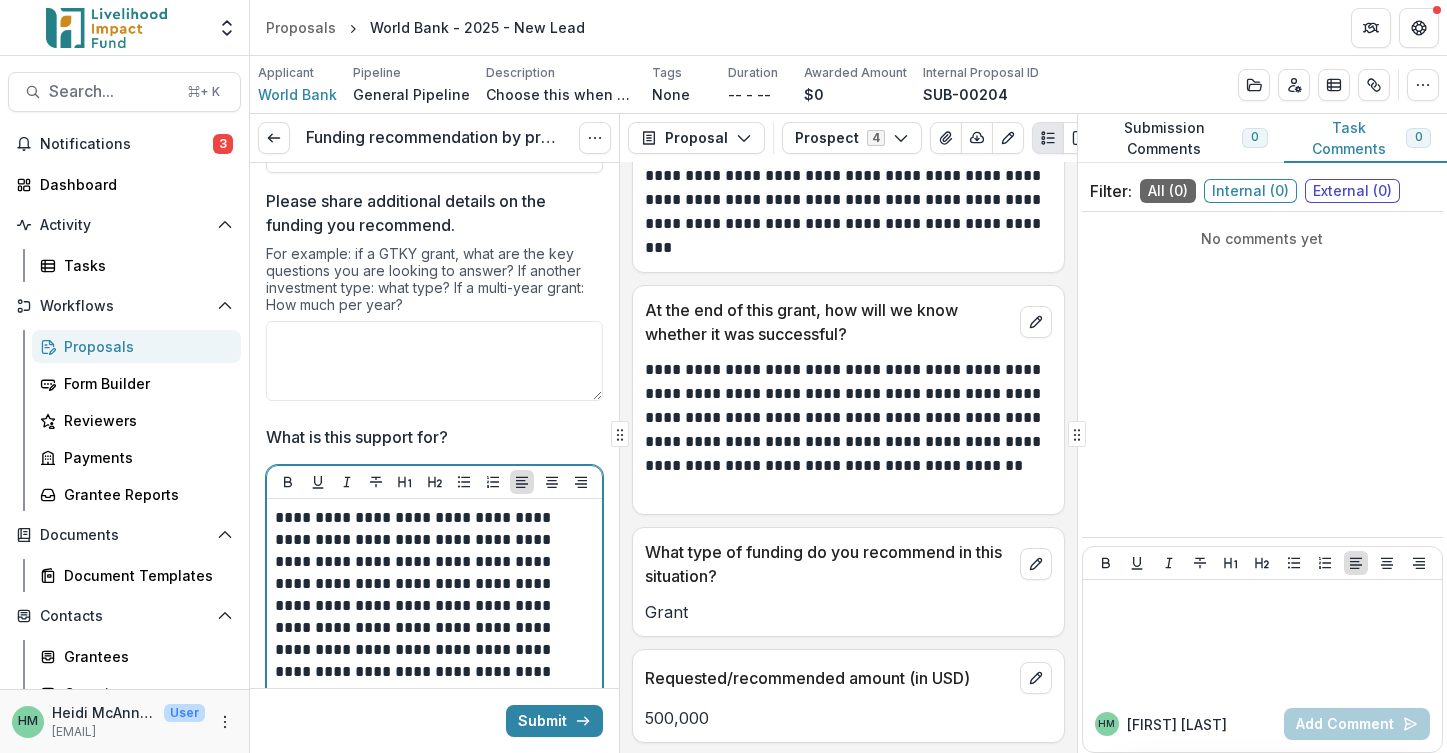scroll, scrollTop: 1488, scrollLeft: 0, axis: vertical 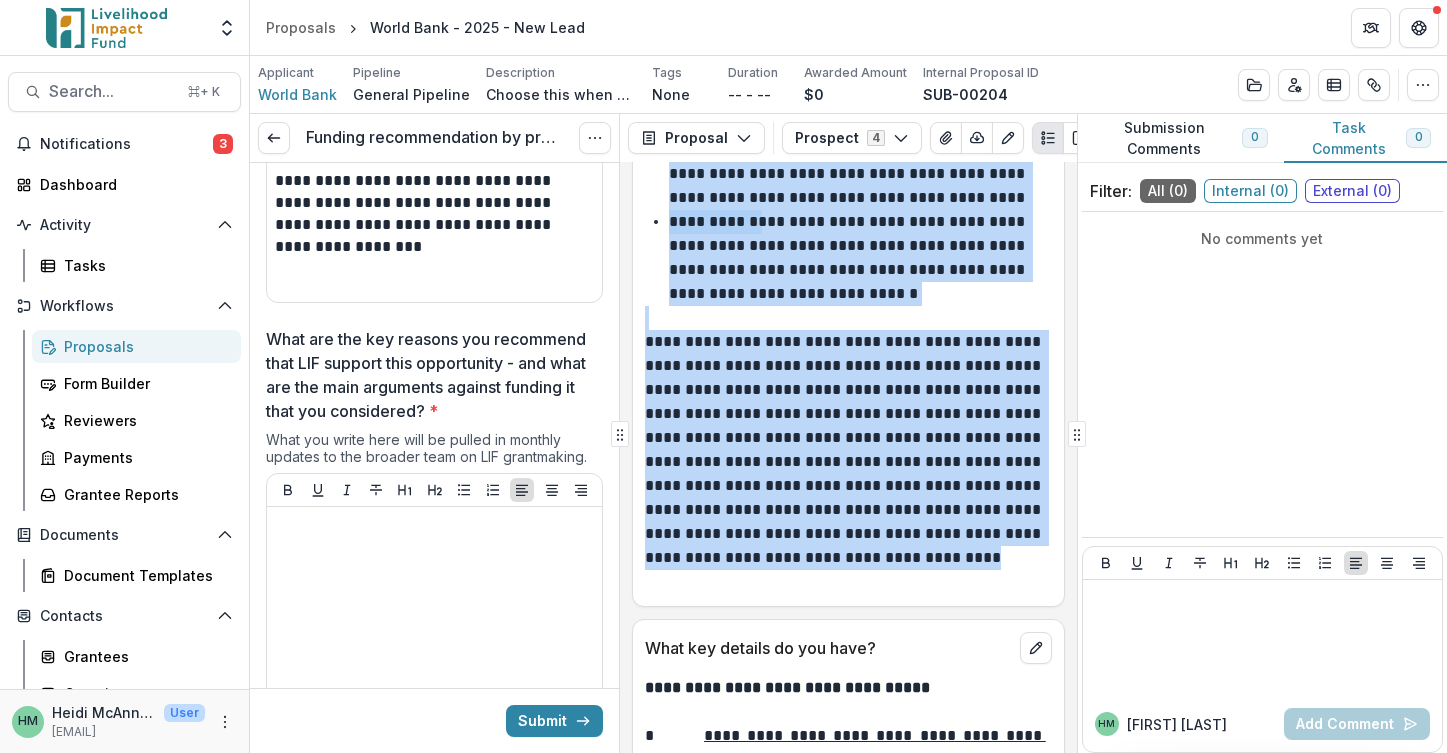 drag, startPoint x: 645, startPoint y: 301, endPoint x: 700, endPoint y: 659, distance: 362.20023 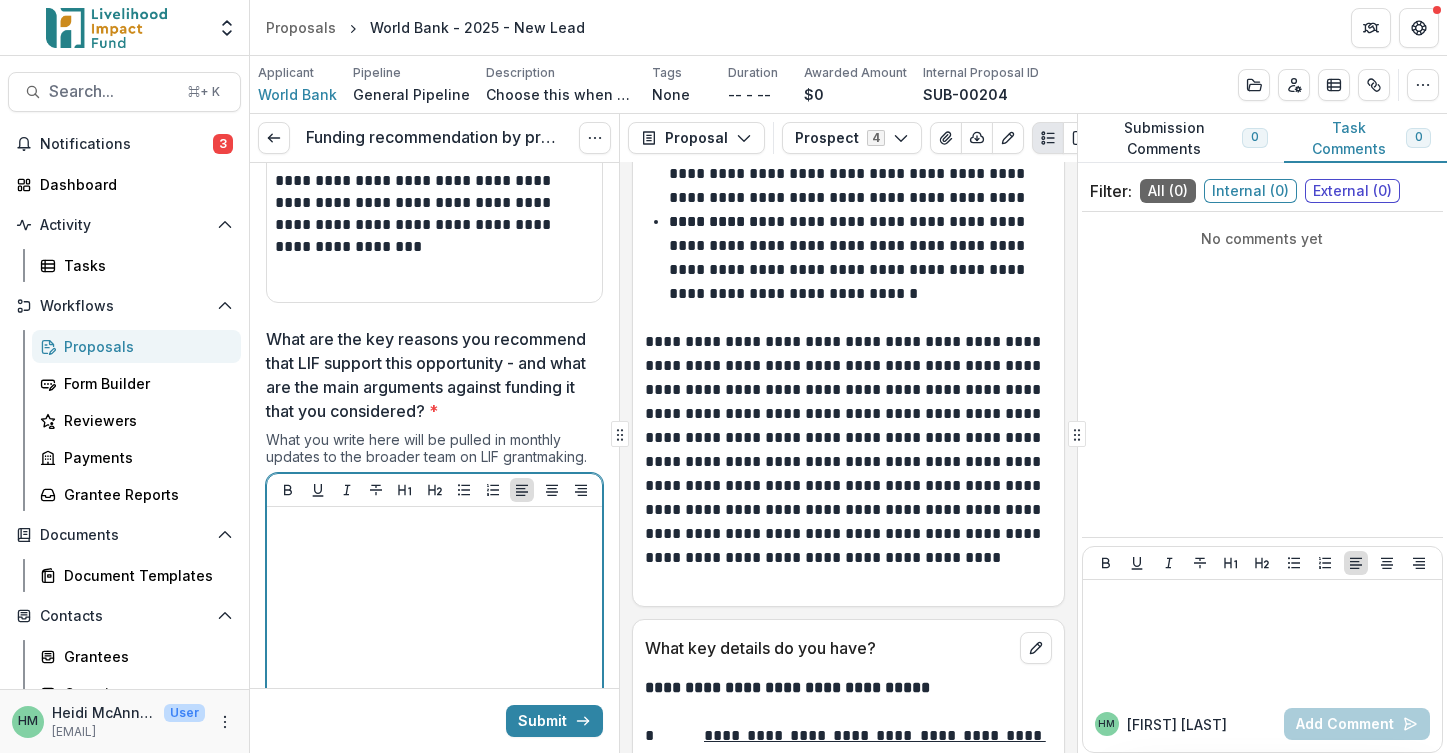 click at bounding box center (434, 665) 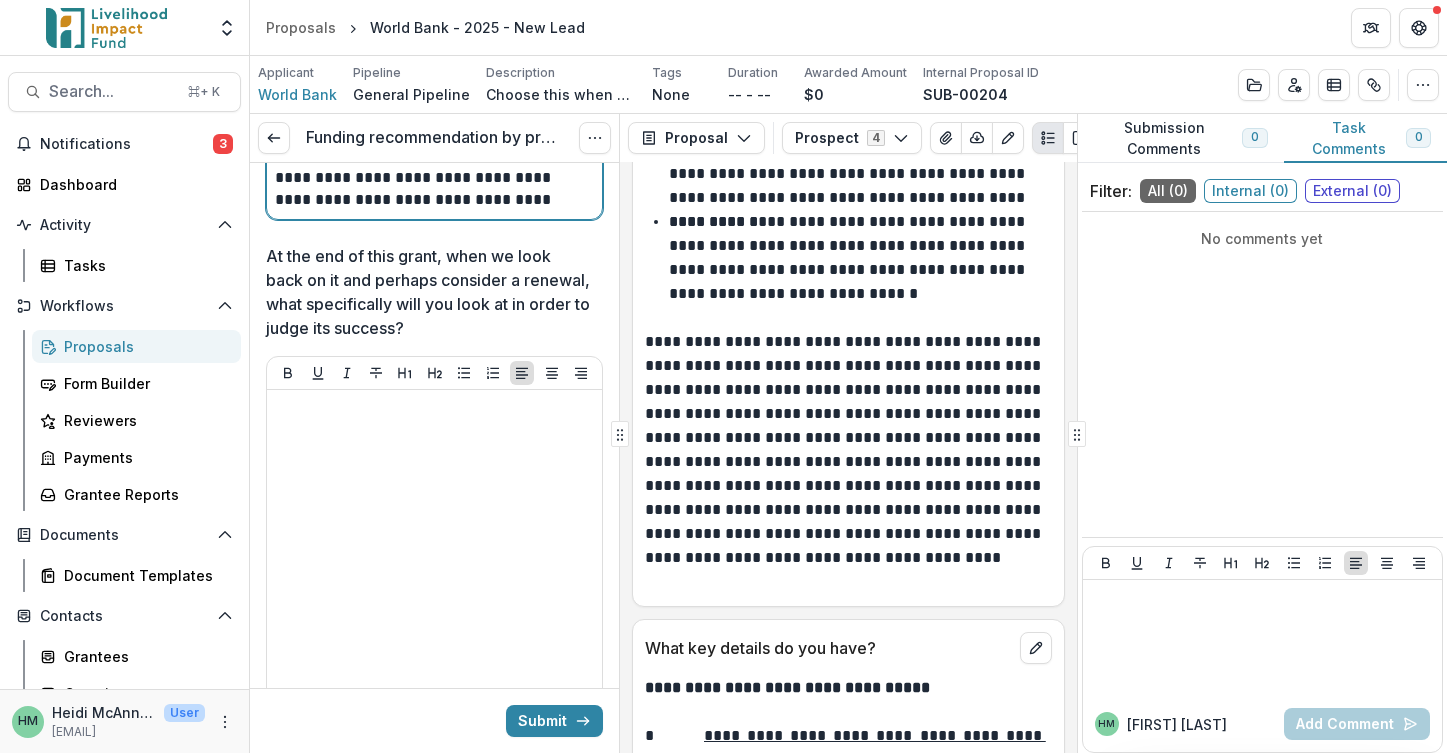 scroll, scrollTop: 2823, scrollLeft: 0, axis: vertical 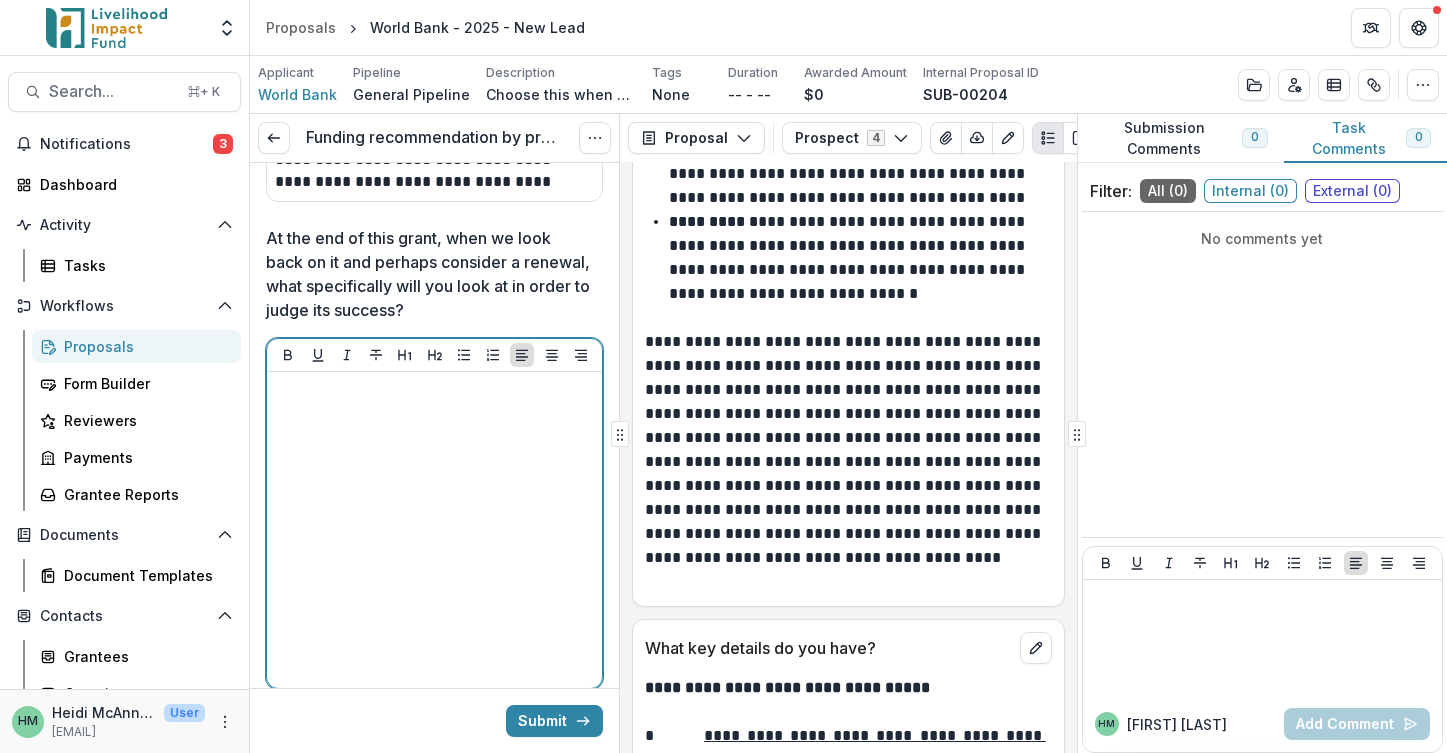 click at bounding box center [434, 530] 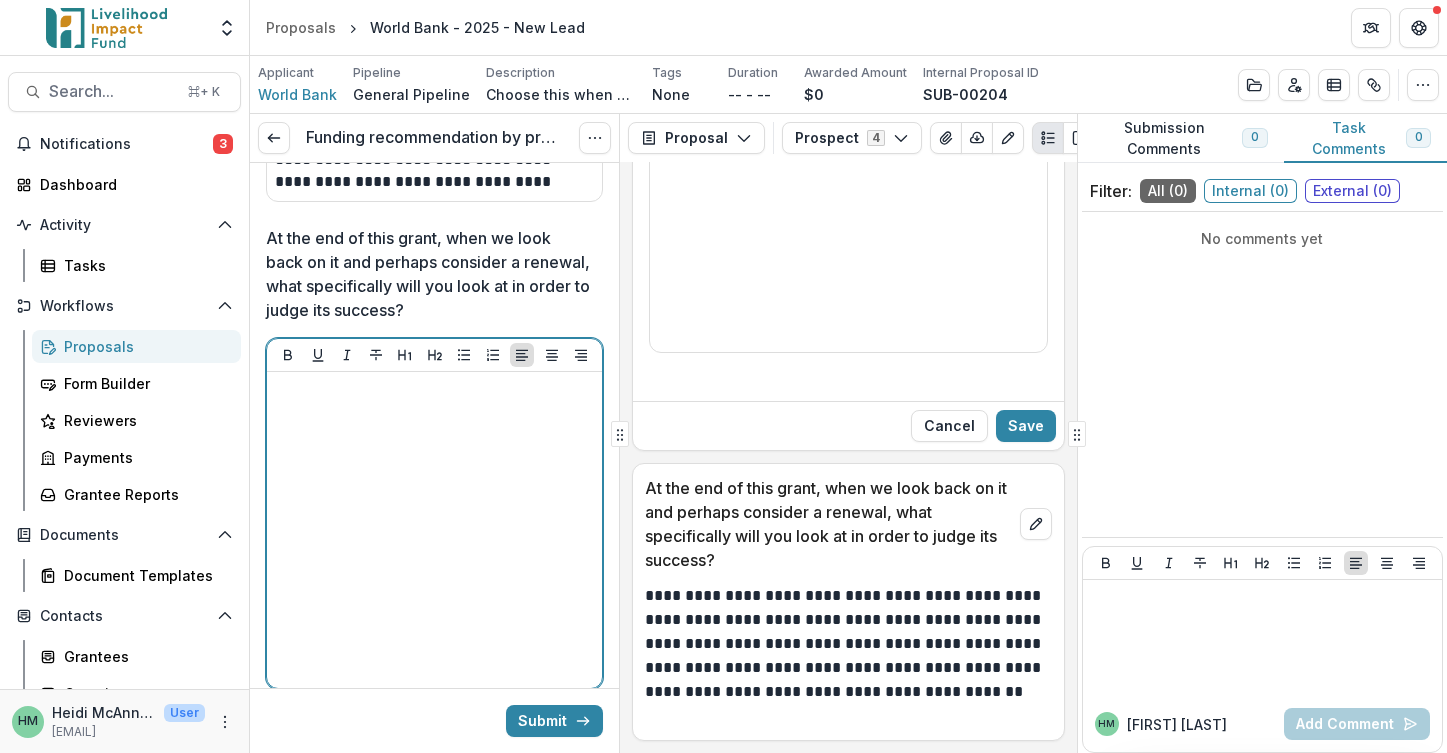 scroll, scrollTop: 6549, scrollLeft: 0, axis: vertical 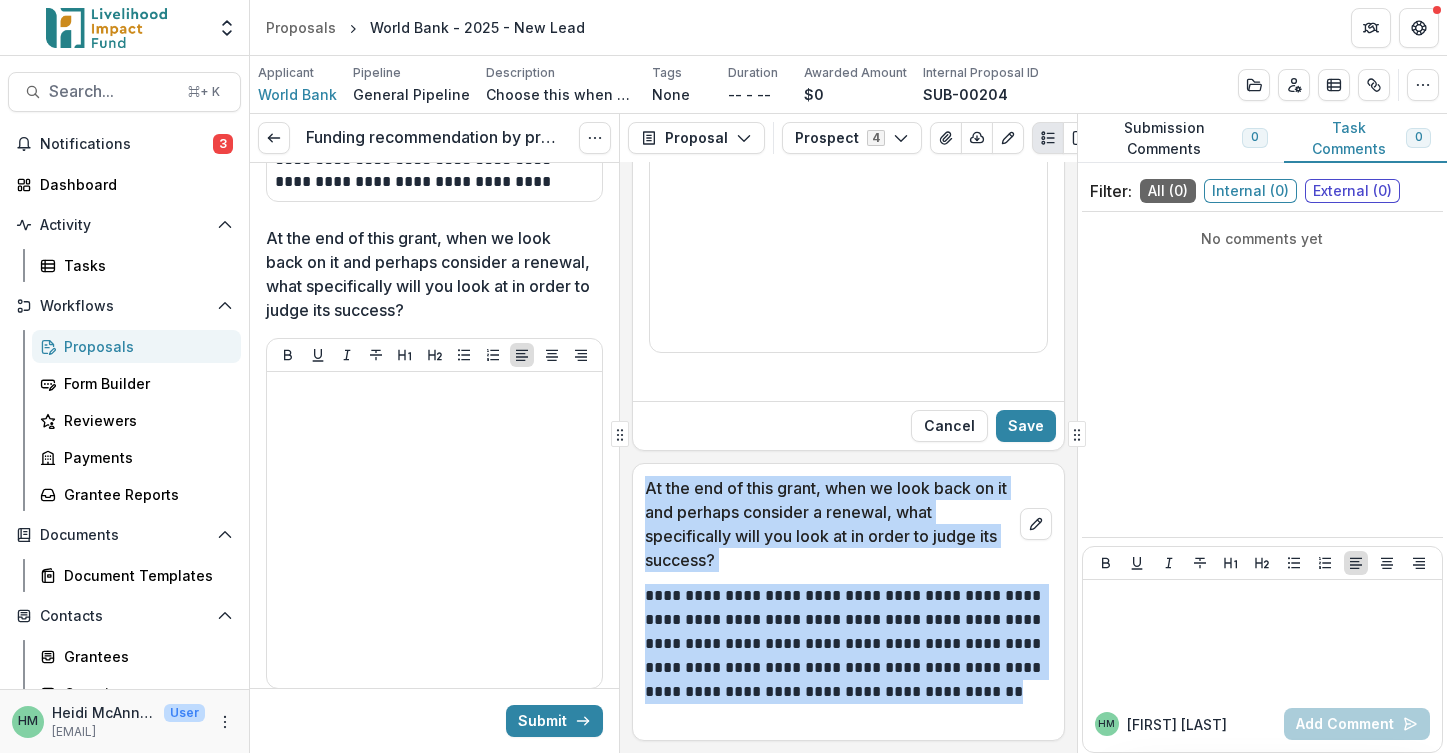 drag, startPoint x: 765, startPoint y: 714, endPoint x: 626, endPoint y: 578, distance: 194.46594 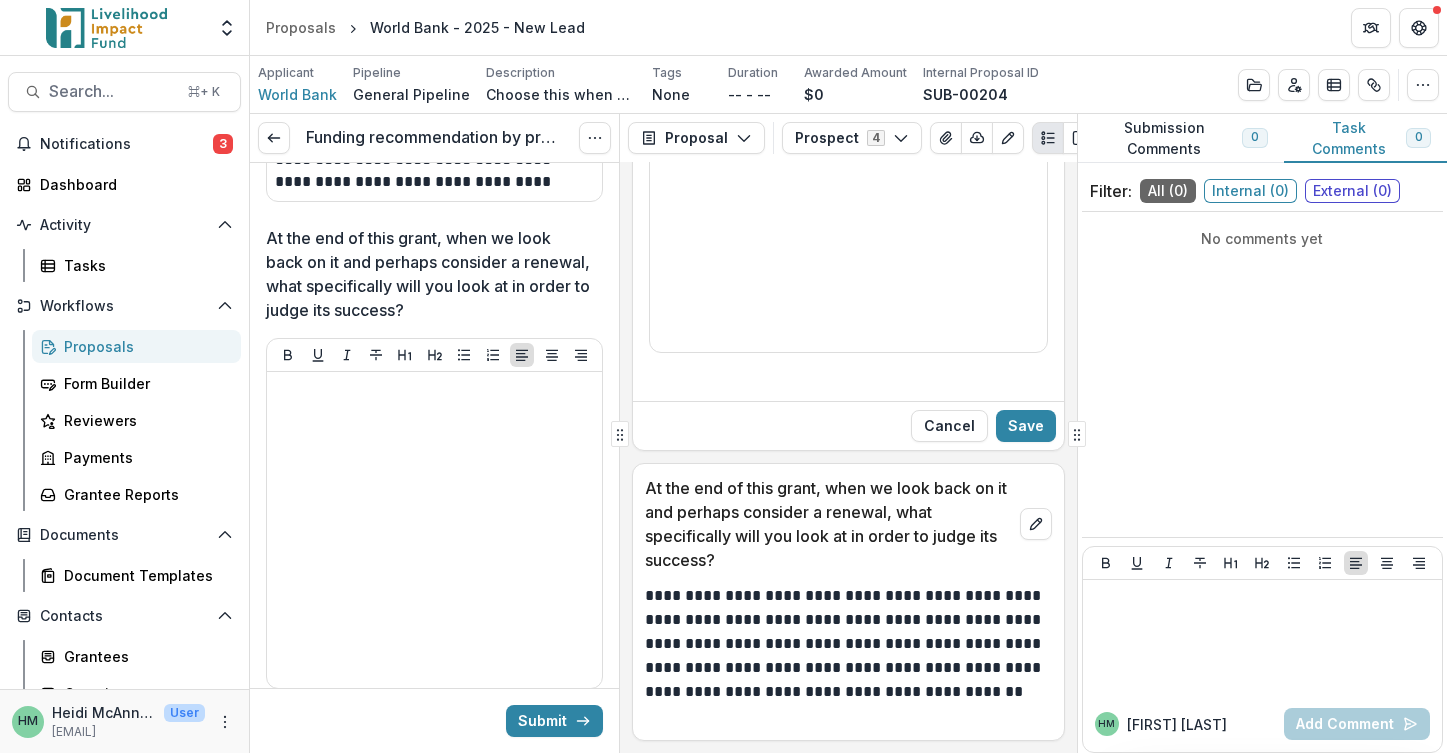 click on "**********" at bounding box center (845, 656) 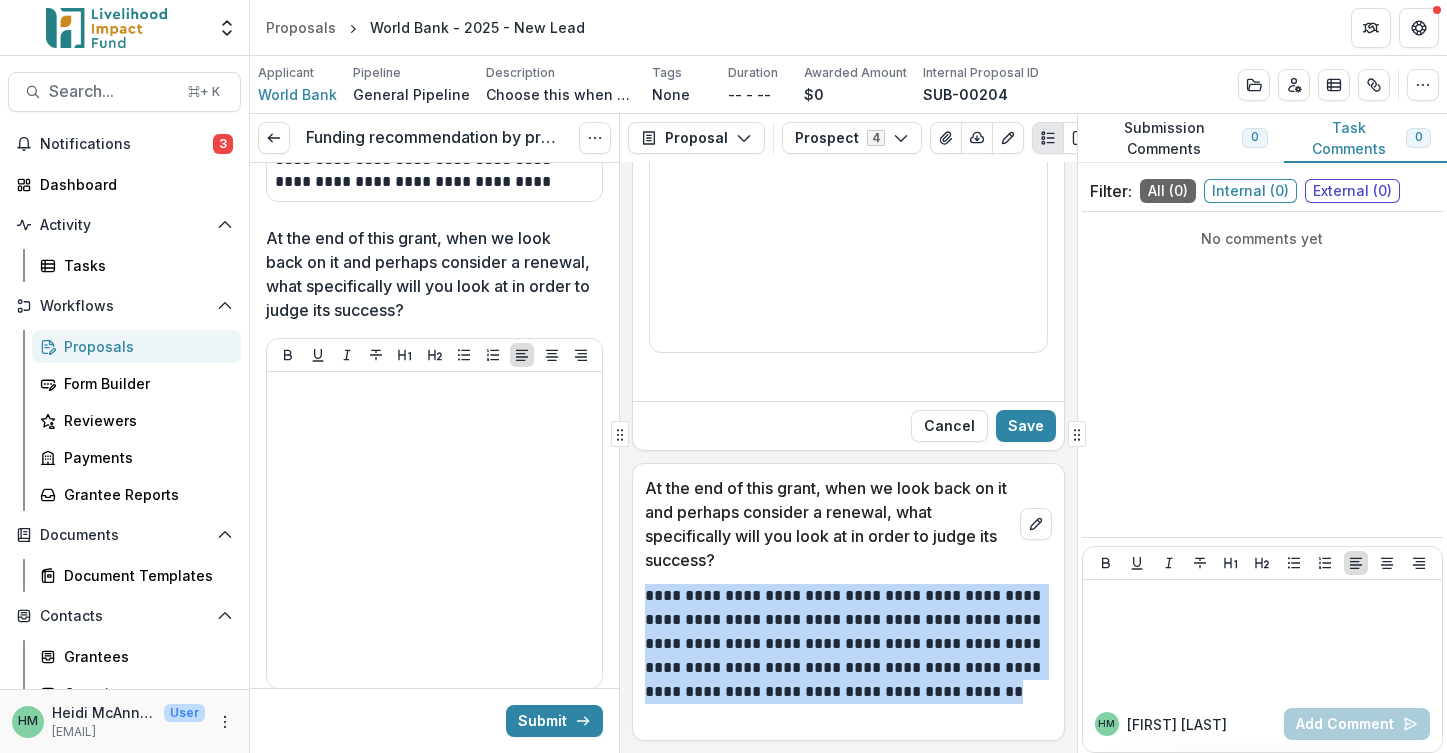 drag, startPoint x: 646, startPoint y: 593, endPoint x: 767, endPoint y: 715, distance: 171.8284 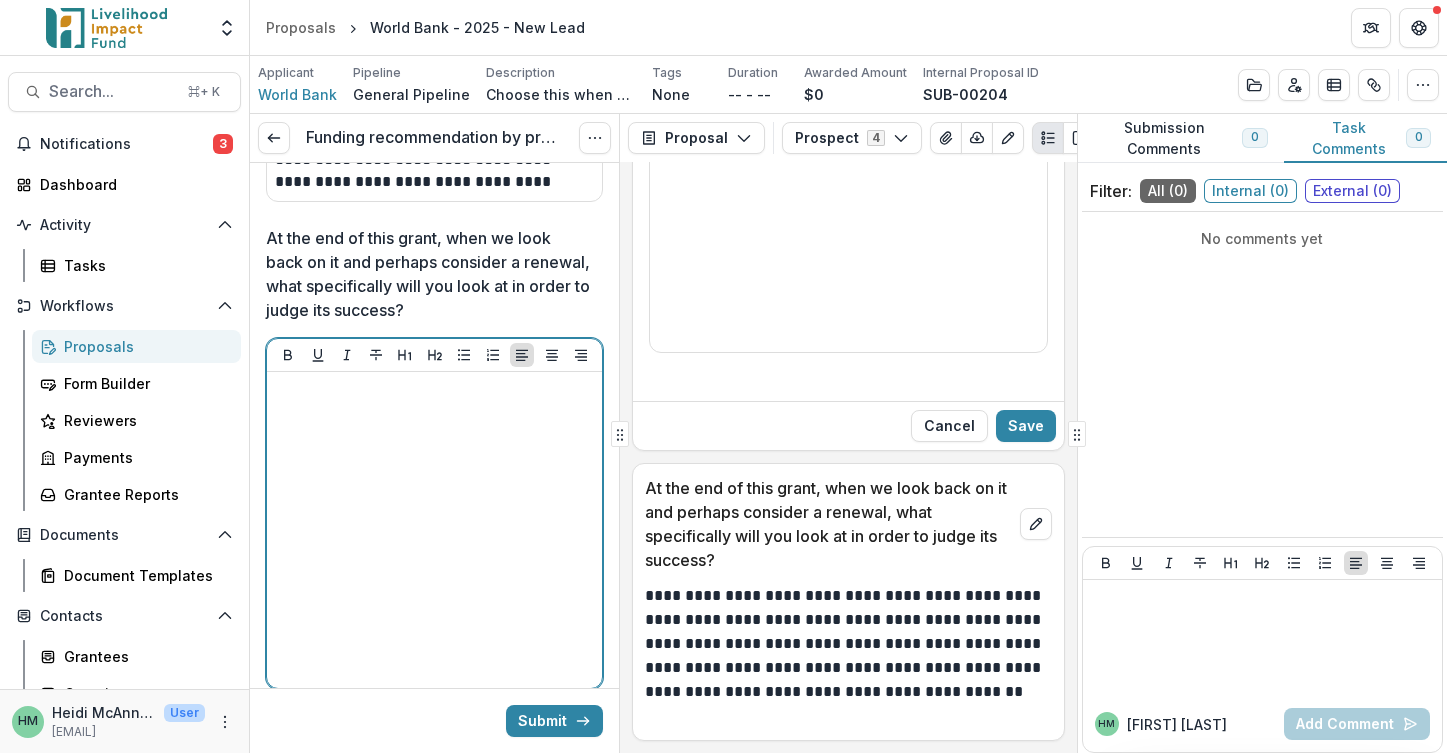click at bounding box center (434, 530) 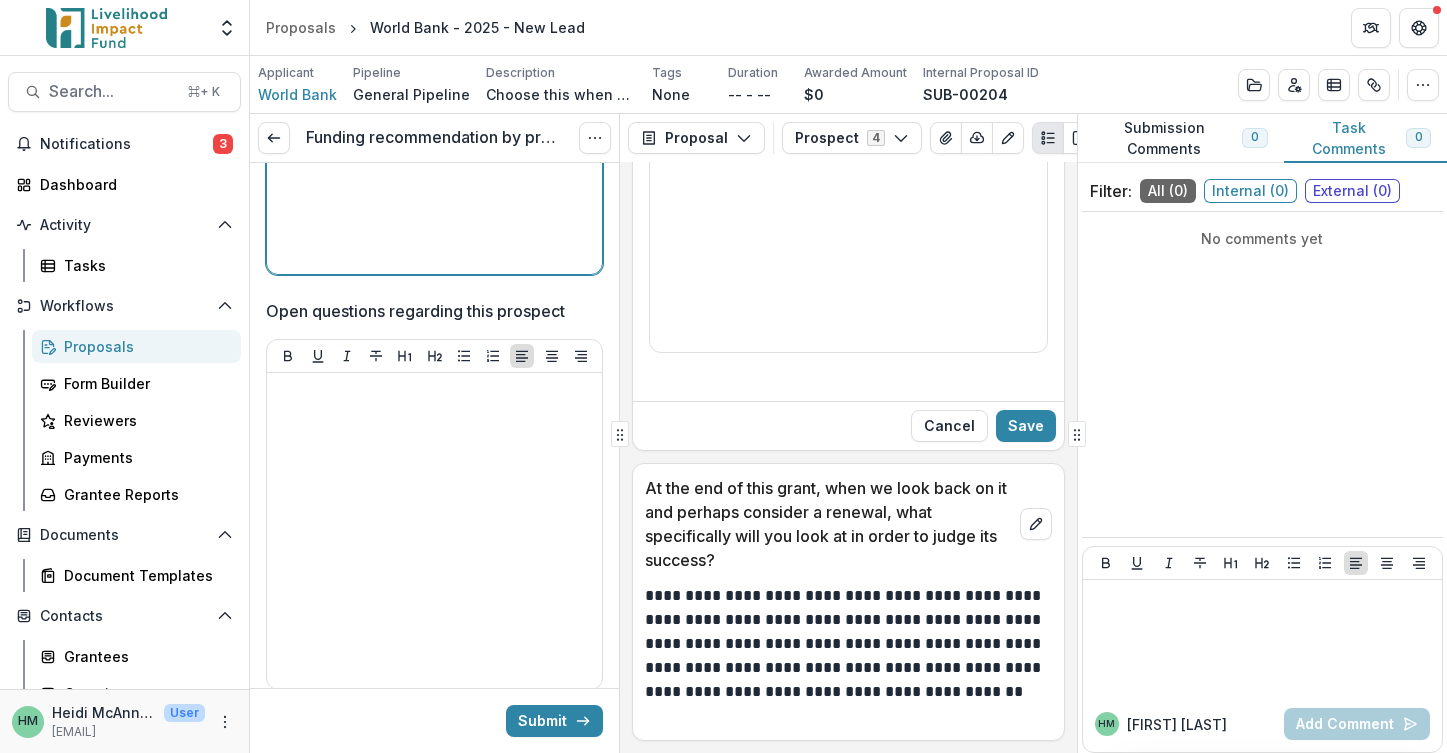 scroll, scrollTop: 3317, scrollLeft: 0, axis: vertical 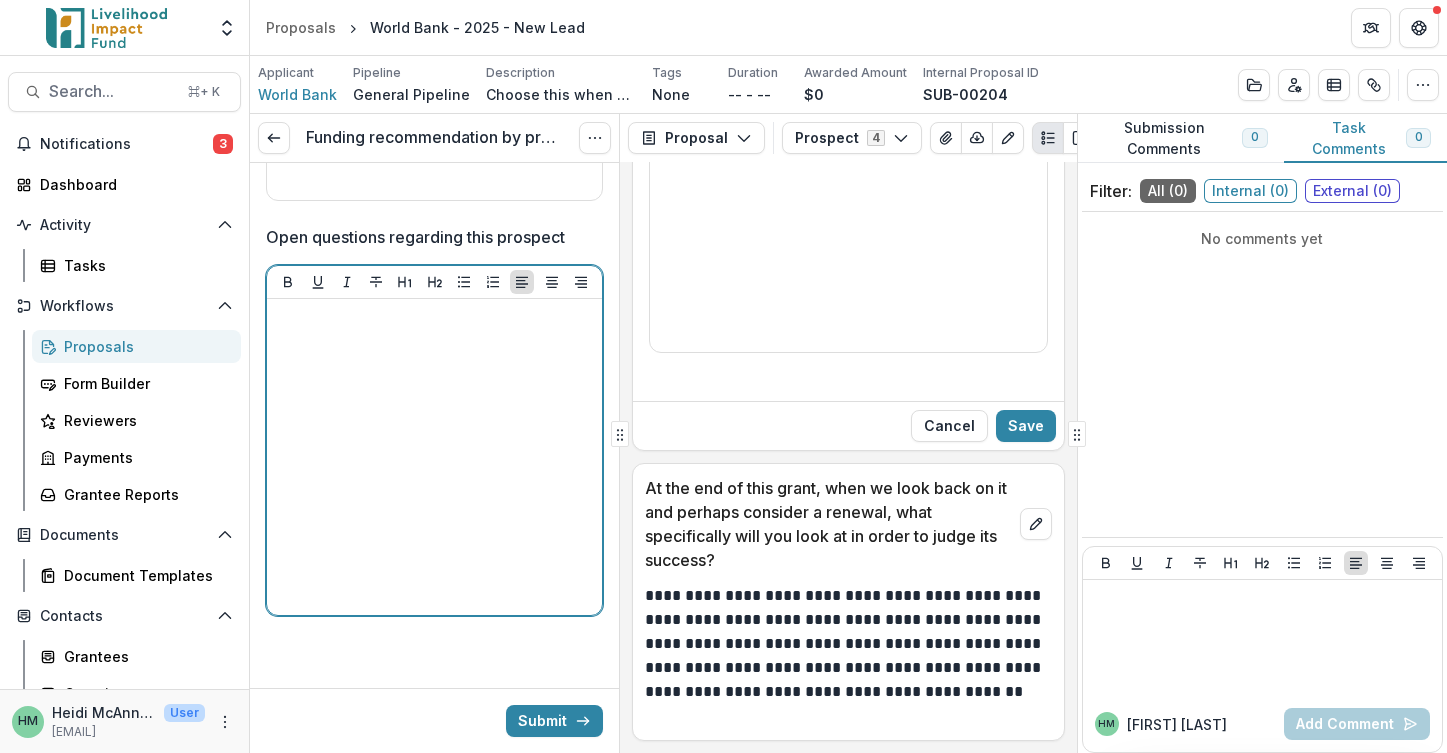click at bounding box center (434, 457) 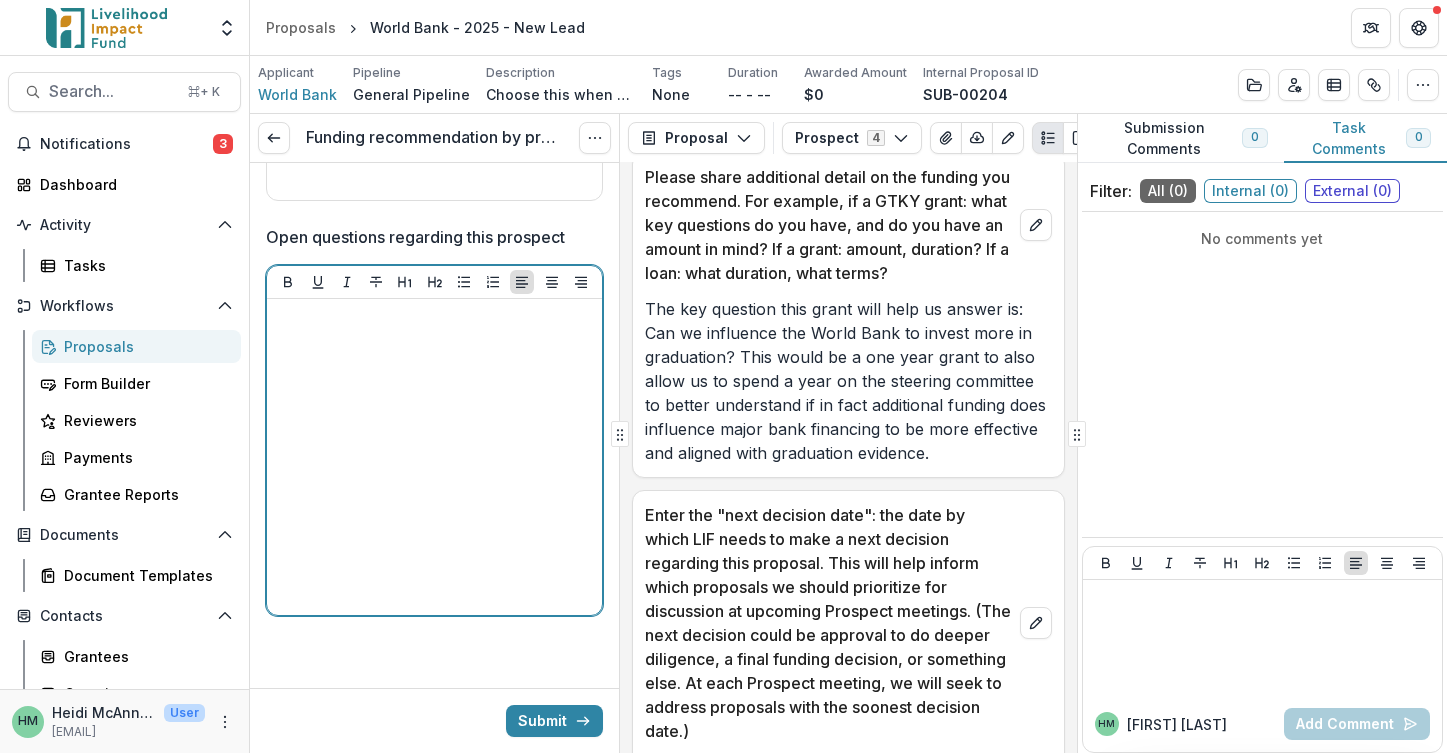 scroll, scrollTop: 2103, scrollLeft: 0, axis: vertical 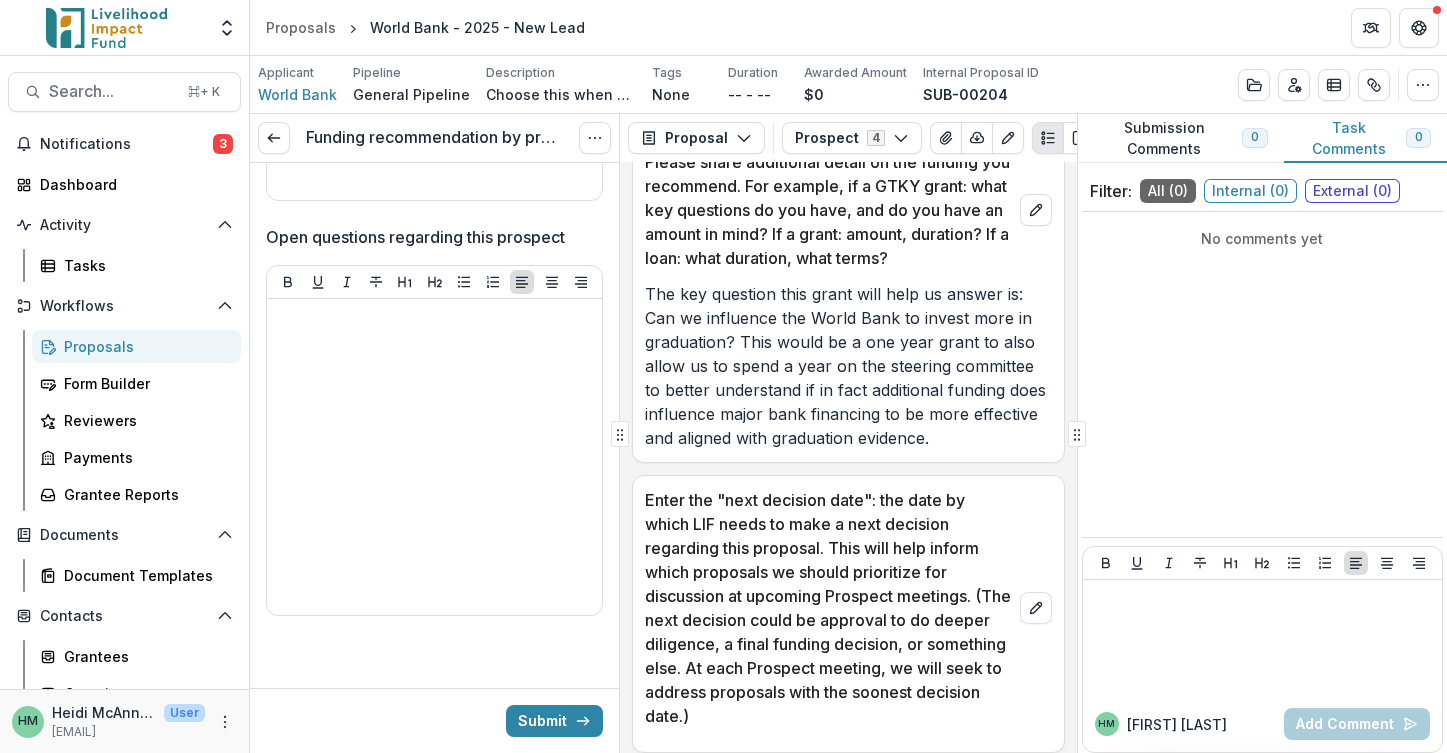 drag, startPoint x: 647, startPoint y: 315, endPoint x: 1007, endPoint y: 471, distance: 392.34677 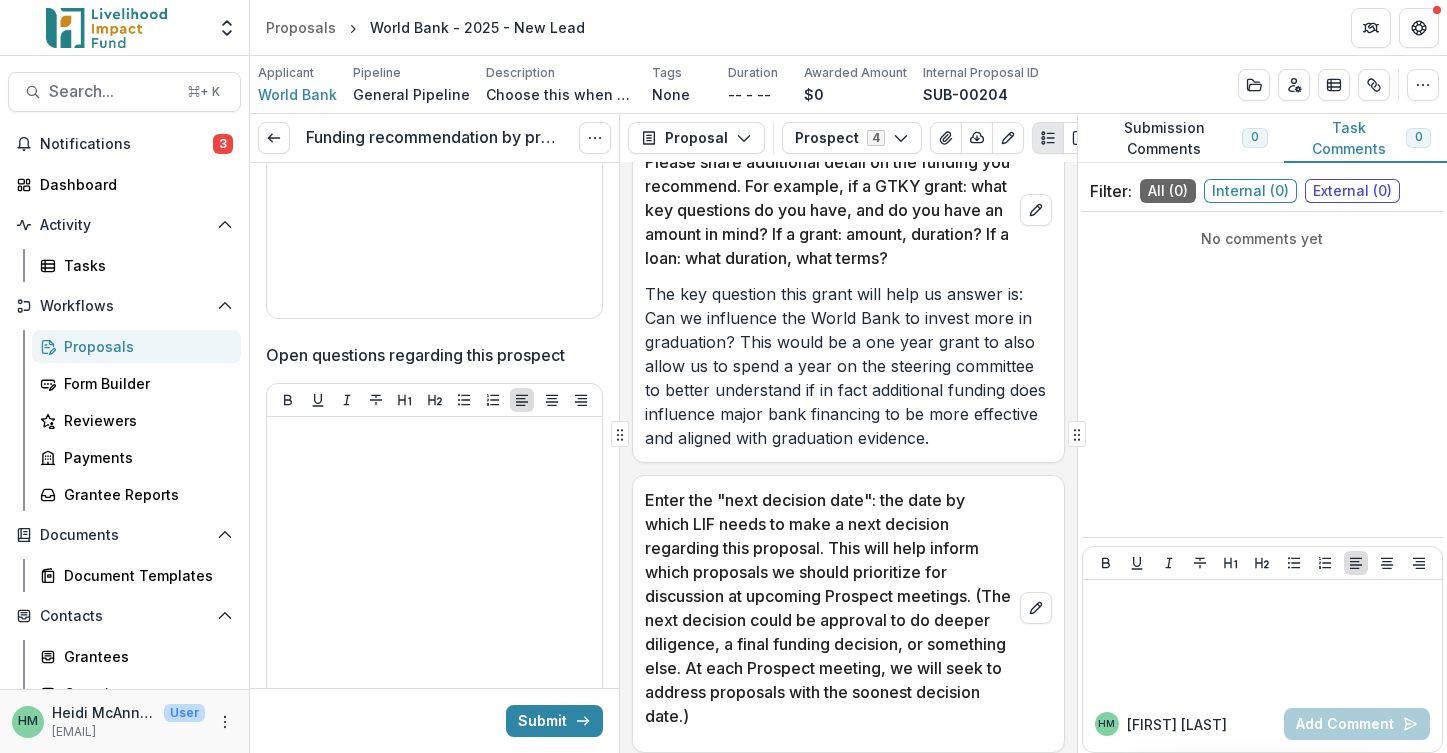 scroll, scrollTop: 3212, scrollLeft: 0, axis: vertical 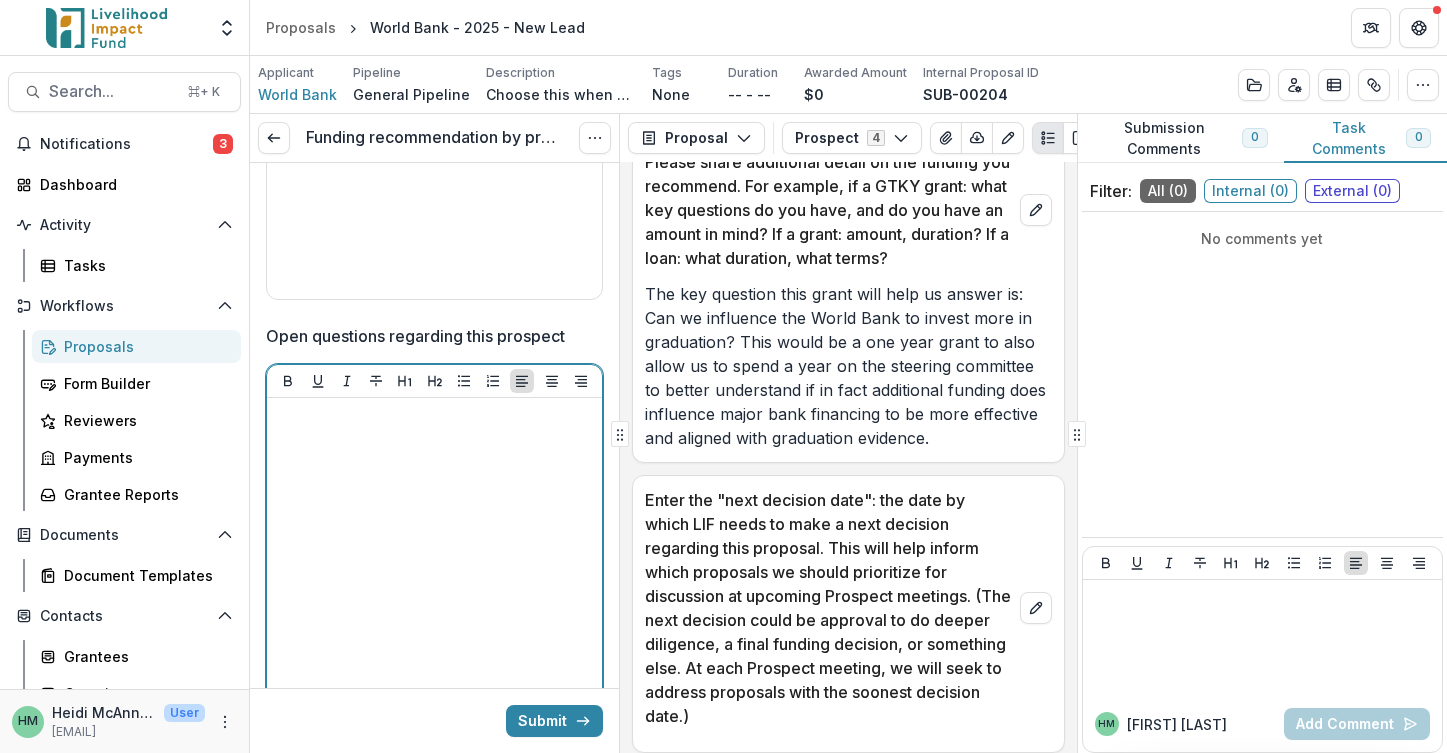click at bounding box center (434, 556) 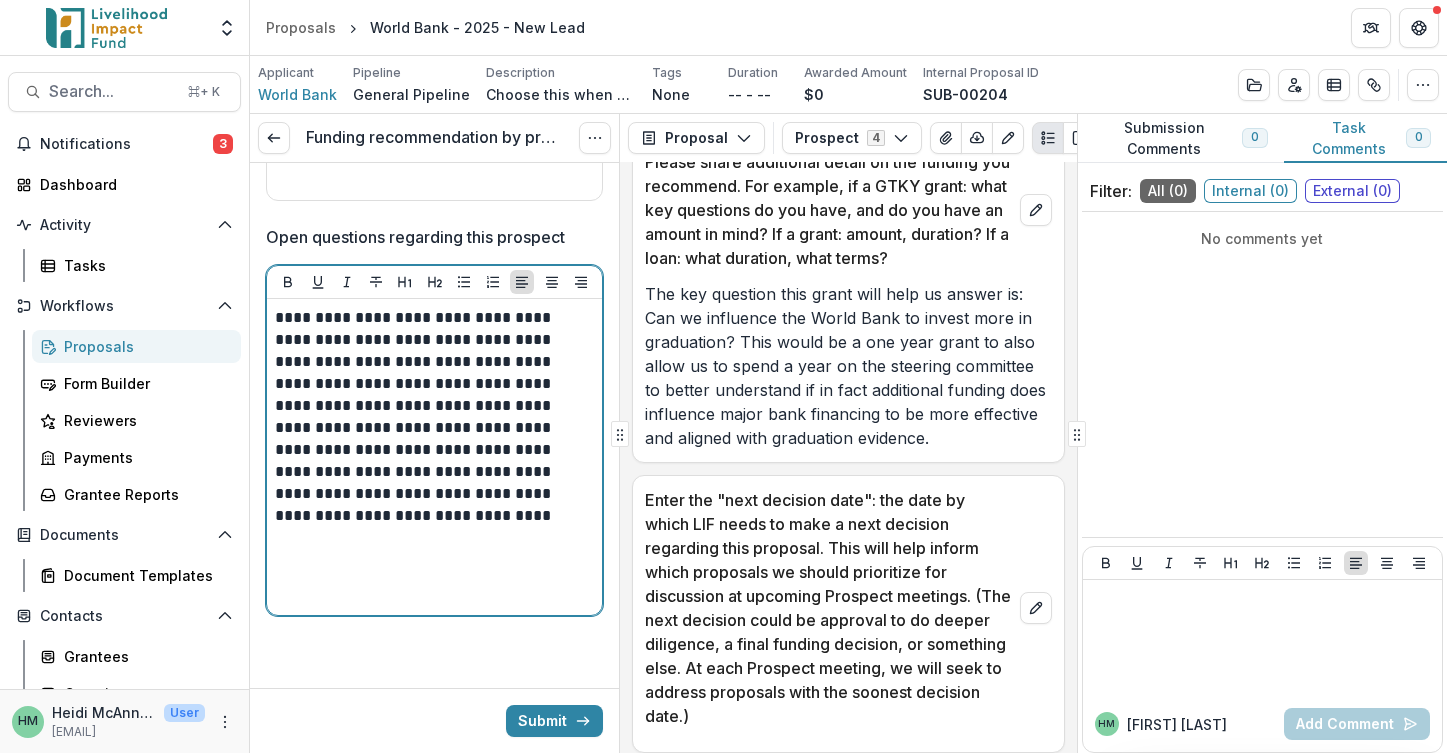 scroll, scrollTop: 3335, scrollLeft: 0, axis: vertical 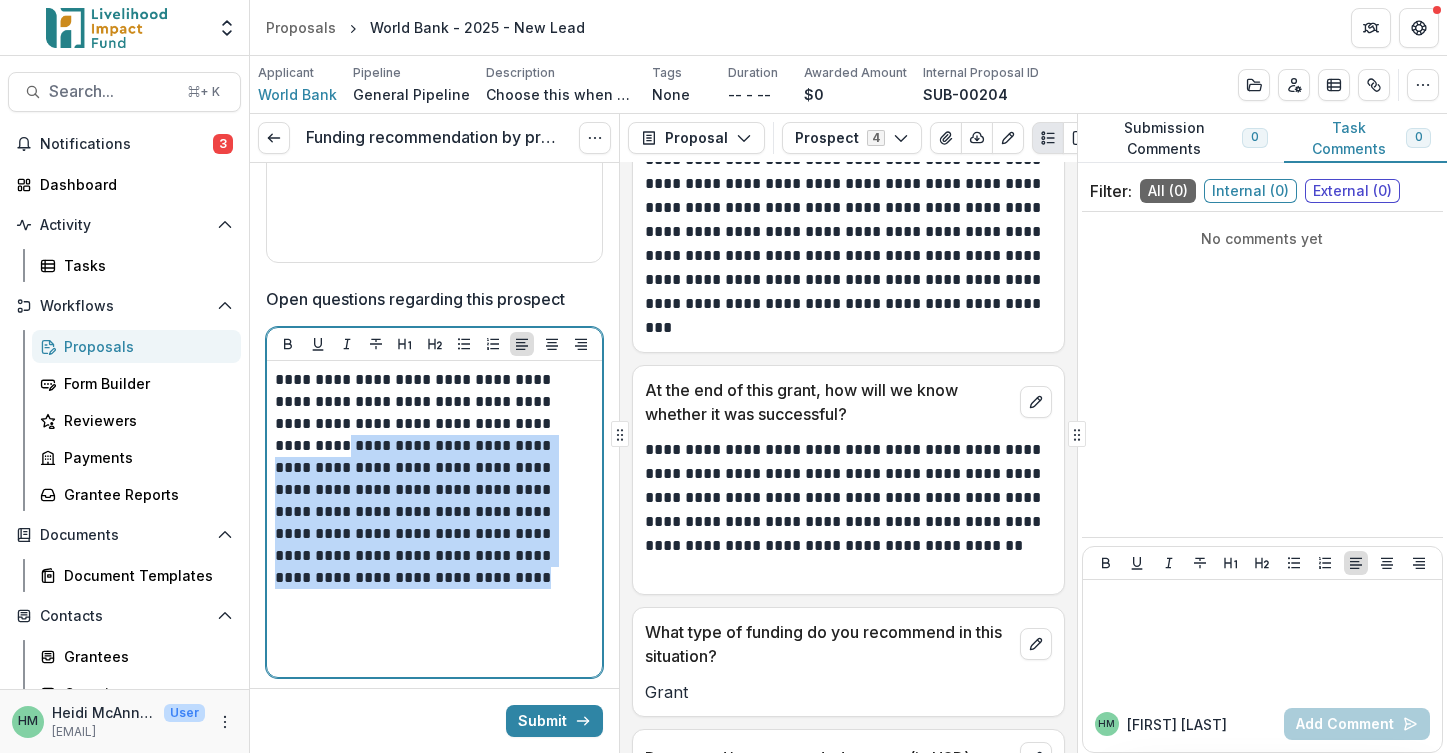 drag, startPoint x: 541, startPoint y: 448, endPoint x: 557, endPoint y: 573, distance: 126.01984 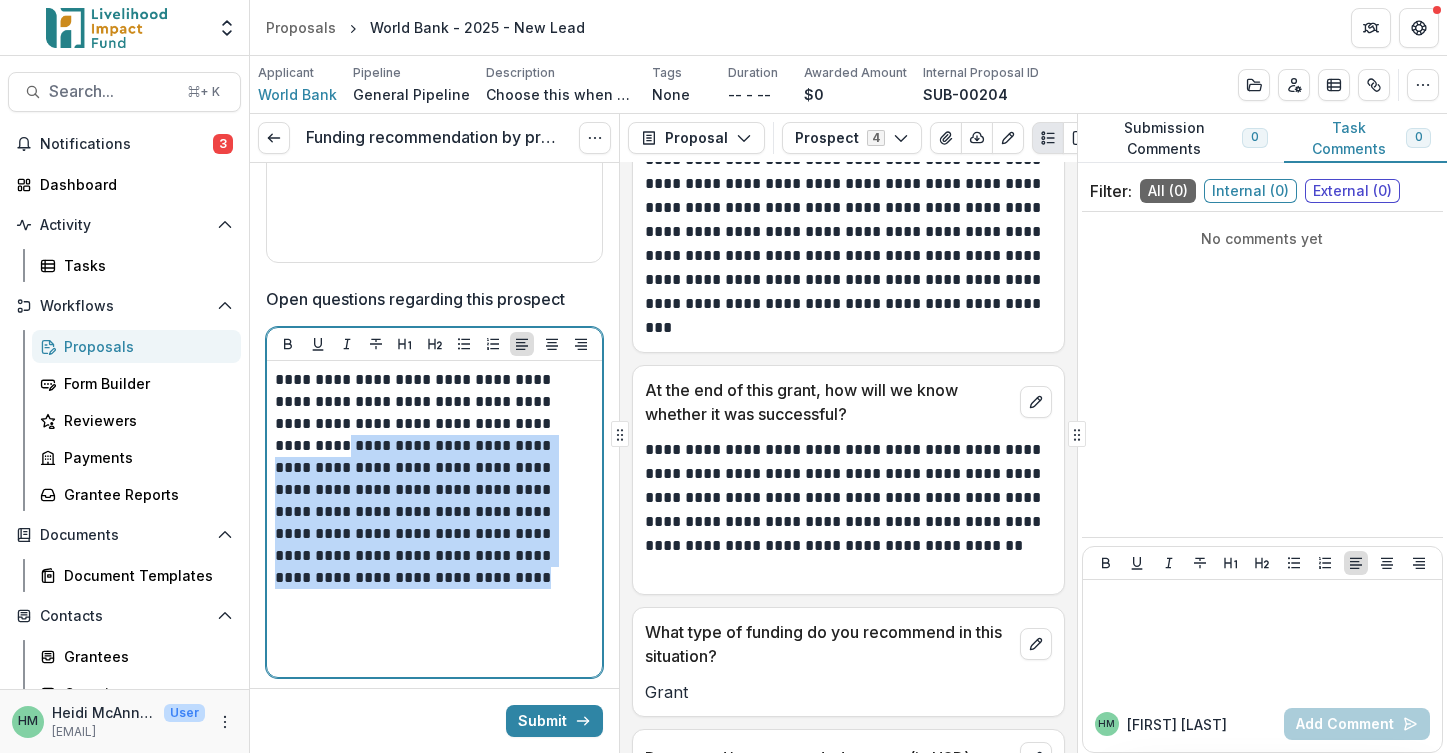 click on "**********" at bounding box center [431, 468] 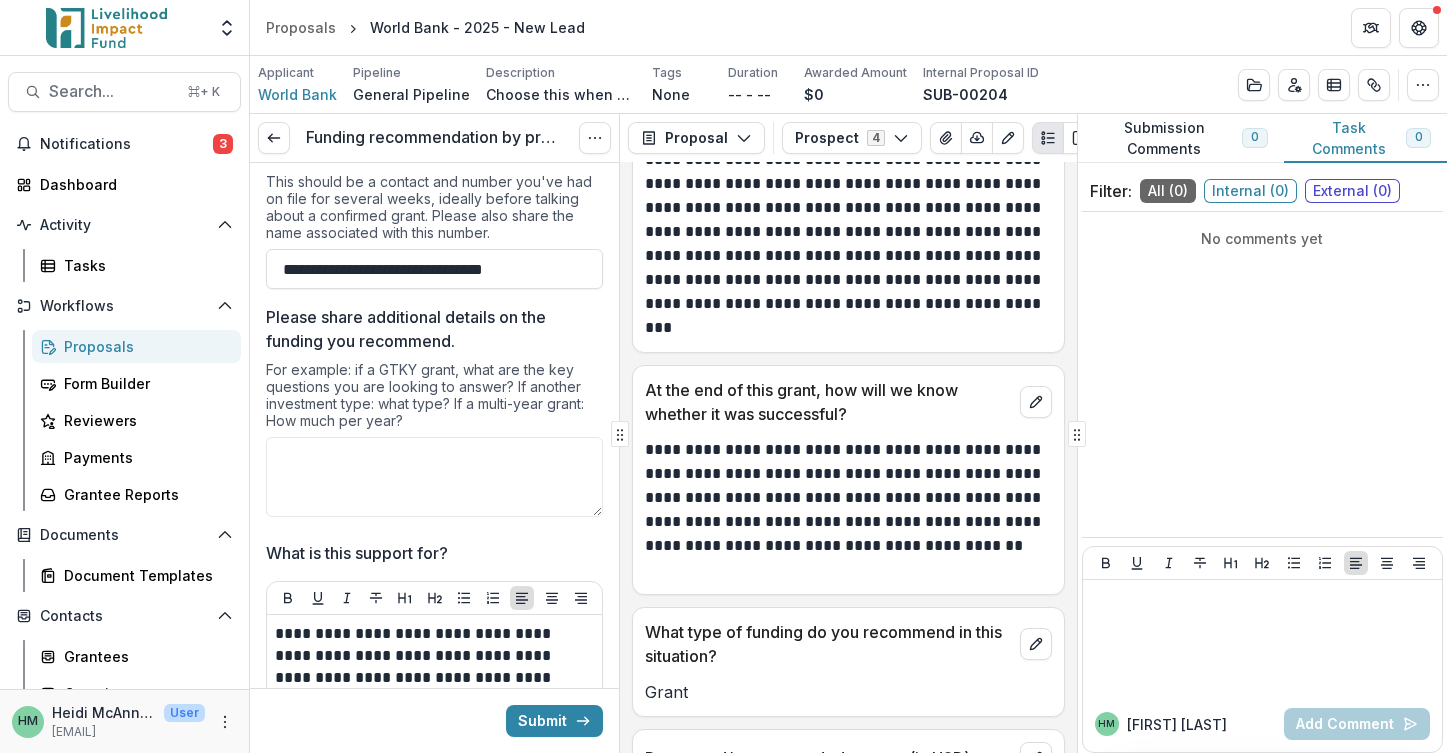 scroll, scrollTop: 1015, scrollLeft: 0, axis: vertical 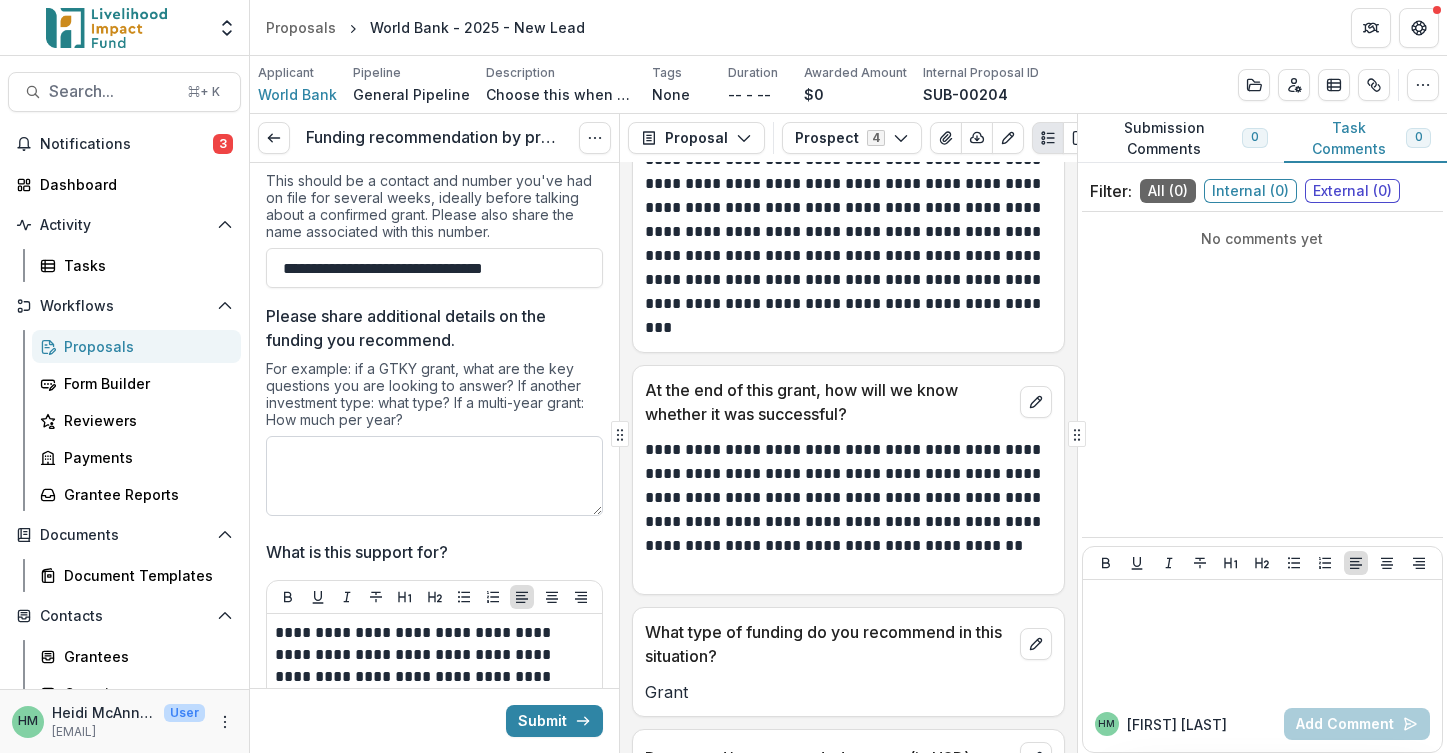 click on "Please share additional details on the funding you recommend." at bounding box center (434, 476) 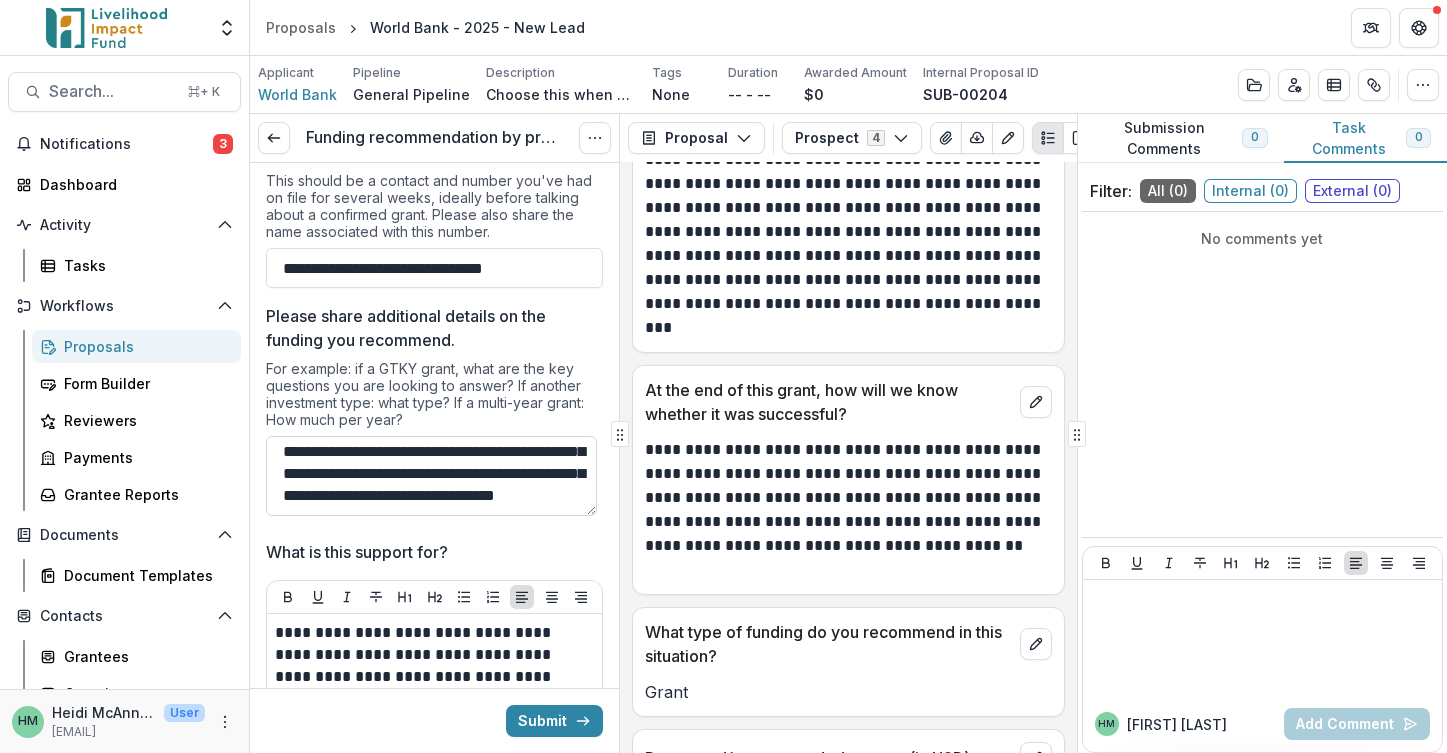 scroll, scrollTop: 92, scrollLeft: 0, axis: vertical 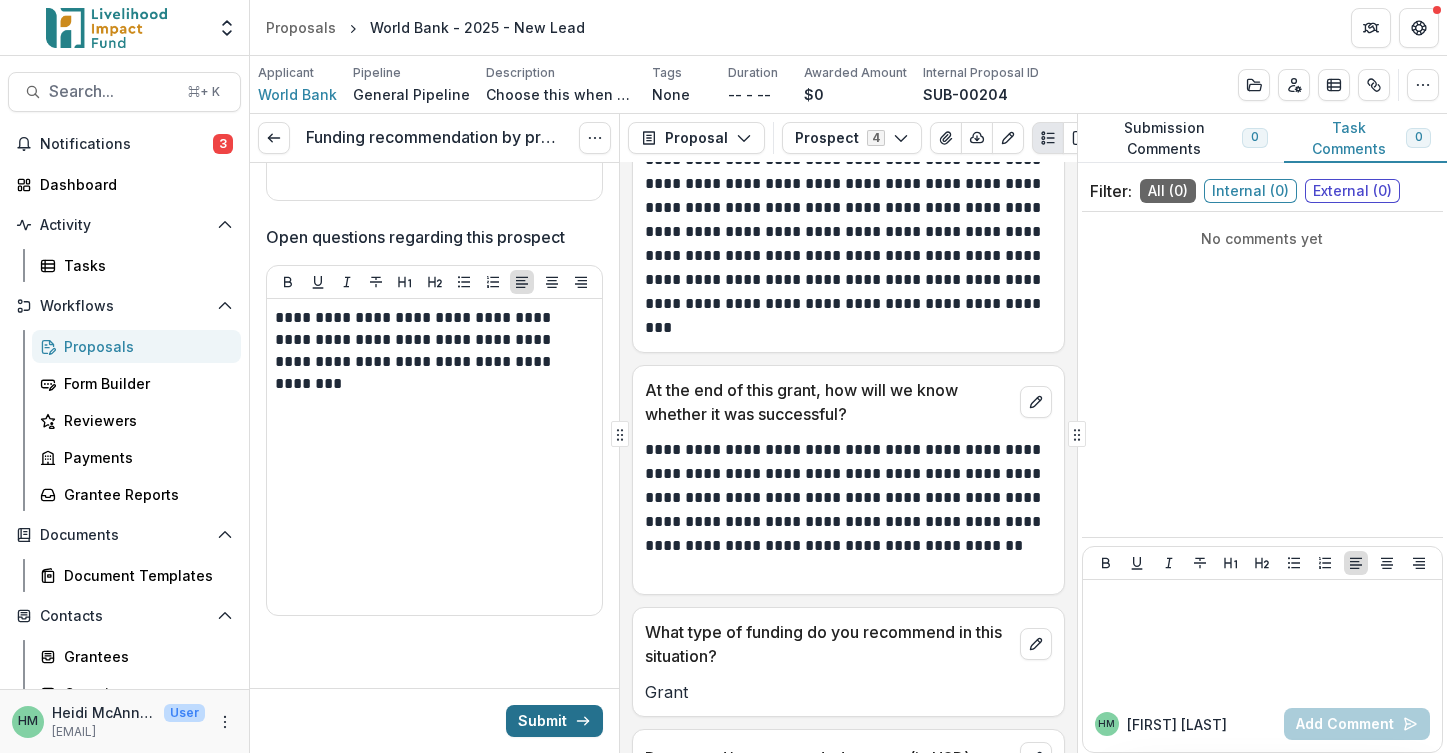 type on "**********" 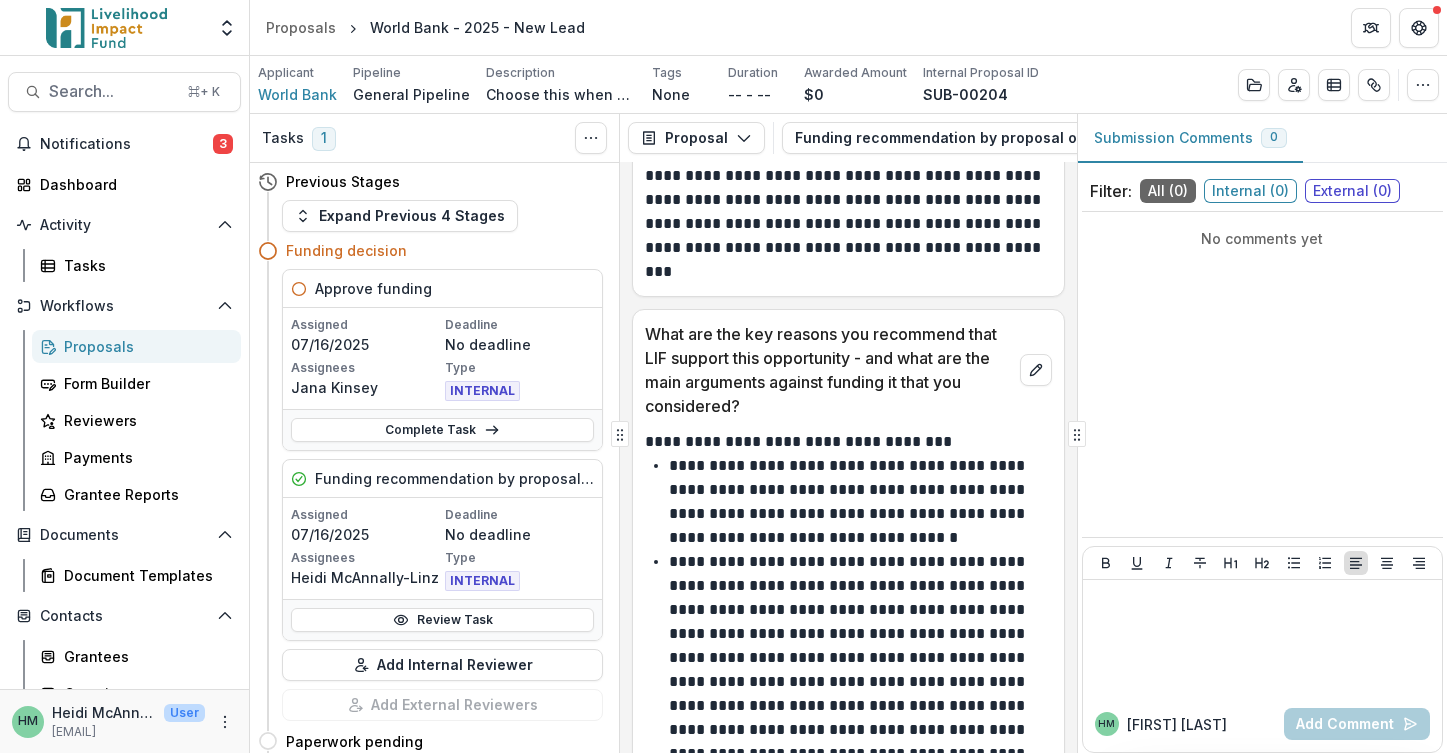 scroll, scrollTop: 1123, scrollLeft: 0, axis: vertical 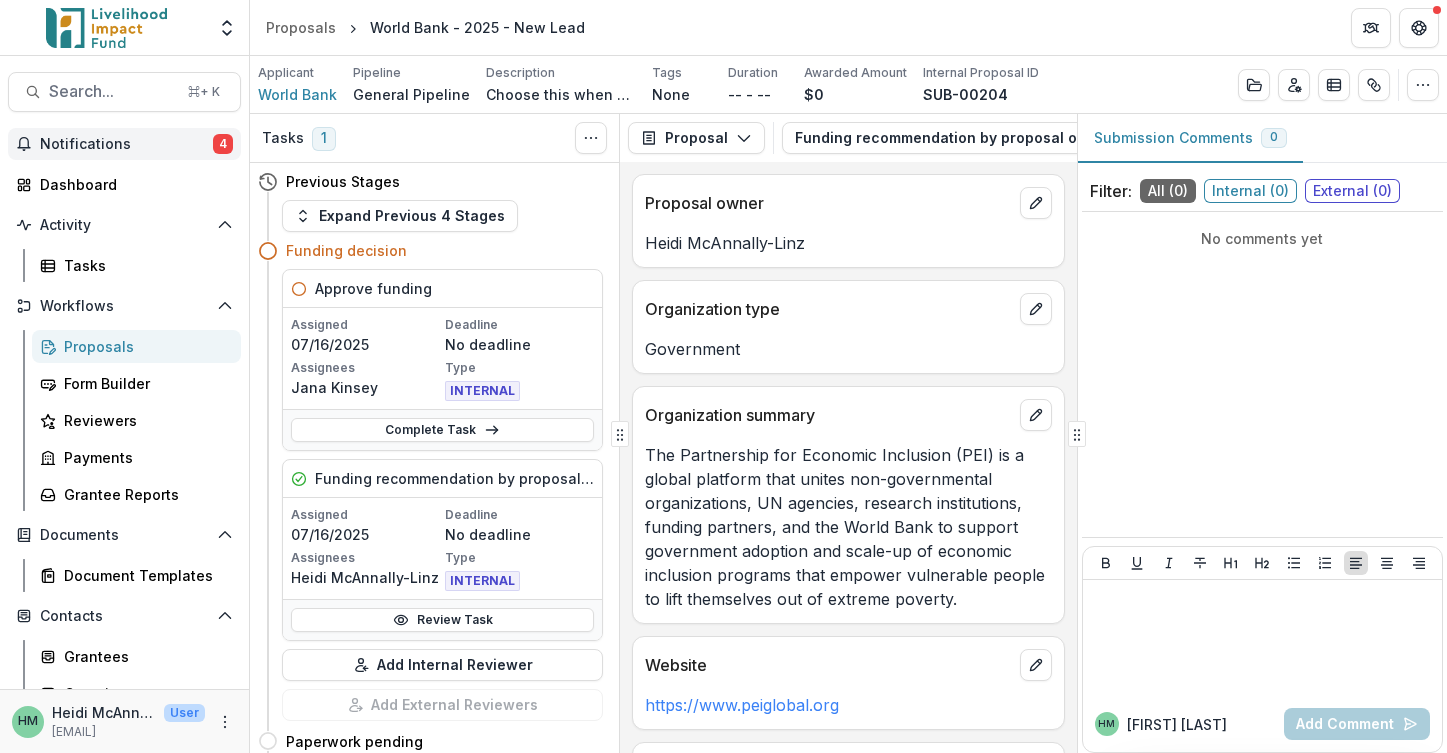 click on "Notifications 4" at bounding box center [124, 144] 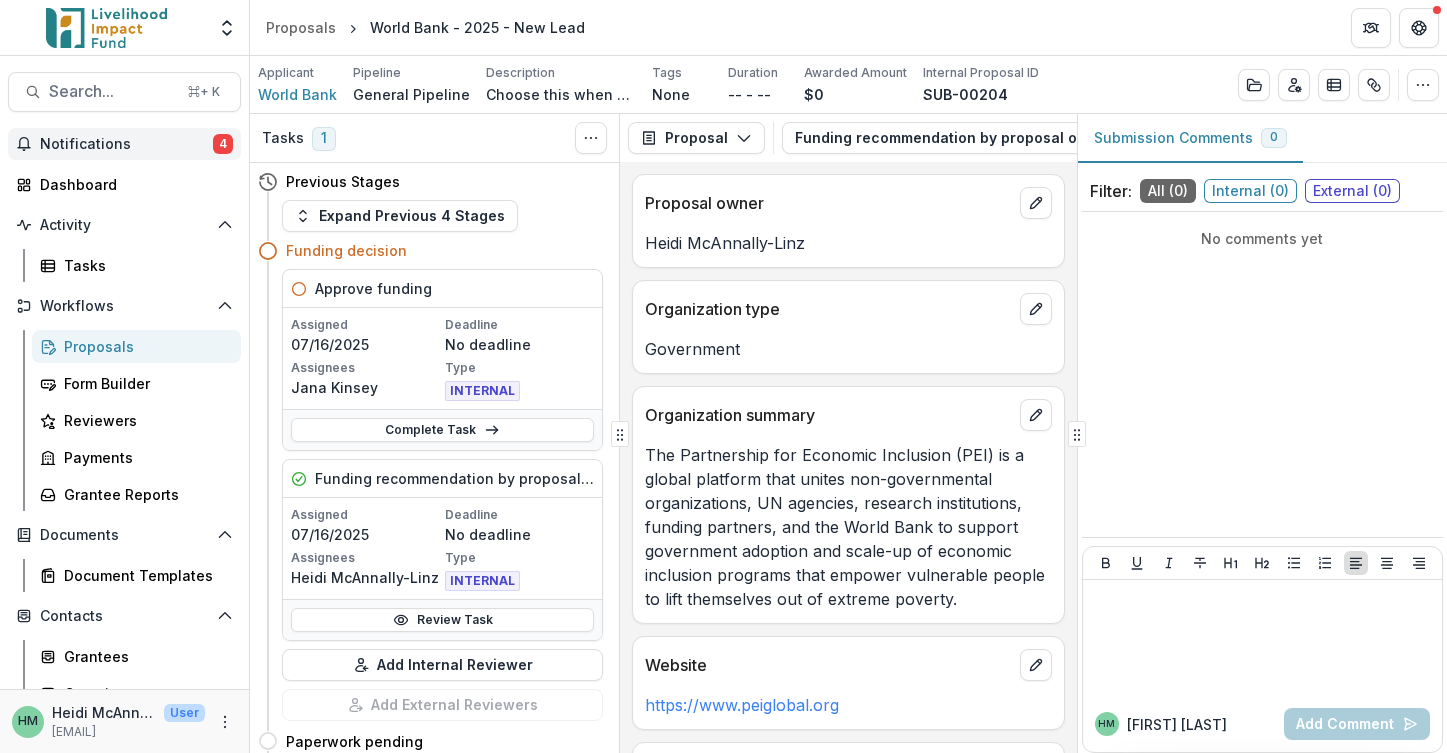 click on "The Partnership for Economic Inclusion (PEI) is a global platform that unites non-governmental organizations, UN agencies, research institutions, funding partners, and the World Bank to support government adoption and scale-up of economic inclusion programs that empower vulnerable people to lift themselves out of extreme poverty." at bounding box center [848, 527] 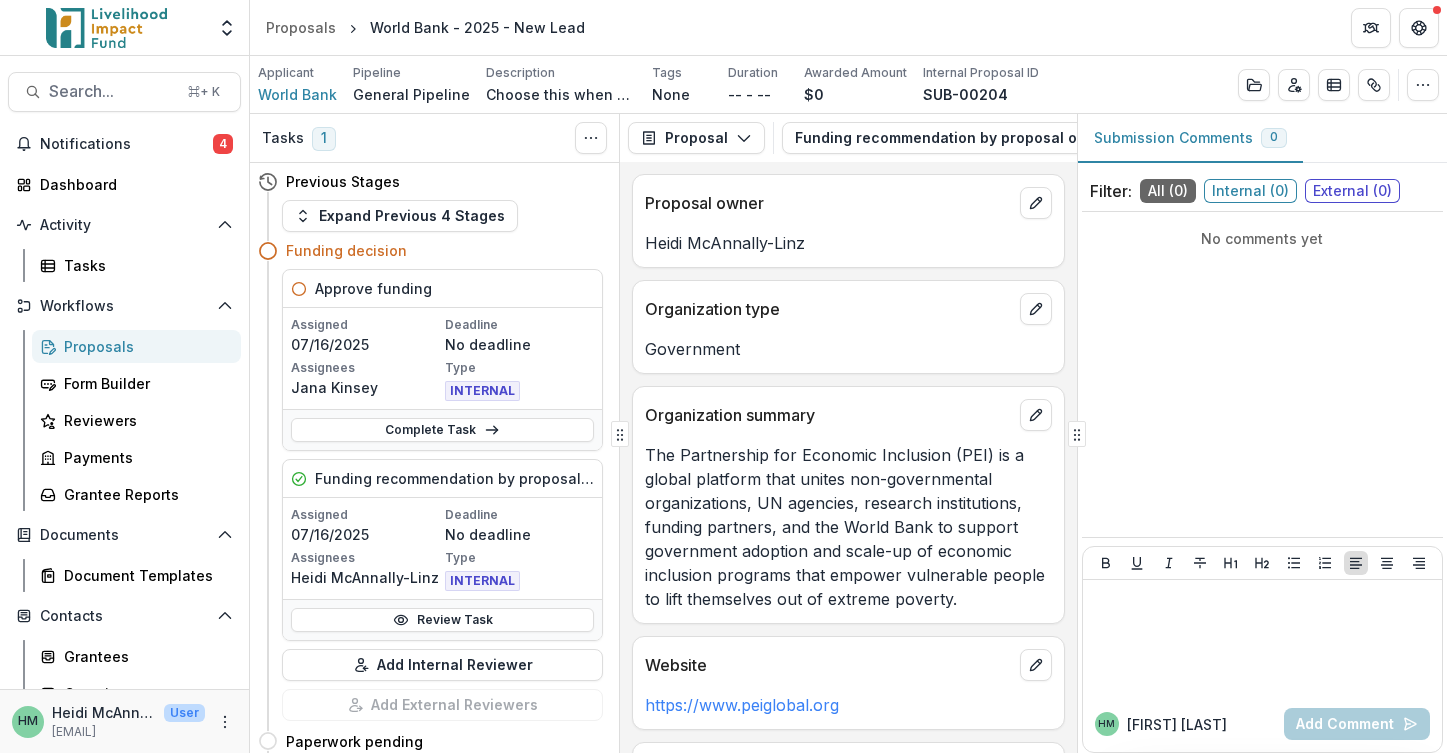 click on "Proposals" at bounding box center (144, 346) 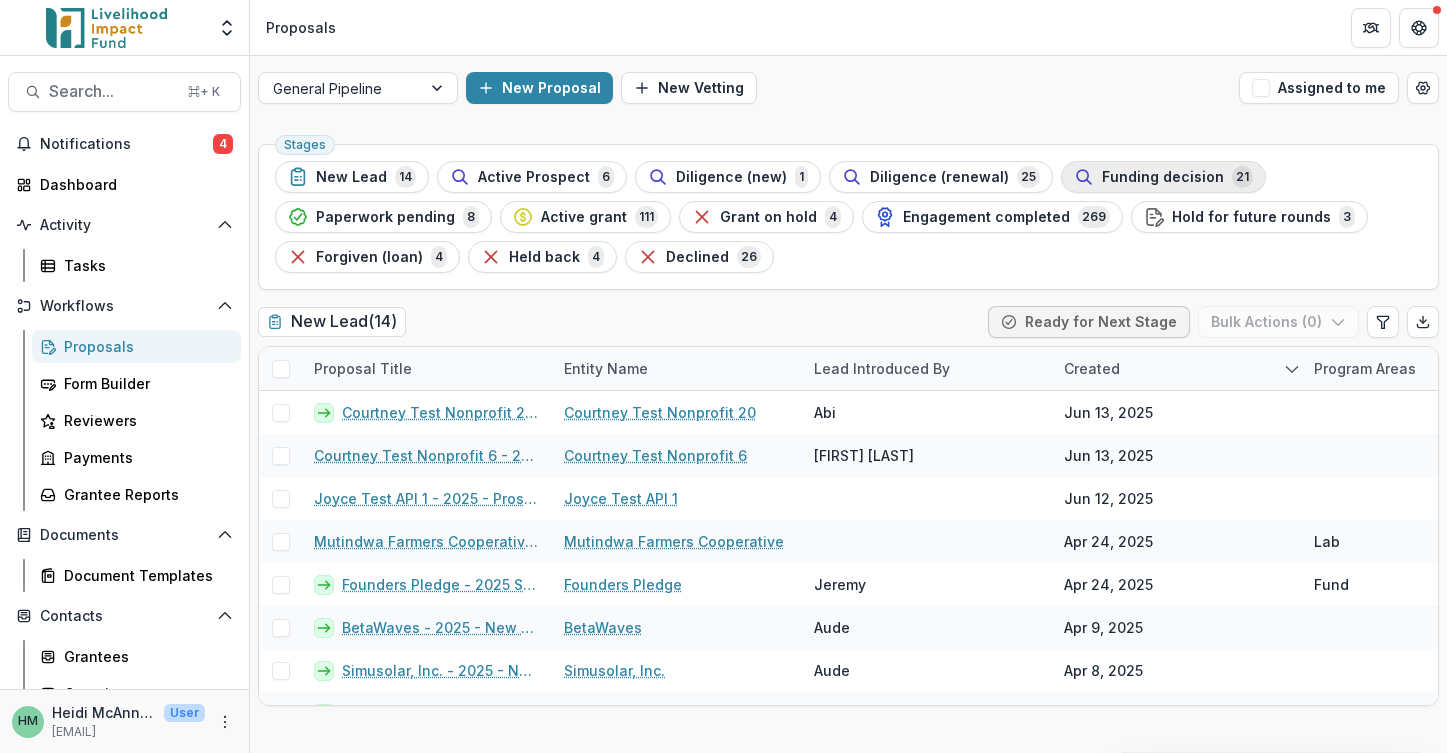 click on "Funding decision" at bounding box center [1163, 177] 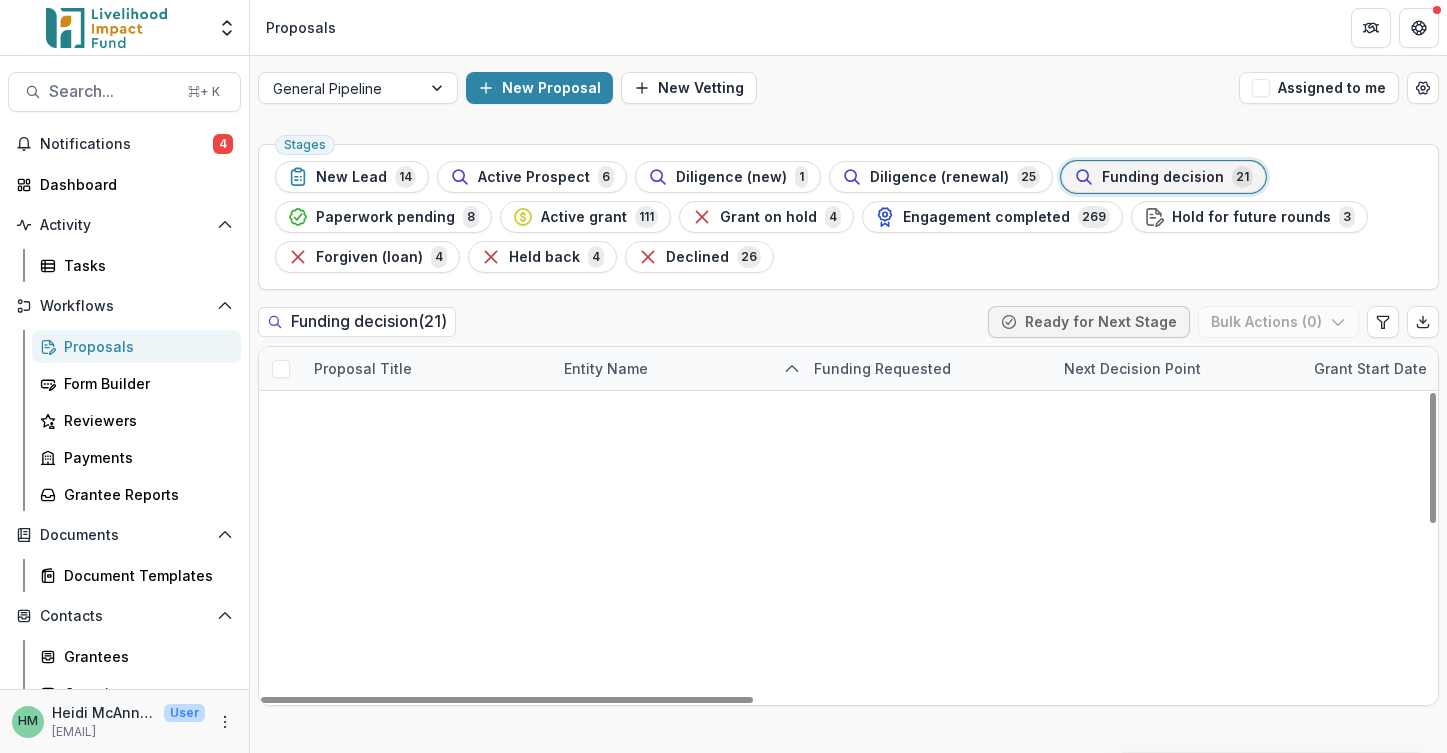 scroll, scrollTop: 112, scrollLeft: 1, axis: both 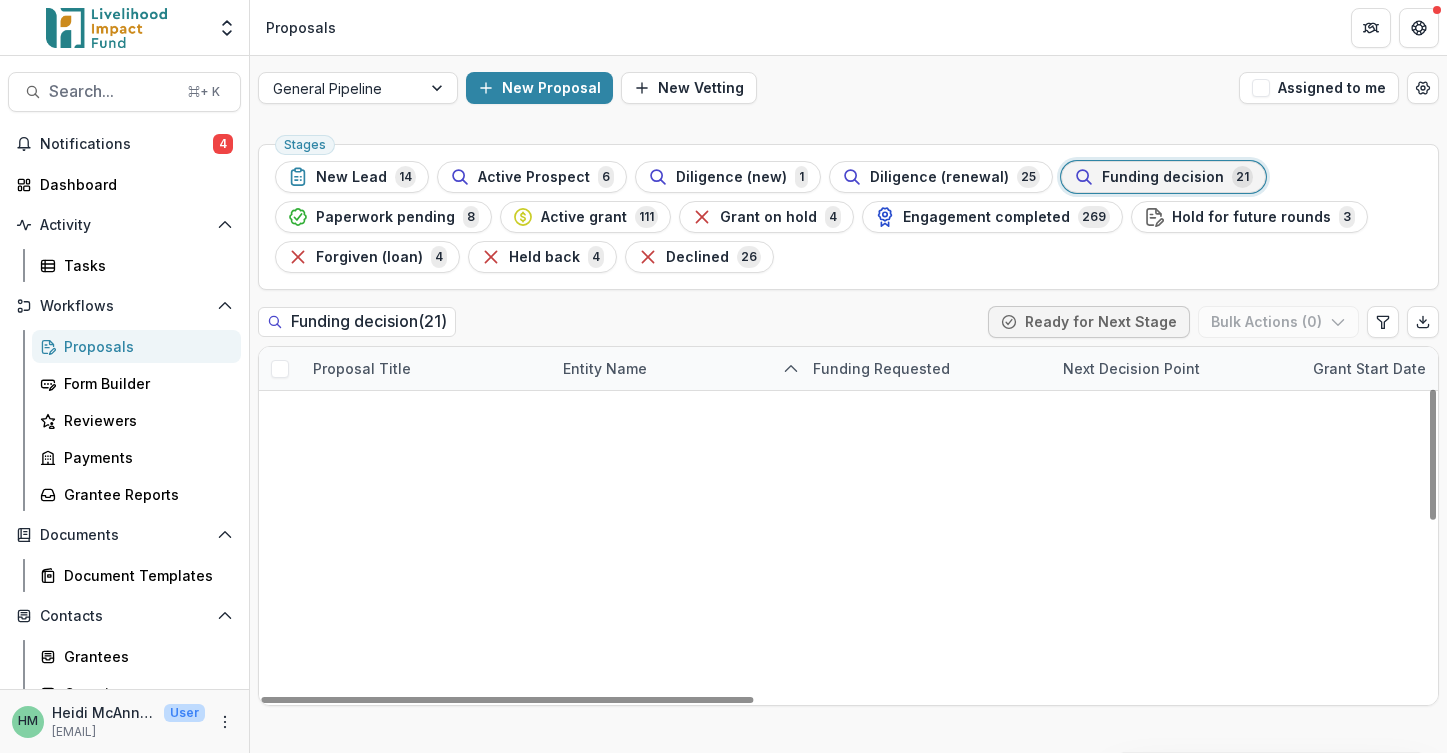 click on "Fundacion Capital - 2025 - Stage Skip (to Funding Decision)" at bounding box center [426, 627] 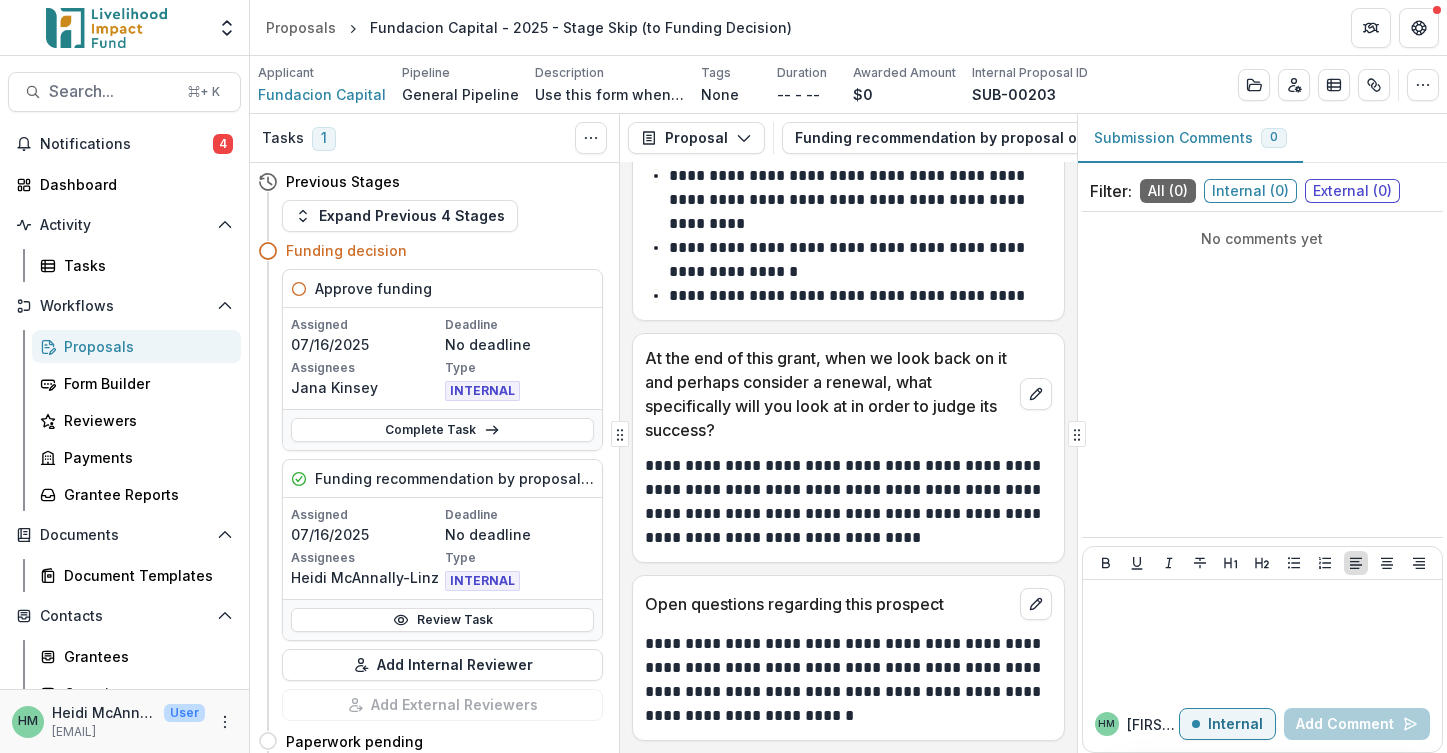 scroll, scrollTop: 2179, scrollLeft: 0, axis: vertical 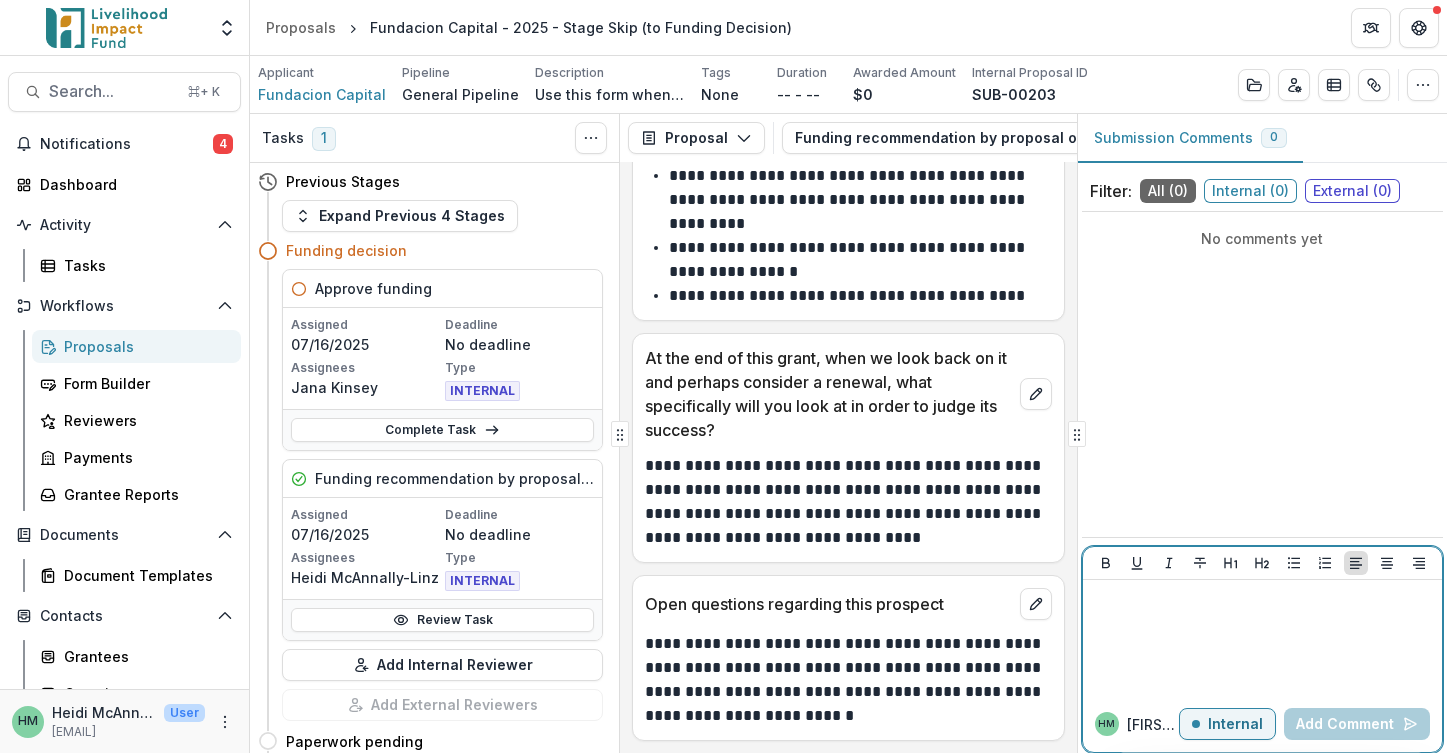 click at bounding box center [1262, 638] 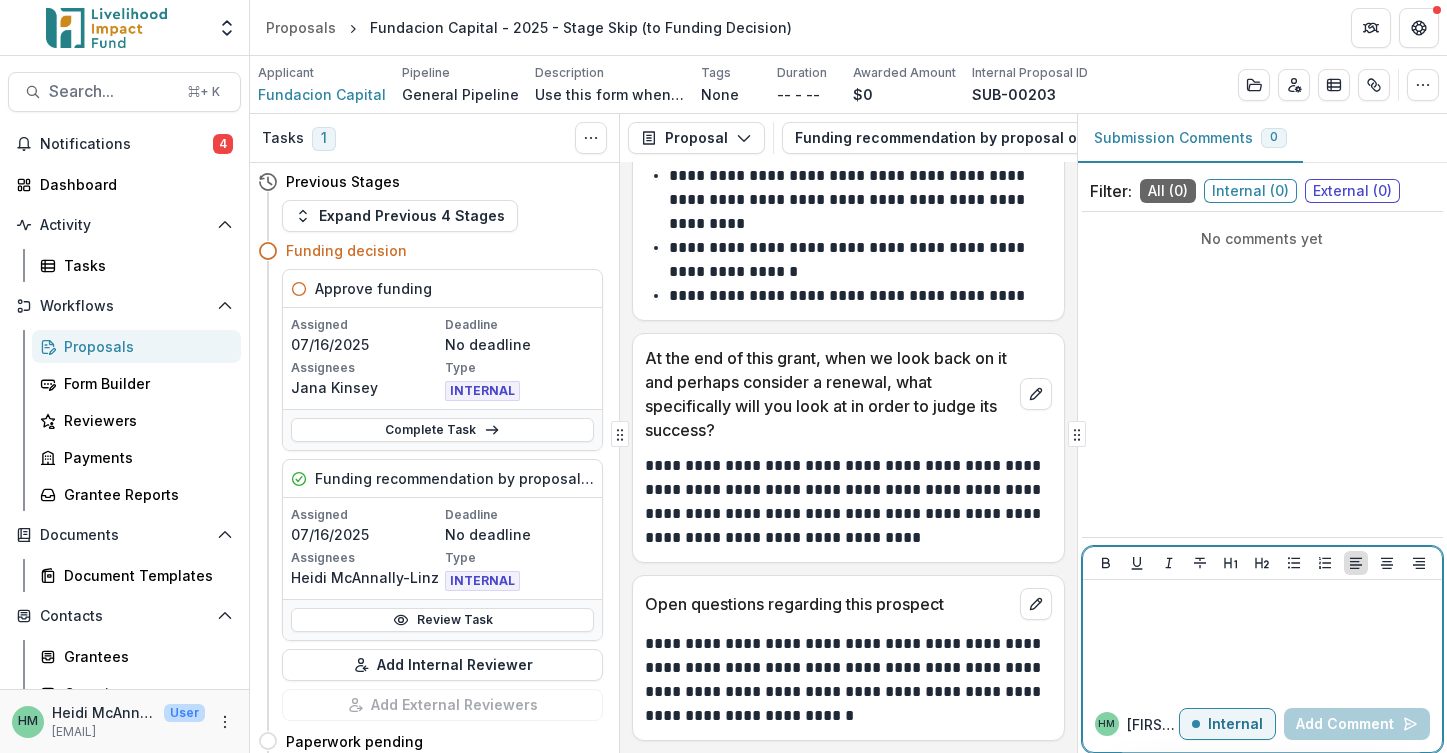 type 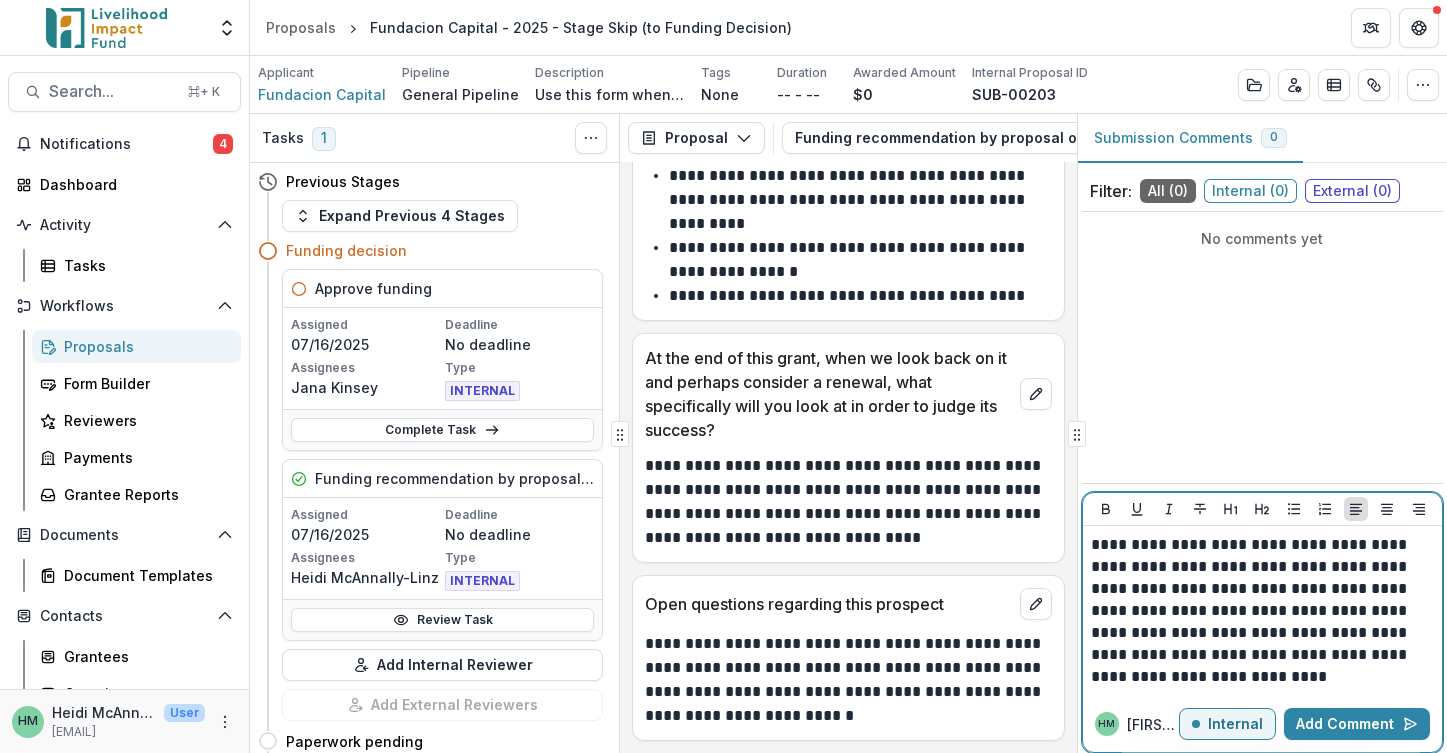 click on "**********" at bounding box center (1262, 611) 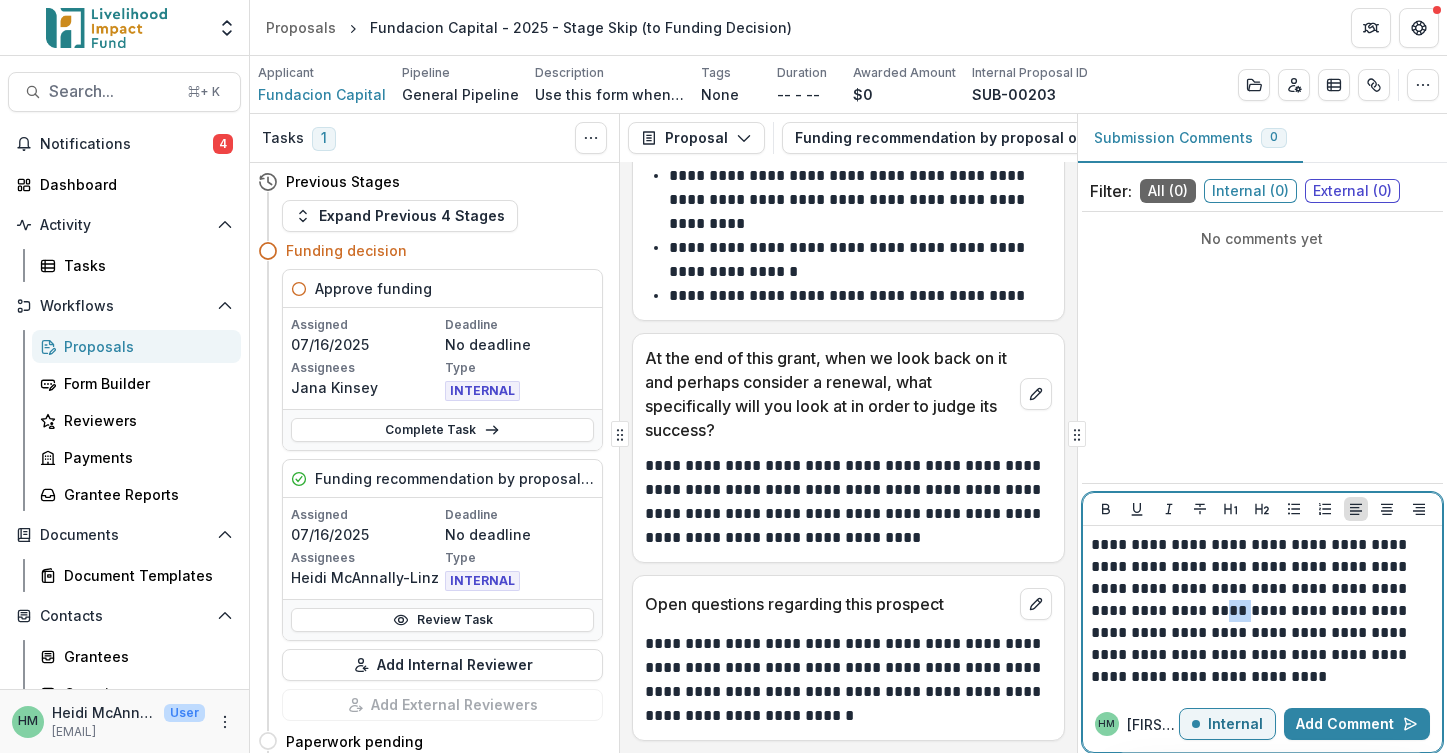 drag, startPoint x: 1186, startPoint y: 611, endPoint x: 1162, endPoint y: 611, distance: 24 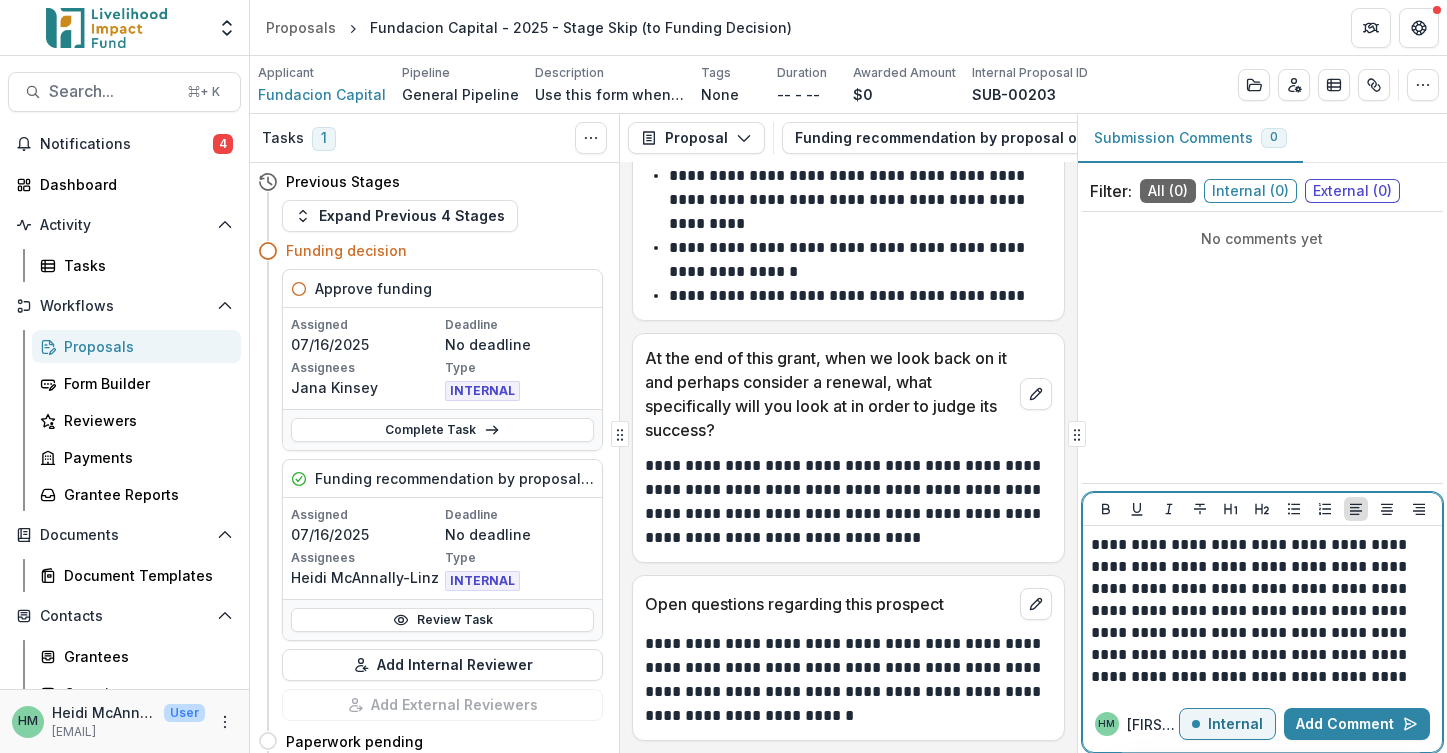 click on "**********" at bounding box center [1262, 611] 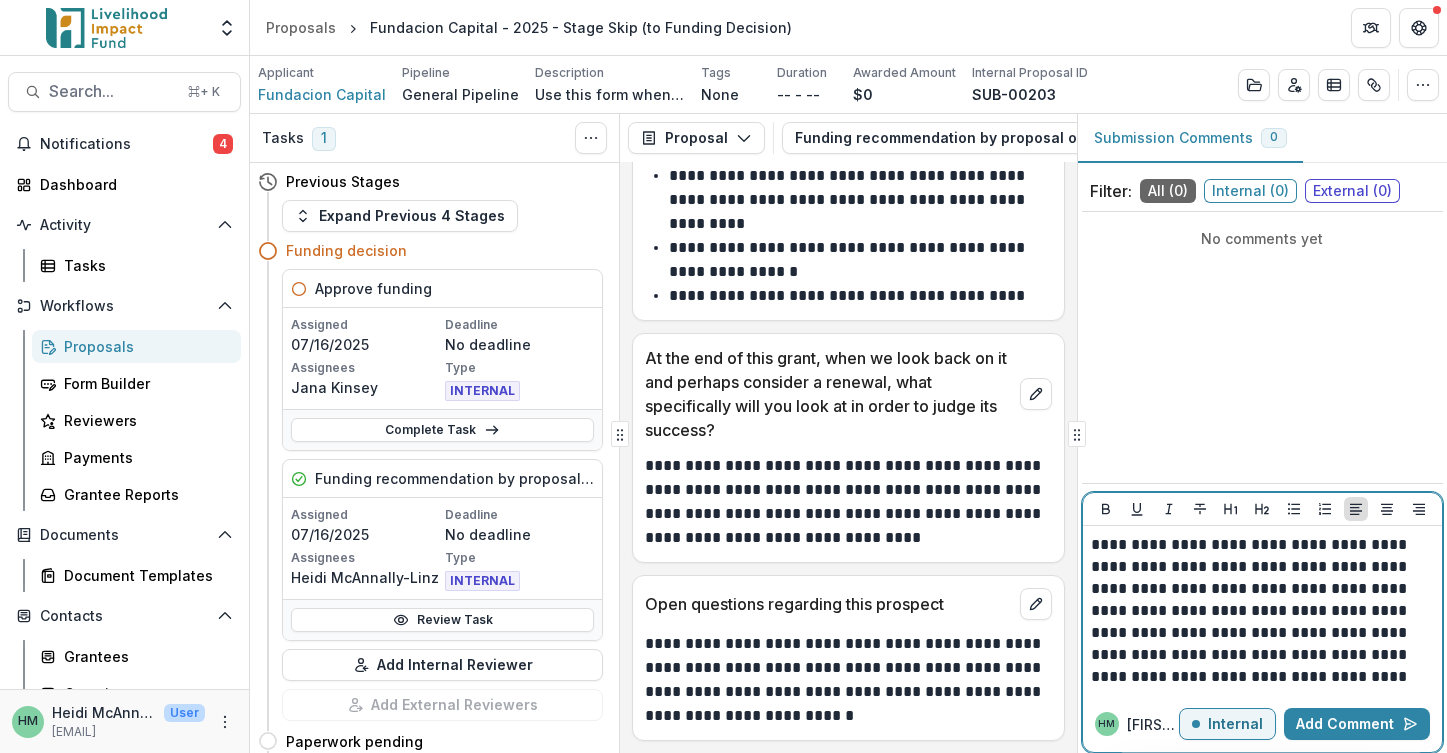 click on "**********" at bounding box center (1262, 611) 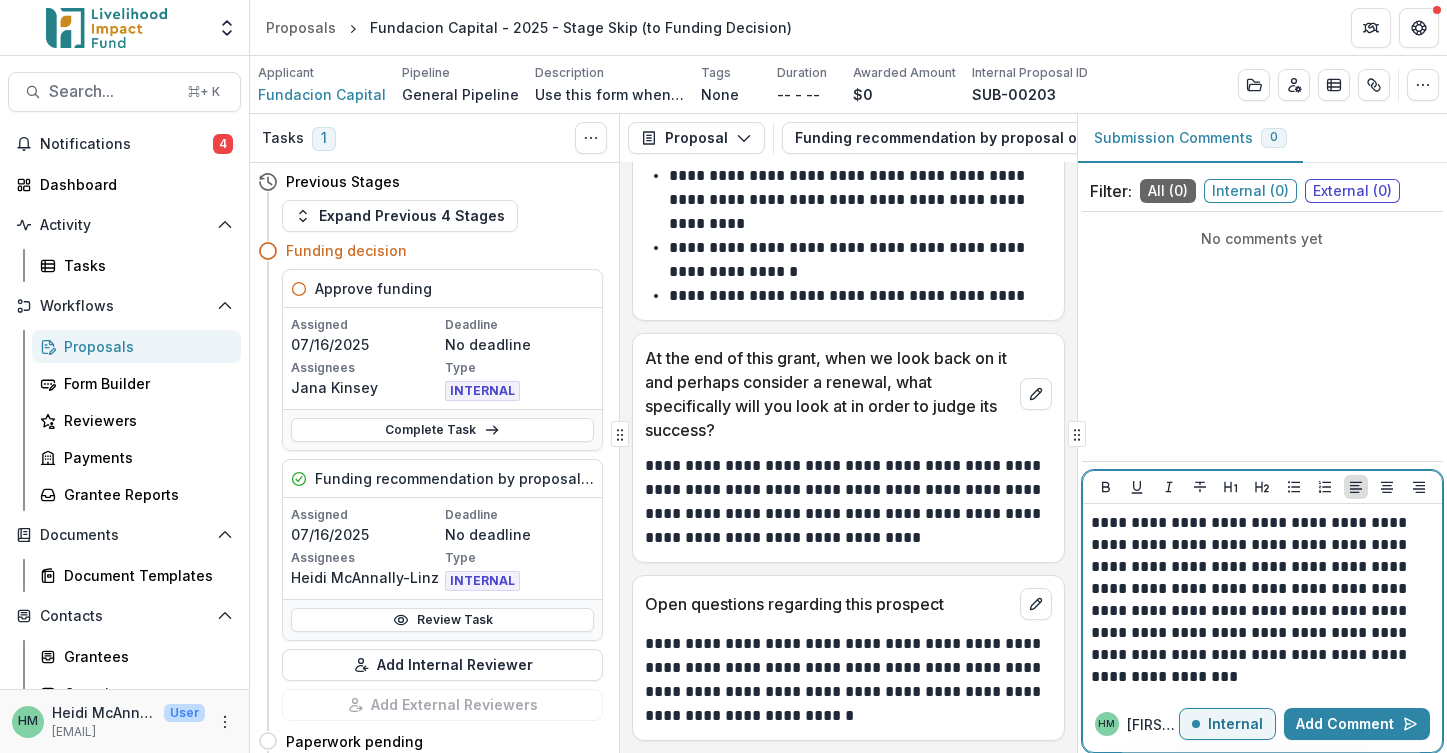 click on "**********" at bounding box center (1262, 600) 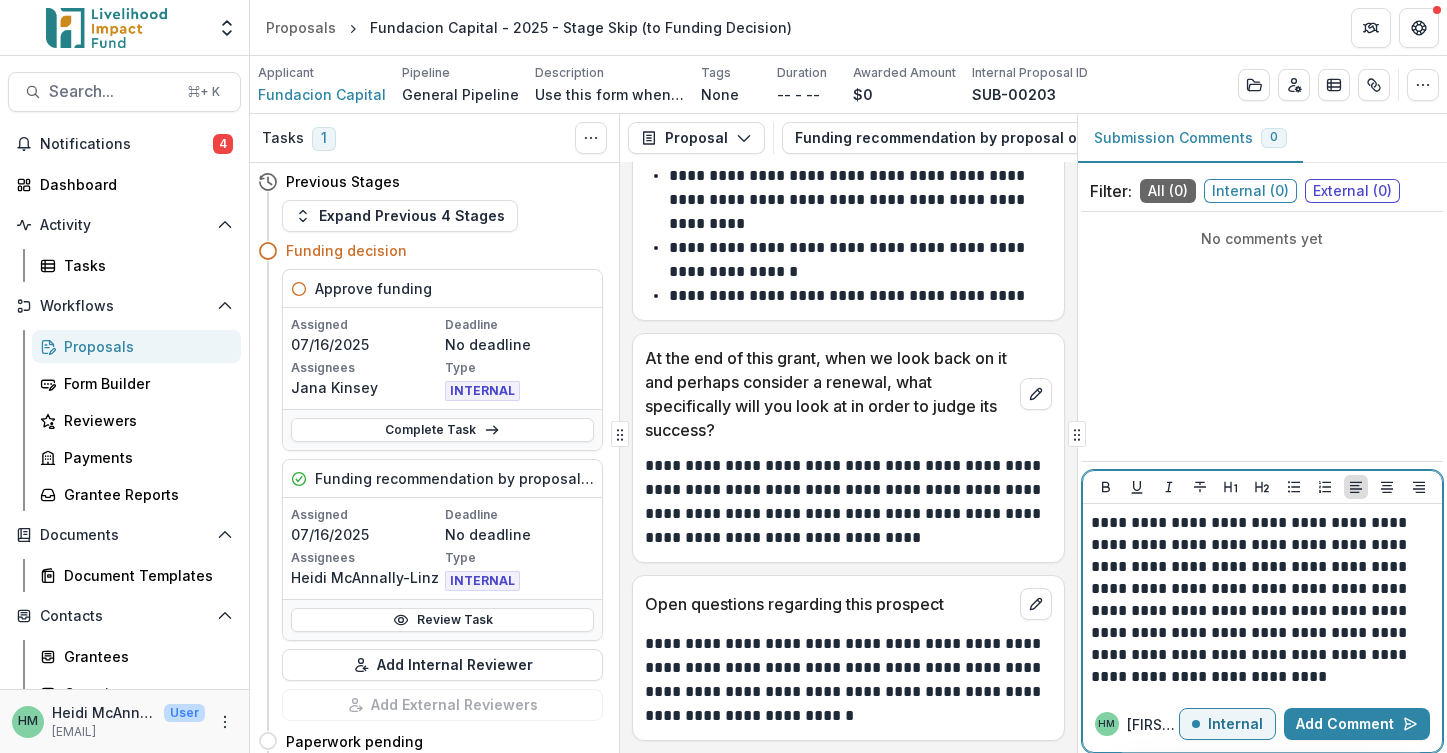 click on "**********" at bounding box center [1262, 600] 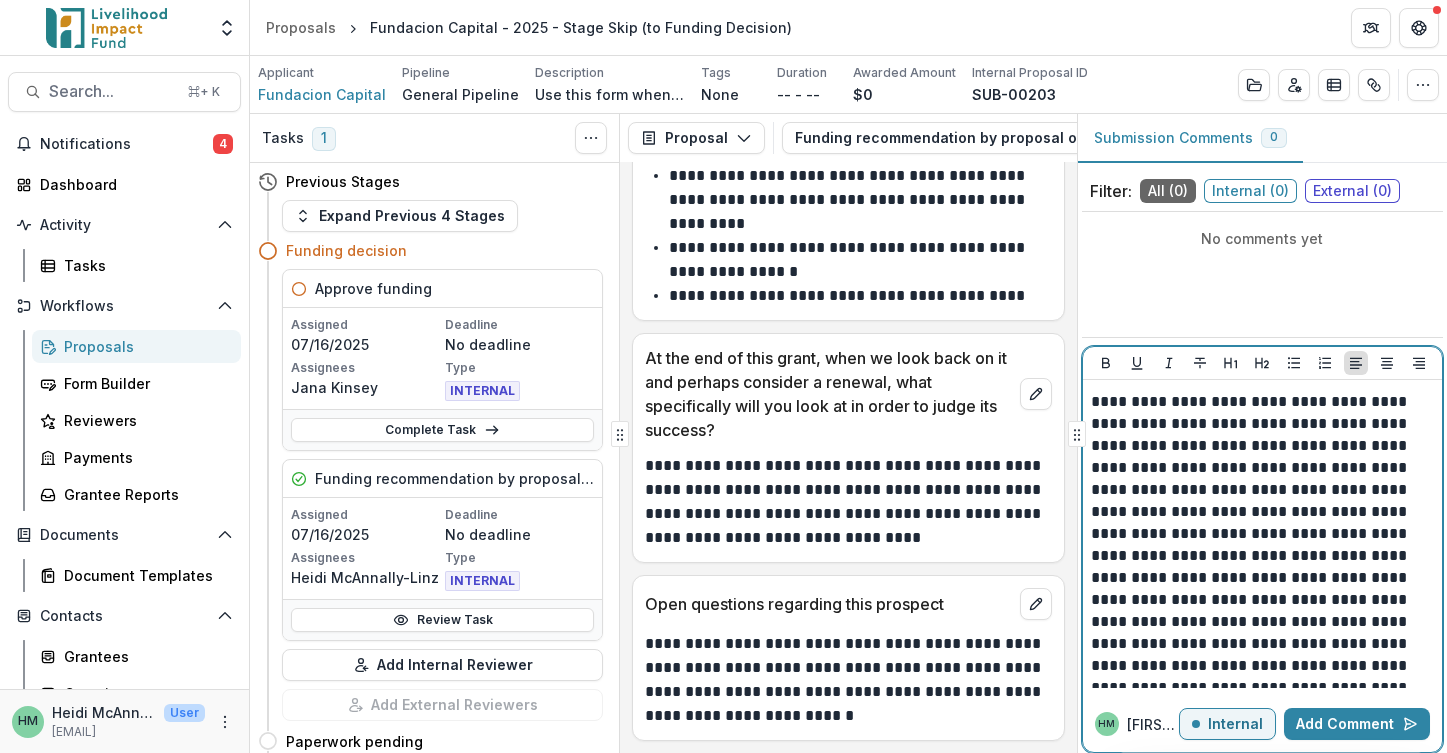 scroll, scrollTop: 49, scrollLeft: 0, axis: vertical 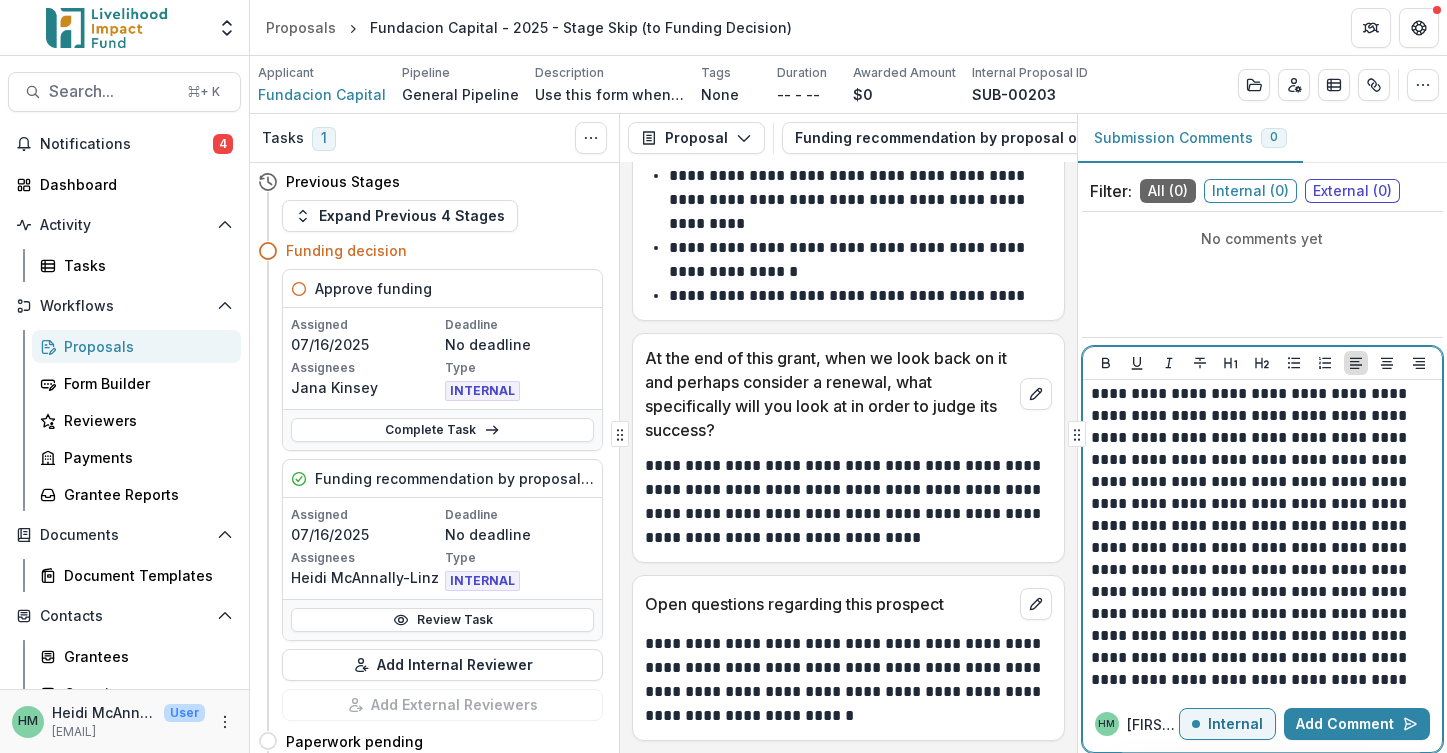 click at bounding box center (1259, 658) 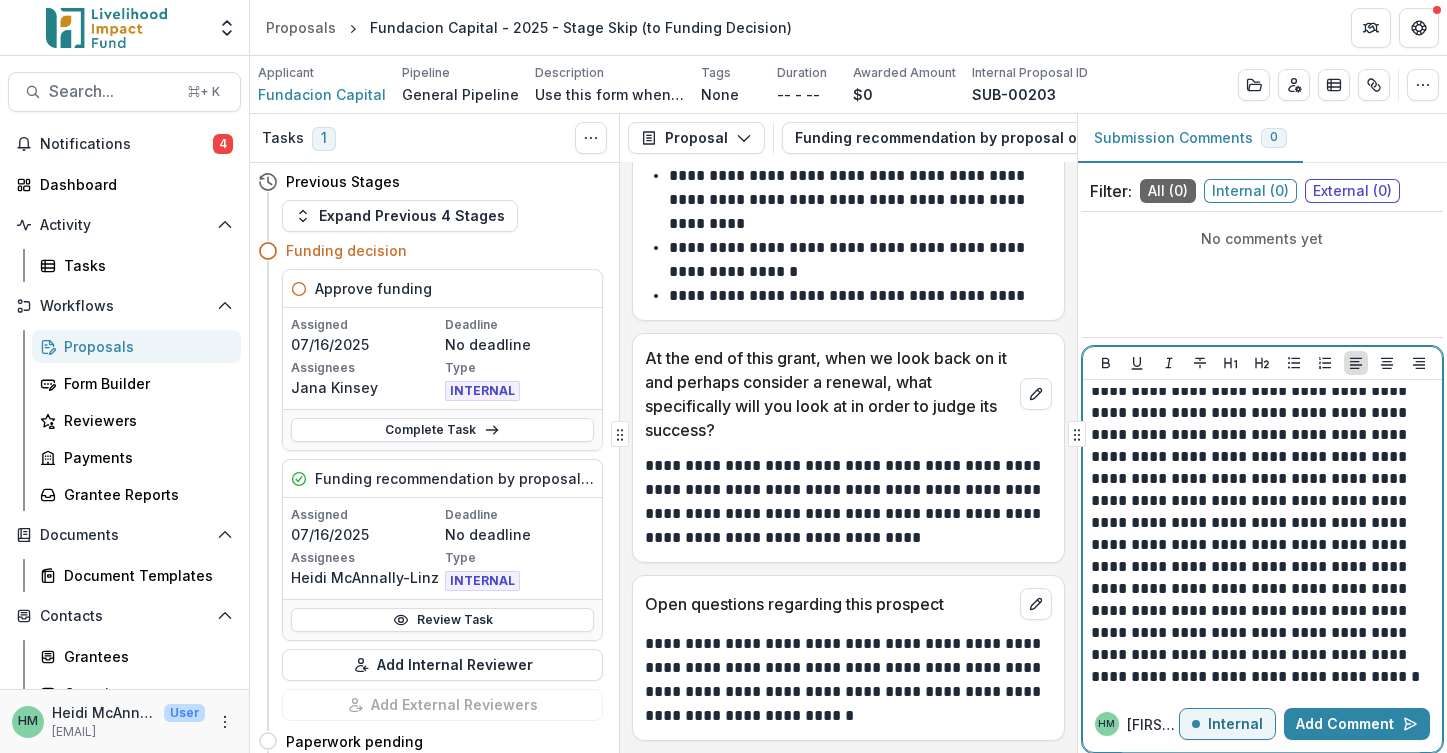 scroll, scrollTop: 338, scrollLeft: 0, axis: vertical 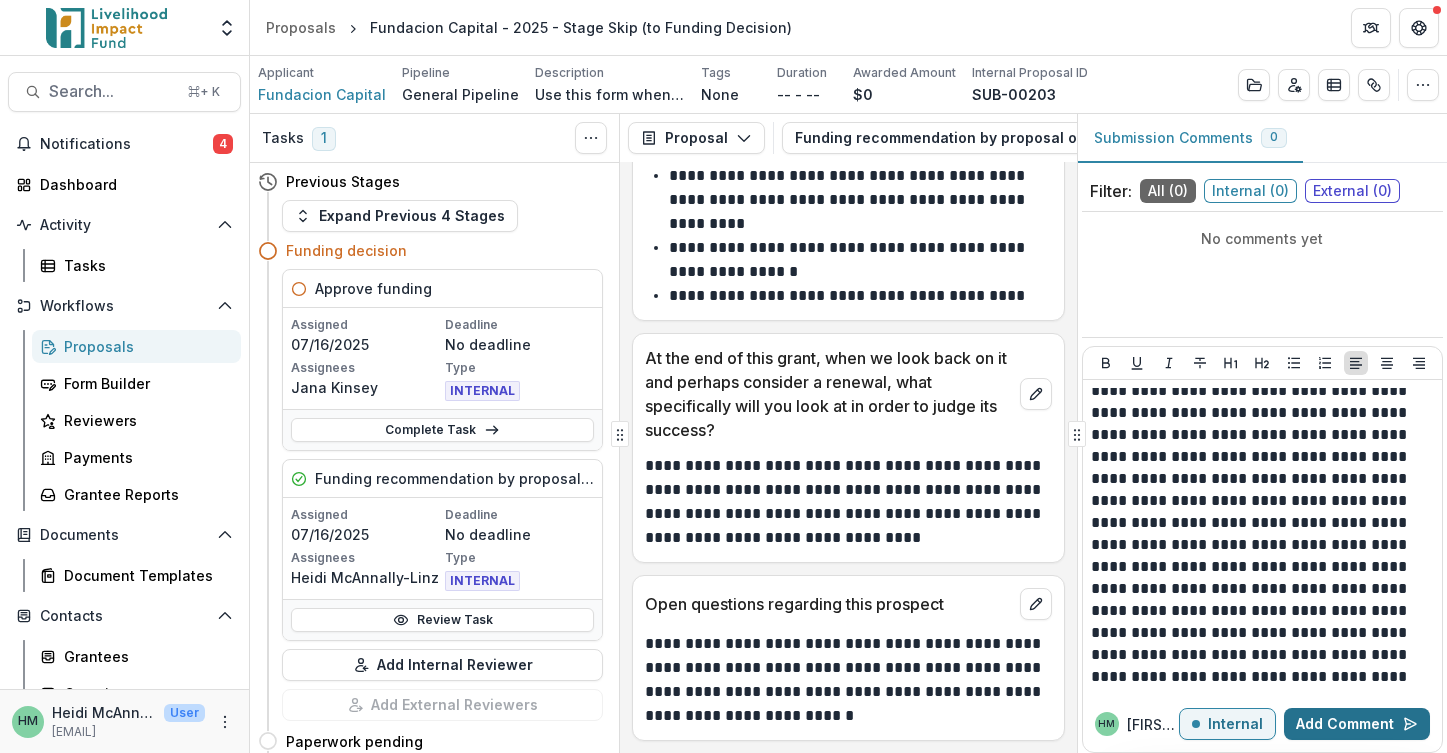 click on "Add Comment" at bounding box center (1357, 724) 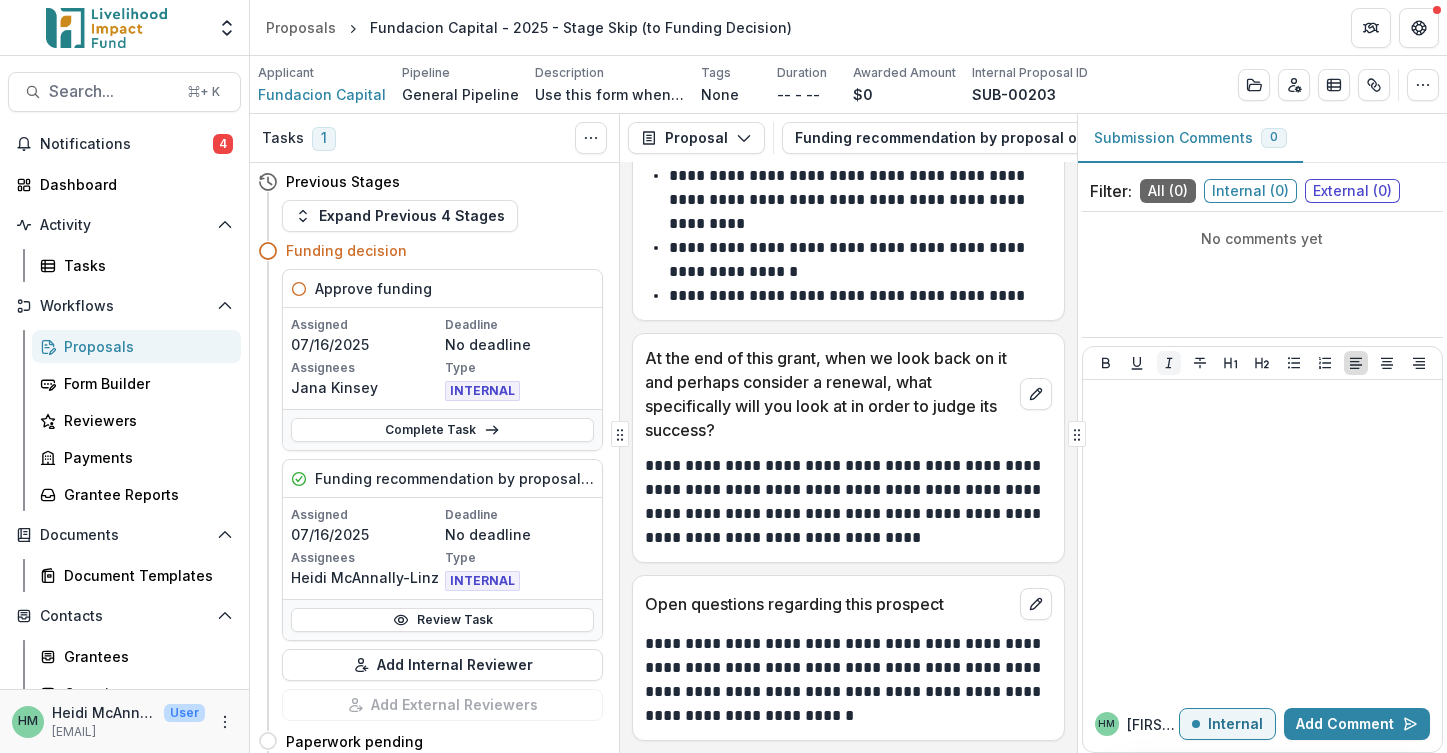 scroll, scrollTop: 0, scrollLeft: 0, axis: both 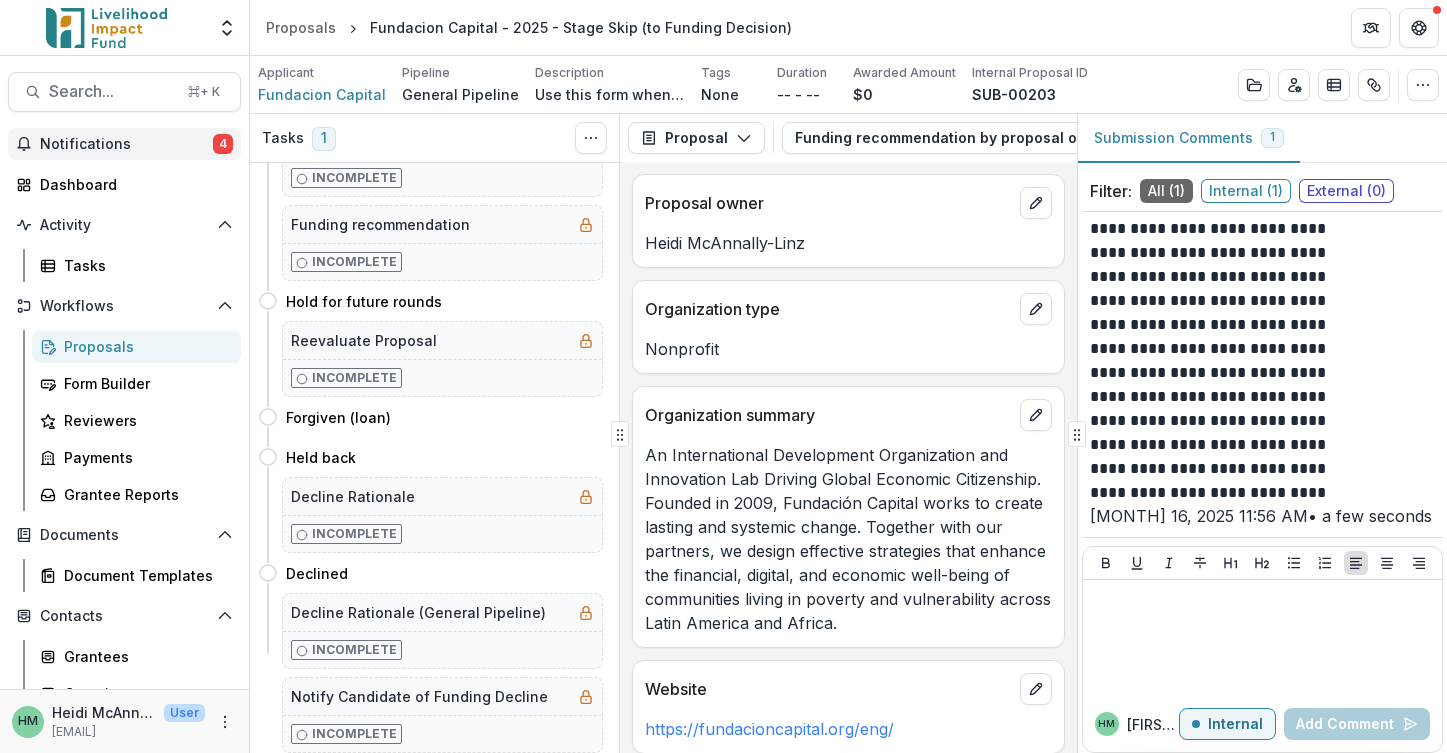 click on "Notifications" at bounding box center (126, 144) 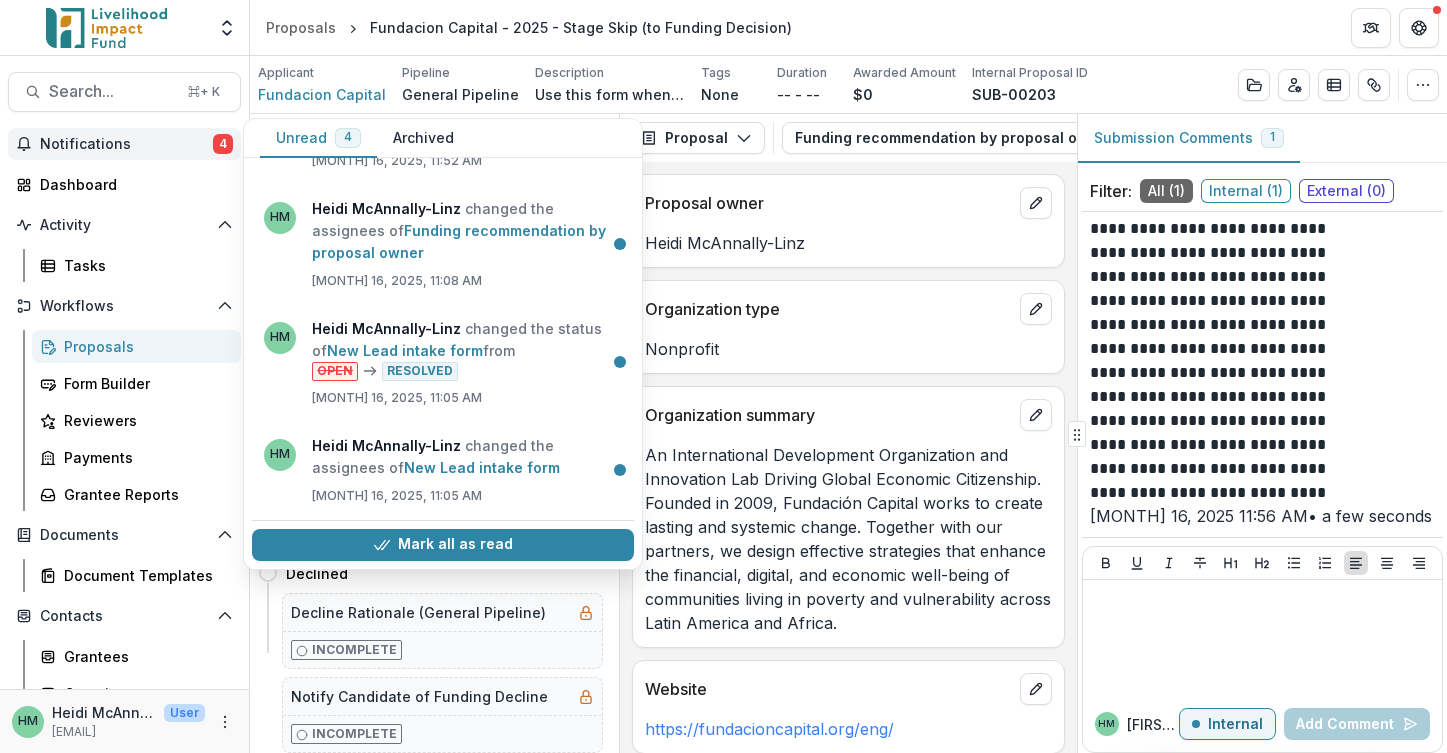 scroll, scrollTop: 118, scrollLeft: 0, axis: vertical 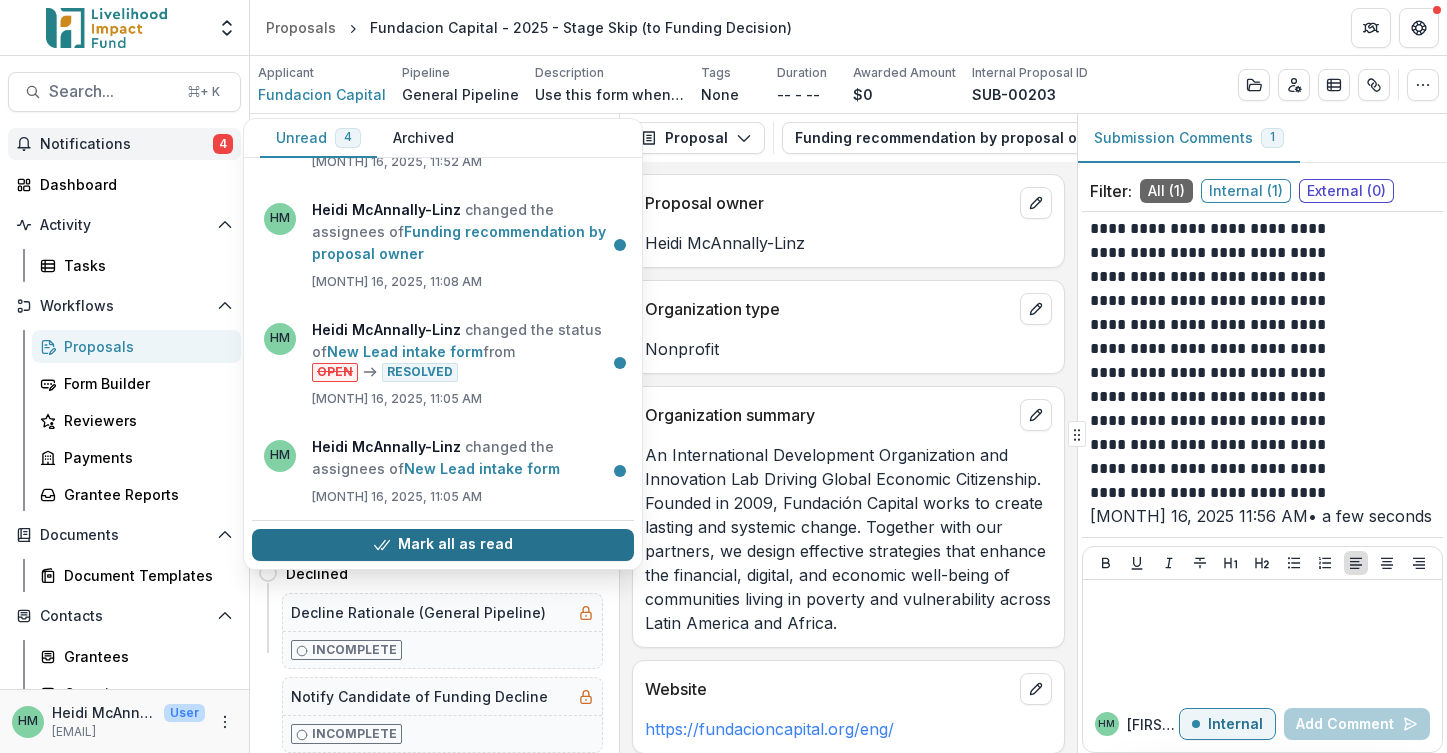 click on "Mark all as read" at bounding box center (443, 545) 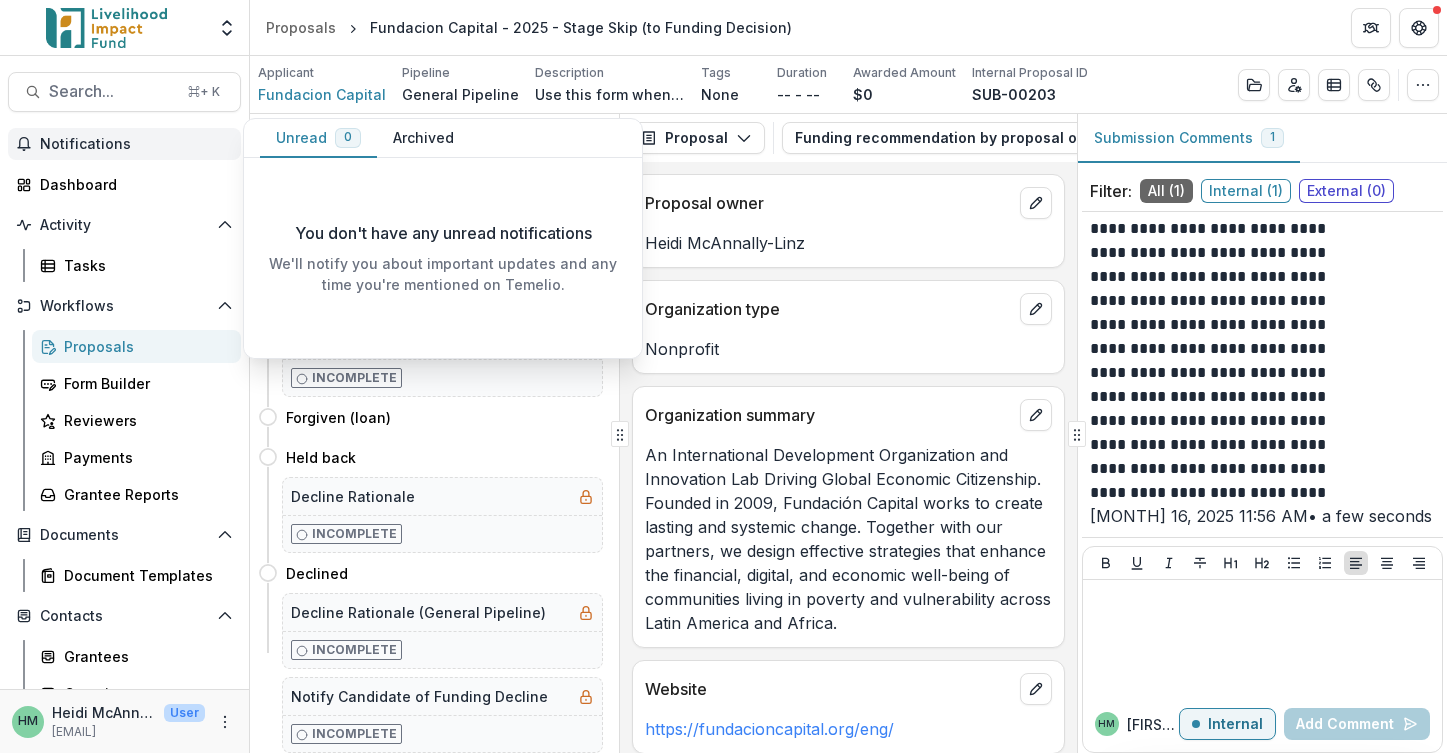 scroll, scrollTop: 0, scrollLeft: 0, axis: both 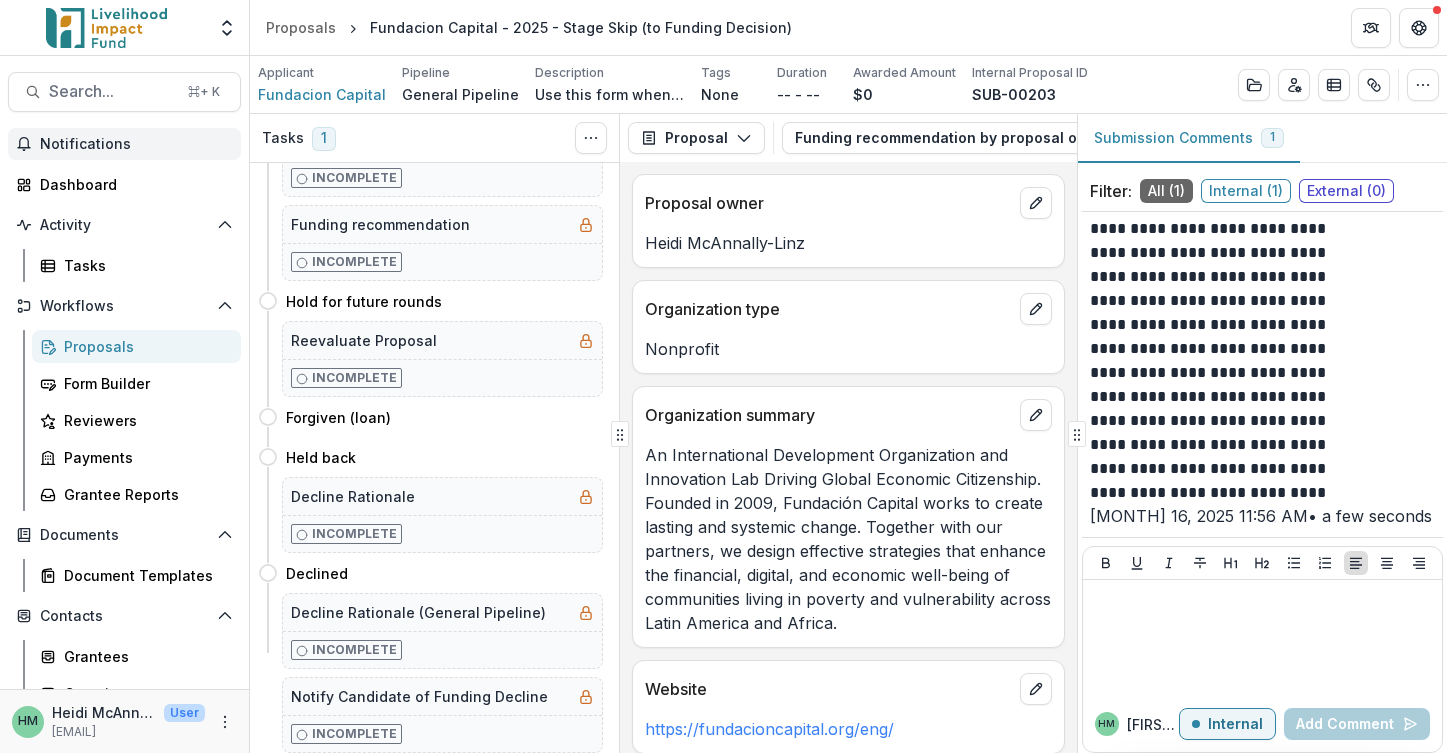 click on "An International Development Organization and Innovation Lab Driving Global Economic Citizenship. Founded in 2009, Fundación Capital works to create lasting and systemic change. Together with our partners, we design effective strategies that enhance the financial, digital, and economic well-being of communities living in poverty and vulnerability across Latin America and Africa." at bounding box center (848, 539) 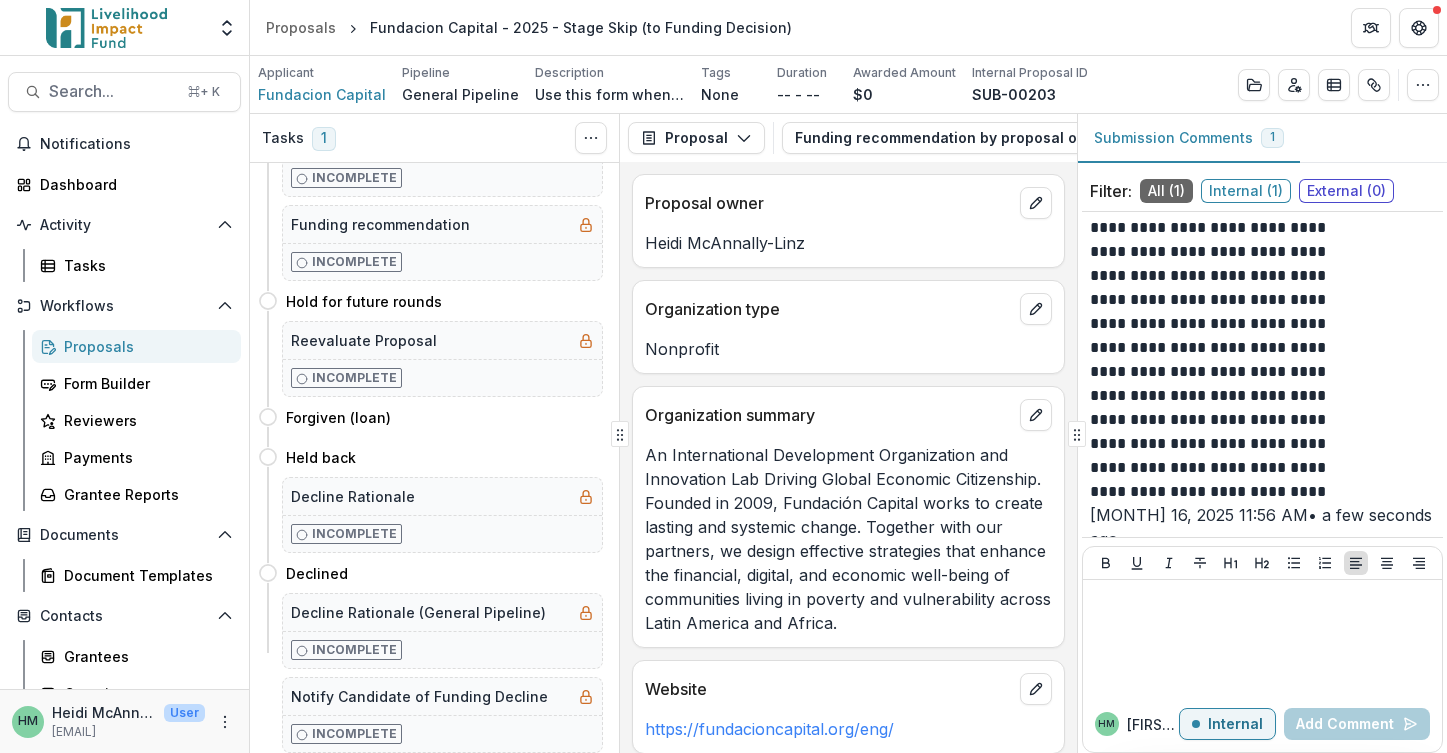 scroll, scrollTop: 337, scrollLeft: 0, axis: vertical 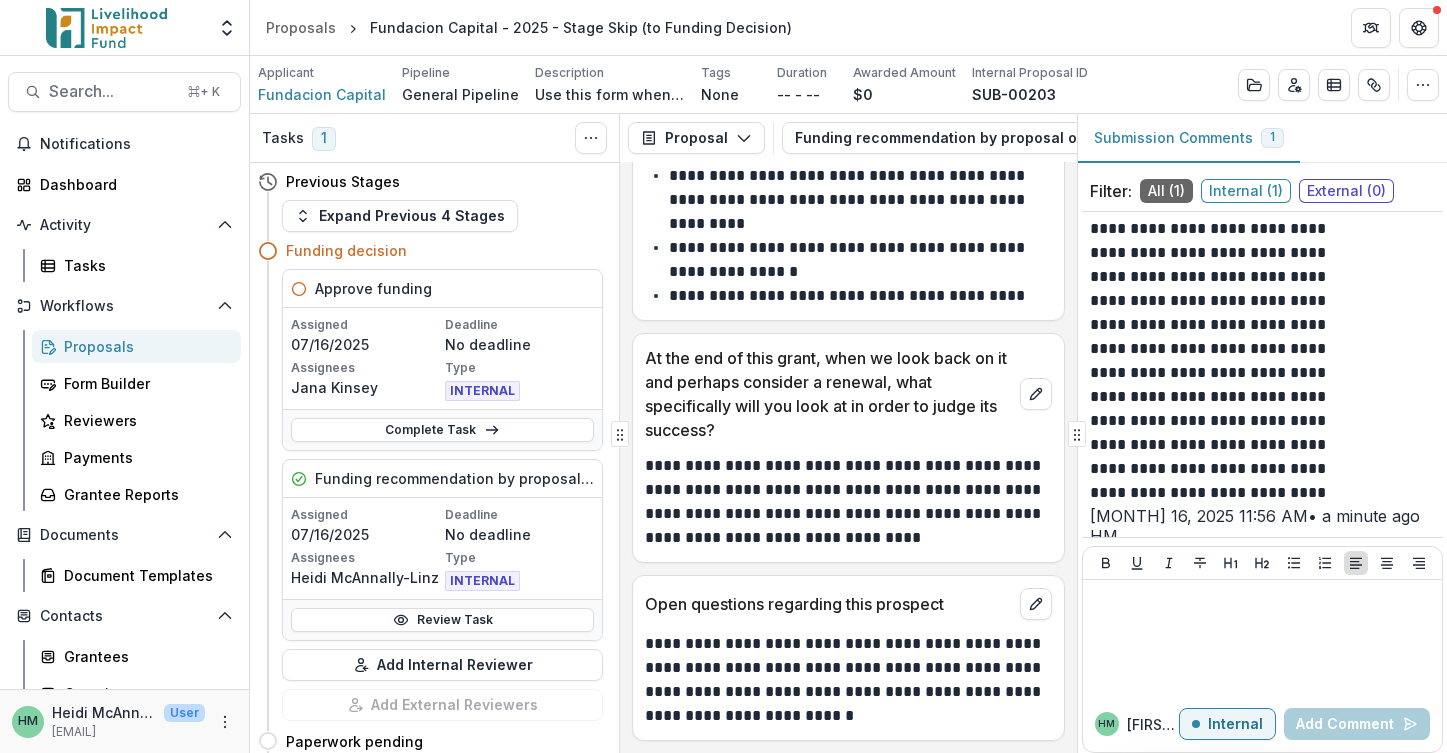 click on "Tasks" at bounding box center [283, 138] 